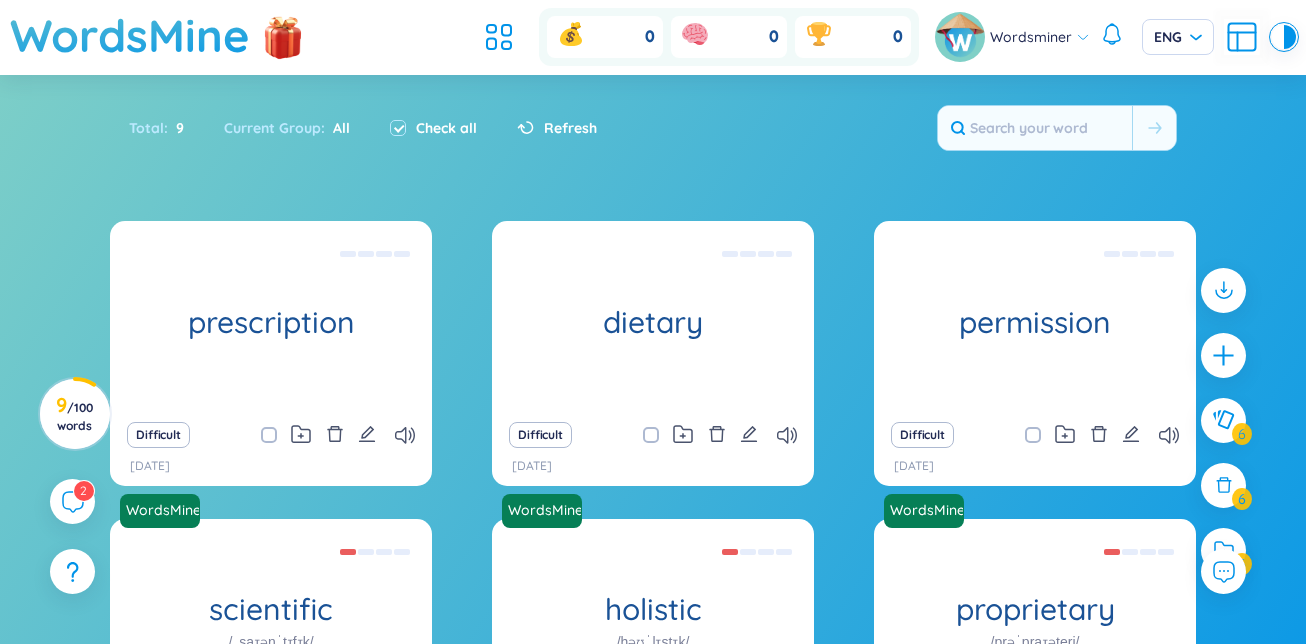 scroll, scrollTop: 0, scrollLeft: 0, axis: both 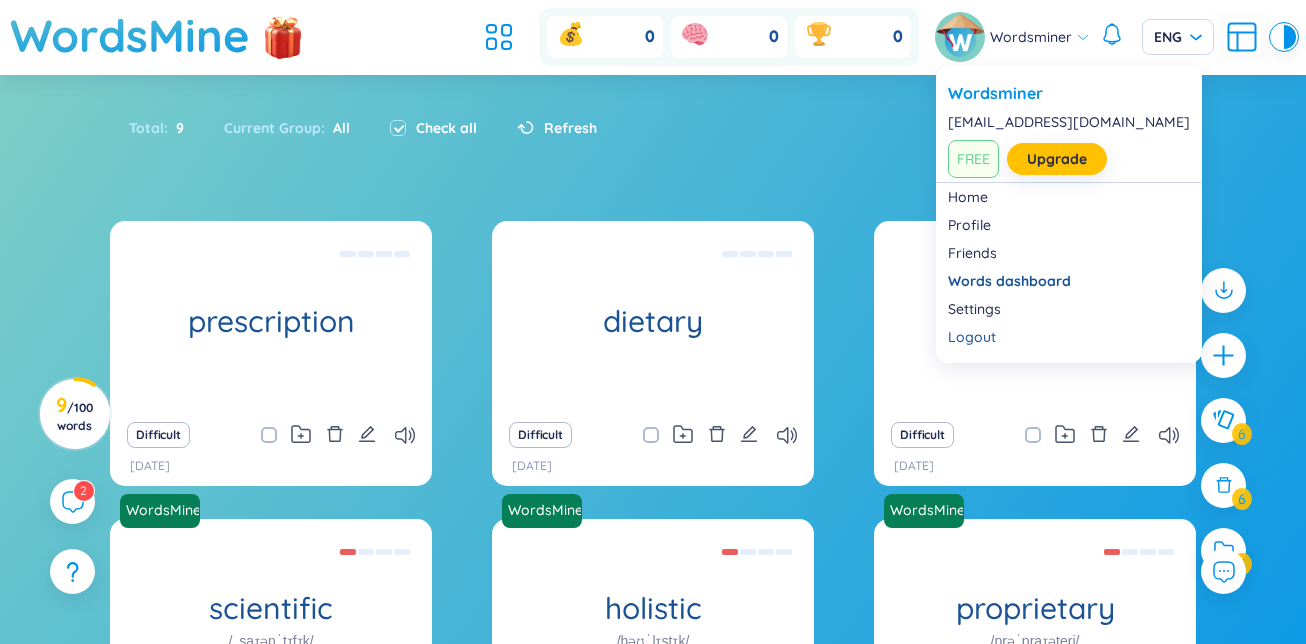 click at bounding box center [962, 37] 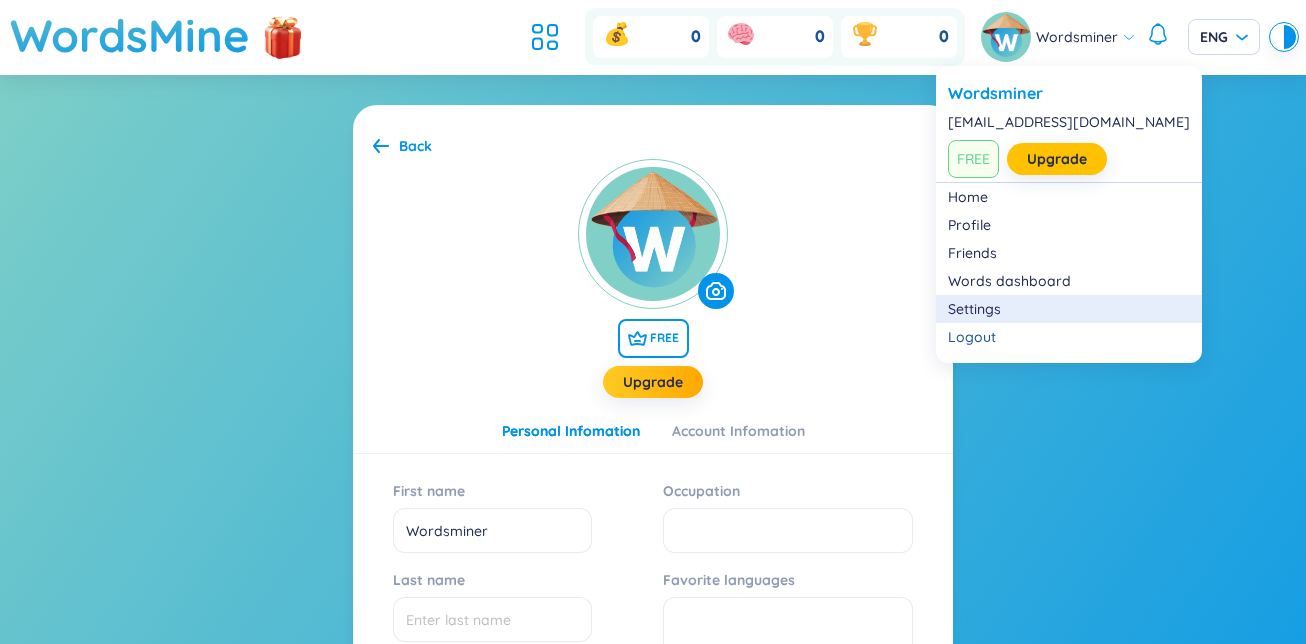click on "Settings" at bounding box center [1069, 309] 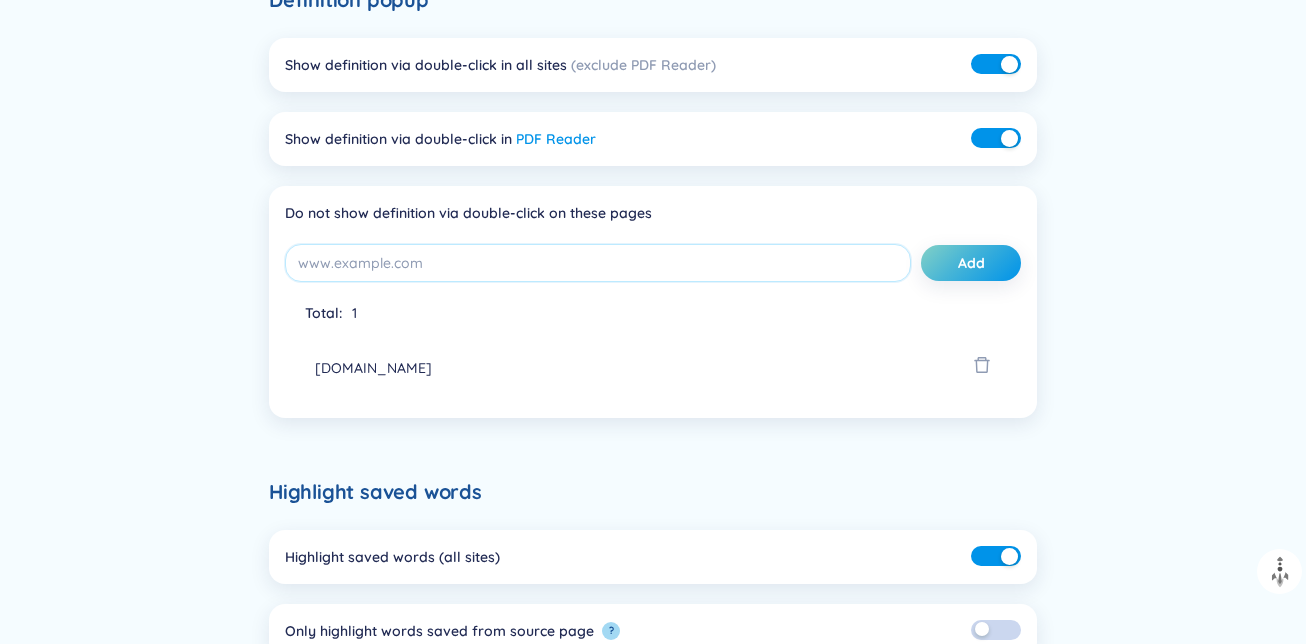scroll, scrollTop: 0, scrollLeft: 0, axis: both 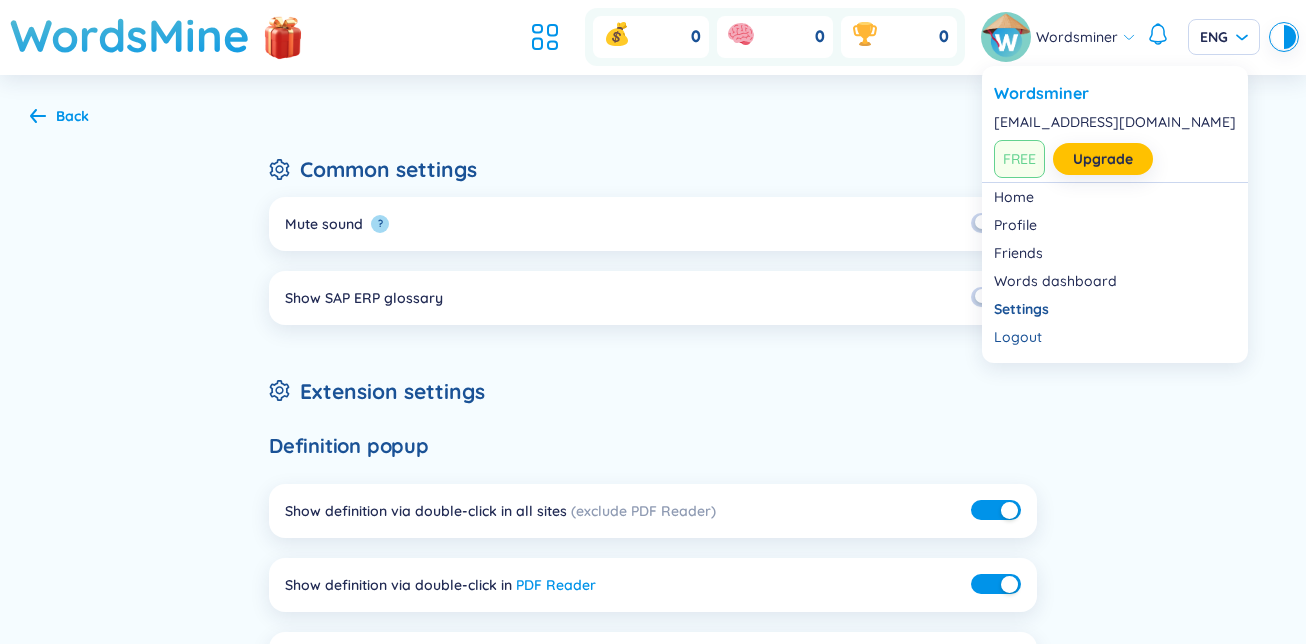 click on "Wordsminer" at bounding box center (1058, 37) 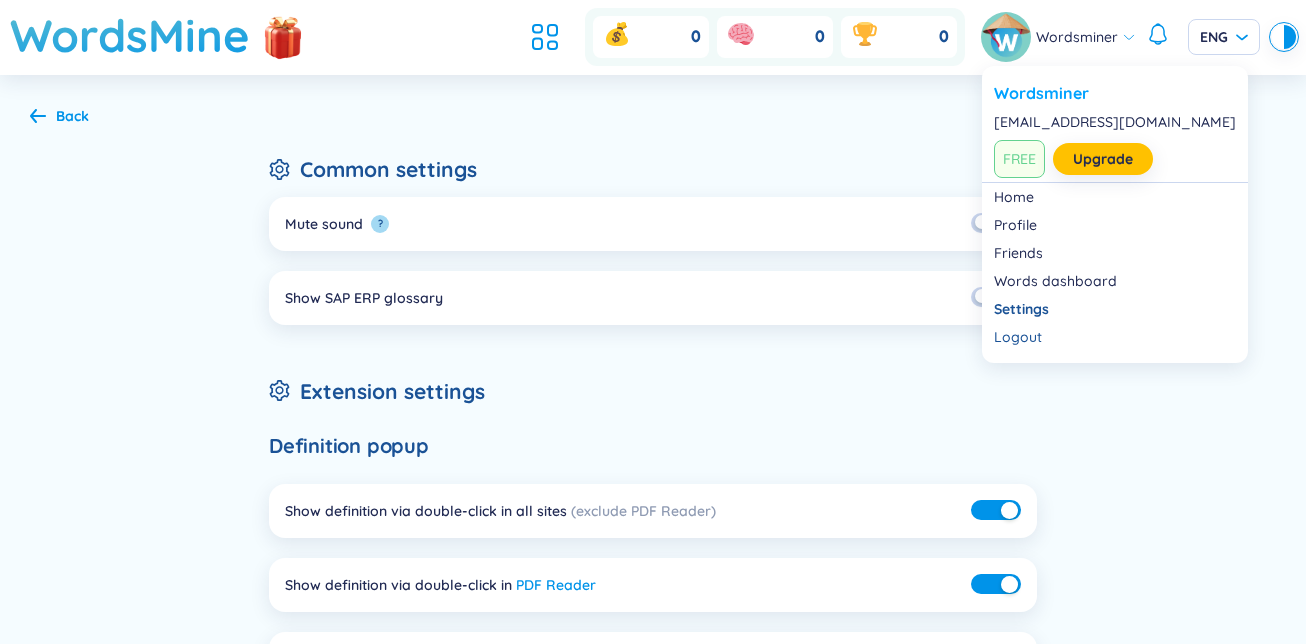 click on "Wordsminer" at bounding box center (1115, 93) 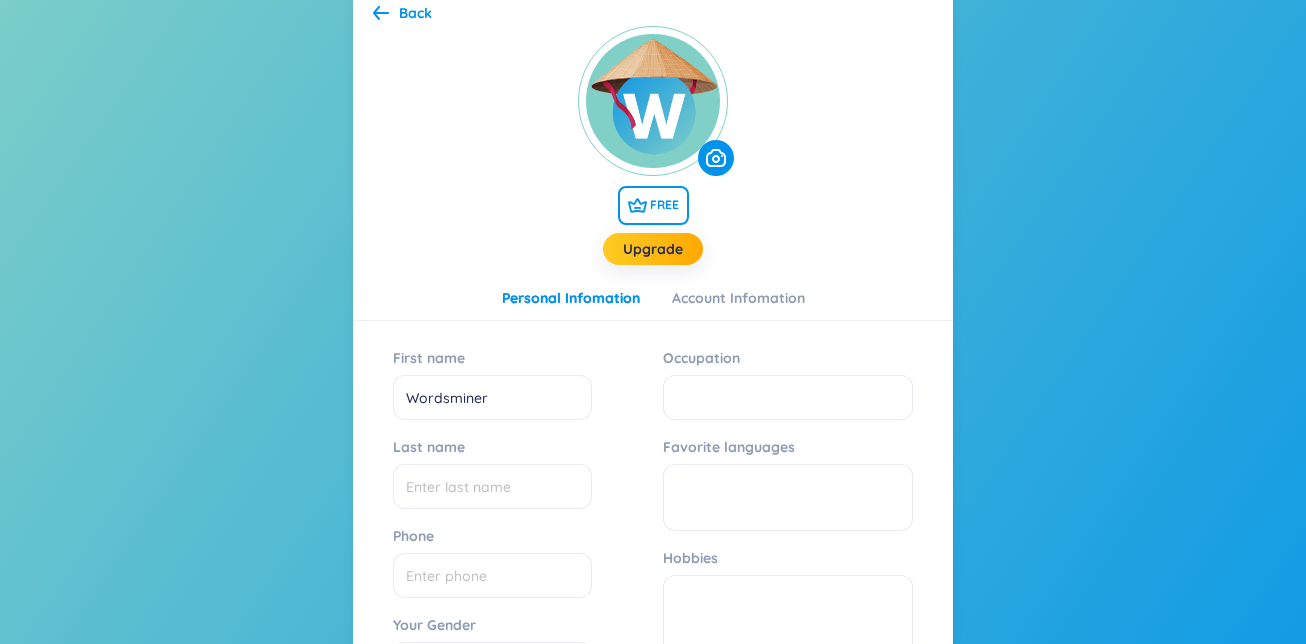 scroll, scrollTop: 134, scrollLeft: 0, axis: vertical 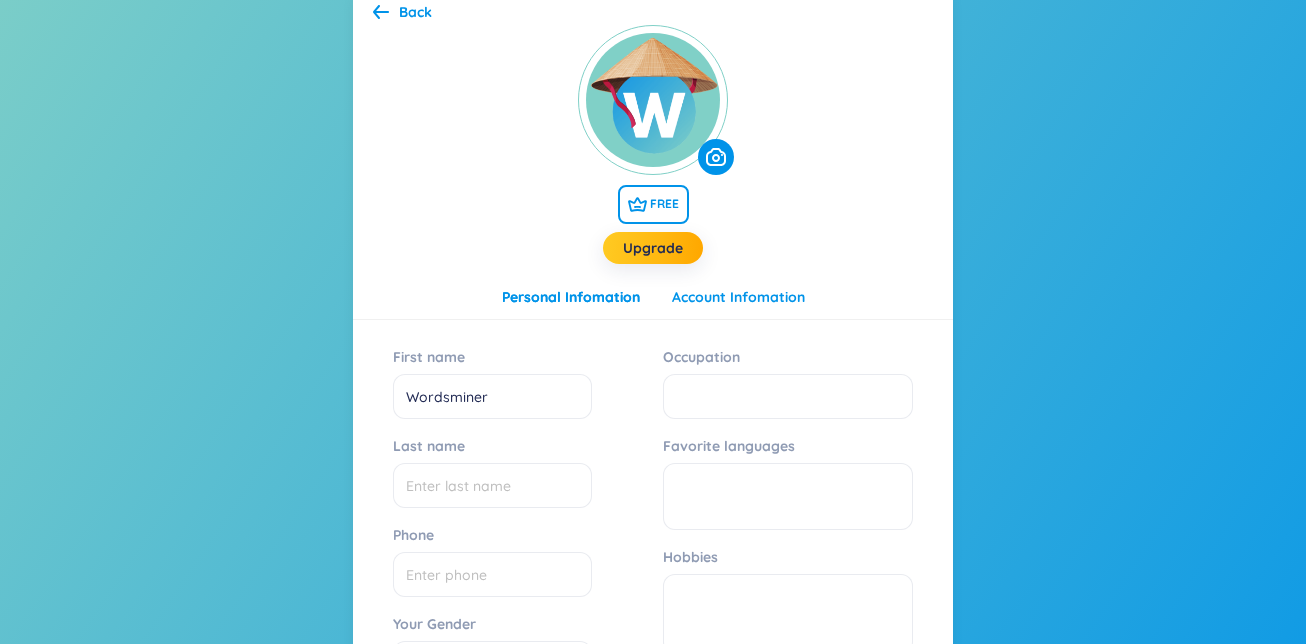 click on "Account Infomation" at bounding box center (738, 297) 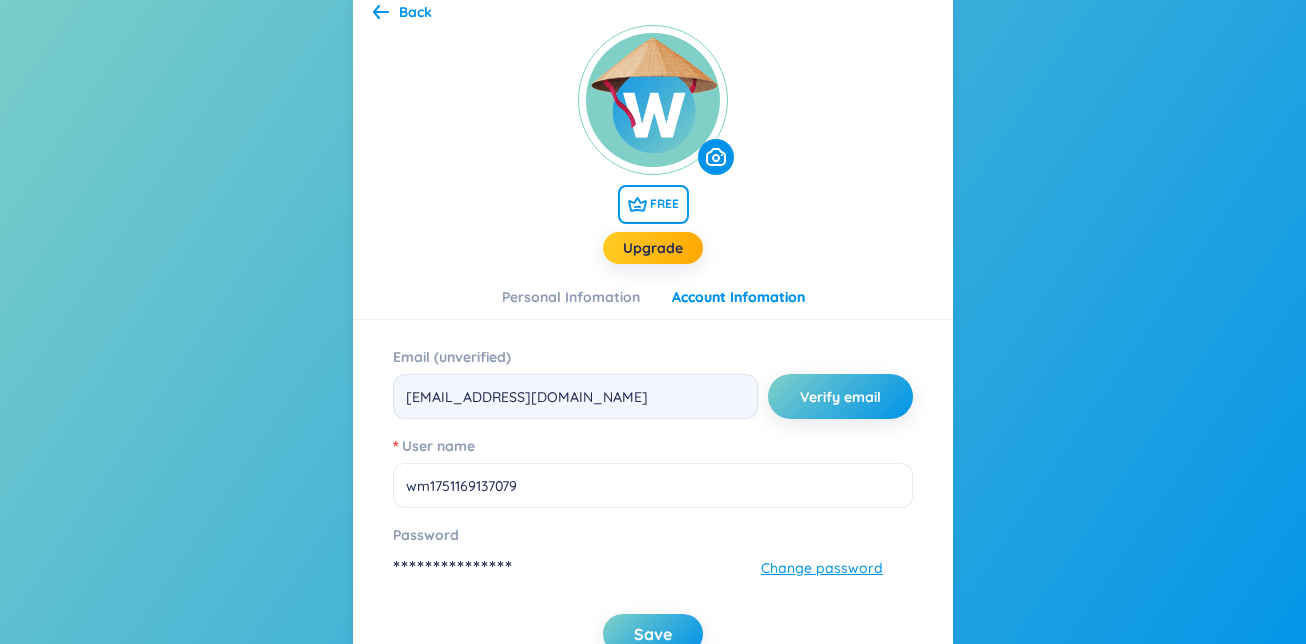 scroll, scrollTop: 221, scrollLeft: 0, axis: vertical 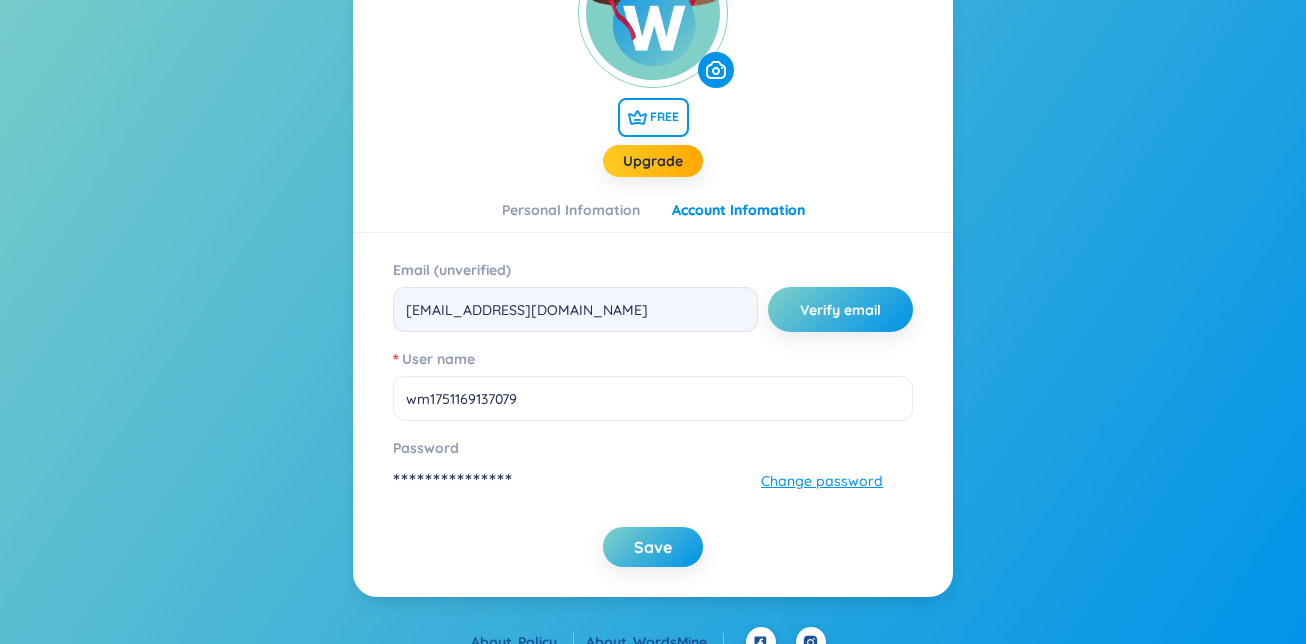 click on "Password" at bounding box center (638, 448) 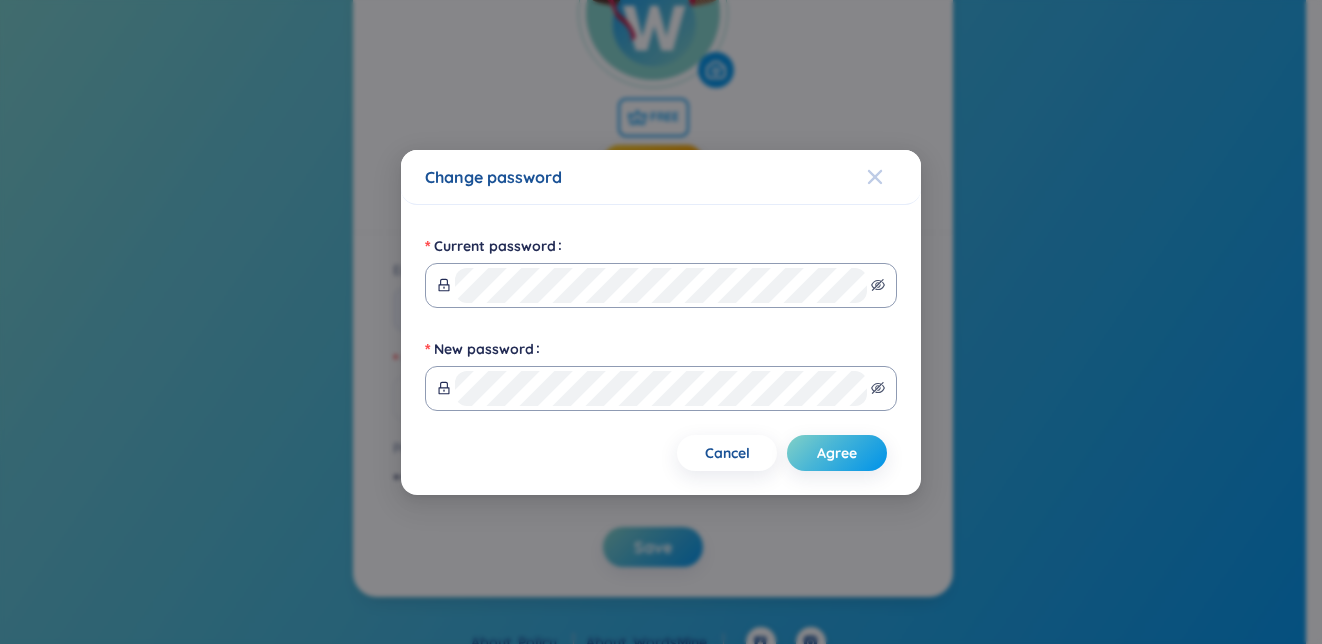 click 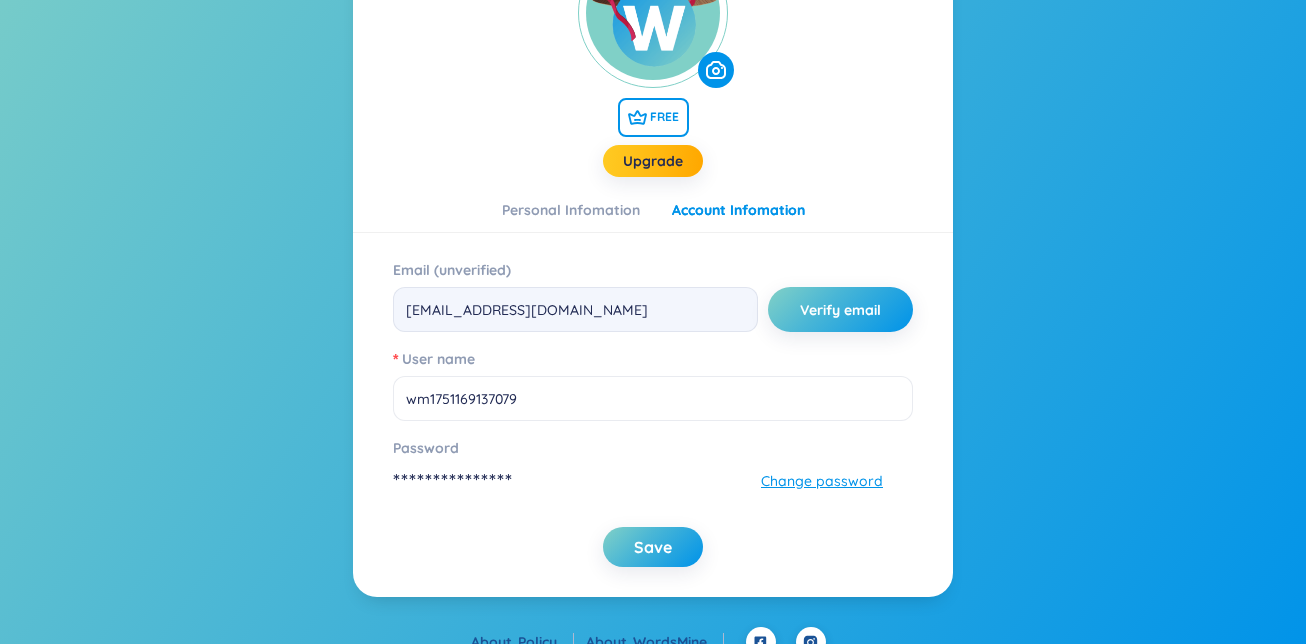 scroll, scrollTop: 244, scrollLeft: 0, axis: vertical 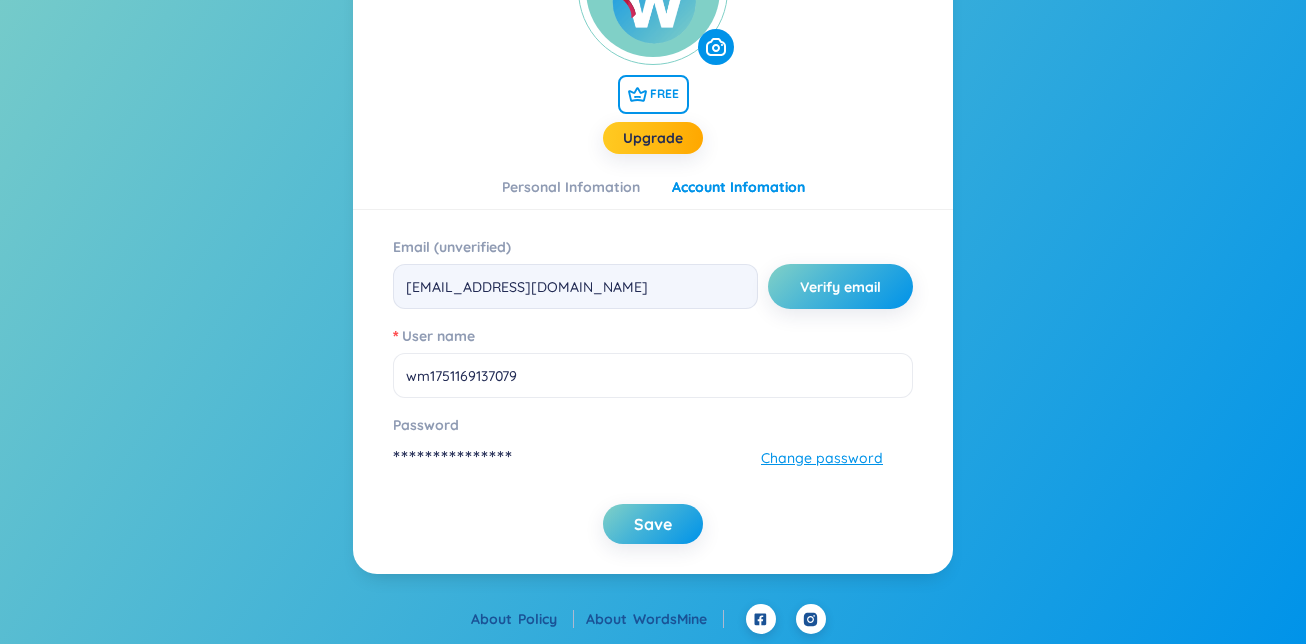 click on "WordsMine" at bounding box center [678, 619] 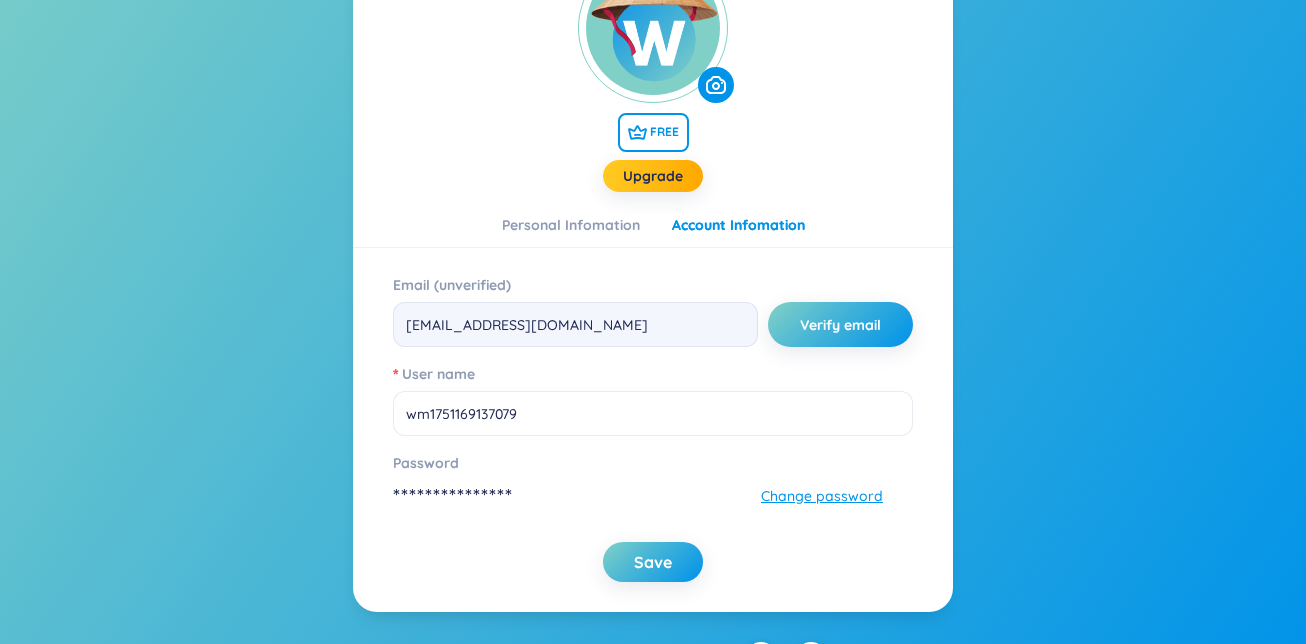 scroll, scrollTop: 205, scrollLeft: 0, axis: vertical 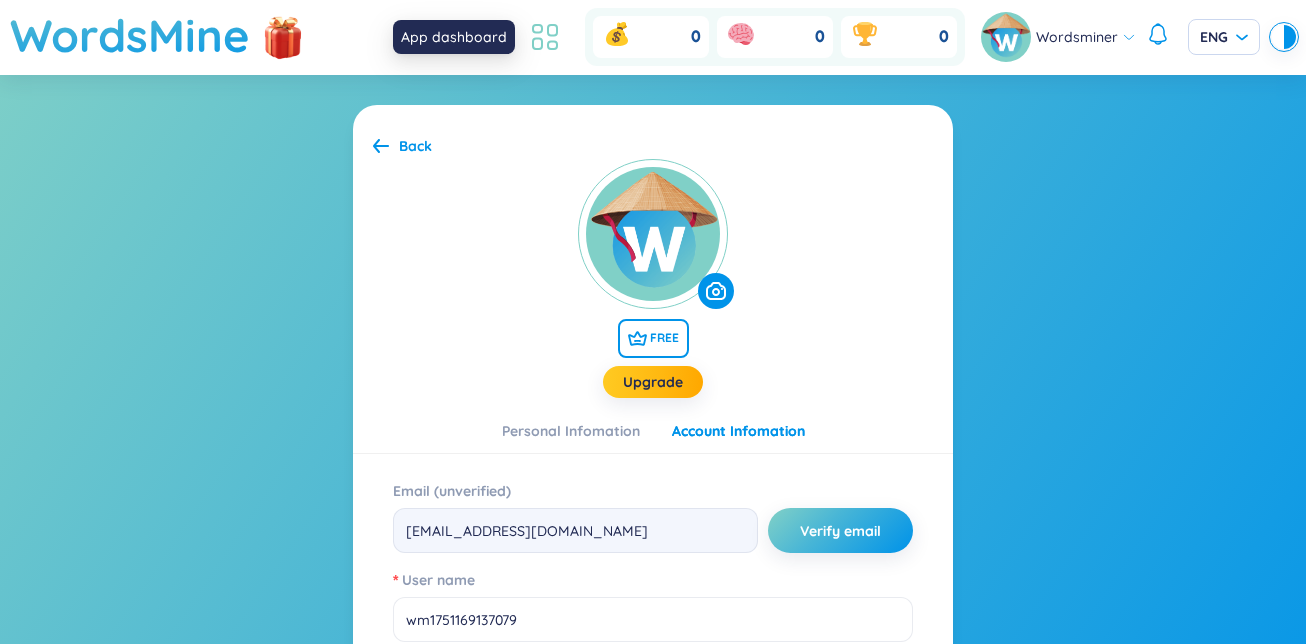 click 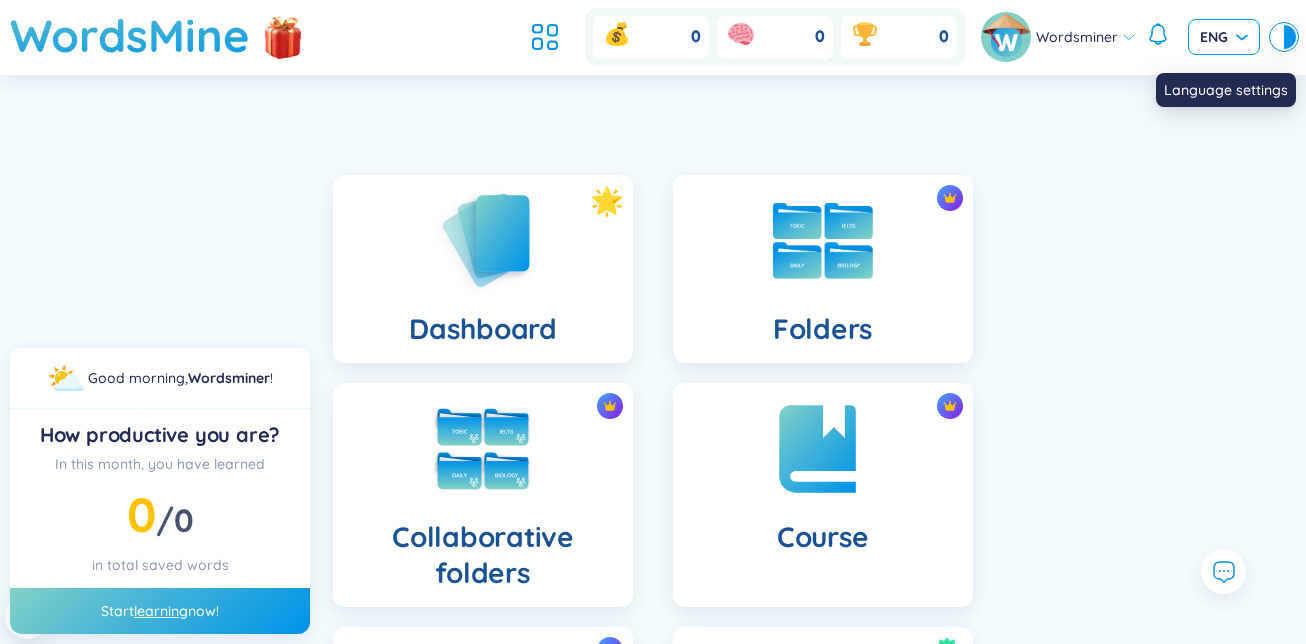 click on "ENG" at bounding box center (1224, 37) 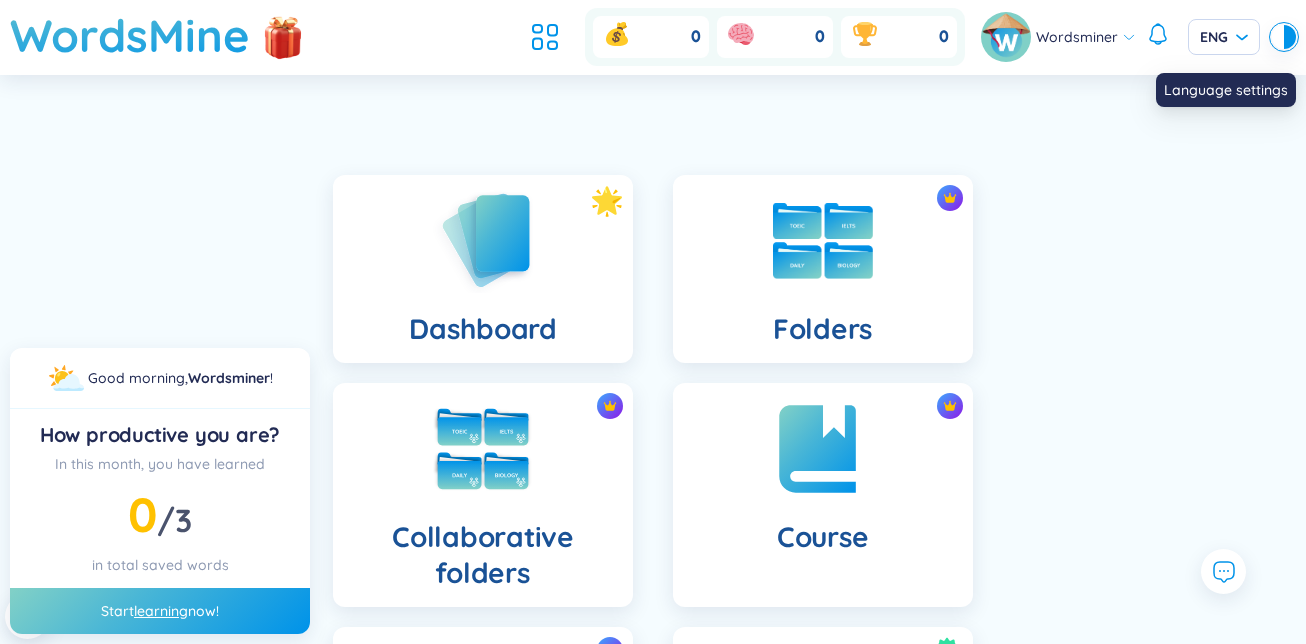 click on "Language settings" at bounding box center [1226, 90] 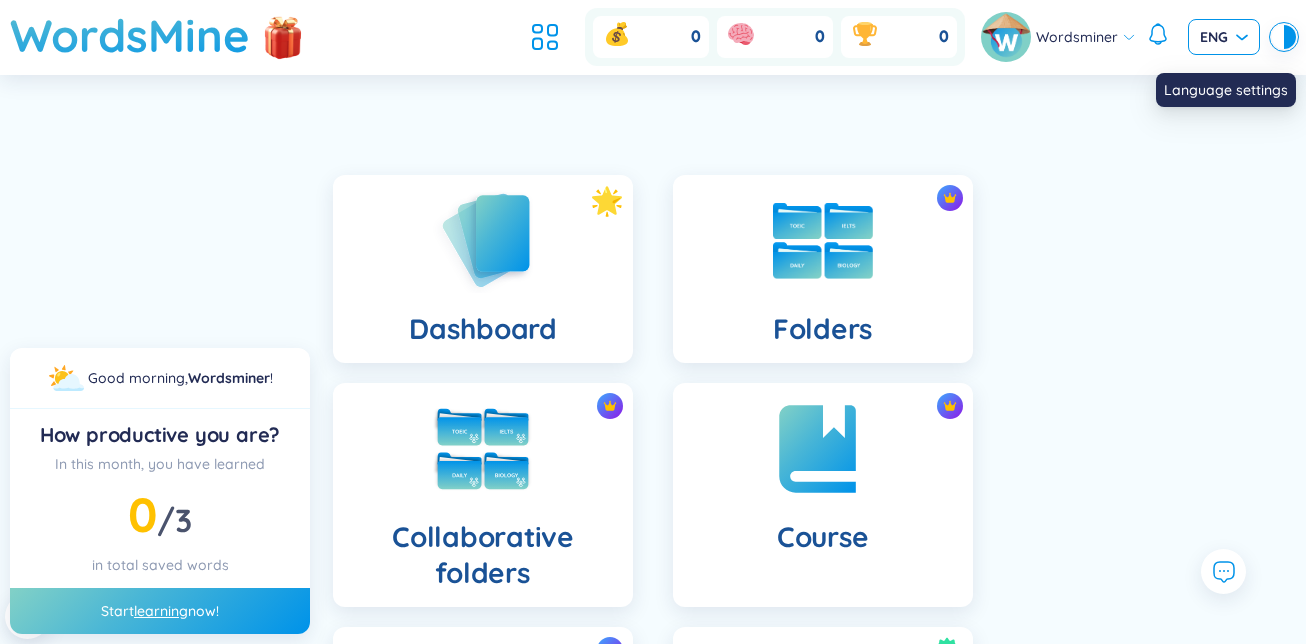 click on "ENG" at bounding box center (1224, 37) 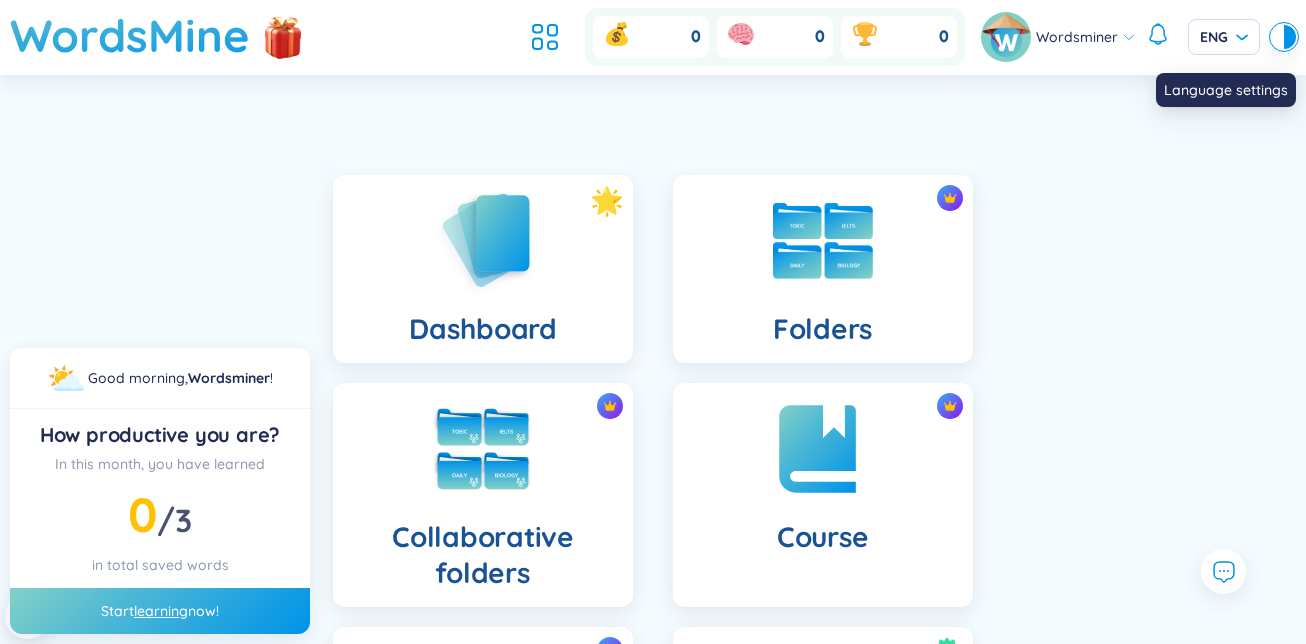 click on "Language settings" at bounding box center (1226, 90) 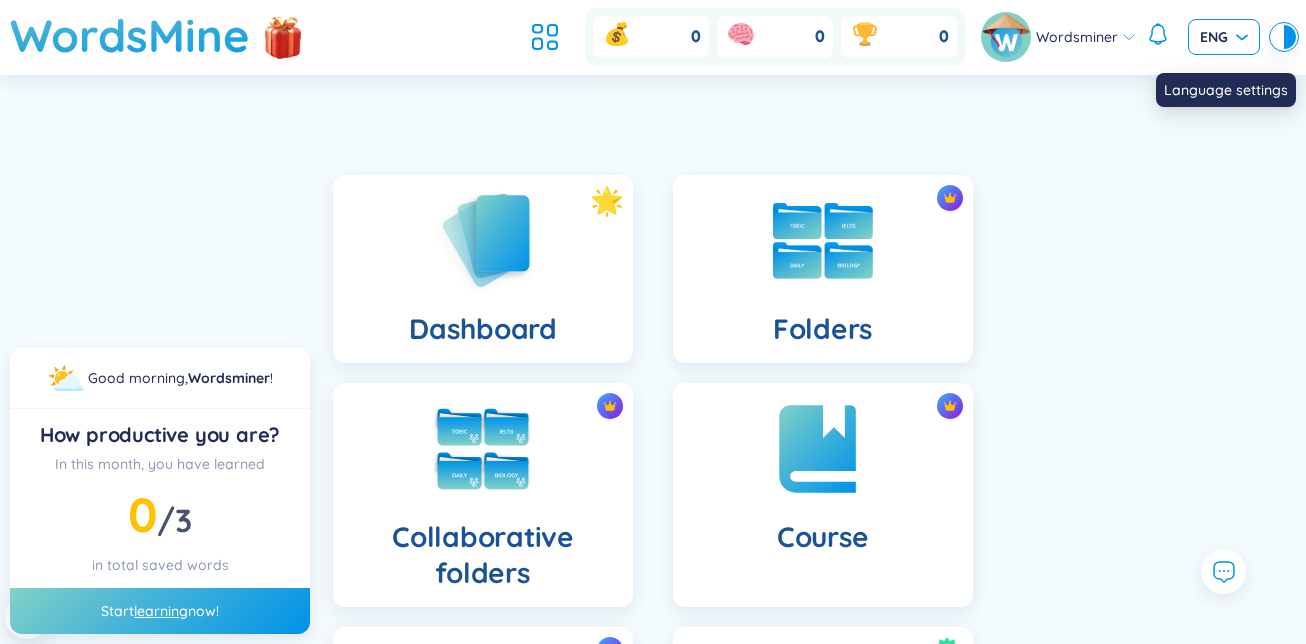 click on "ENG" at bounding box center (1224, 37) 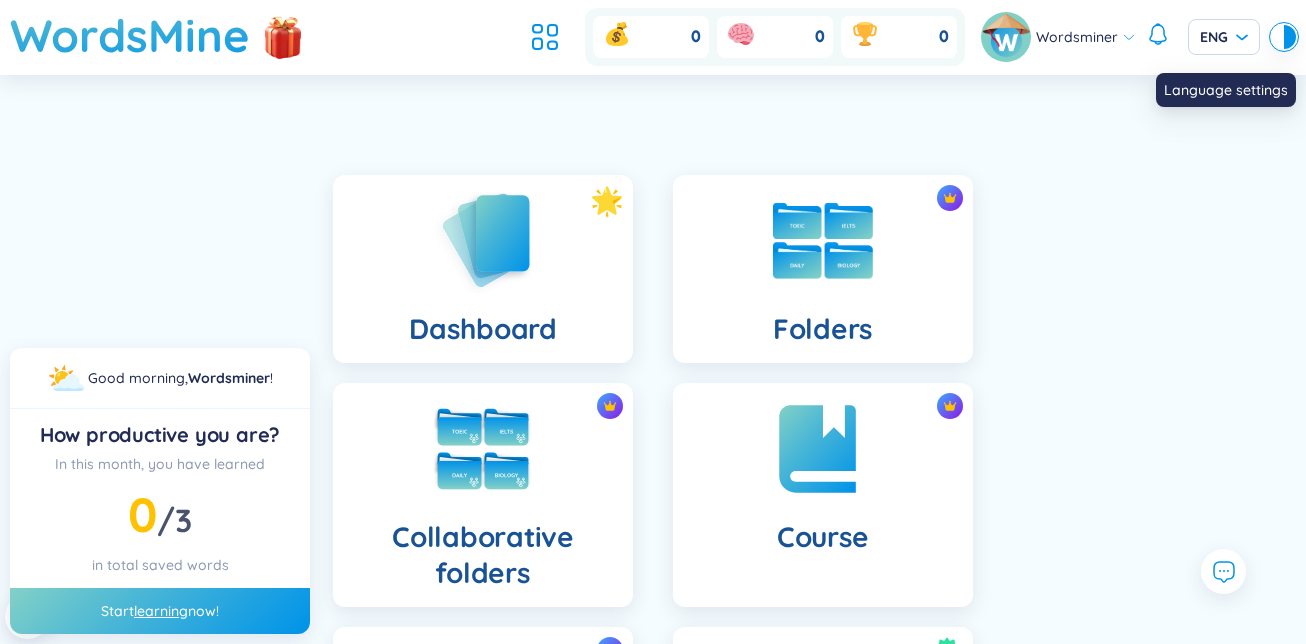 click on "Language settings" at bounding box center [1226, 90] 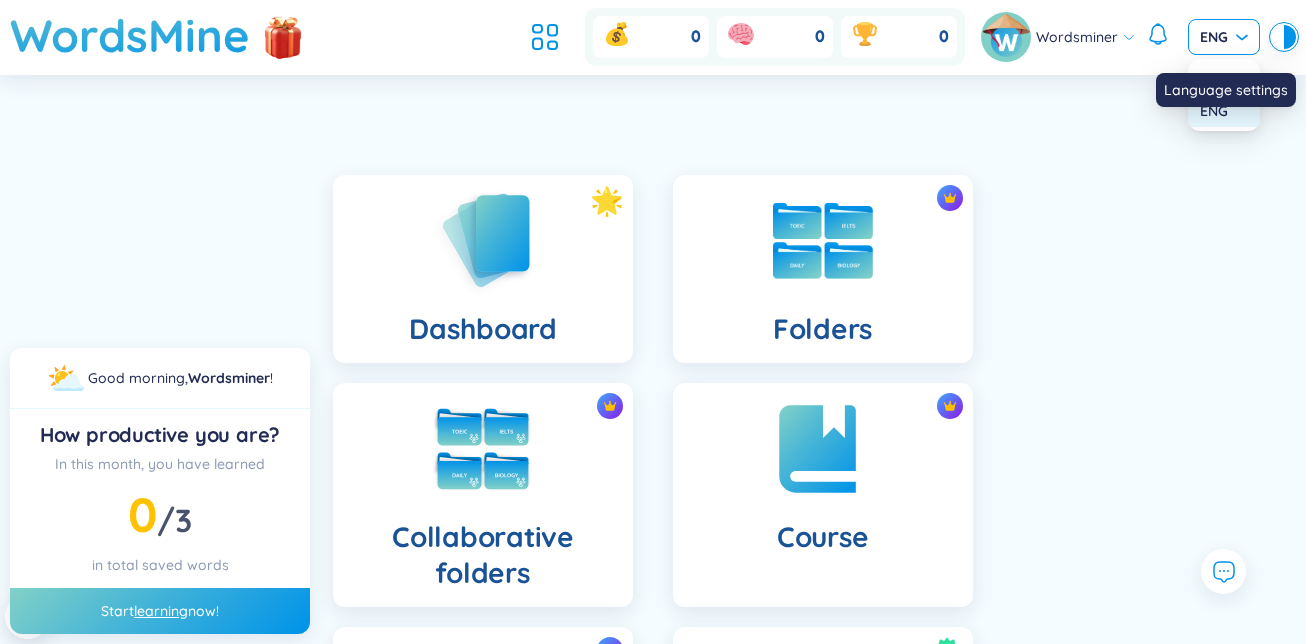 click on "ENG" at bounding box center [1224, 37] 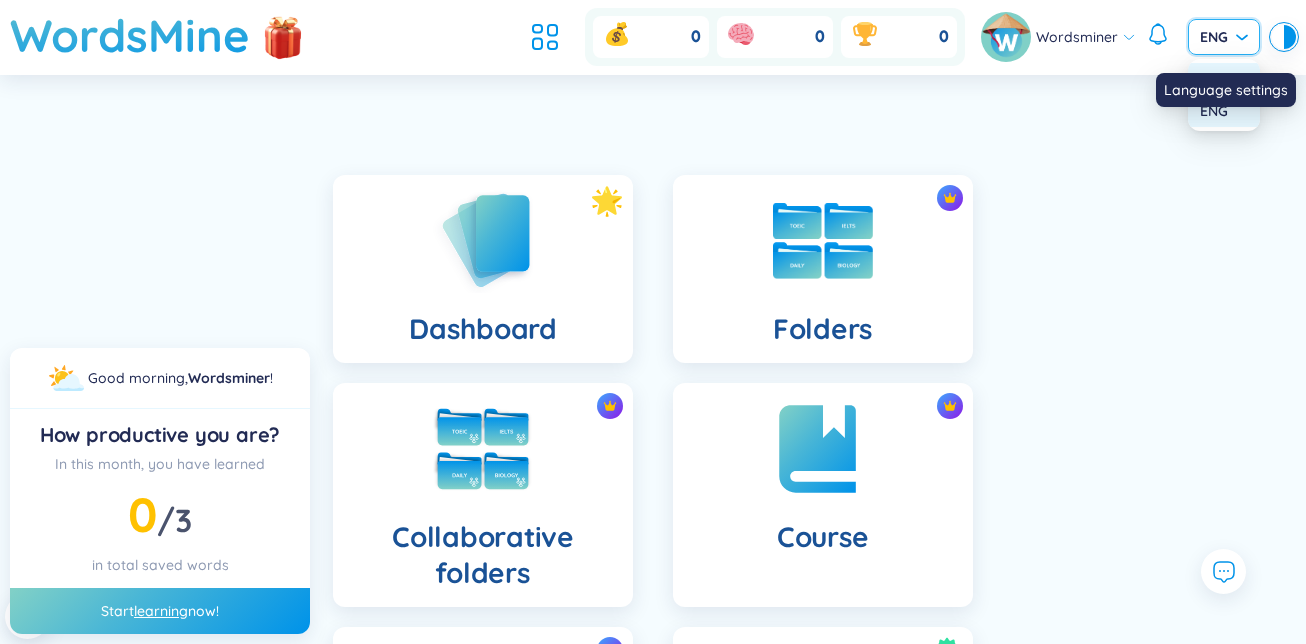 click on "Language settings" at bounding box center (1226, 90) 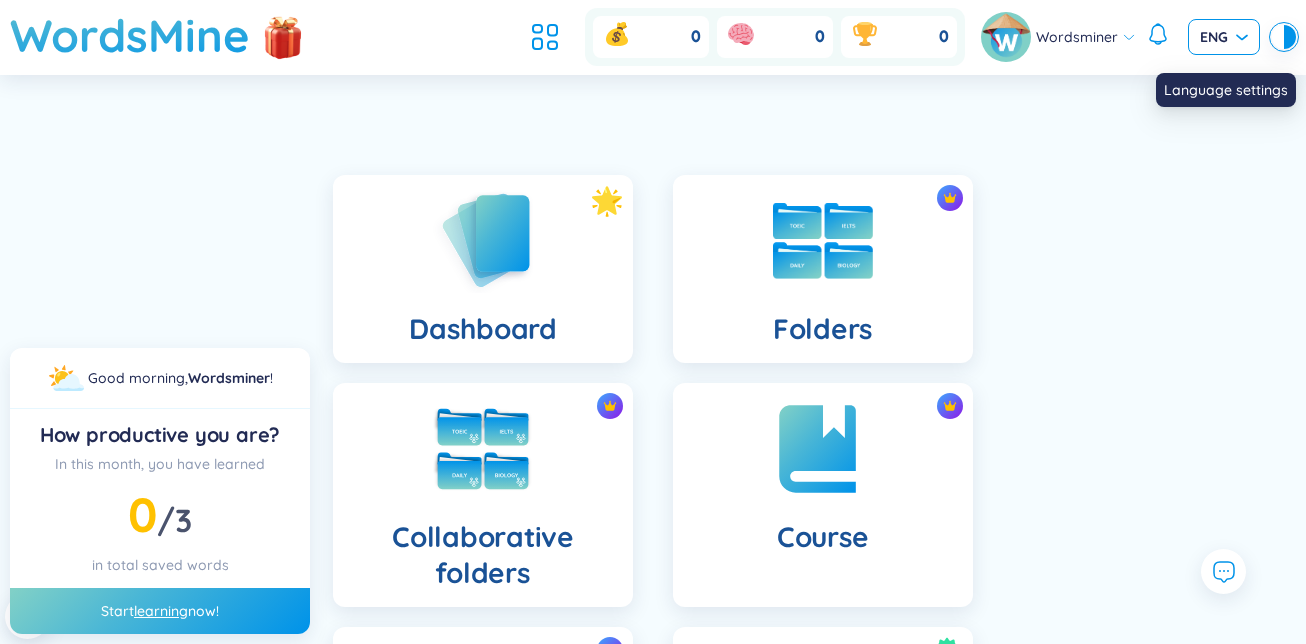 click on "ENG" at bounding box center [1224, 37] 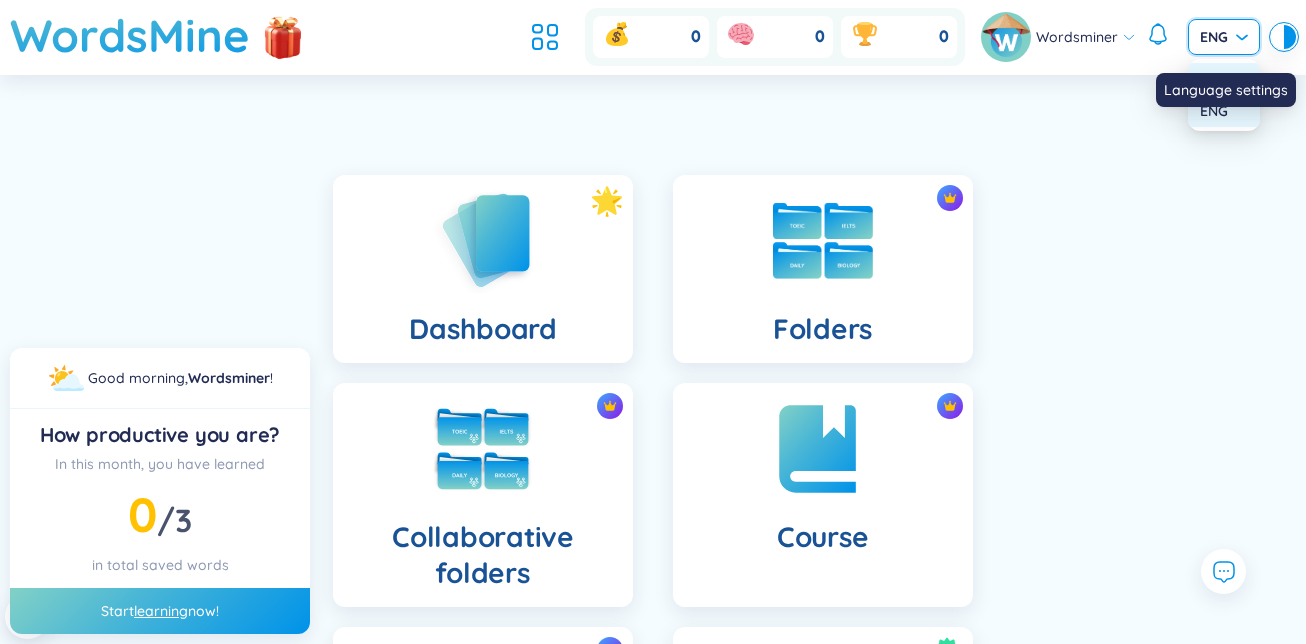 click on "WordsMine Copilot is now available! Check it out  here  WordsMine Copilot is now available! Check it out  here  WordsMine Copilot is now available! Check it out  here  WordsMine Copilot is now available! Check it out  here  WordsMine 0 0 0 Wordsminer ENG Dashboard Folders Collaborative folders Course Learning New Live learning Insight PDF Reader PDF List Image to vocabulary Good morning ,  Wordsminer ! How productive you are? In this month, you have learned 0 / 3 in total saved words Start  learning  now! About Policy About WordsMine
App dashboard Total tokens Wordsminer [EMAIL_ADDRESS][DOMAIN_NAME]   FREE Upgrade Home Profile Friends Words dashboard Settings Logout Memory level Language settings vi en VIE ENG" at bounding box center [653, 322] 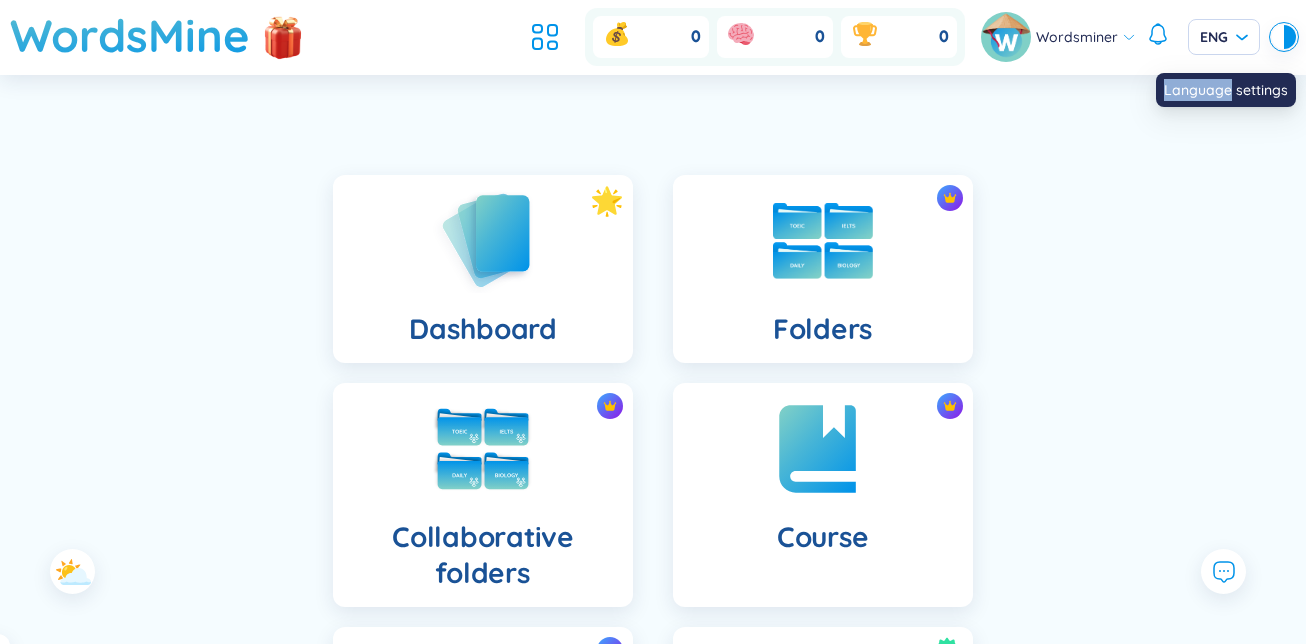click on "Language settings" at bounding box center [1226, 90] 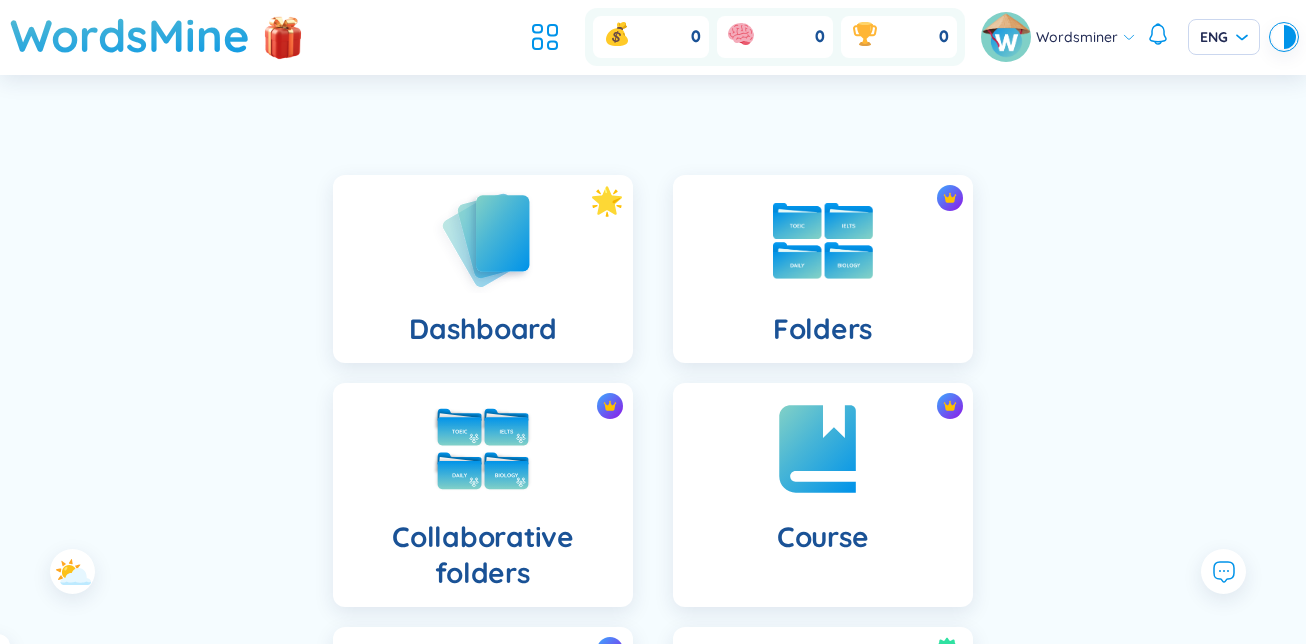 click on "WordsMine 0 0 0 Wordsminer ENG" at bounding box center [653, 37] 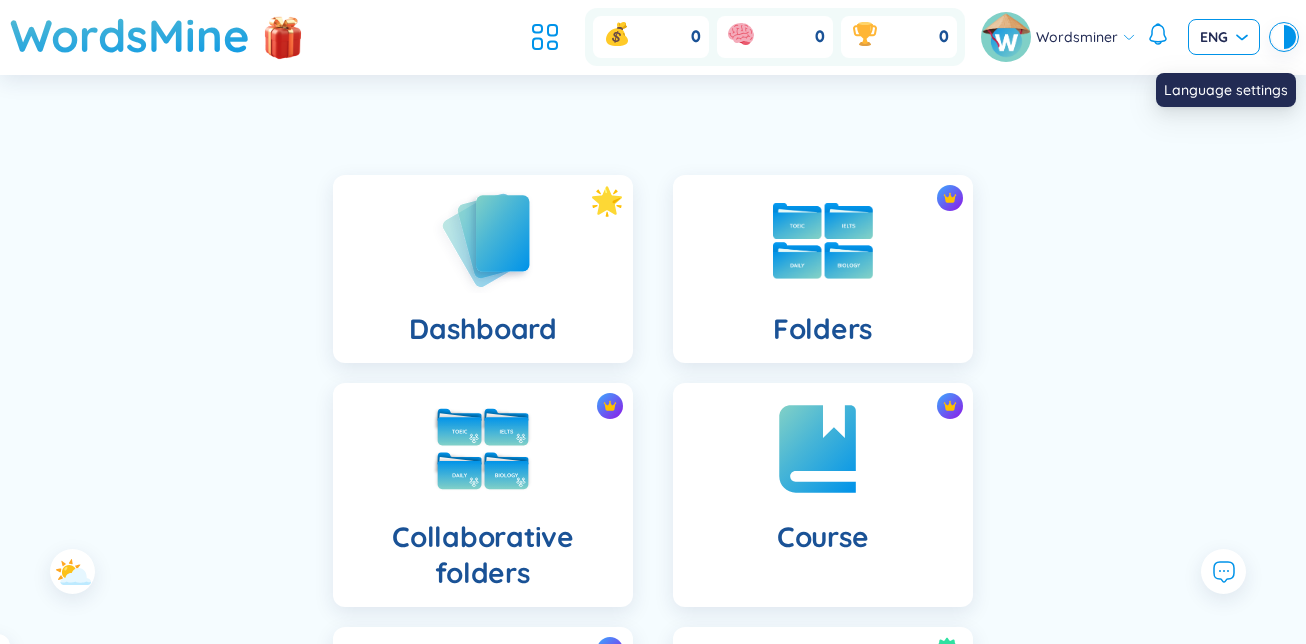 click on "ENG" at bounding box center [1224, 37] 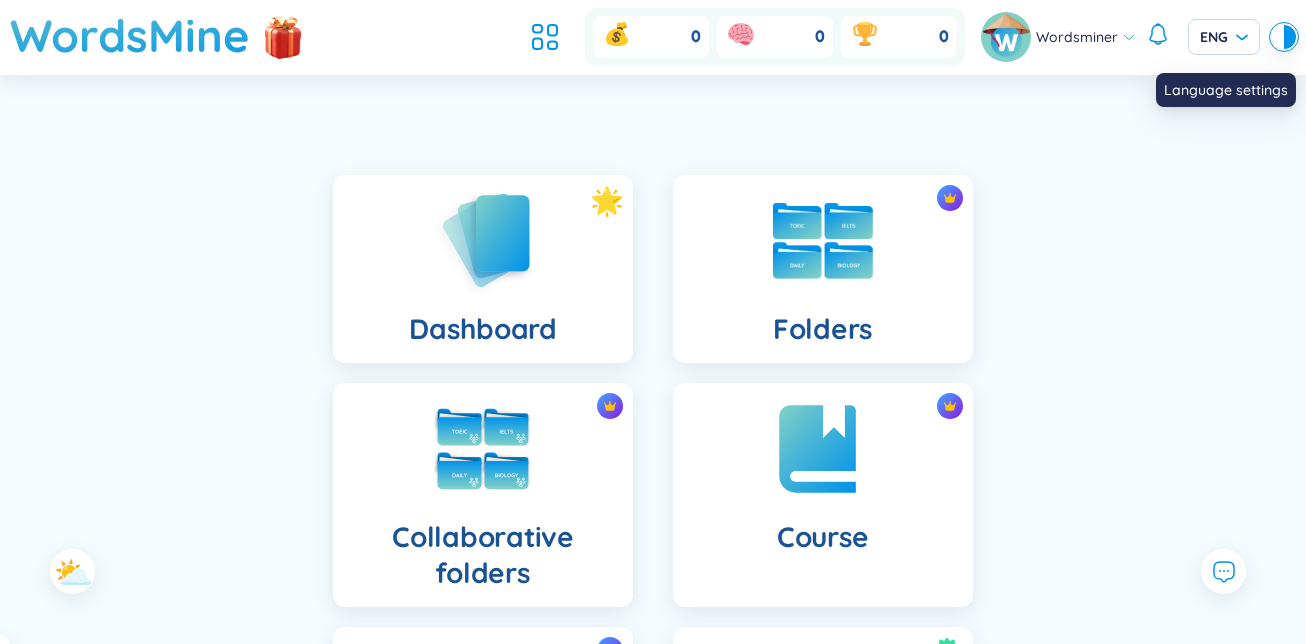 click on "Language settings" at bounding box center [1226, 90] 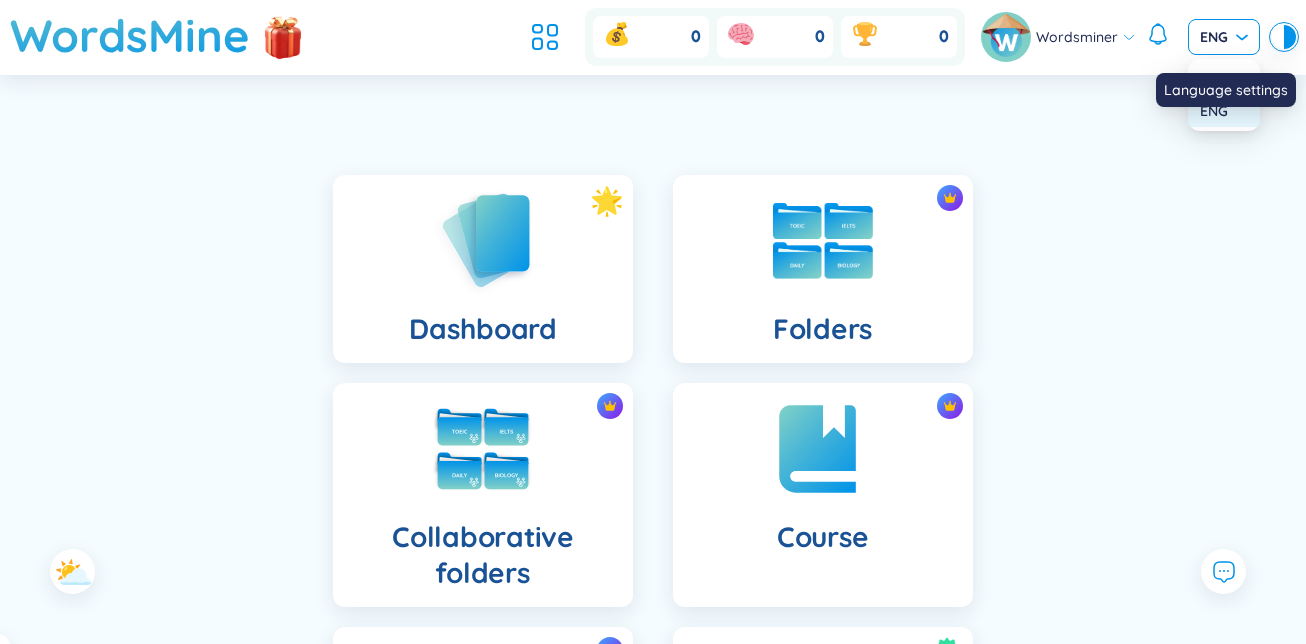 click on "ENG" at bounding box center (1224, 37) 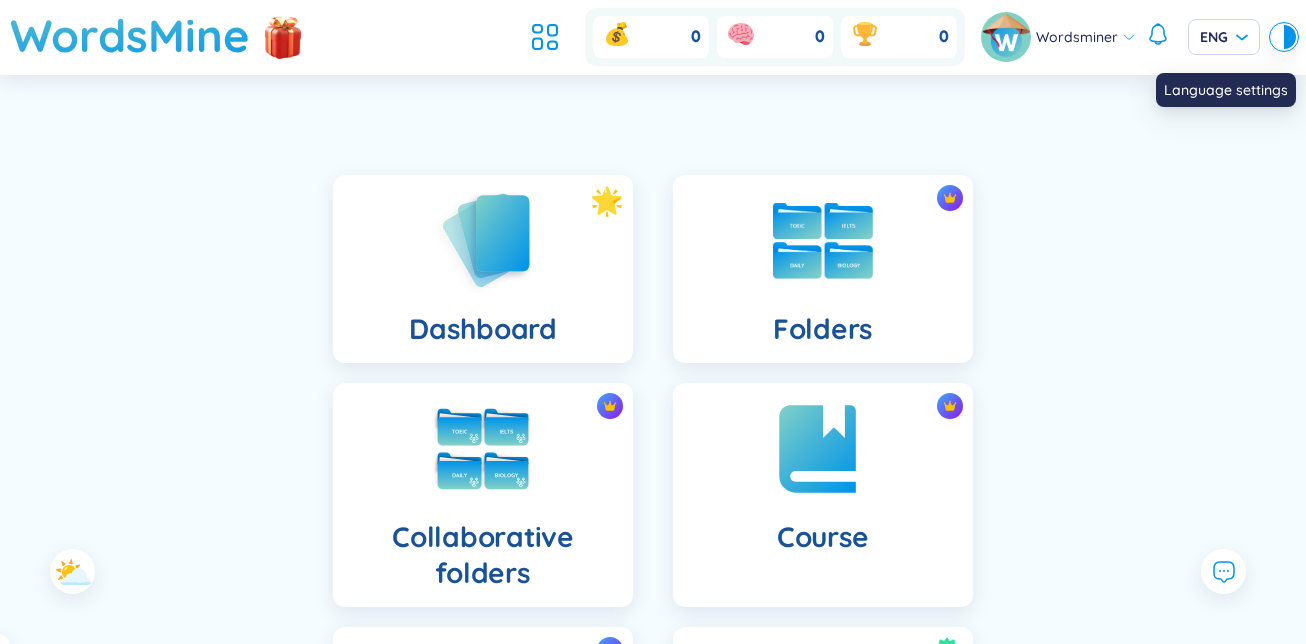 click on "Language settings" at bounding box center (1226, 90) 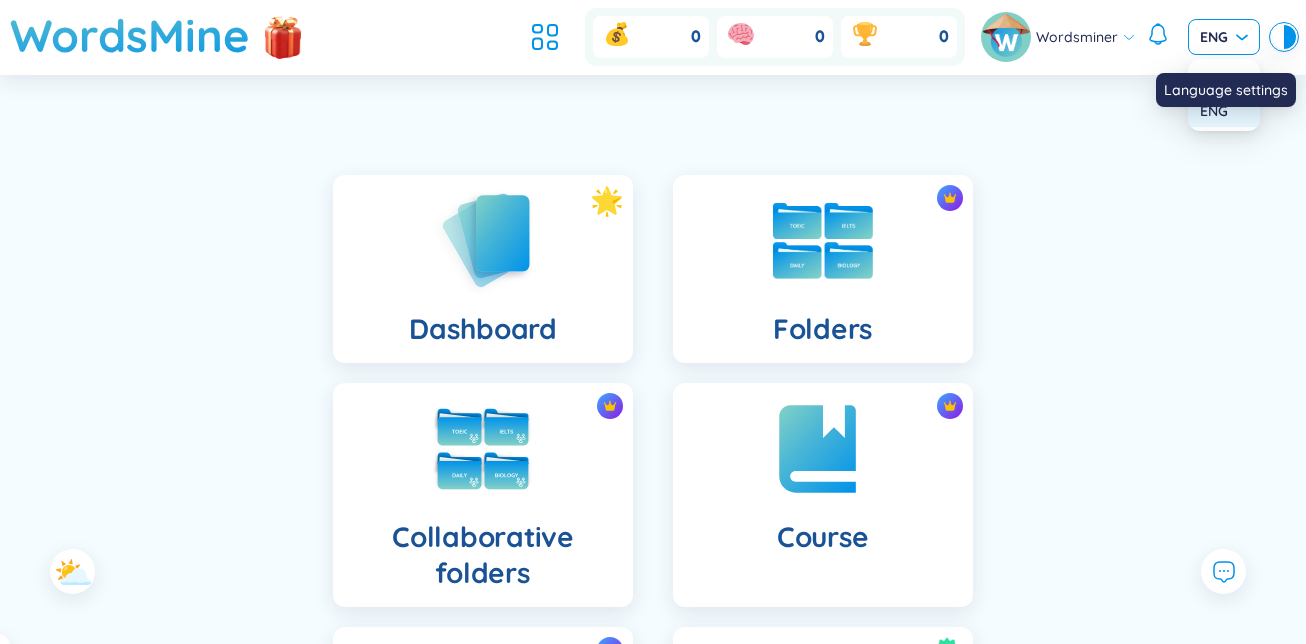 click on "ENG" at bounding box center [1224, 37] 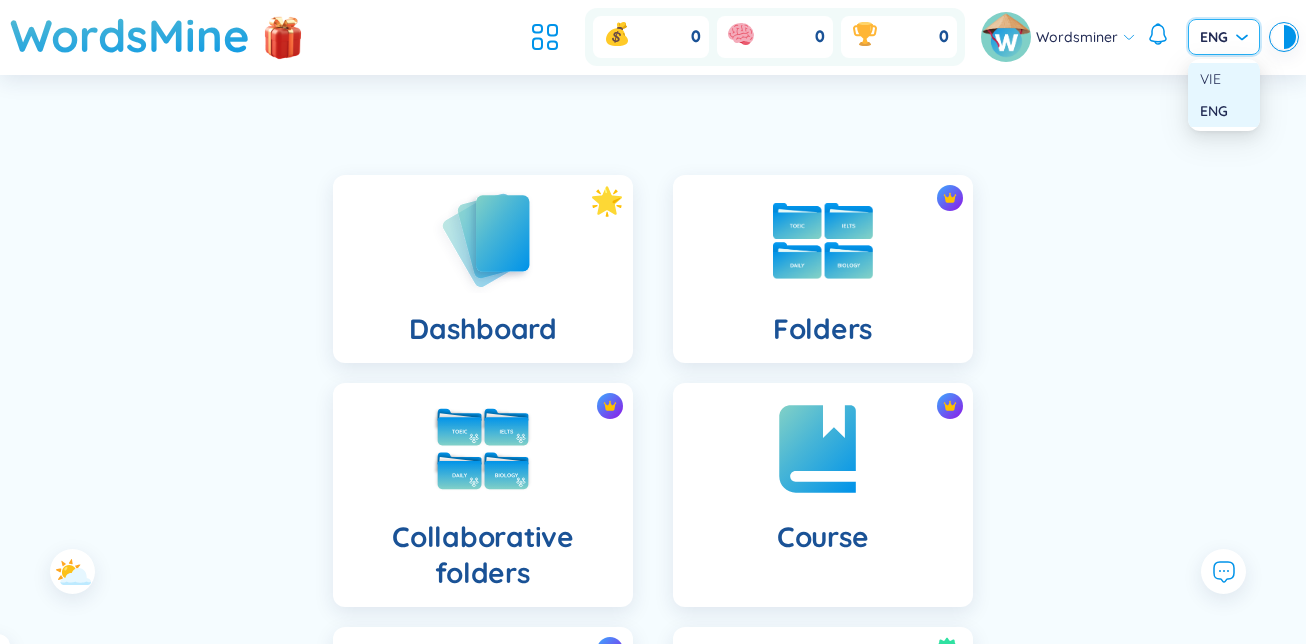 click on "Language settings" at bounding box center [227, -916] 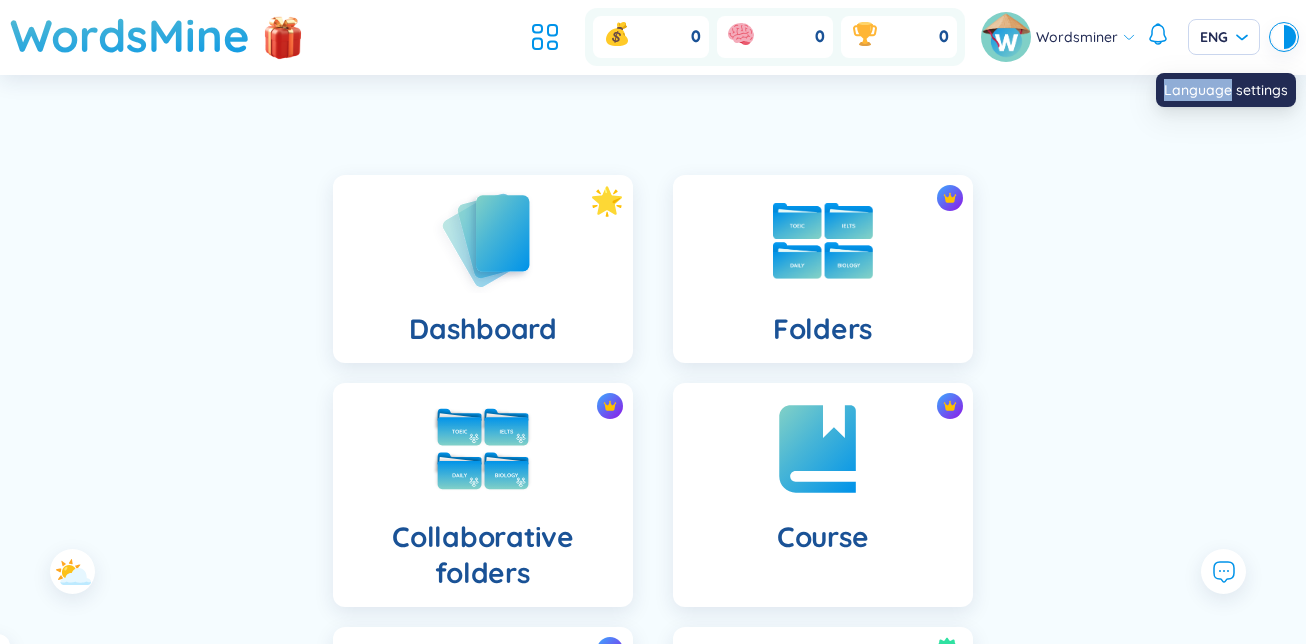 click on "Language settings" at bounding box center [1226, 83] 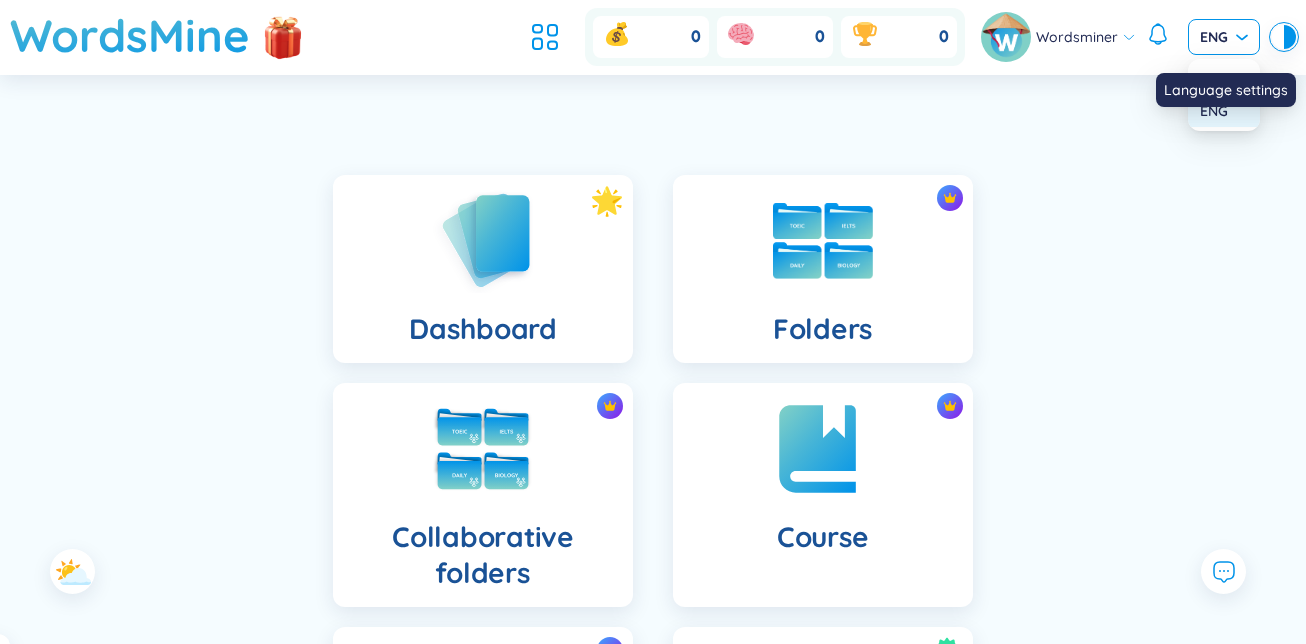 click on "ENG" at bounding box center [1224, 37] 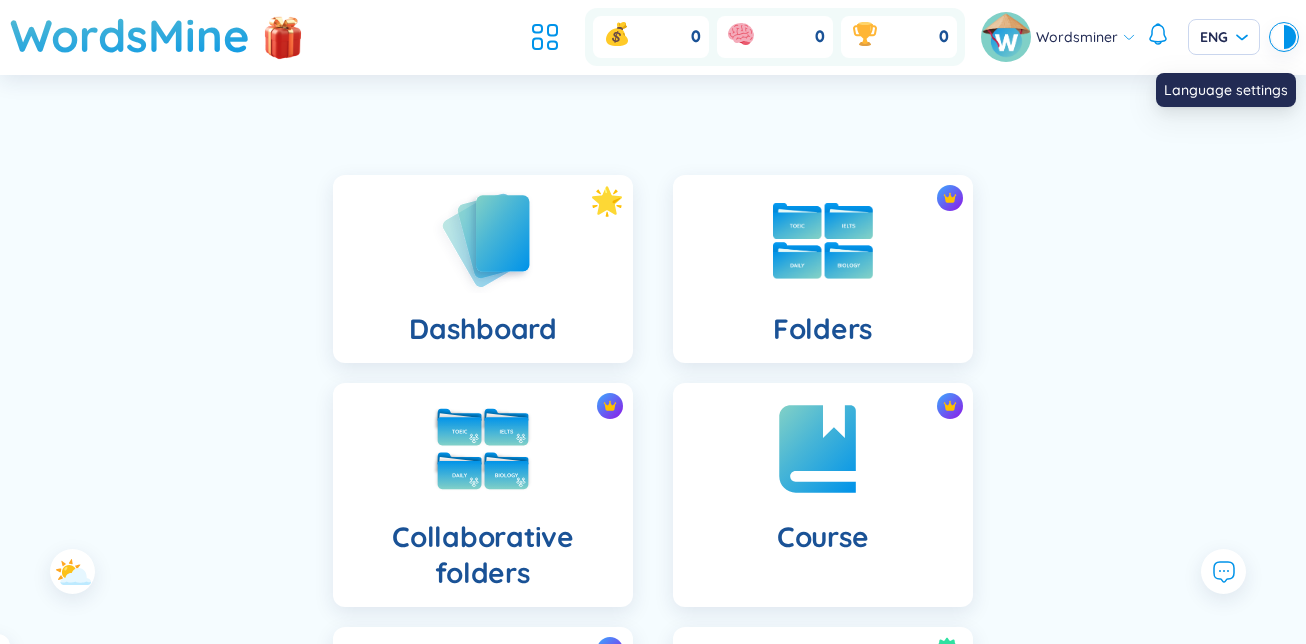 click on "Language settings" at bounding box center (1226, 90) 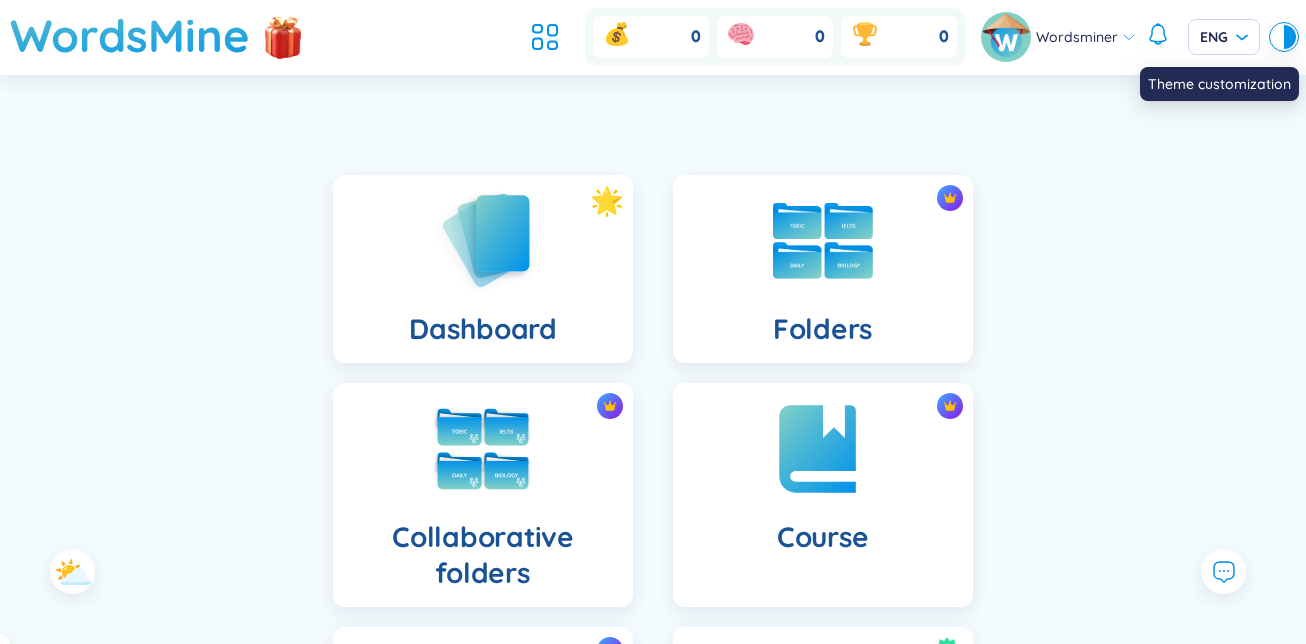 click at bounding box center [1290, 37] 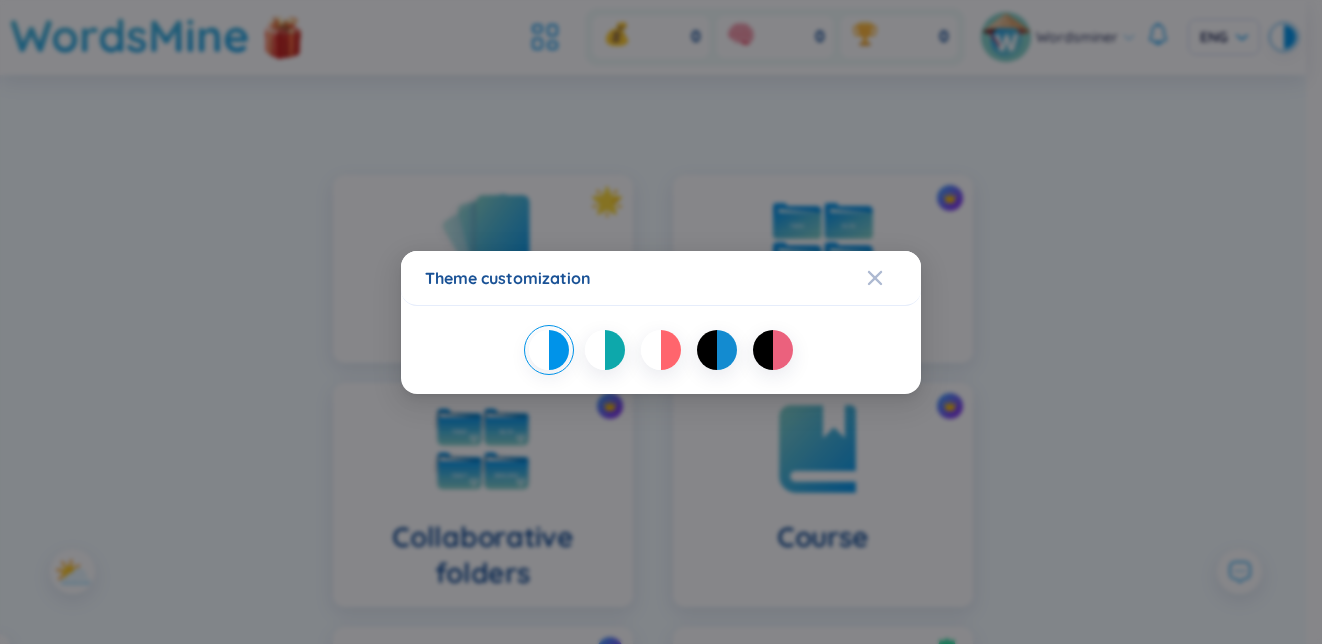click at bounding box center (763, 350) 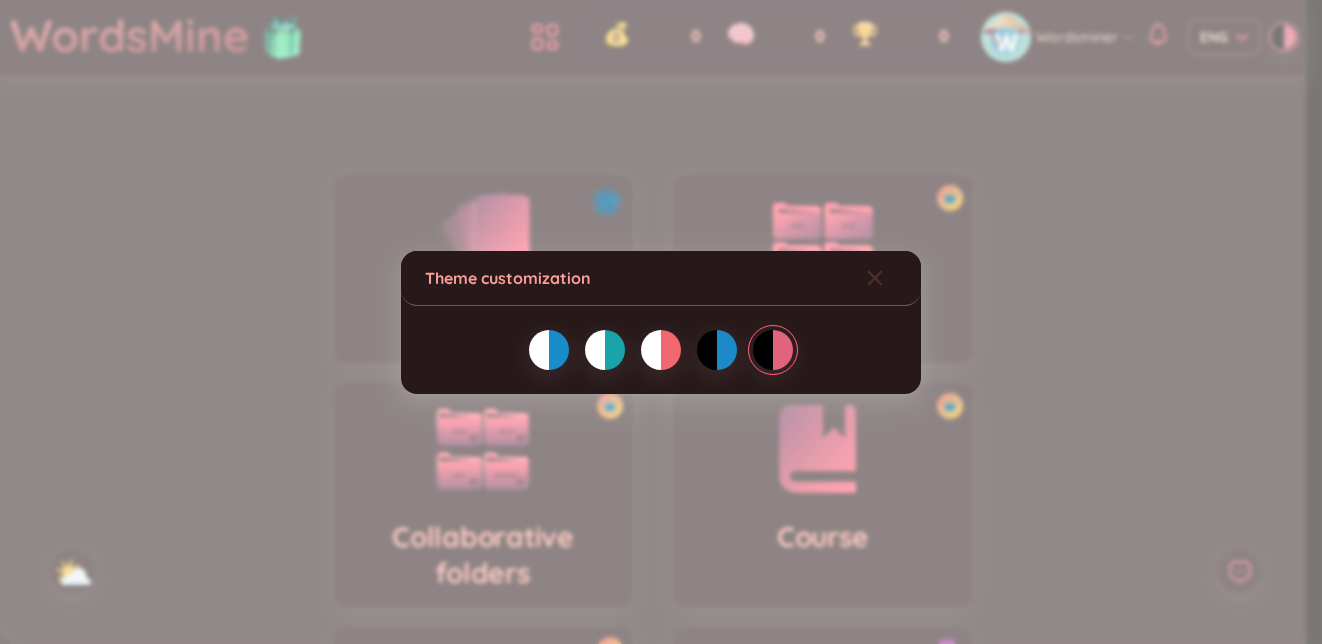 click at bounding box center [894, 278] 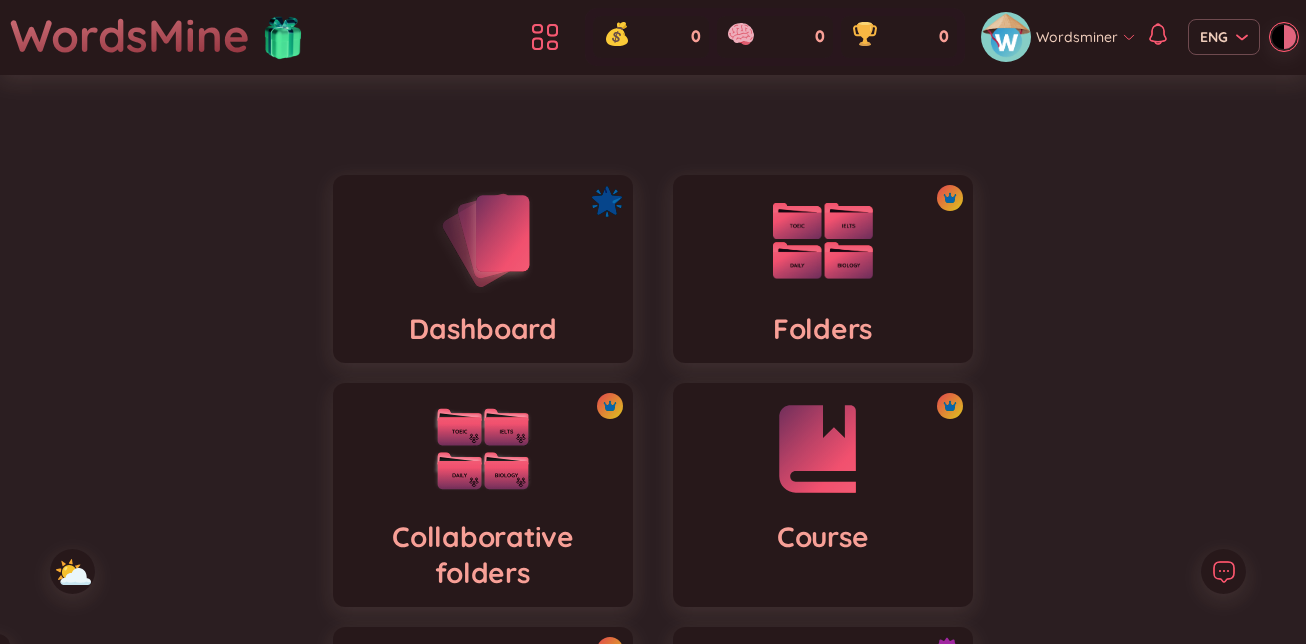 click on "Wordsminer ENG" at bounding box center (1138, 37) 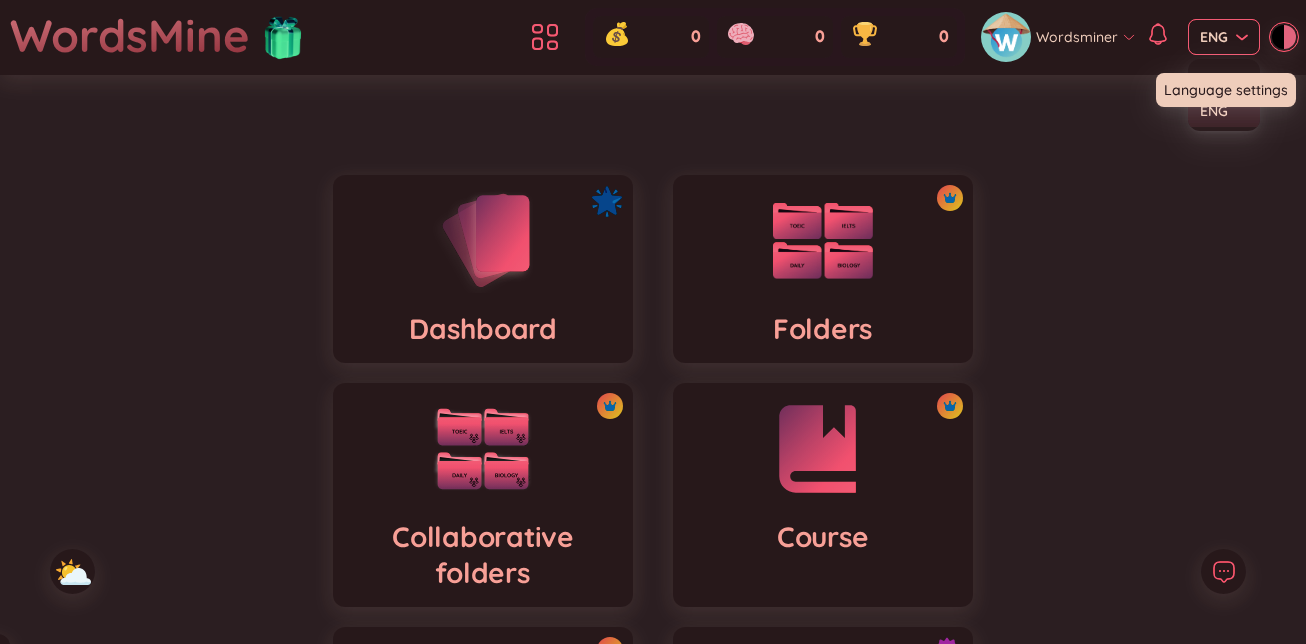 click on "ENG" at bounding box center [1224, 37] 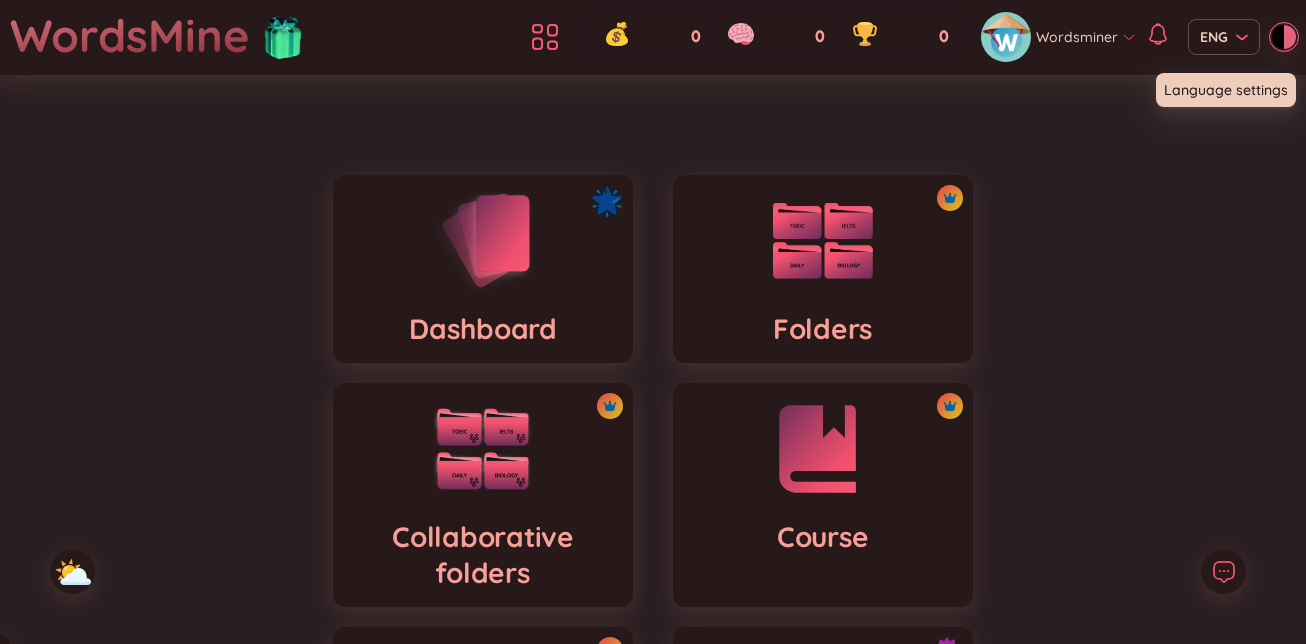 click on "Language settings" at bounding box center (1226, 83) 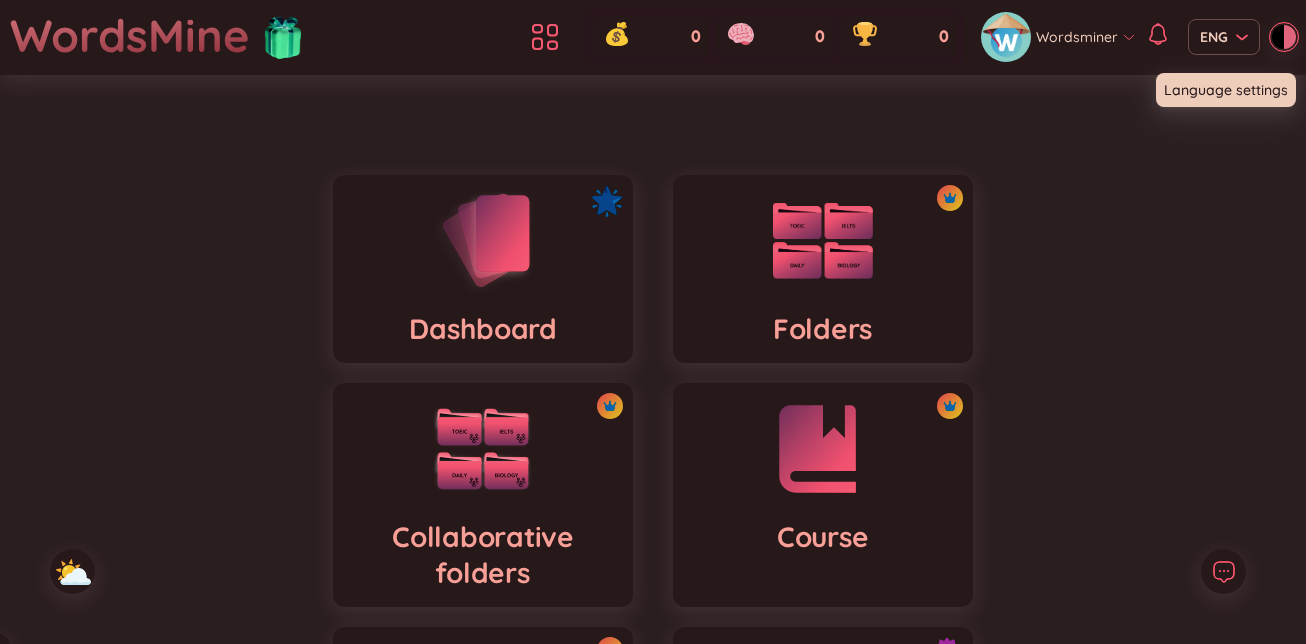 click on "Language settings" at bounding box center [1226, 90] 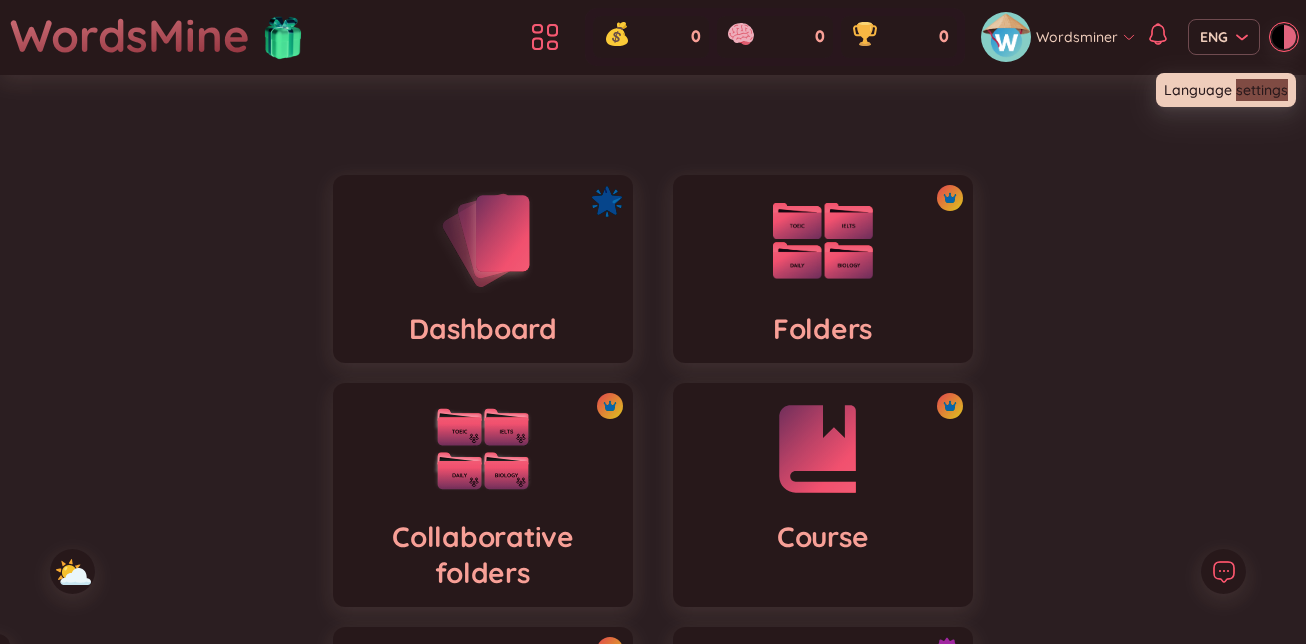 click on "Language settings" at bounding box center (1226, 90) 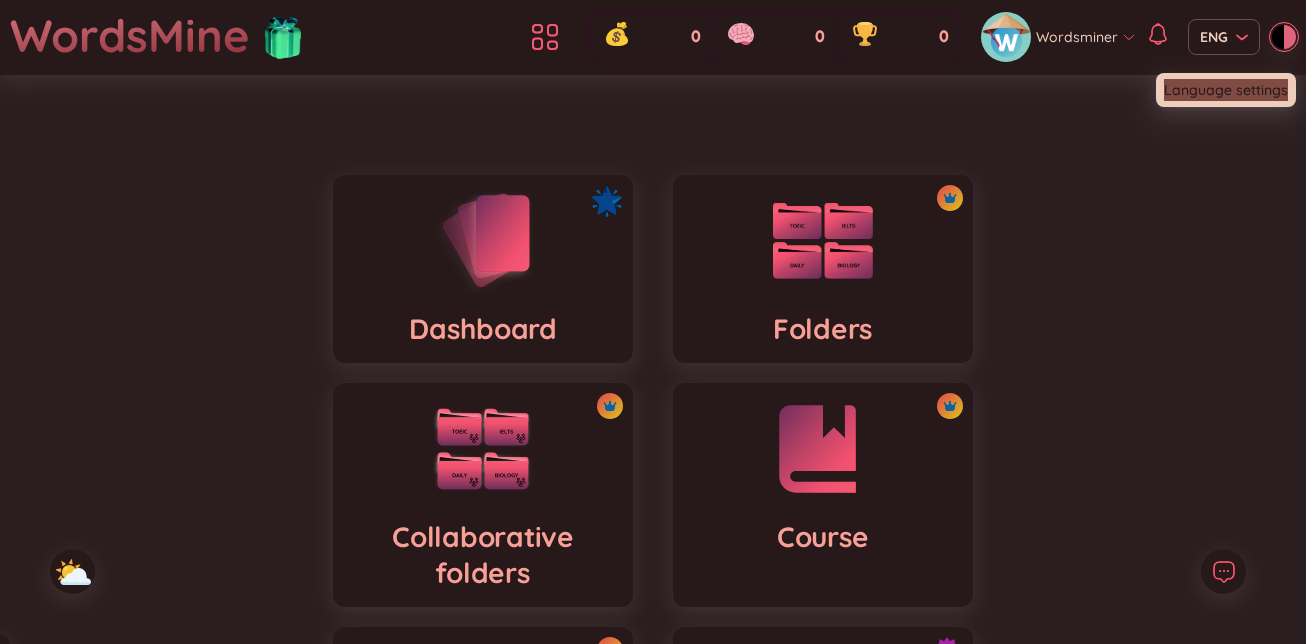 click on "Language settings" at bounding box center [1226, 90] 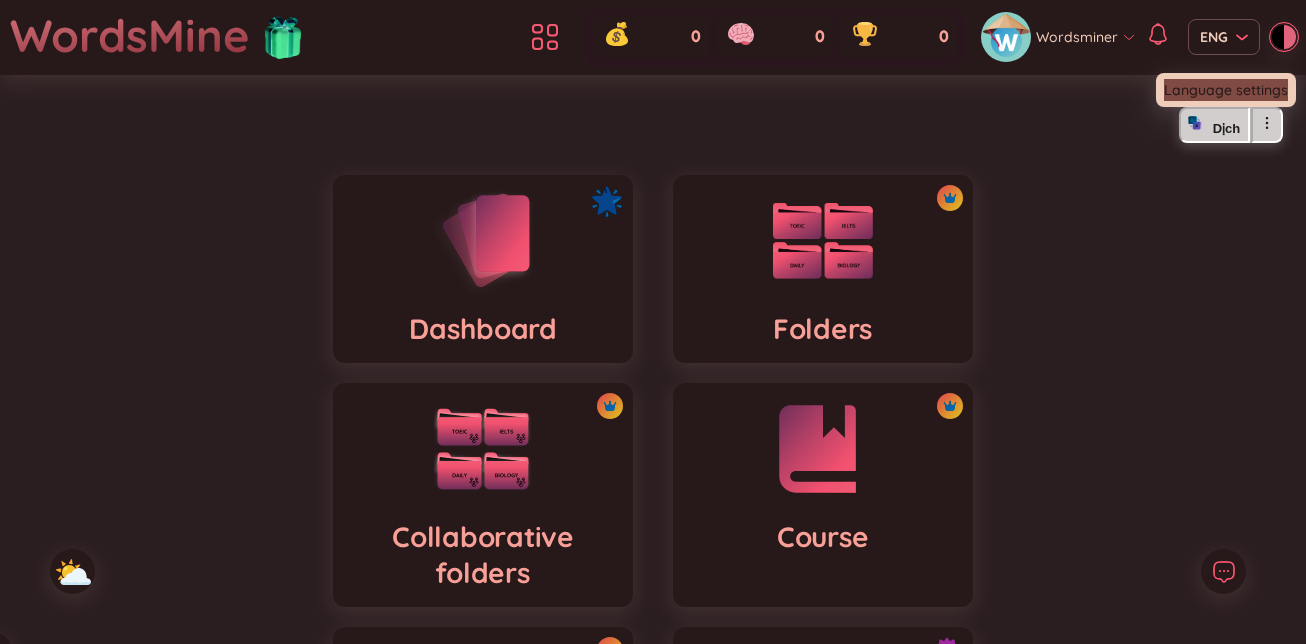 click on "Language settings" at bounding box center (1226, 90) 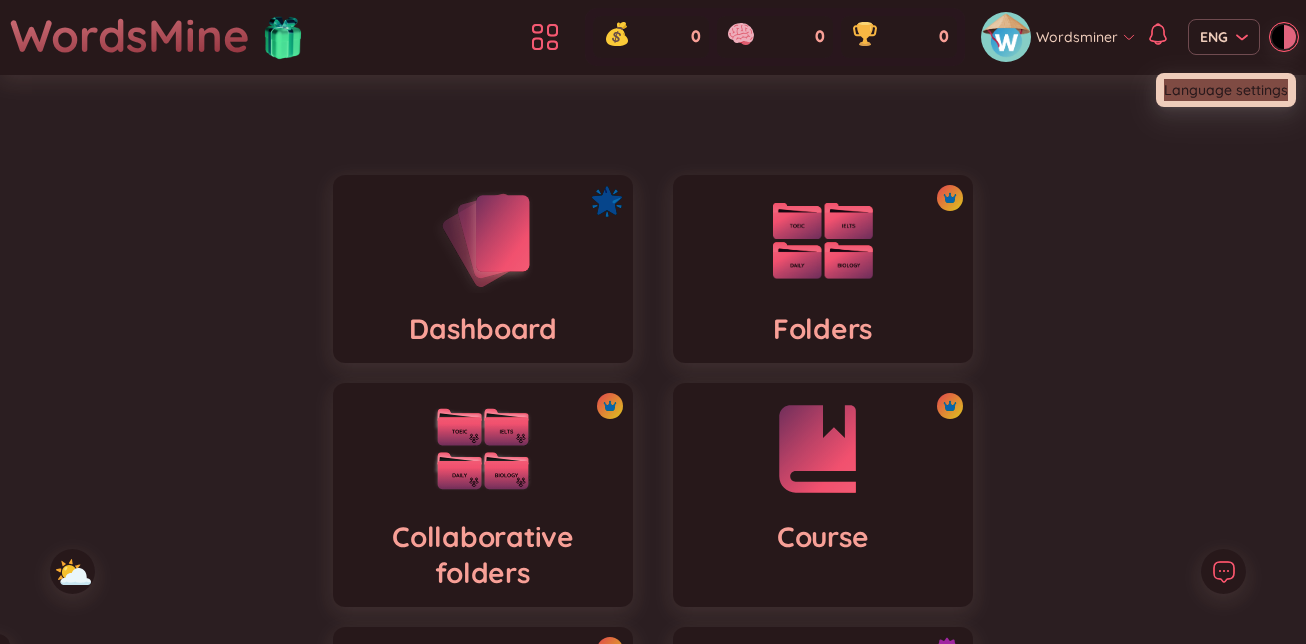 click on "Language settings" at bounding box center [1226, 90] 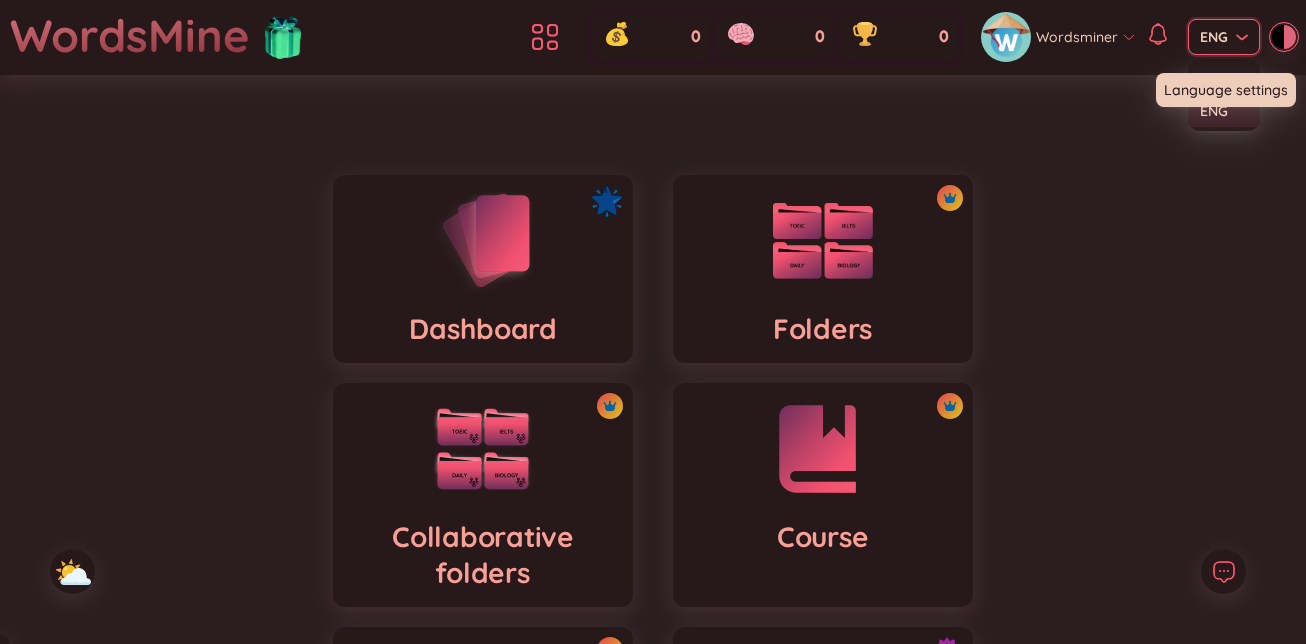 click at bounding box center (1217, 35) 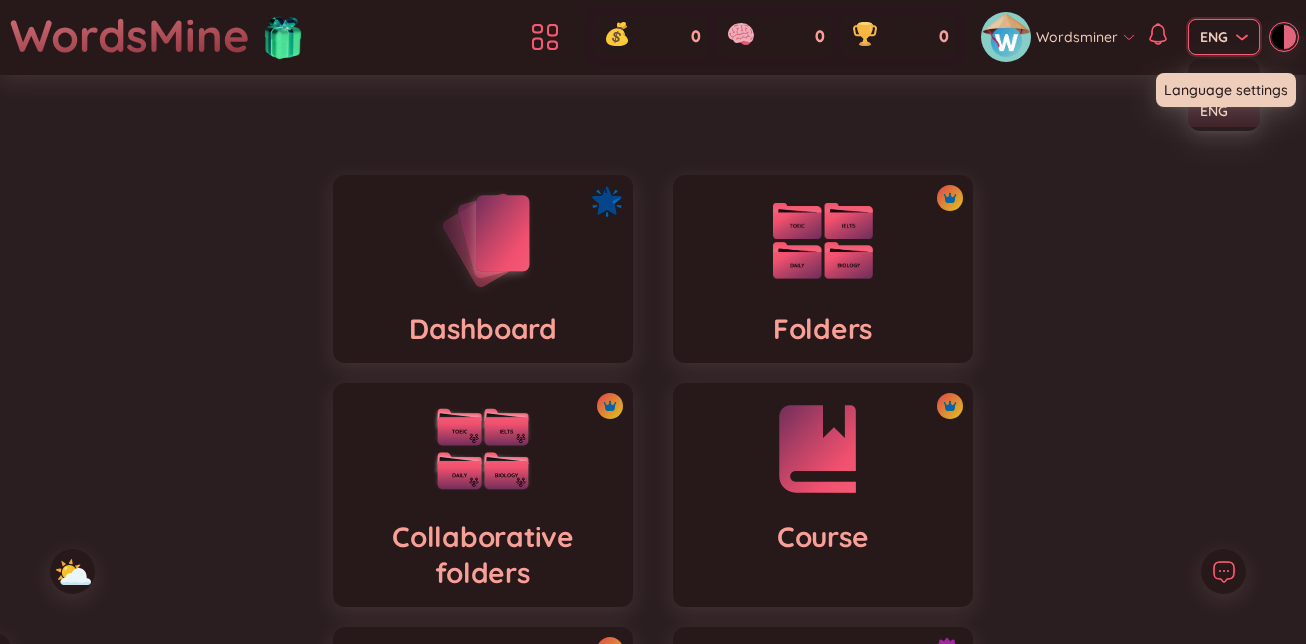 click at bounding box center (1217, 35) 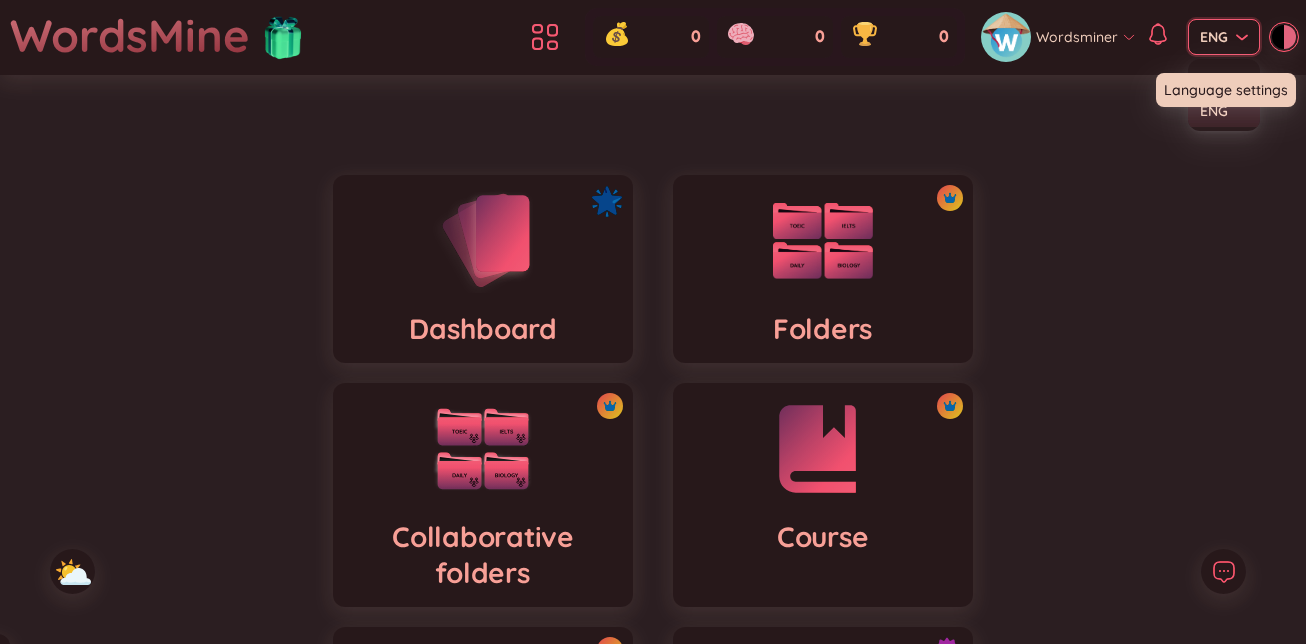 click at bounding box center [1217, 35] 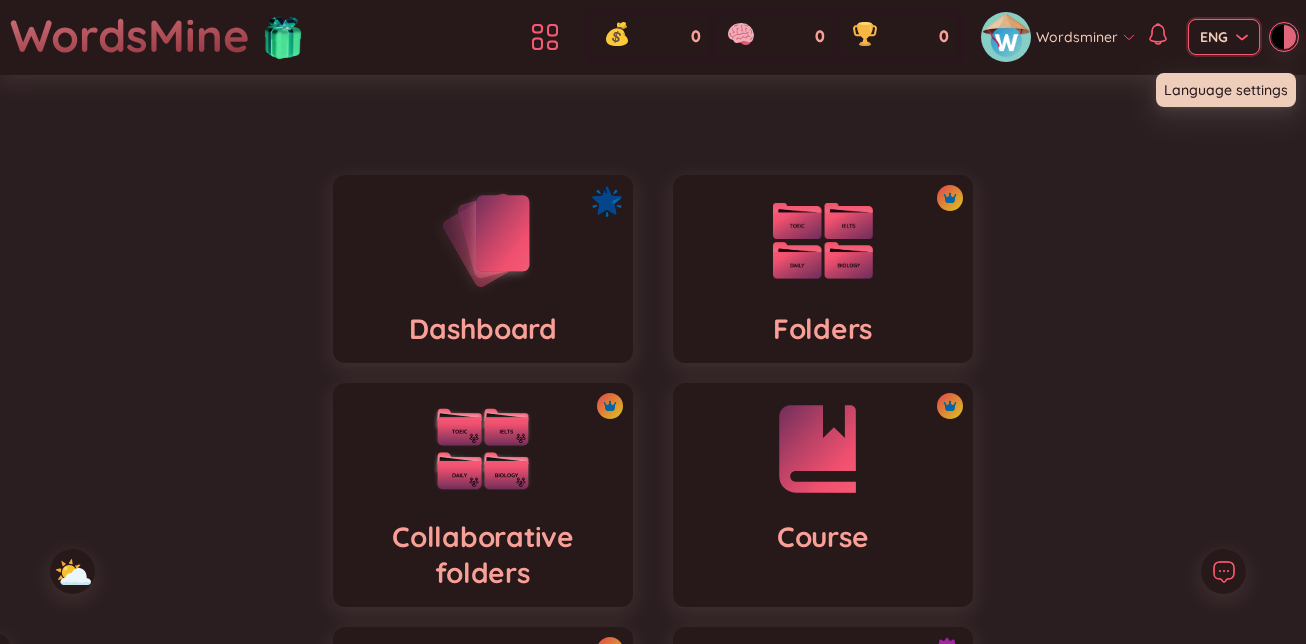 click at bounding box center [1217, 35] 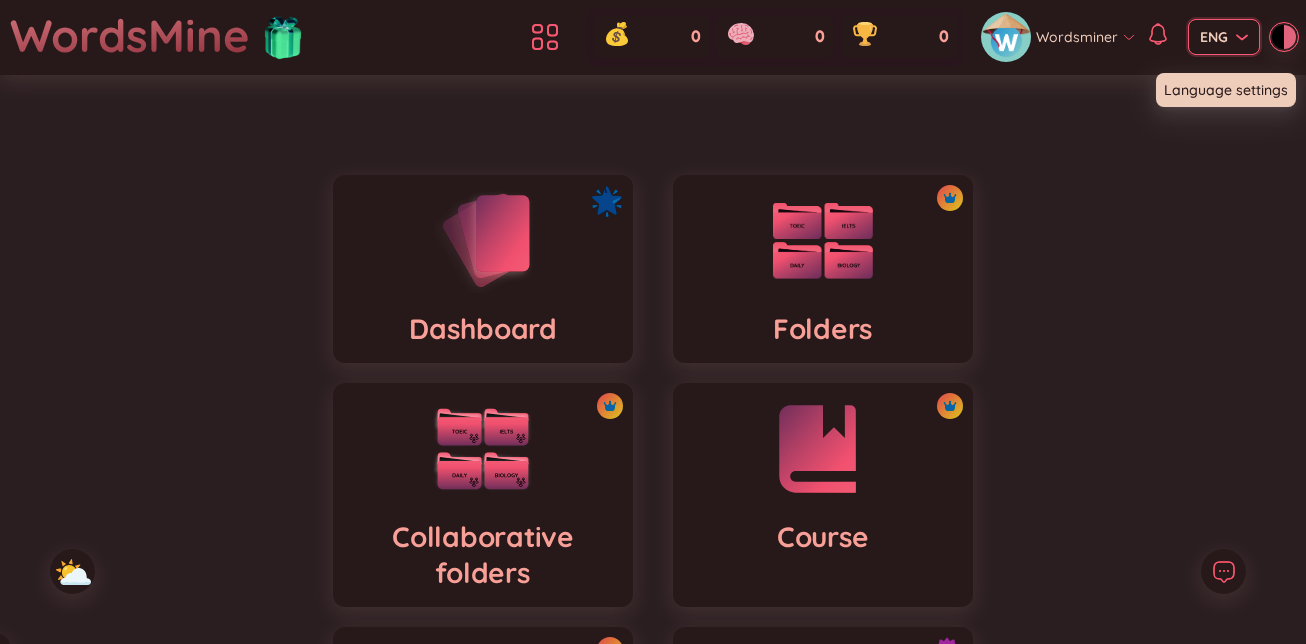 click at bounding box center [1217, 35] 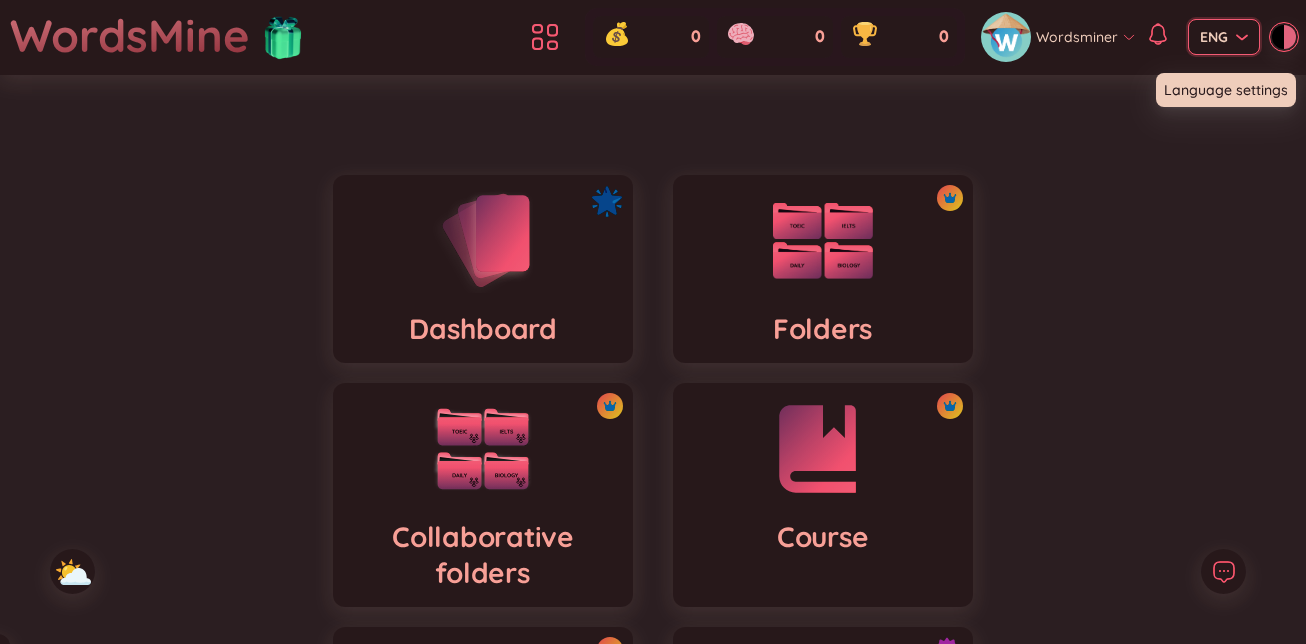 click at bounding box center (1217, 35) 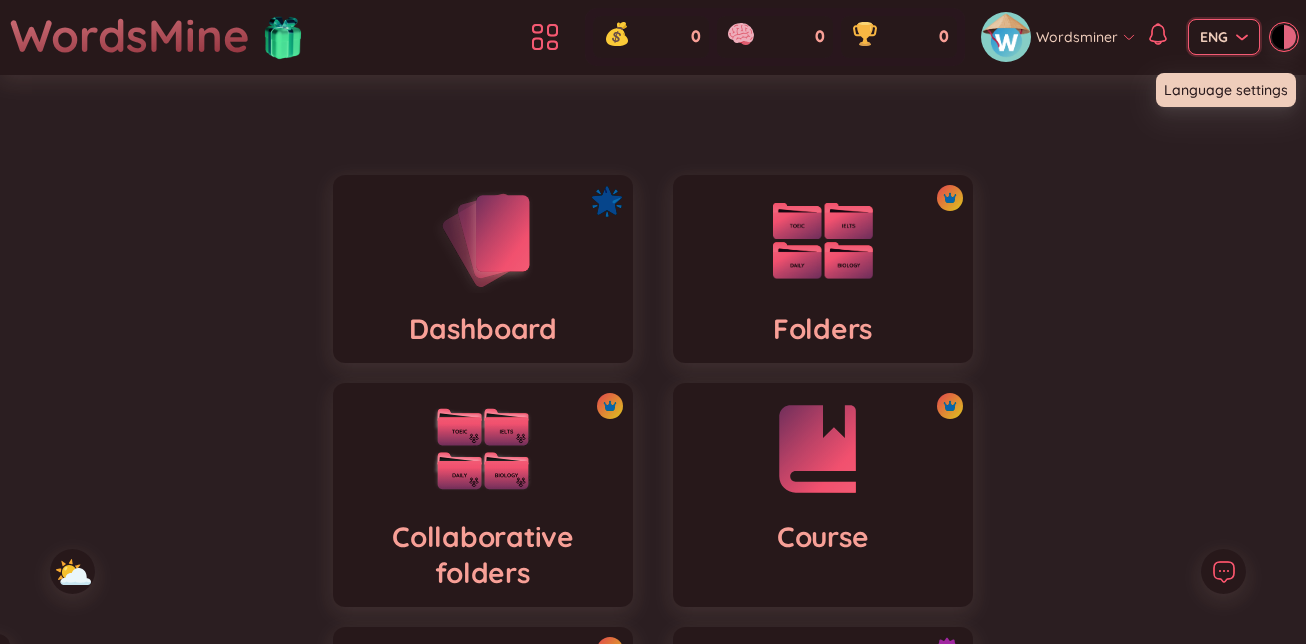 click at bounding box center (1217, 35) 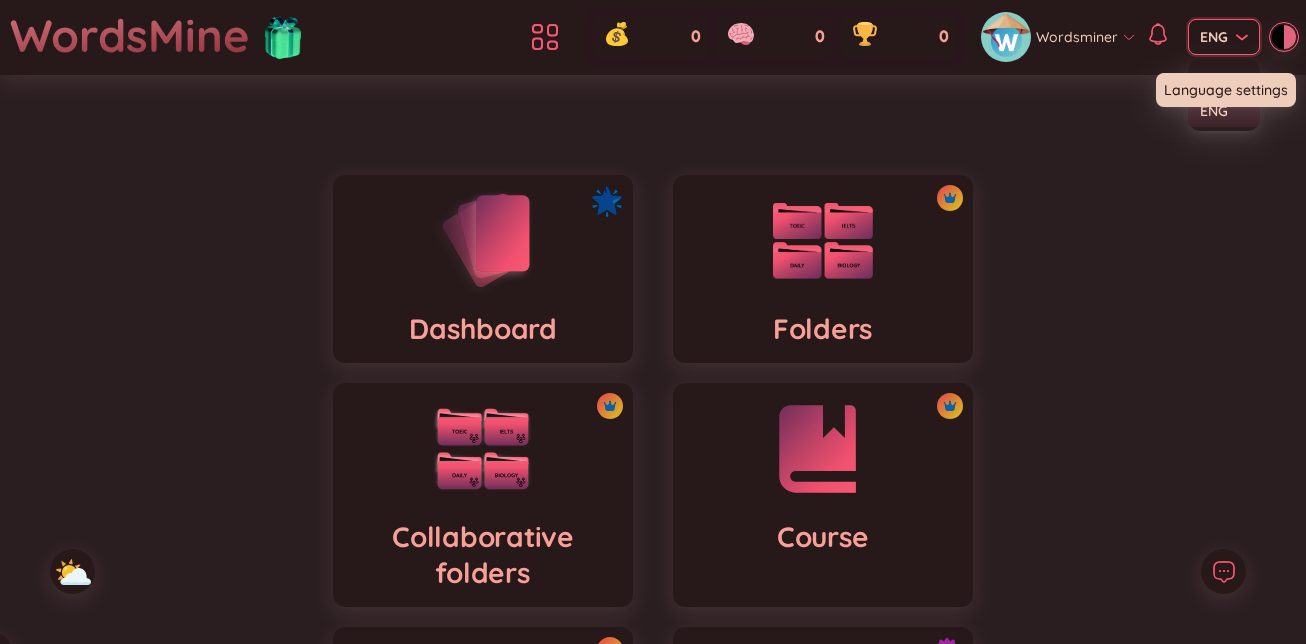 click on "Wordsminer ENG" at bounding box center (1138, 37) 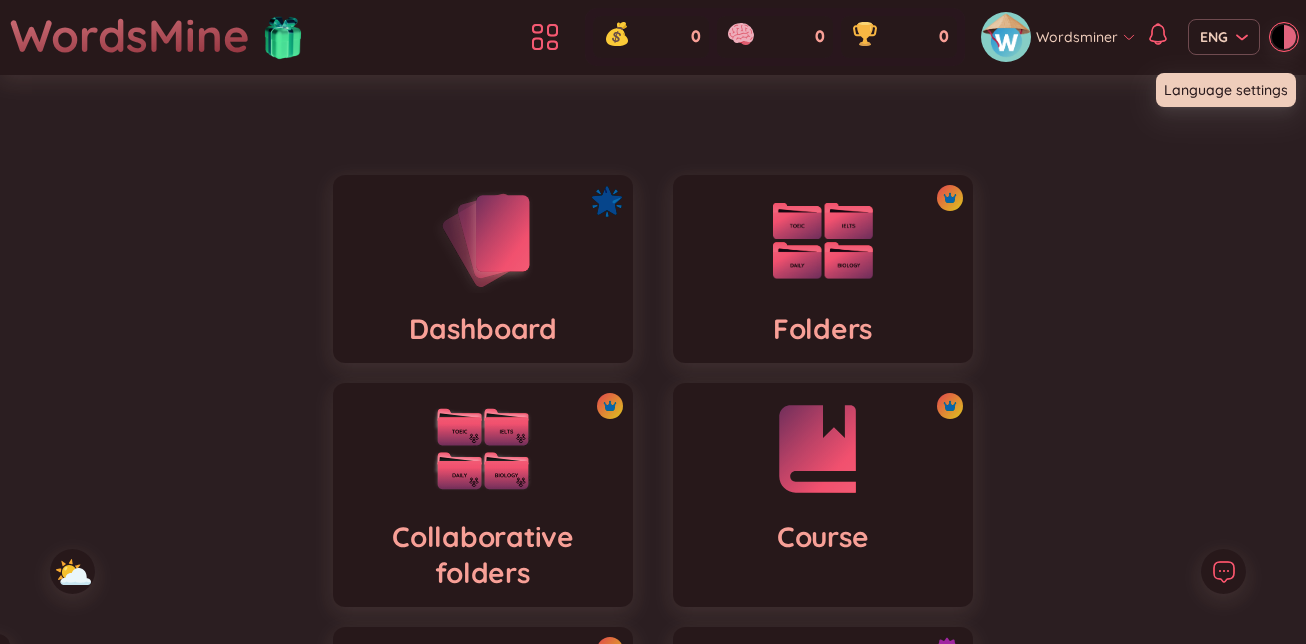 click on "Language settings" at bounding box center (1226, 90) 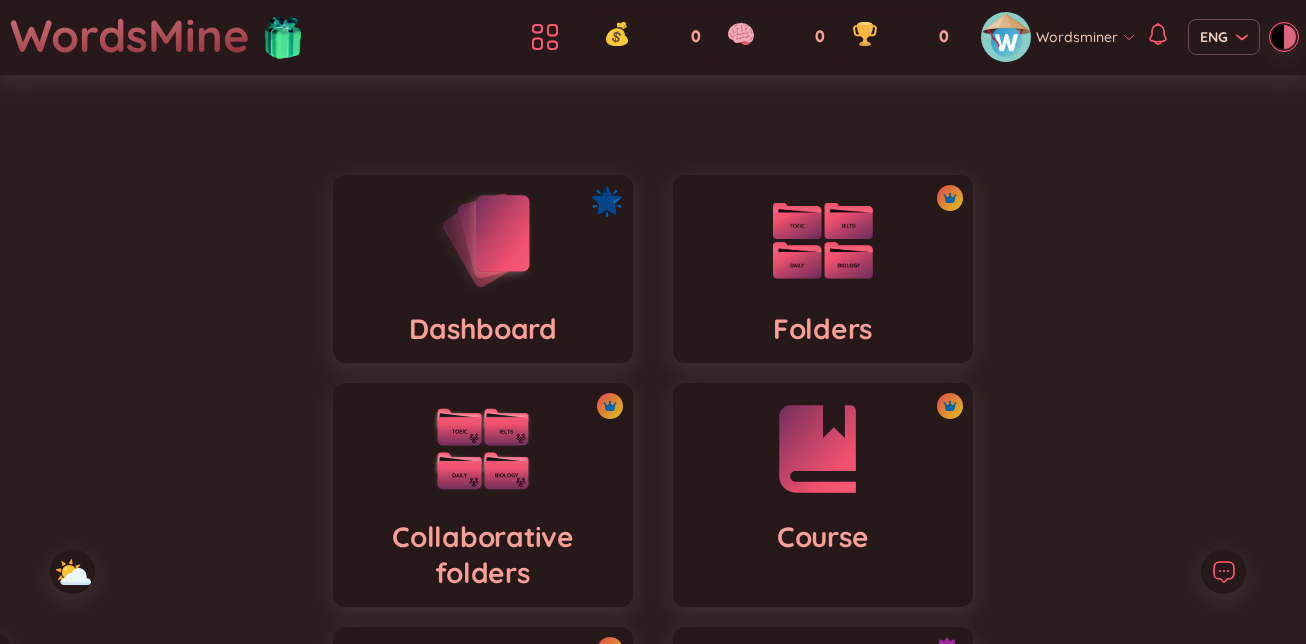 click on "WordsMine Copilot is now available! Check it out  here  WordsMine Copilot is now available! Check it out  here  WordsMine Copilot is now available! Check it out  here  WordsMine Copilot is now available! Check it out  here  WordsMine 0 0 0 Wordsminer ENG Dashboard Folders Collaborative folders Course Learning New Live learning Insight PDF Reader PDF List Image to vocabulary Good morning ,  Wordsminer ! How productive you are? In this month, you have learned 0 / 3 in total saved words Start  learning  now!" at bounding box center (653, 686) 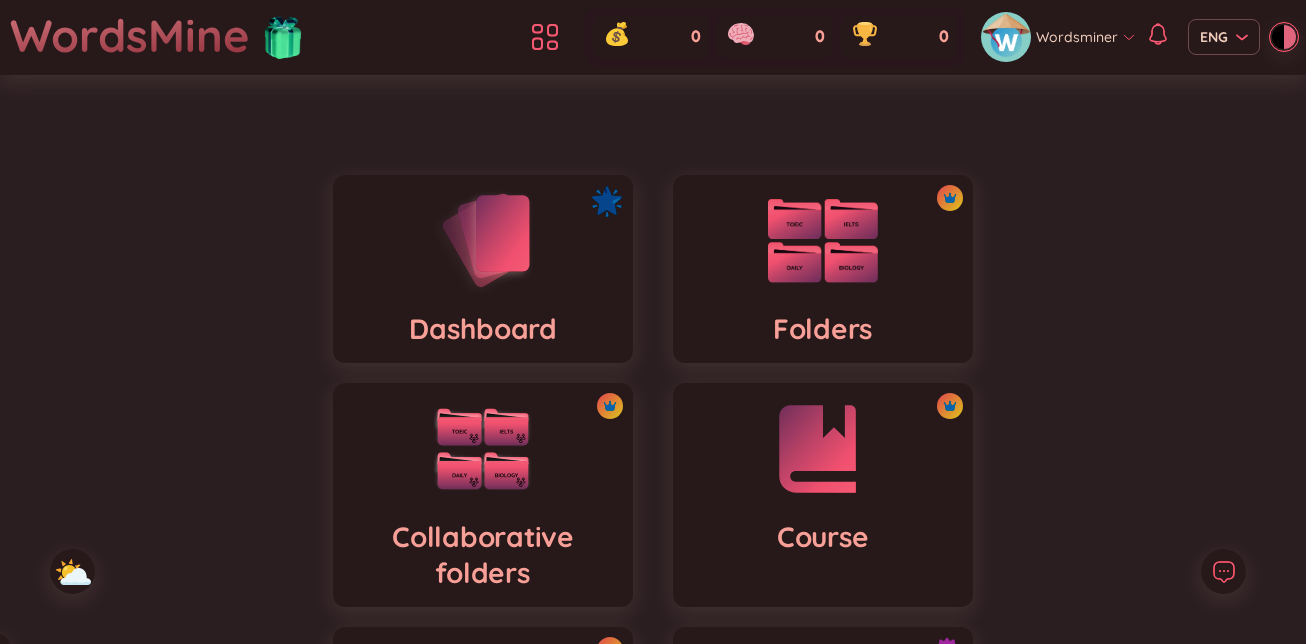 click at bounding box center (823, 241) 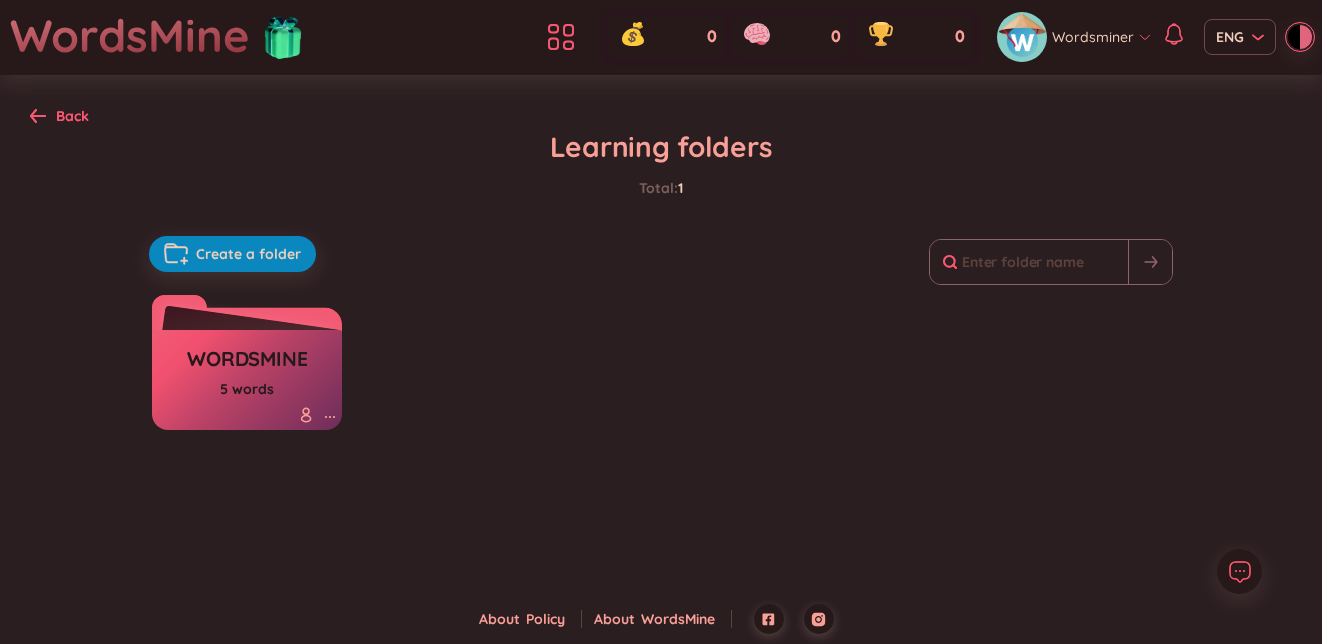 click on "5 words" at bounding box center (247, 389) 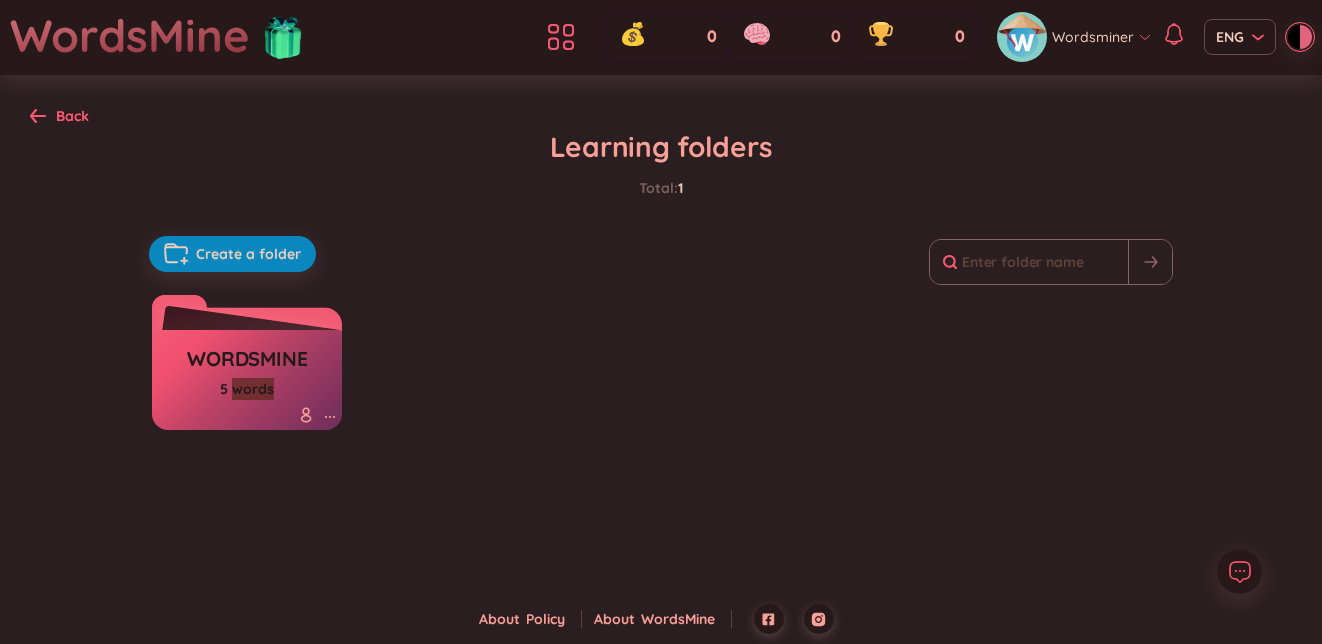 click on "5 words" at bounding box center (247, 389) 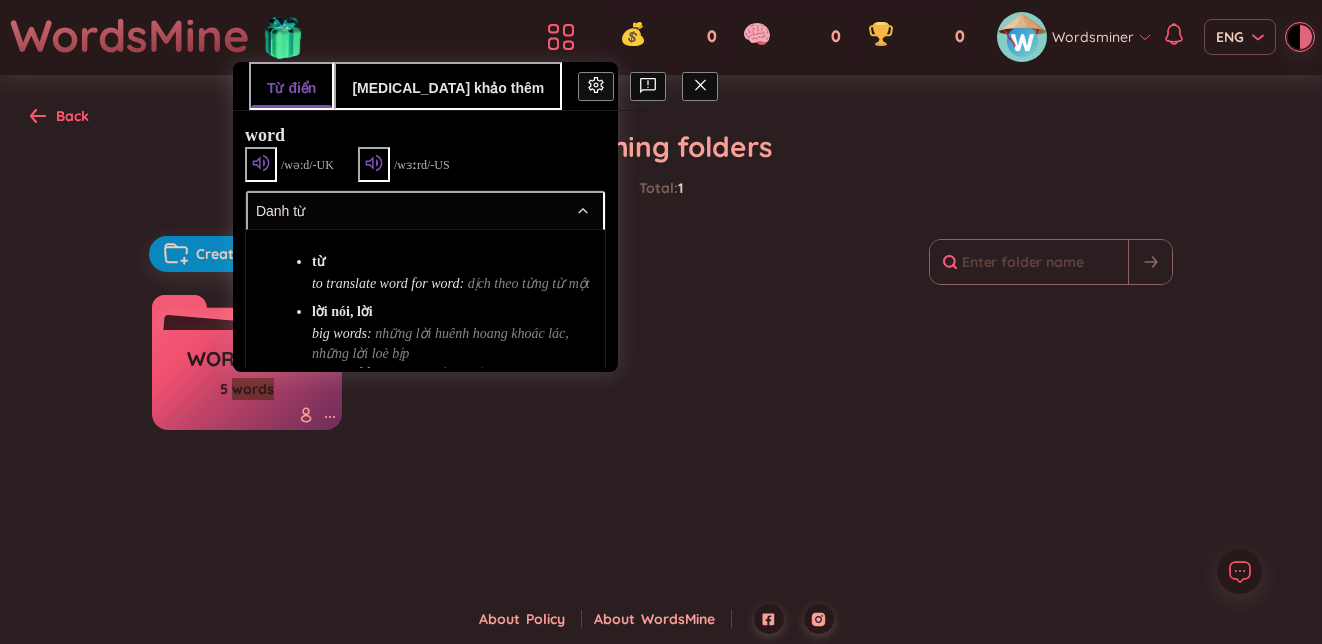 click on "WordsMine Copilot is now available! Check it out  here  WordsMine Copilot is now available! Check it out  here  WordsMine Copilot is now available! Check it out  here  WordsMine Copilot is now available! Check it out  here  WordsMine 0 0 0 Wordsminer ENG Back Learning folders Total :  1 Create a folder WordsMine 5 words No data to display" at bounding box center (661, 302) 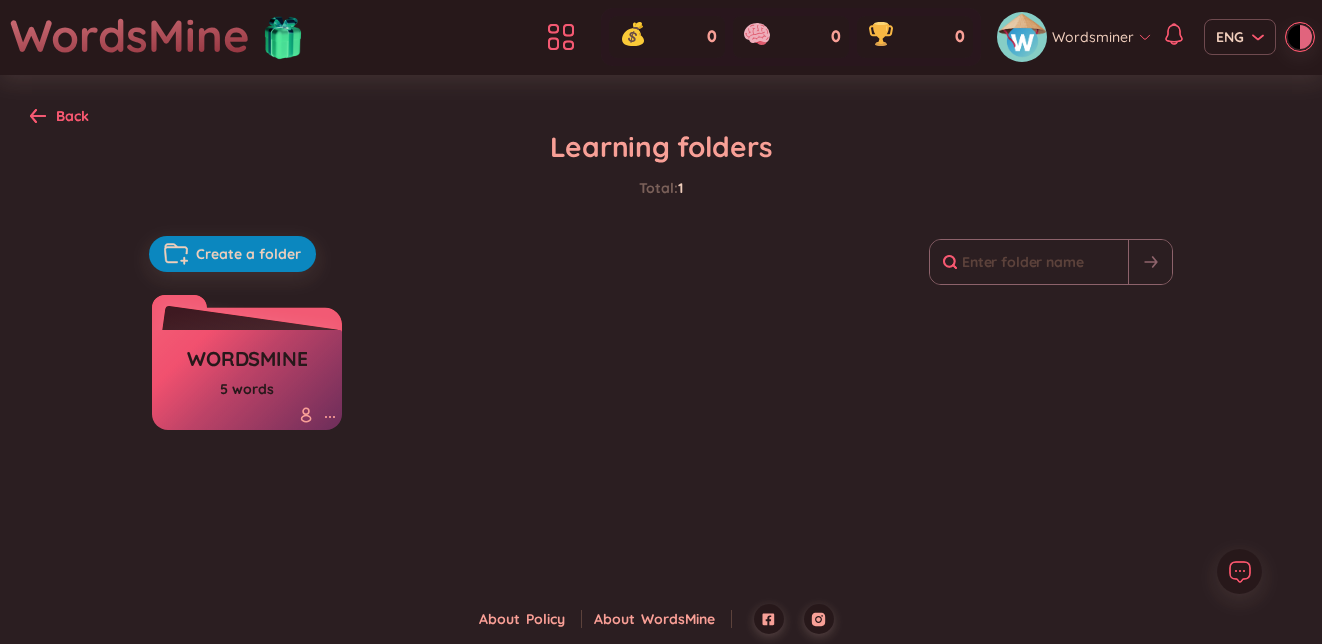 click on "WordsMine 5 words" at bounding box center [247, 357] 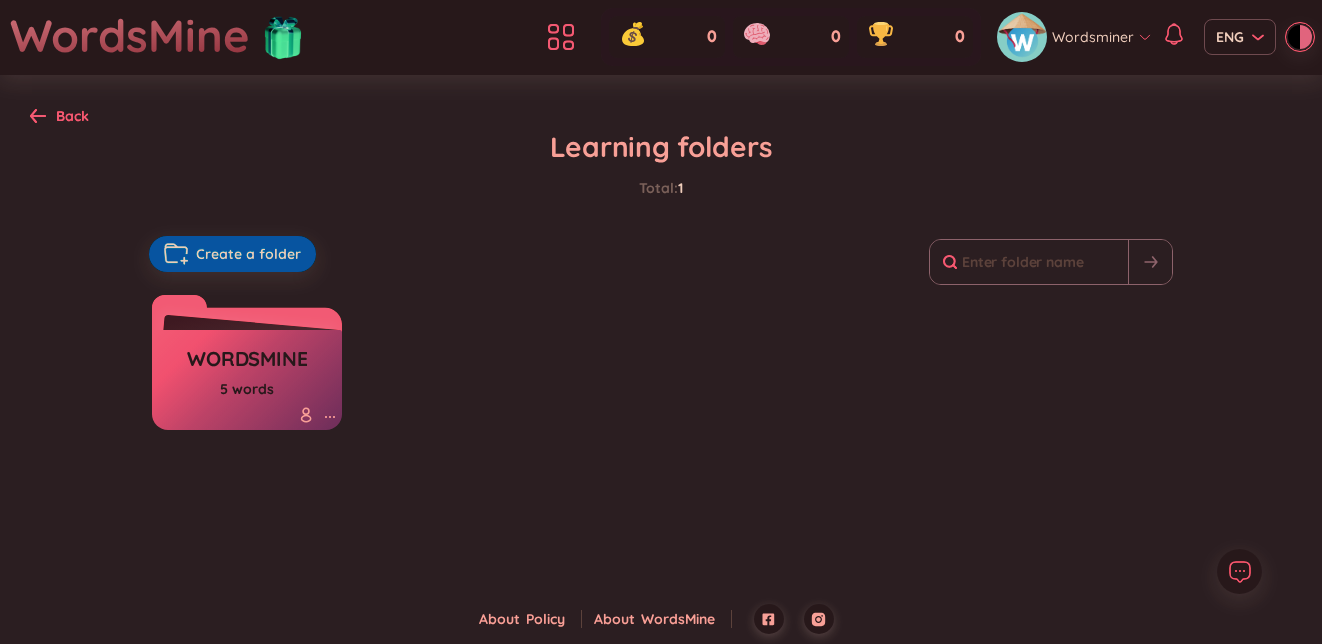 click on "Create a folder" at bounding box center (248, 254) 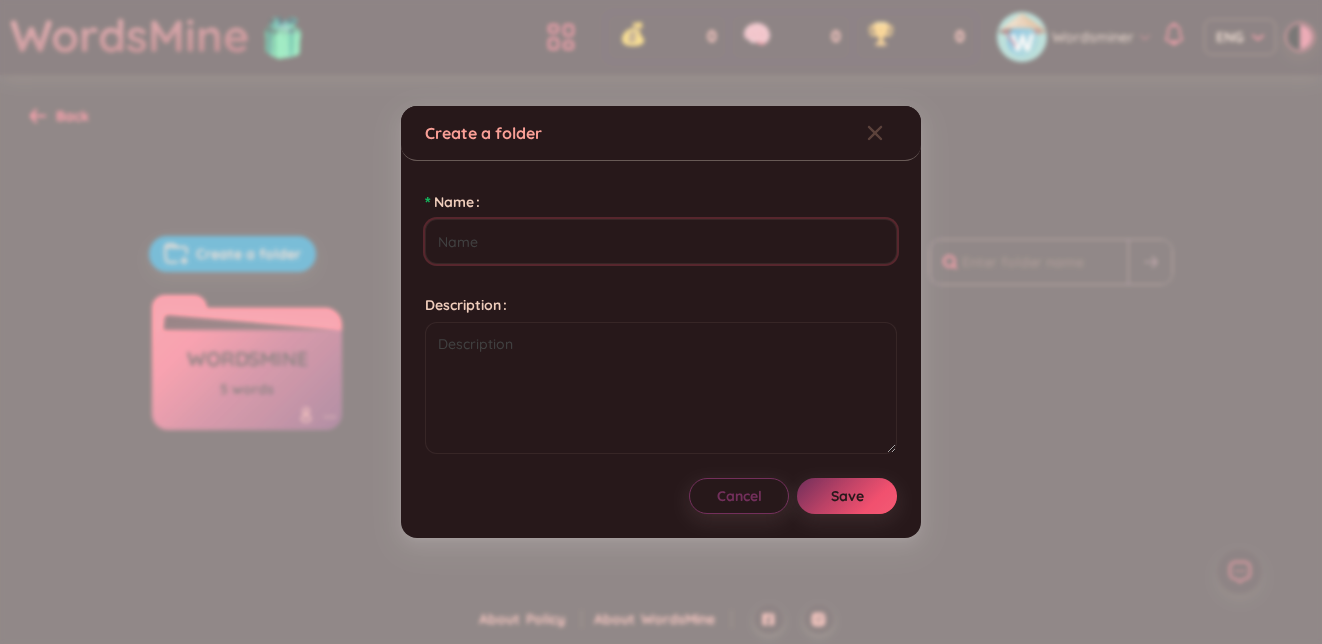 click on "Name" at bounding box center (661, 241) 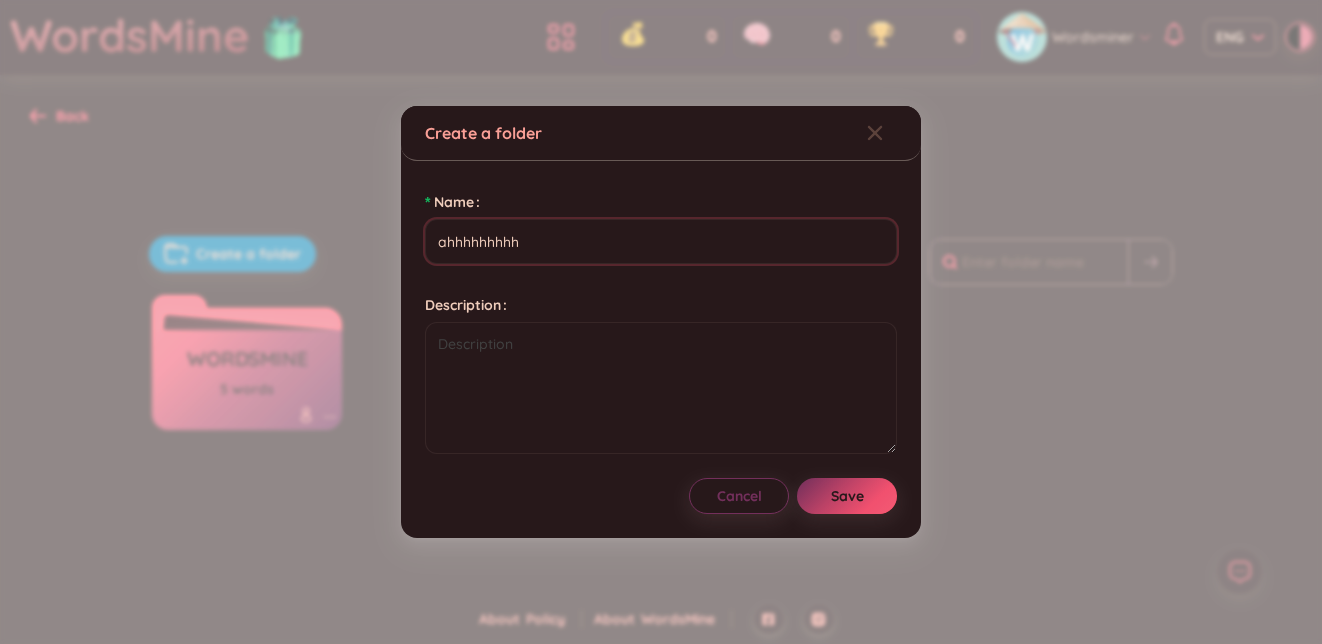 type on "ahhhhhhhhh" 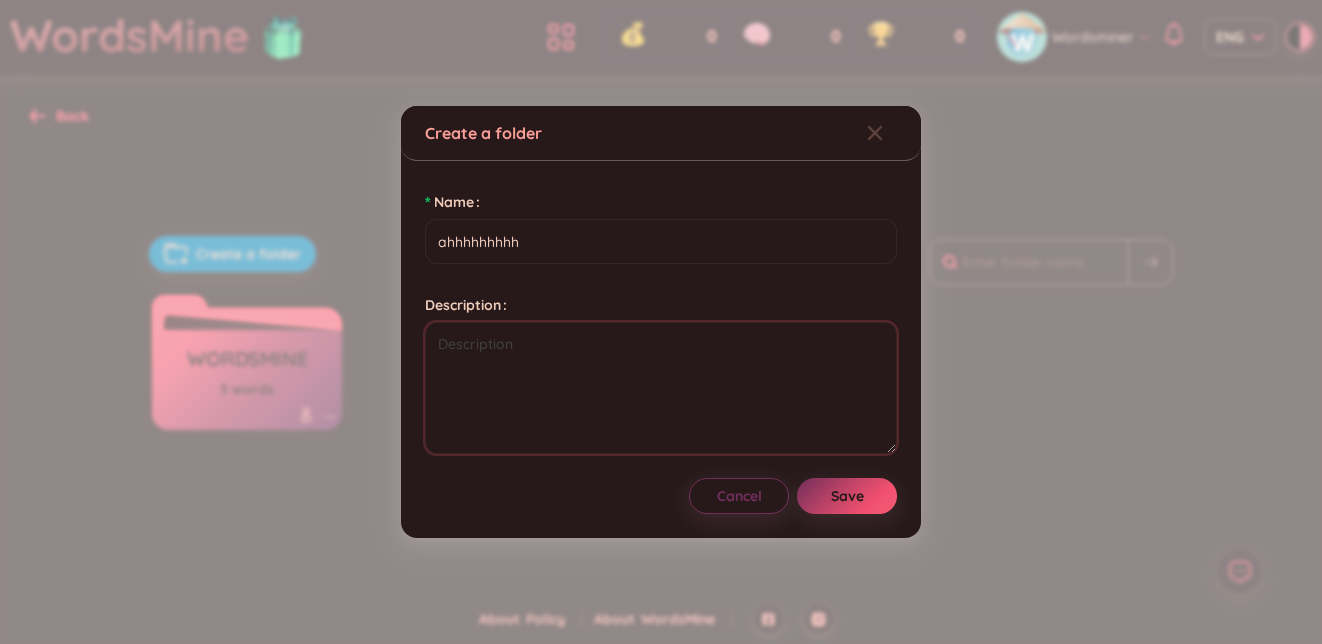 click on "Description" at bounding box center (661, 388) 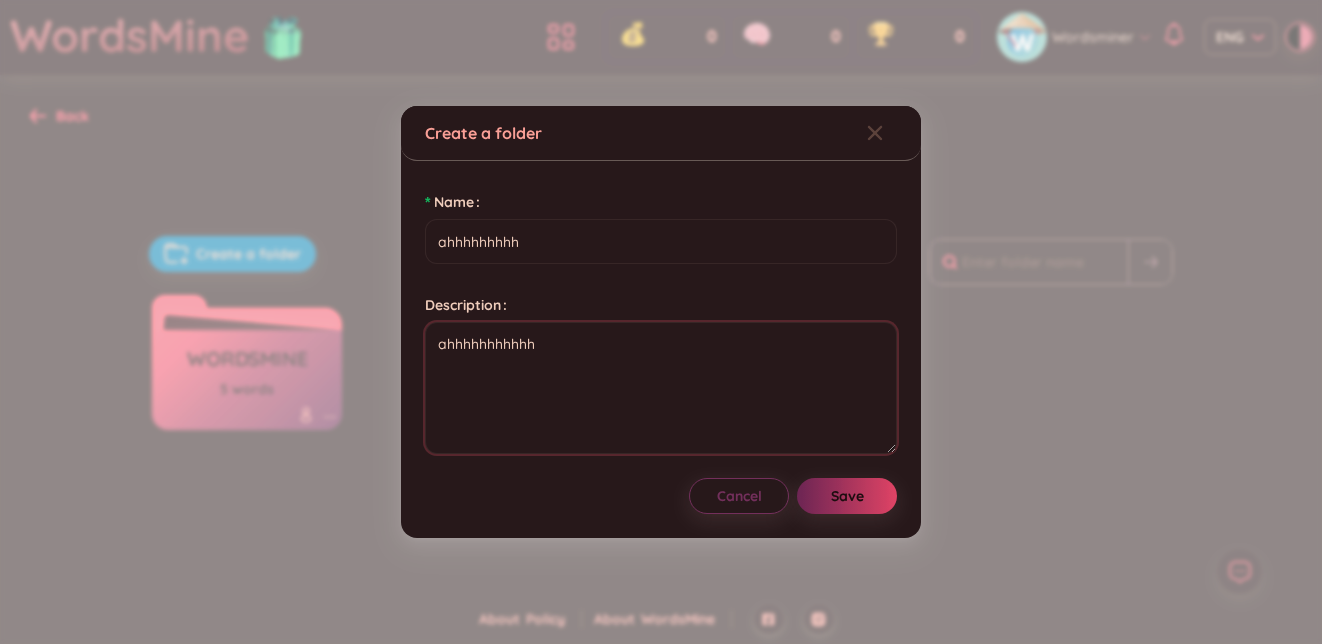 type on "ahhhhhhhhhhh" 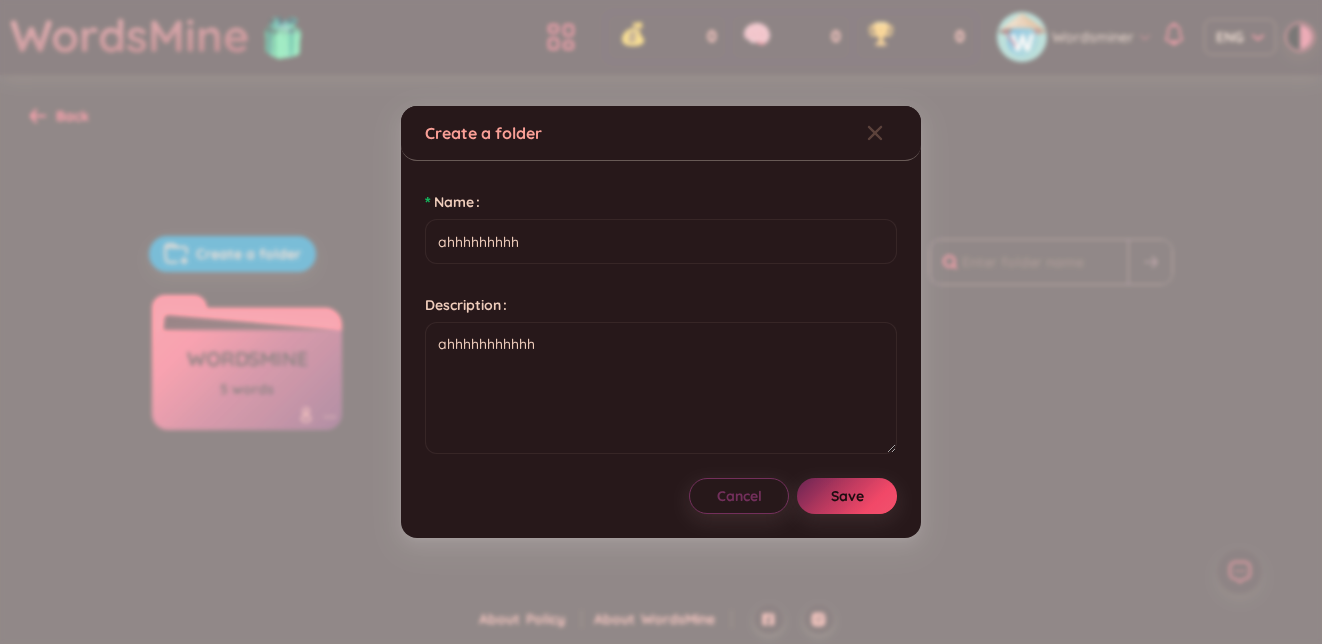click on "Save" at bounding box center (847, 496) 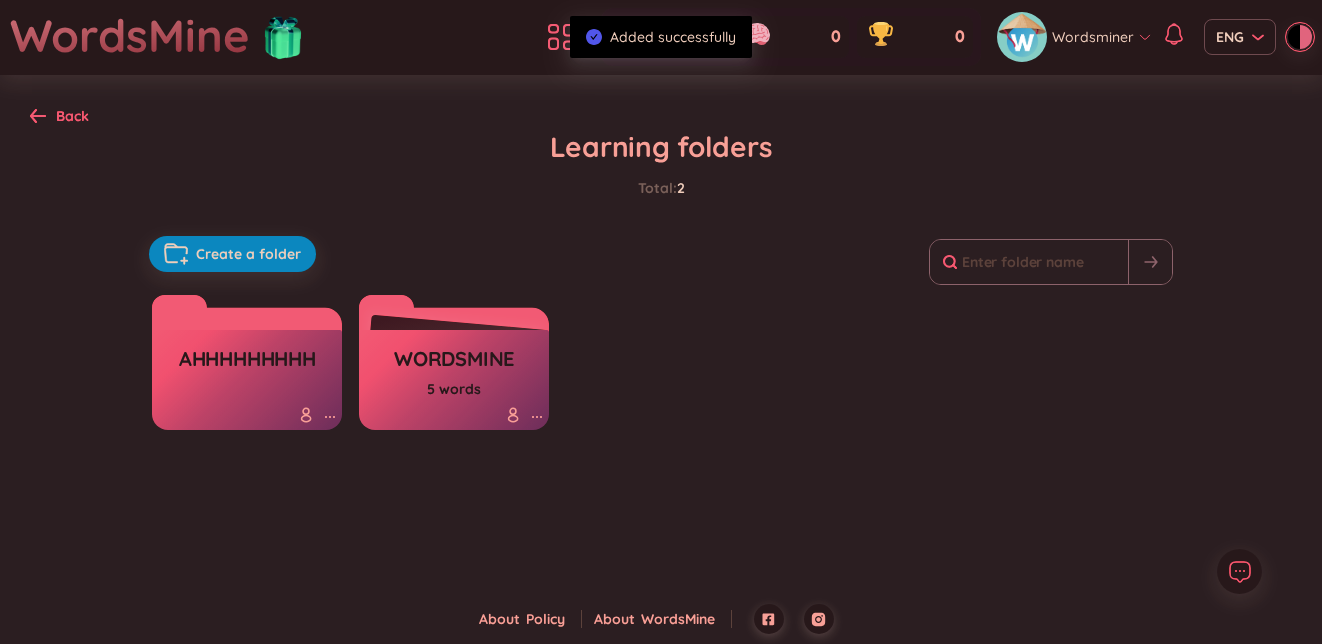 click on "ahhhhhhhhh" at bounding box center (247, 364) 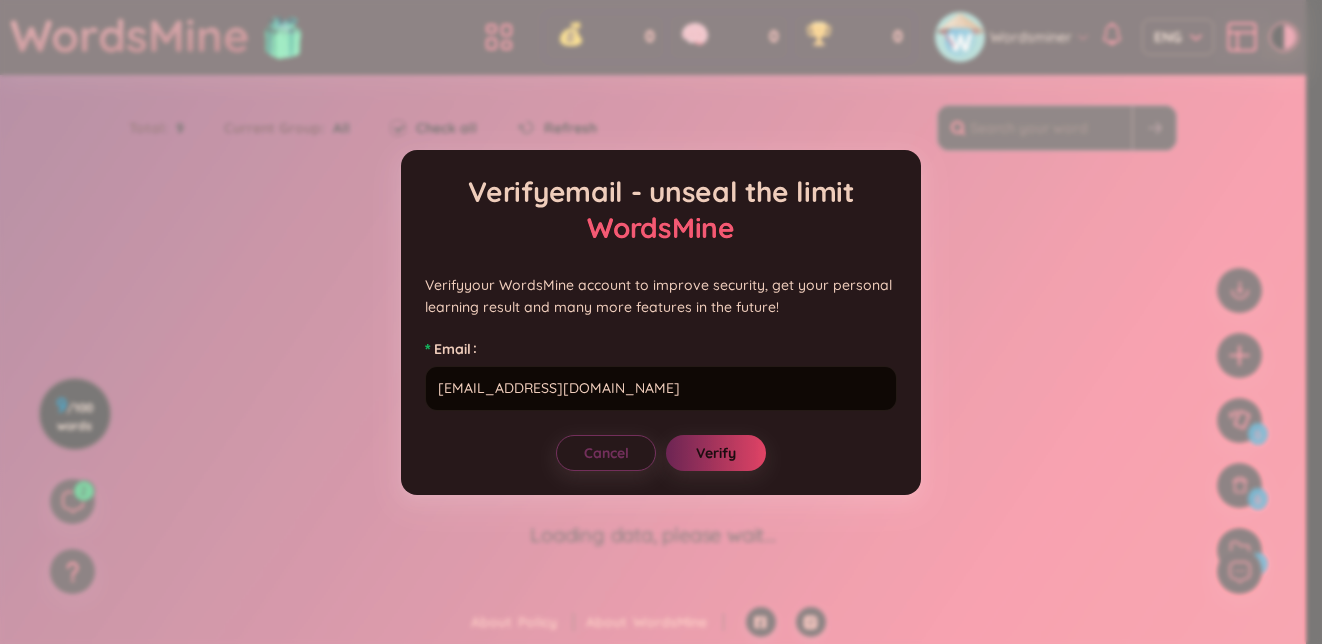 checkbox on "false" 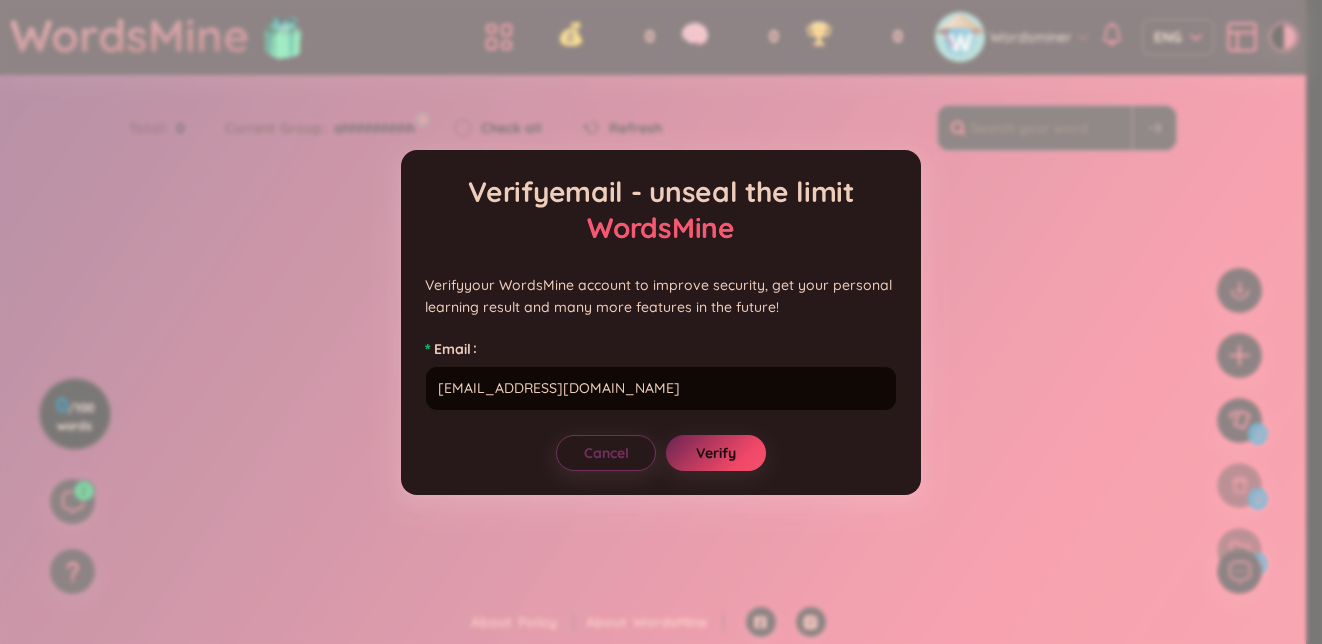 click on "Verify" at bounding box center [716, 453] 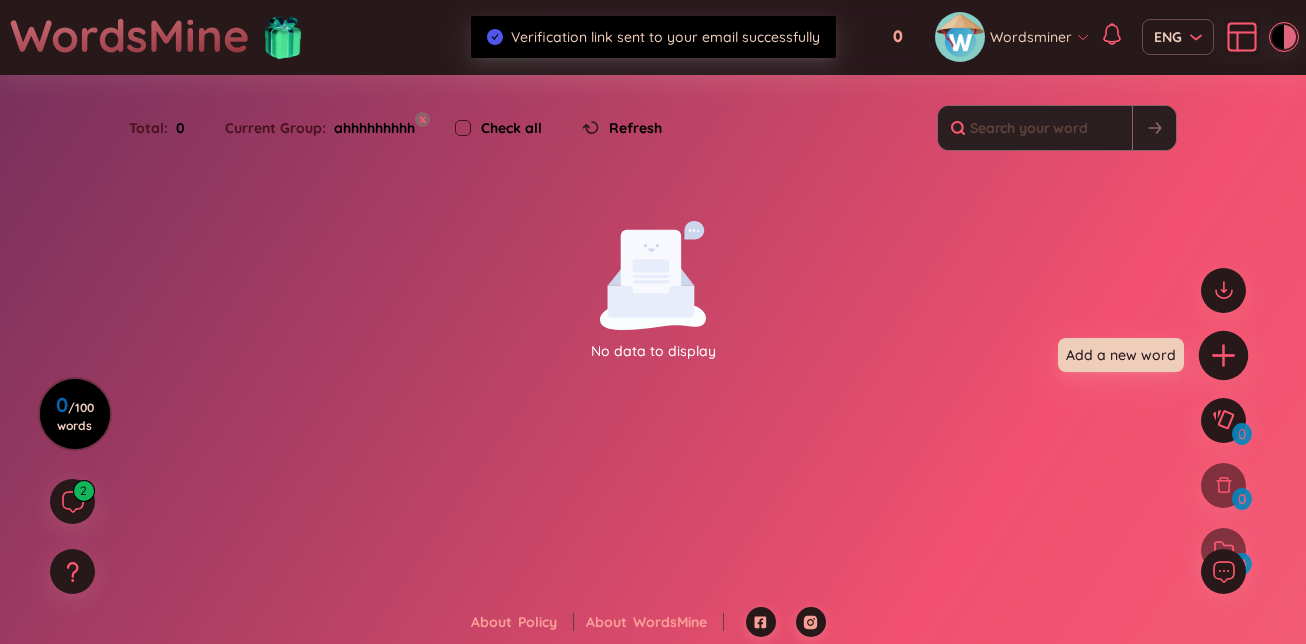 click at bounding box center [1224, 355] 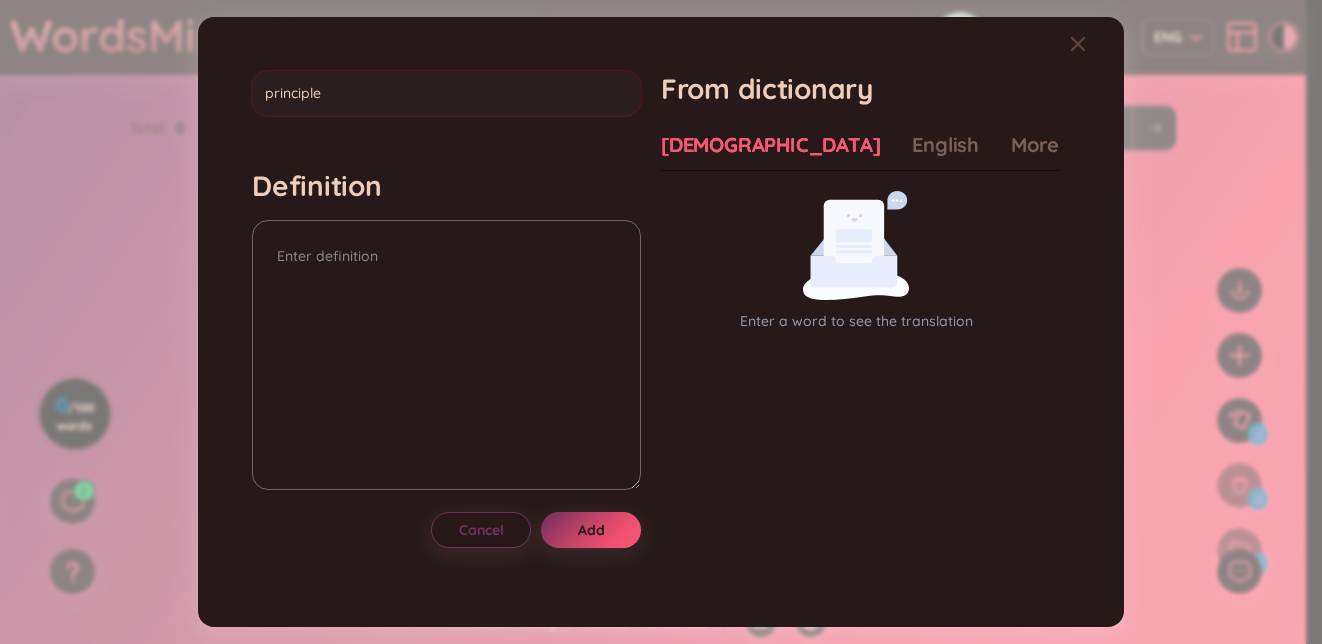 type on "principles" 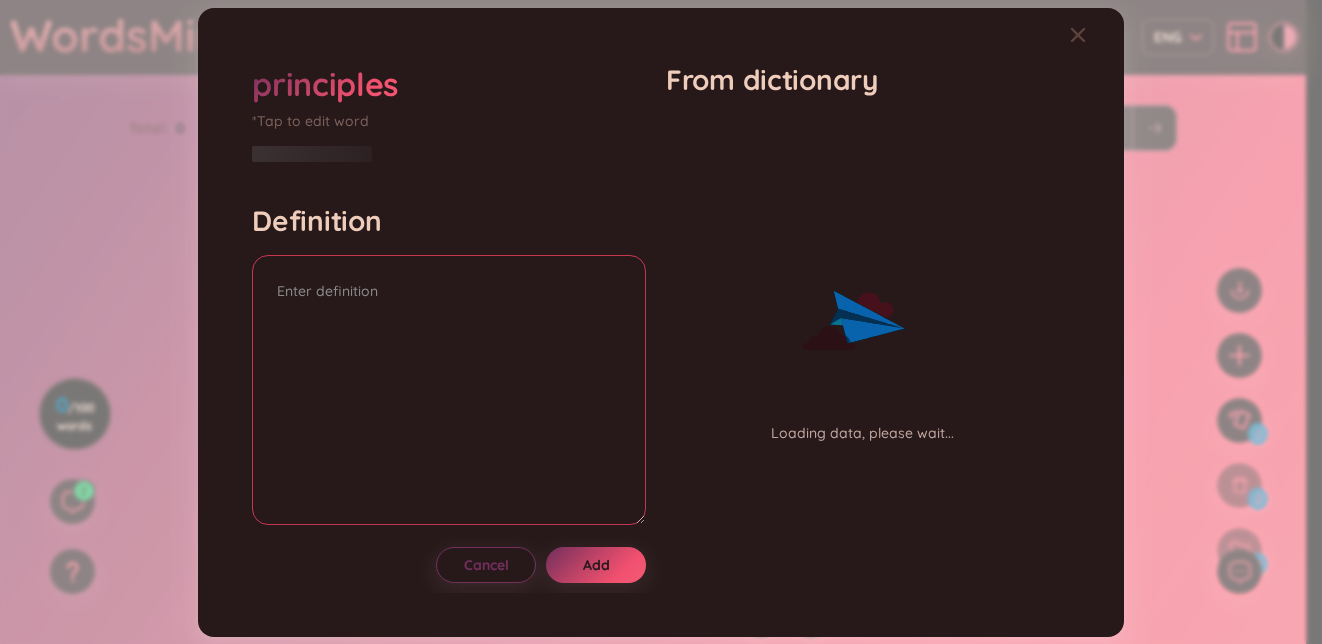 click at bounding box center (449, 390) 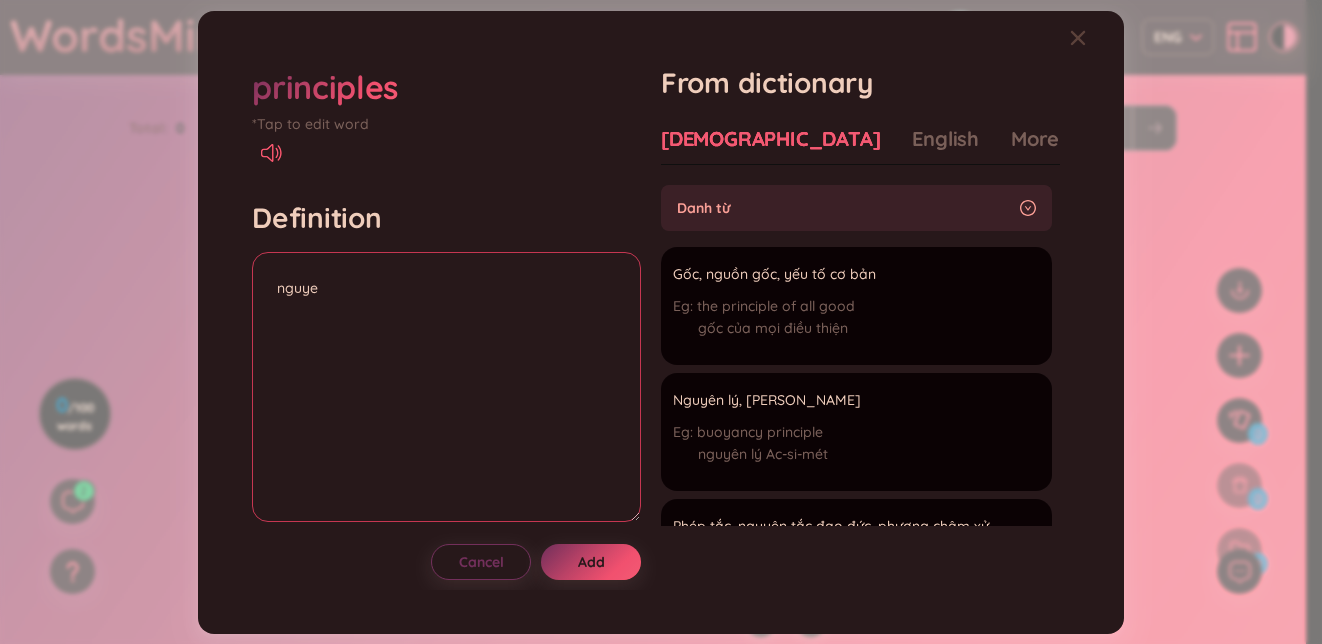 click on "nguye" at bounding box center (446, 387) 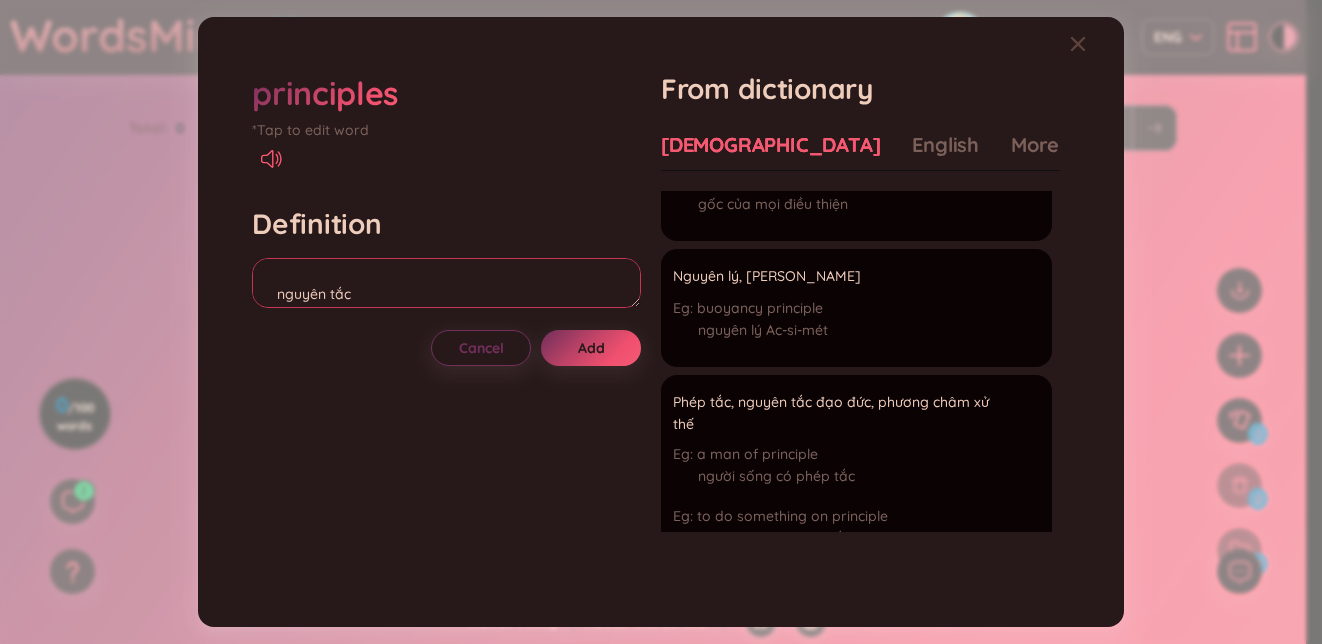 scroll, scrollTop: 0, scrollLeft: 0, axis: both 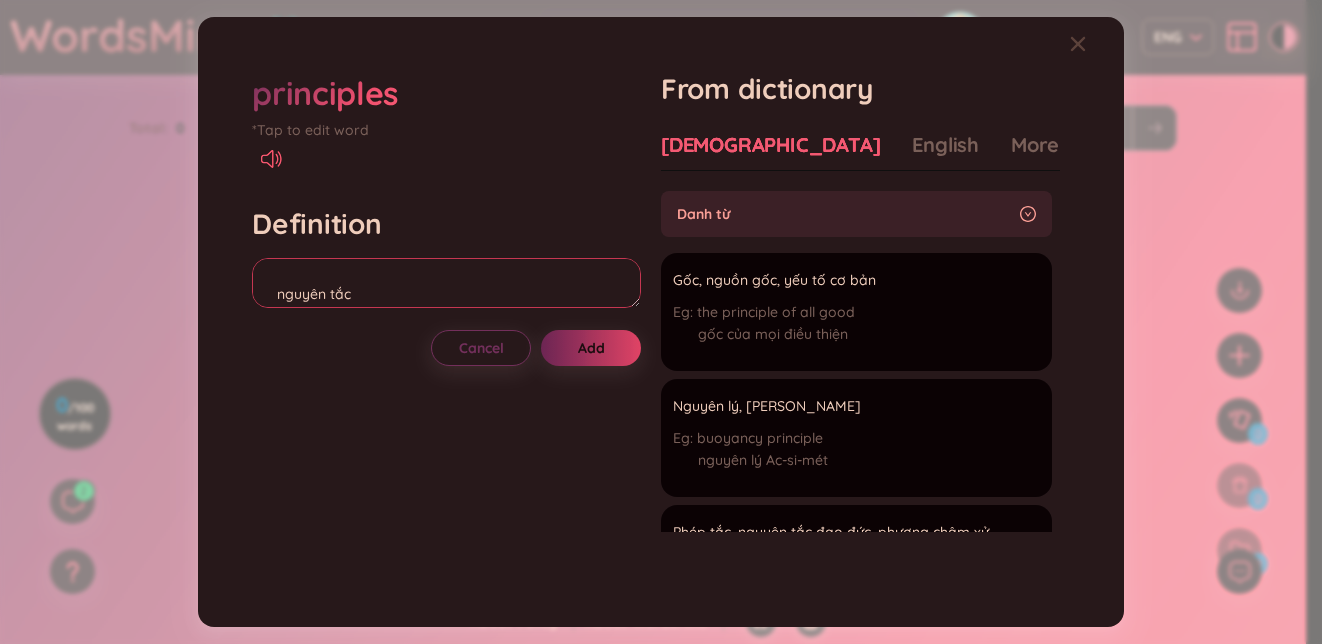 type on "nguyên tắc" 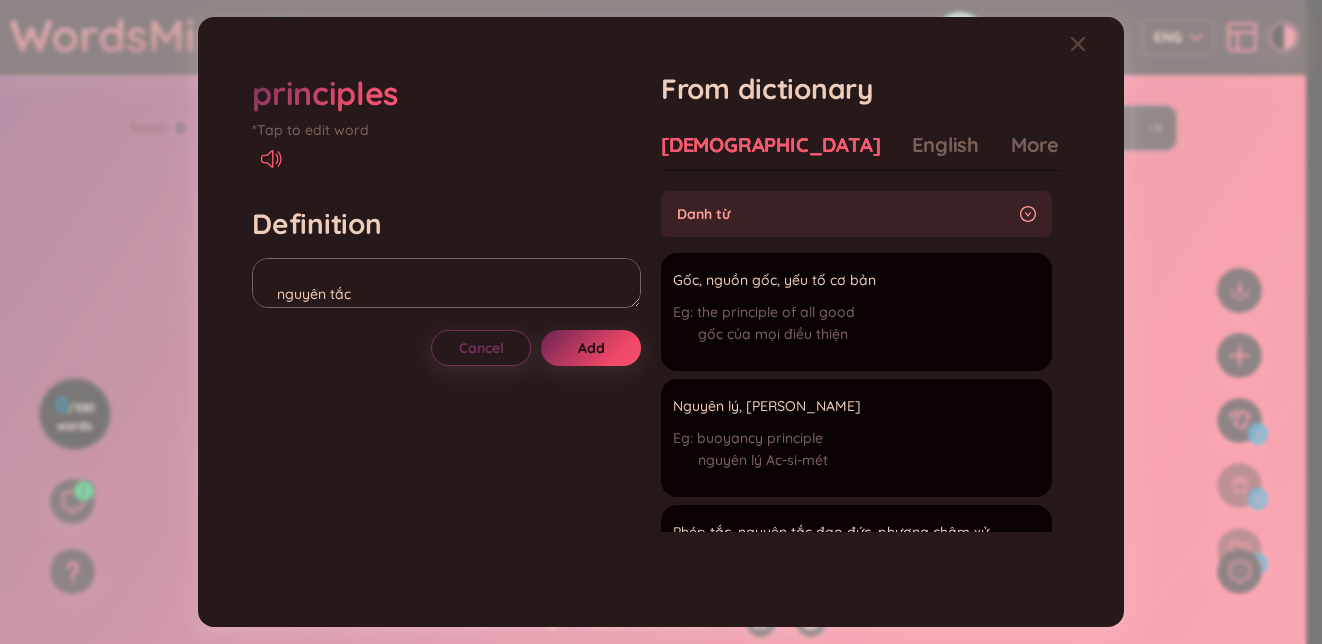click on "Add" at bounding box center [591, 348] 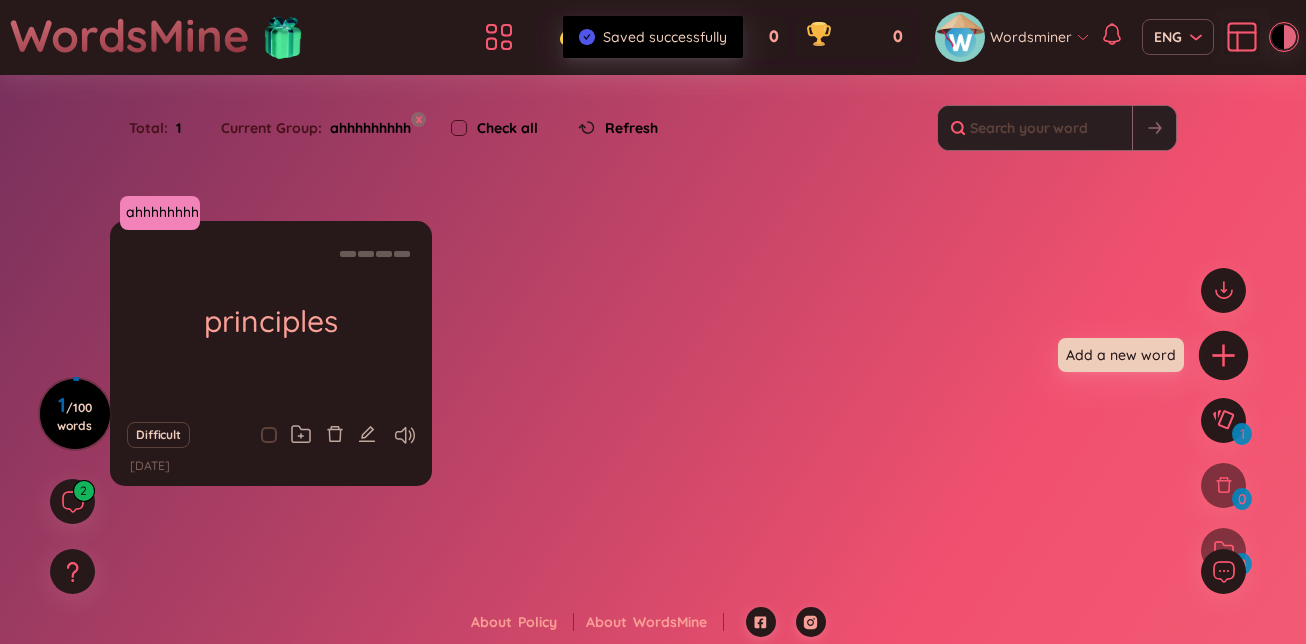 click 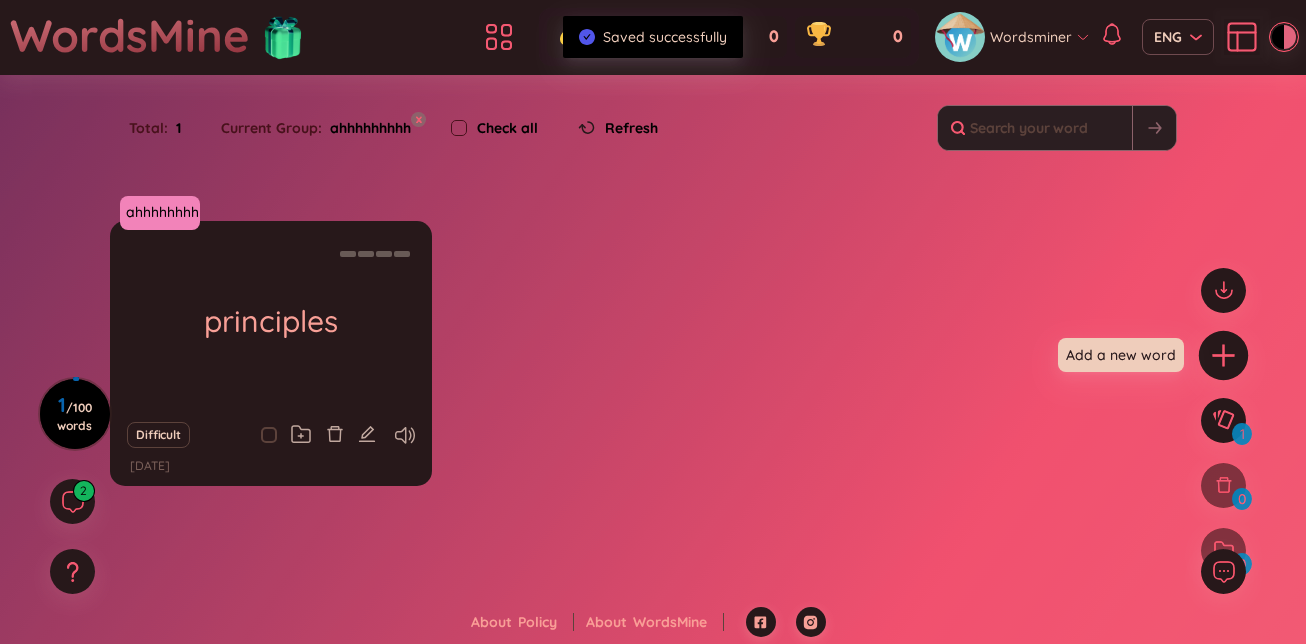 type 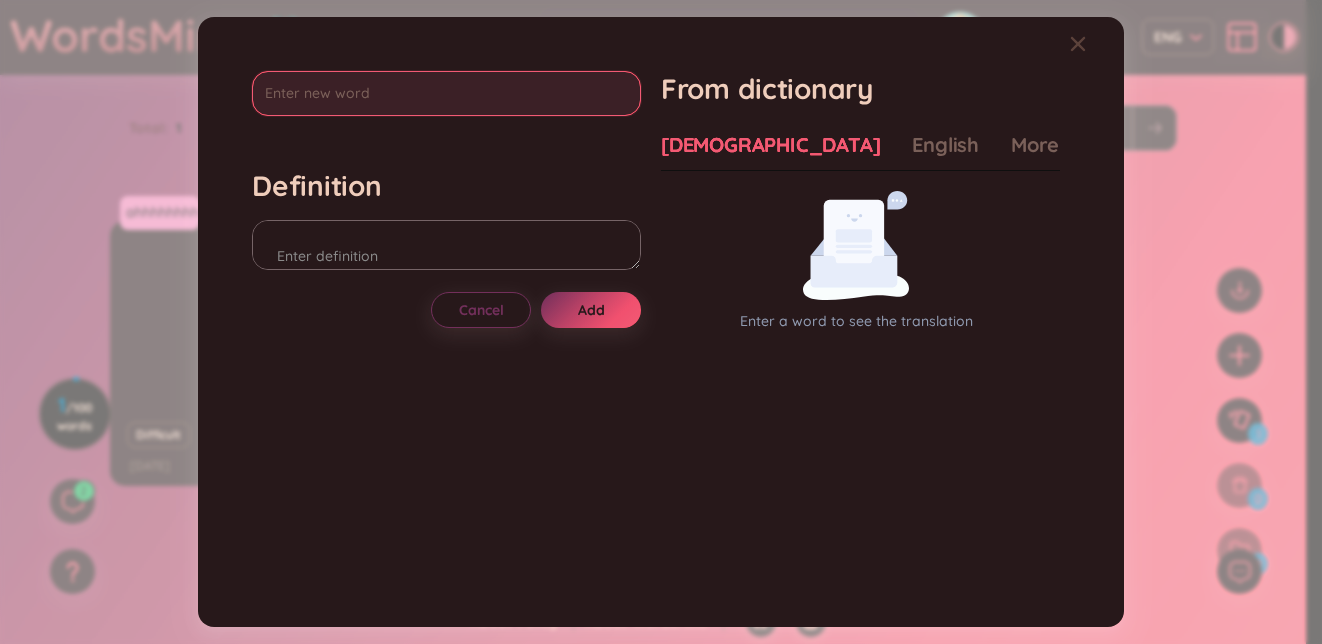 click at bounding box center [446, 93] 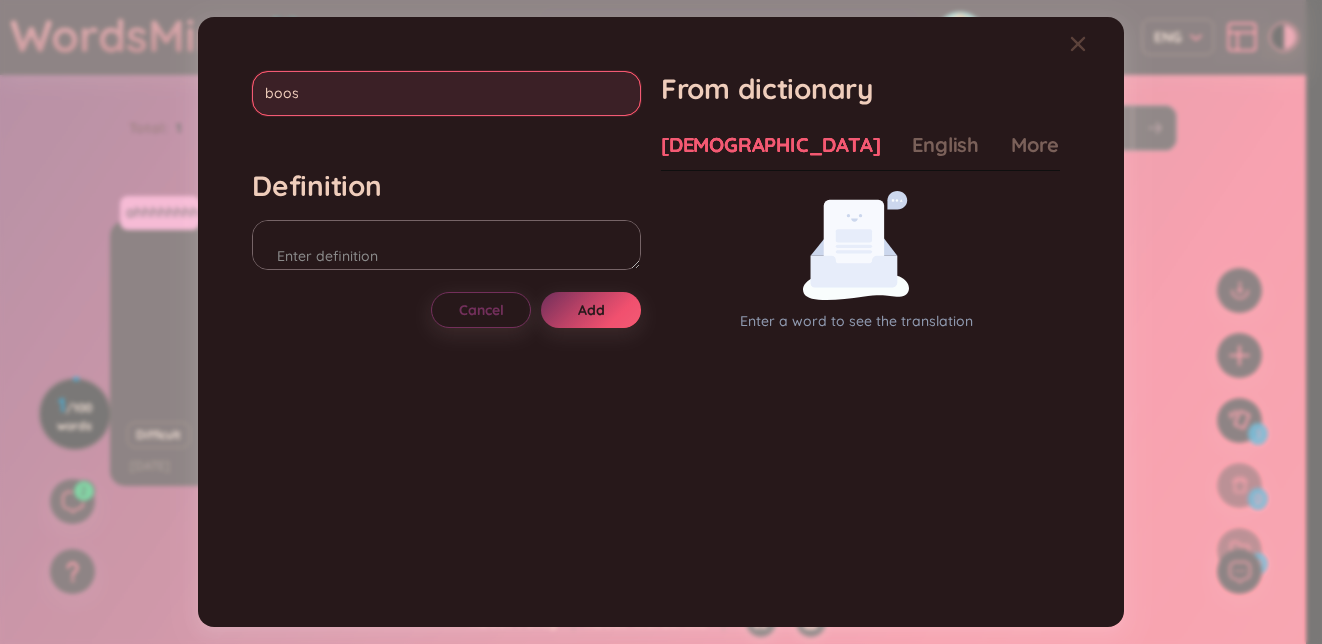 type on "boost" 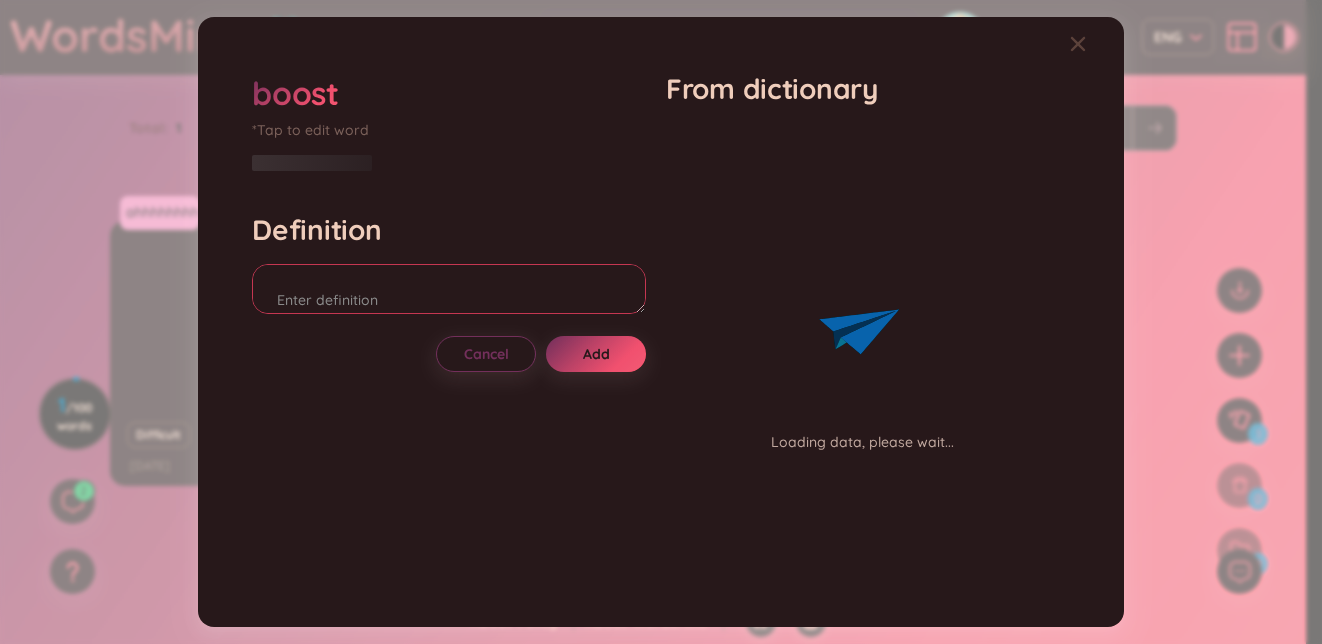 click at bounding box center [449, 289] 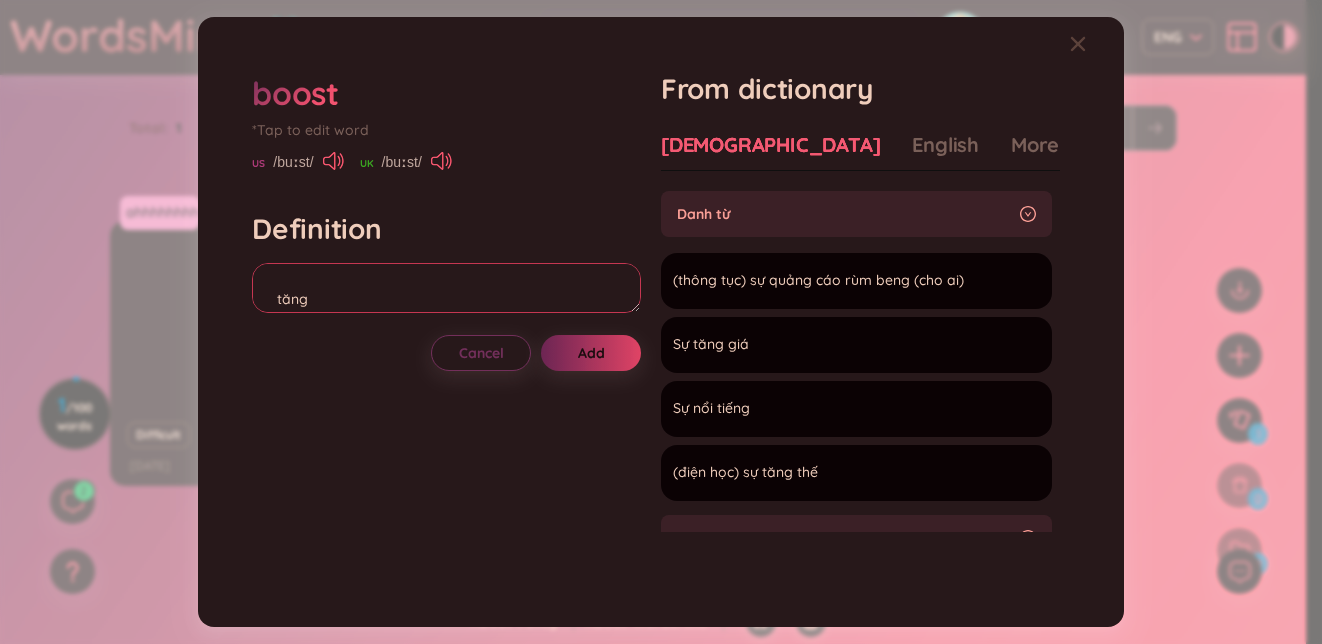 type on "tăng" 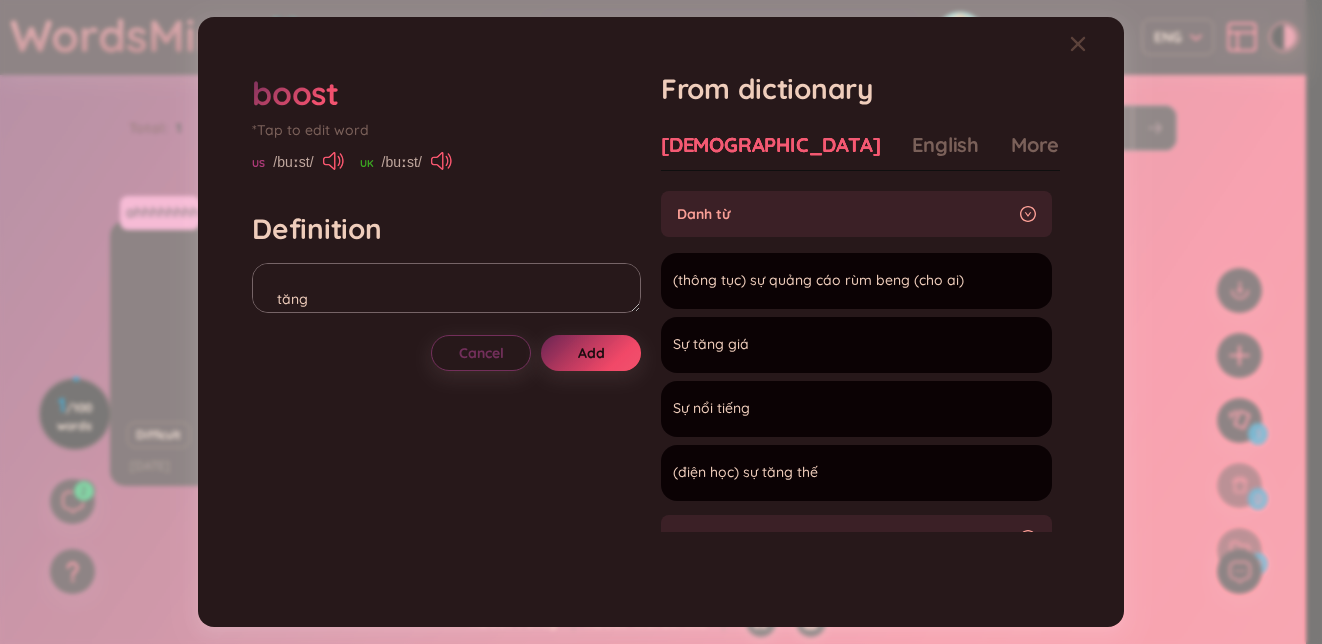 click on "Add" at bounding box center (591, 353) 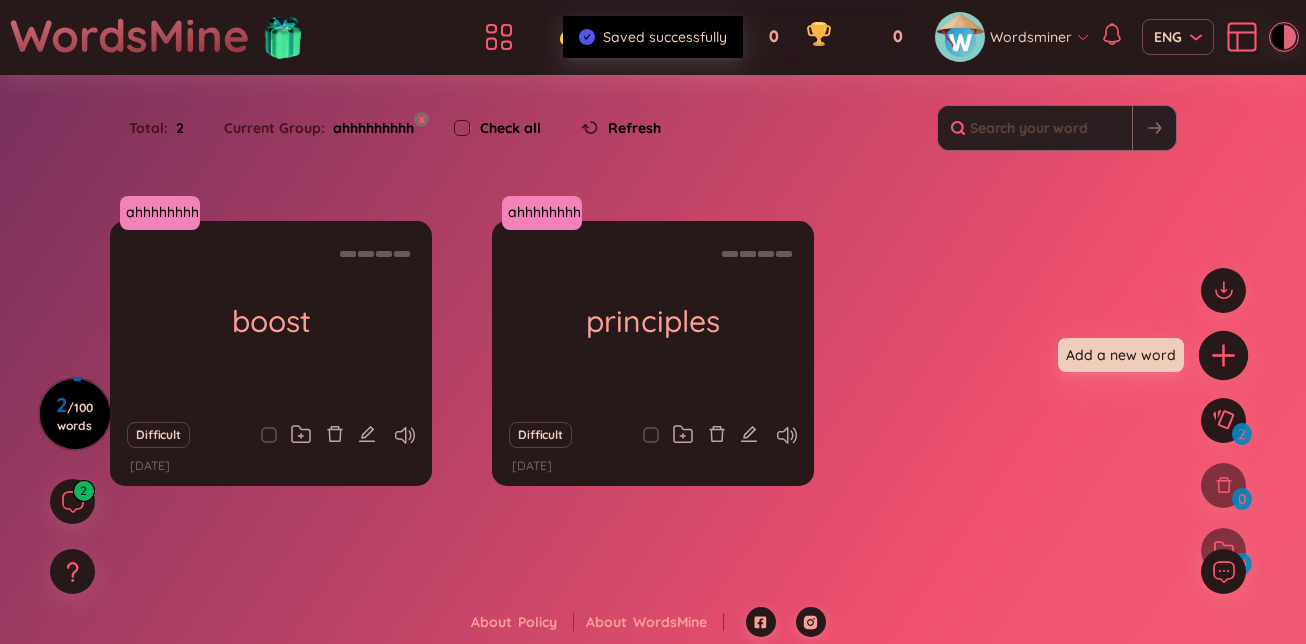 click 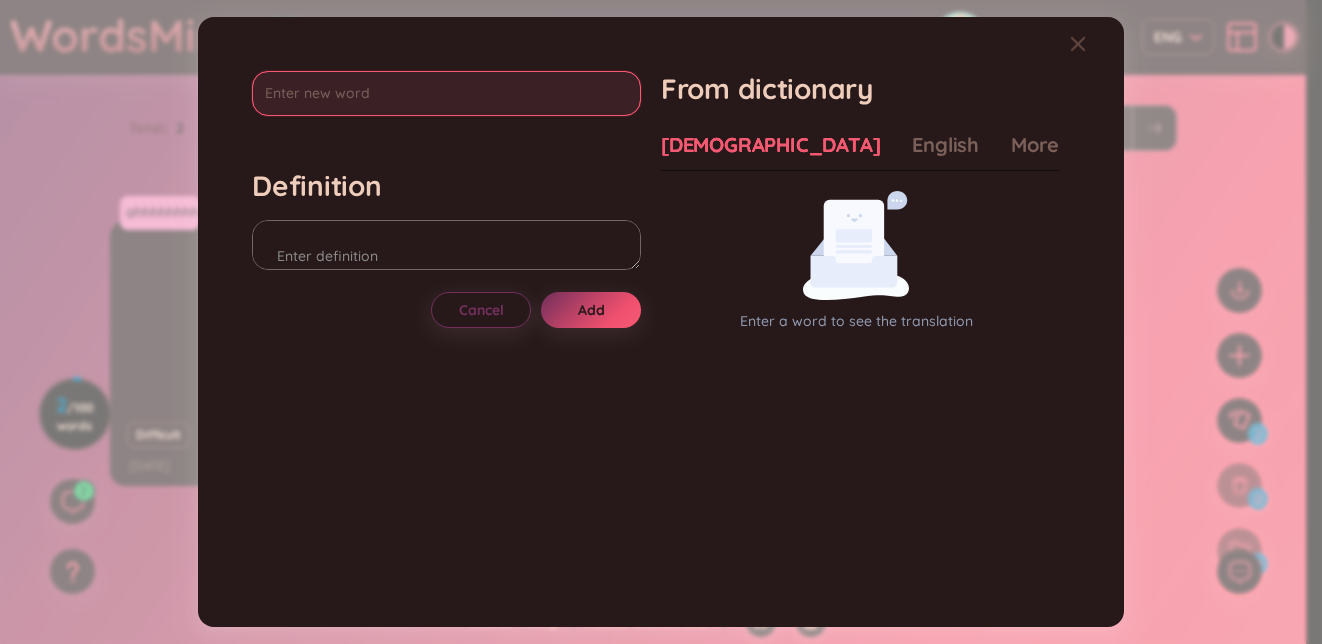 click at bounding box center (446, 93) 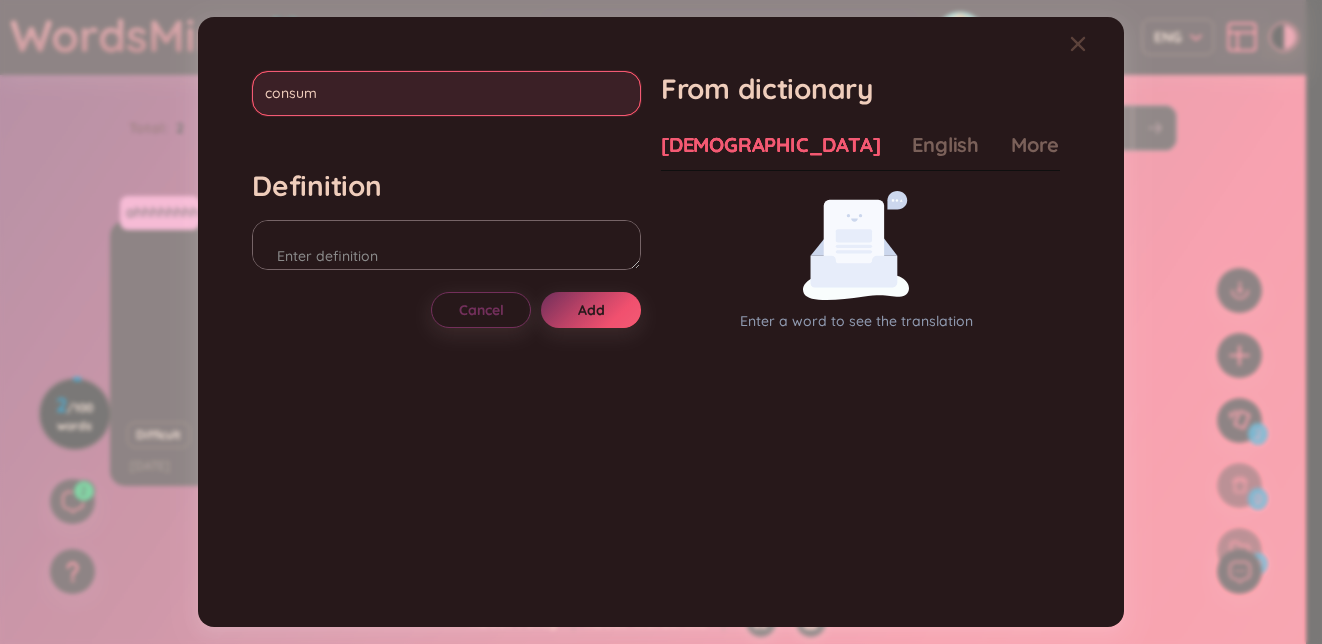 type on "consume" 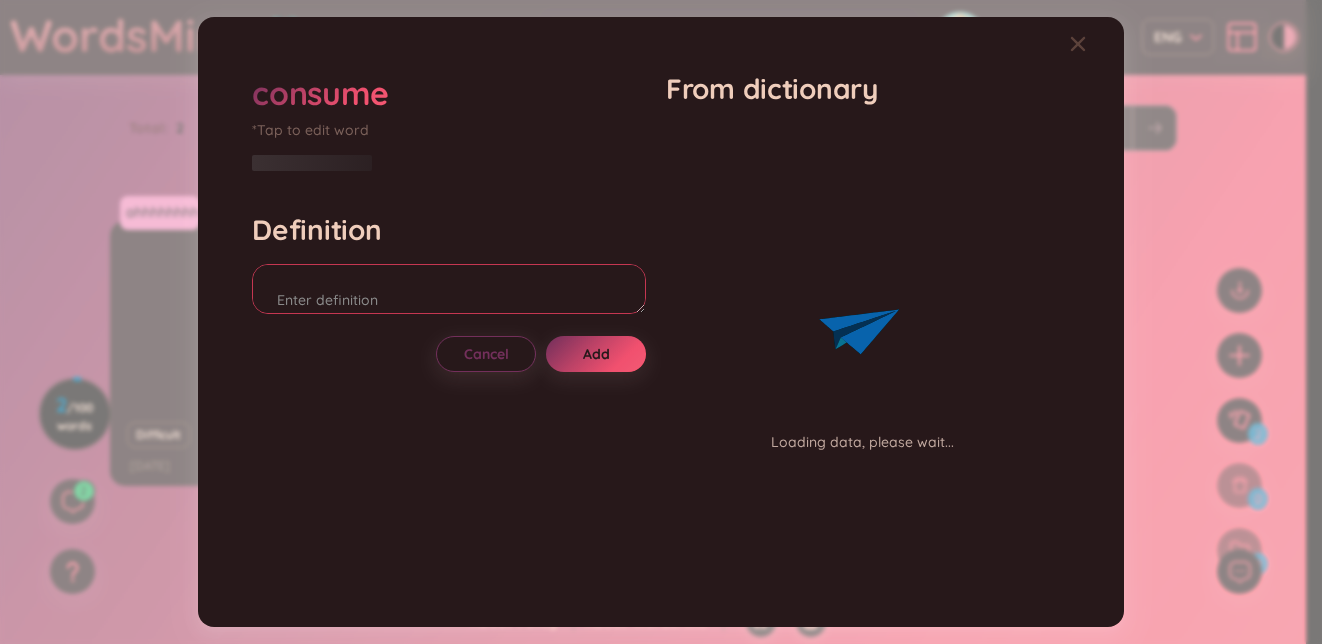 click on "Definition" at bounding box center (449, 266) 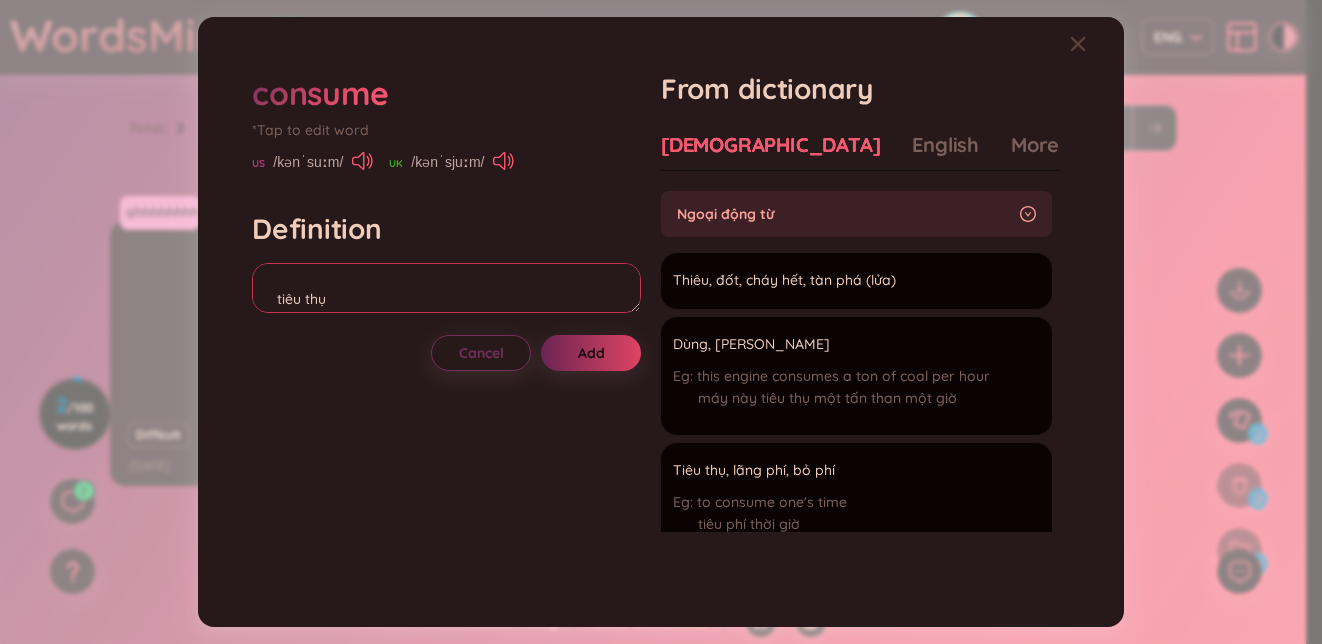 type on "tiêu thụ" 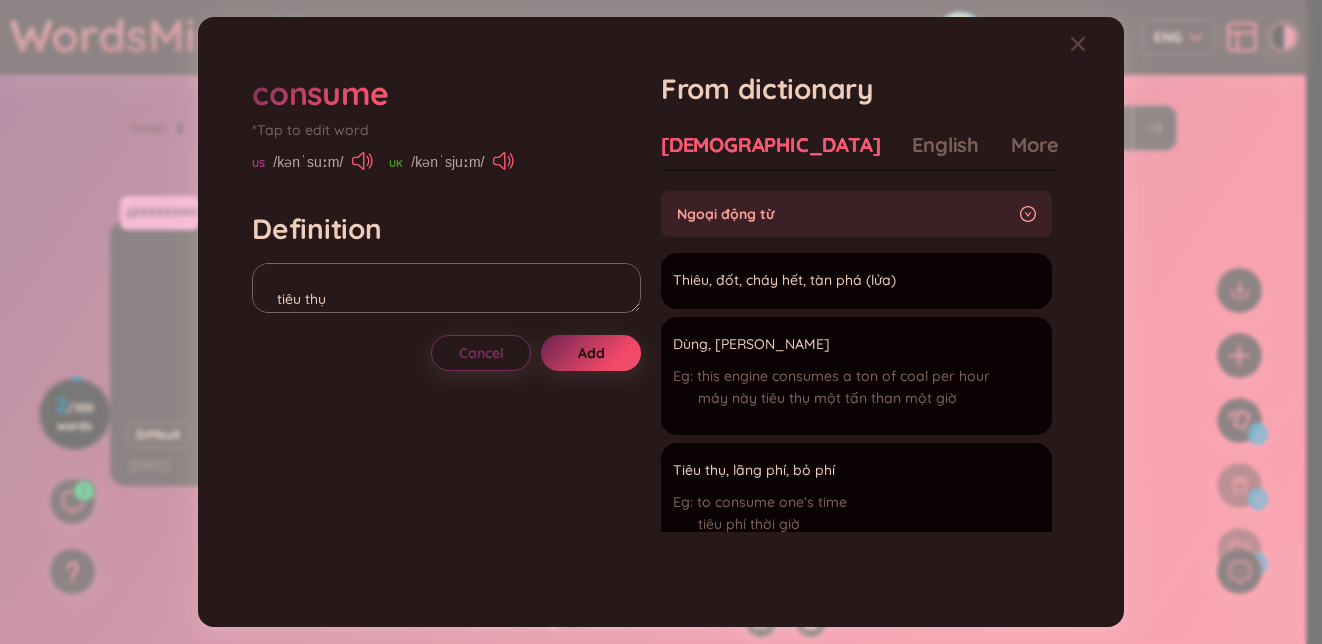 click on "Add" at bounding box center (591, 353) 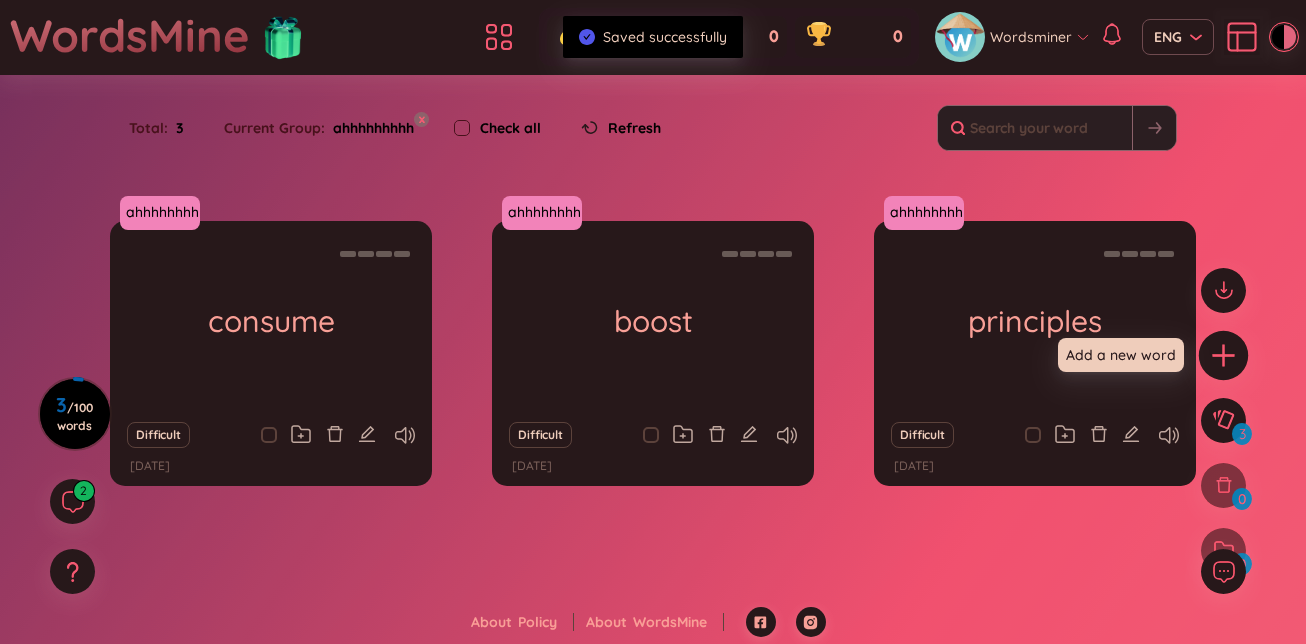 click 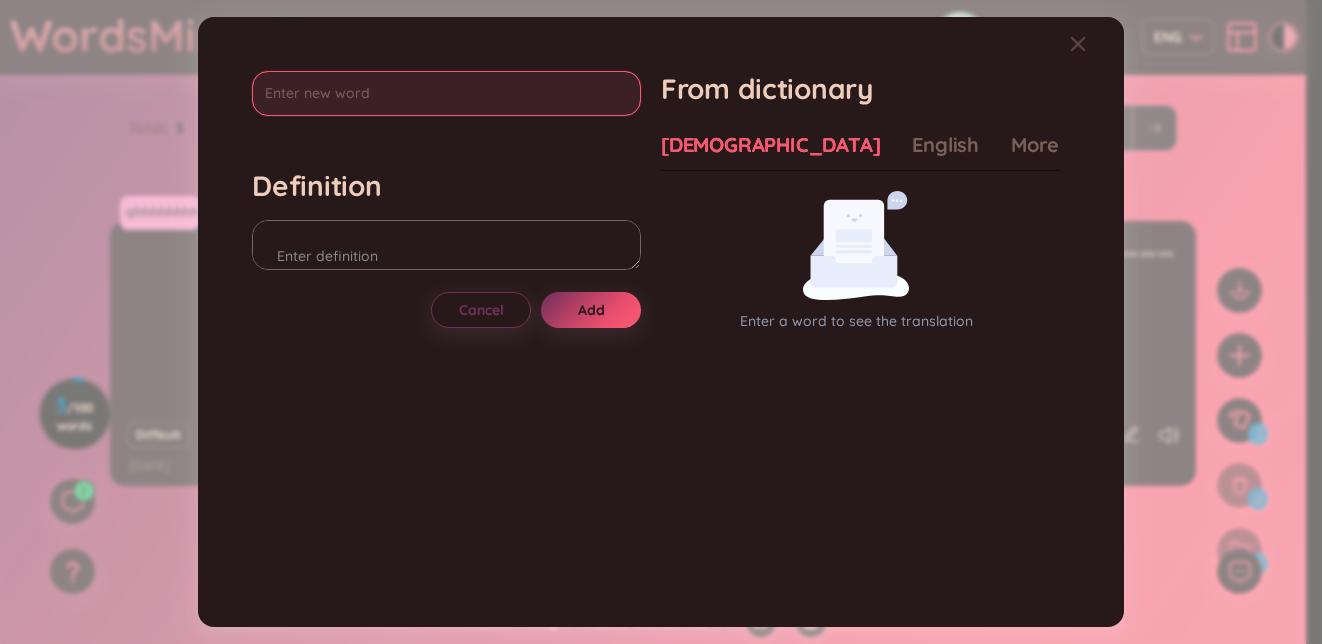 click at bounding box center (446, 93) 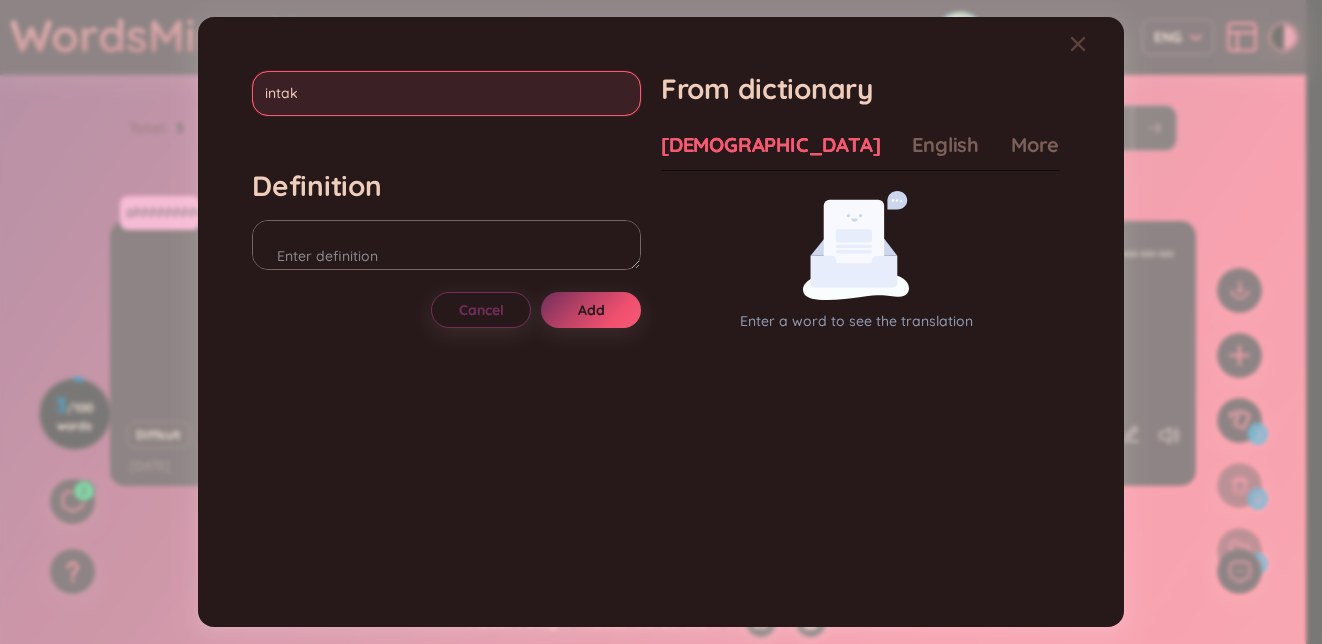 type on "intake" 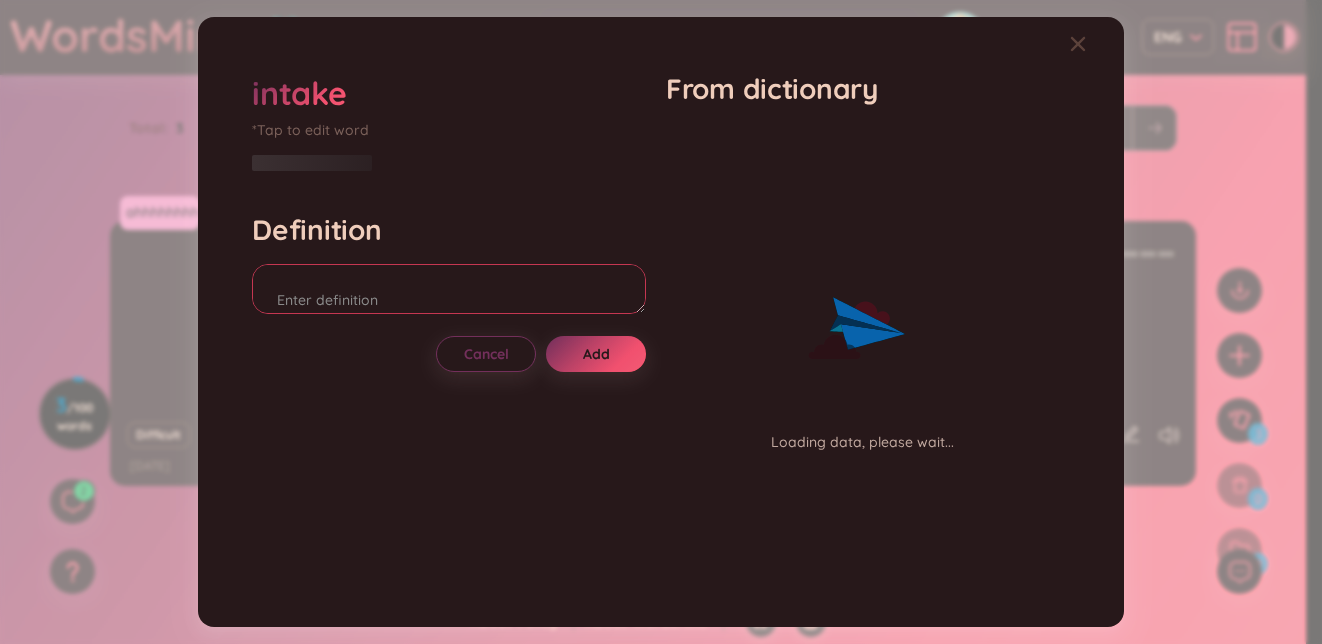 click at bounding box center [449, 289] 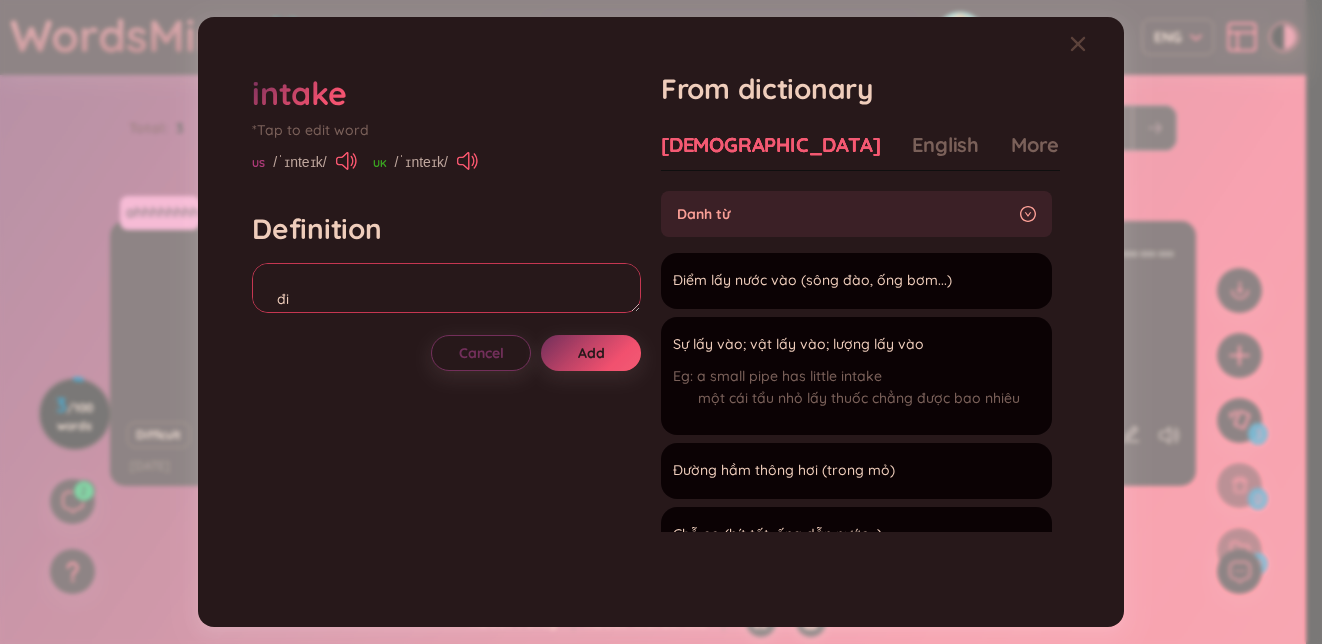type on "đ" 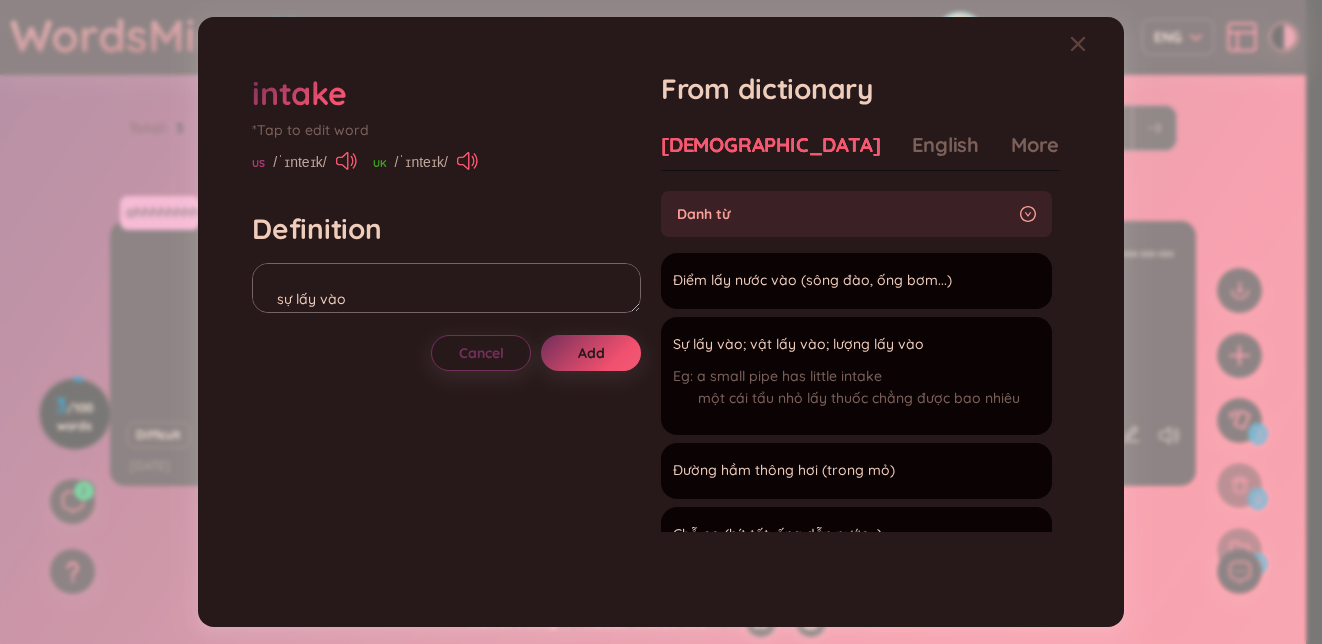 click on "Vietnamese English More examples Danh từ Điểm lấy nước vào (sông đào, ống bơm...) Add Sự lấy vào; vật lấy vào; lượng lấy vào a small pipe has little intake một cái tẩu nhỏ lấy thuốc chẳng được bao nhiêu Add Đường hầm thông hơi (trong mỏ) Add Chỗ eo (bít tất, ống dẫn nước...) Add Đất khai hoang (ở vùng lầy) Add Cơ - Điện tử Sự nạp, sự hút vào, cửa nạp, lỗ hút, ống hút,(v) nạp, hút vào, rót vào Add Cơ khí & công trình sự hút nạp Add sự thu vào Add Hóa học & vật liệu sự cho thêm vào Add Xây dựng sự lấy nước vào Add Điện hồ lấy nước Add Kỹ thuật chung lượng vào intake discharge lưu lượng vào Add lỗ hút Add lỗ rót Add ống bơm Add sự hút vào Add sự vào Add Địa chất sự hút, (đường) lò gió vào Add Premium  Feature Upgrade to view Nâng cấp tài khoản để có nhiều định nghĩa hơn No data to display" at bounding box center (860, 348) 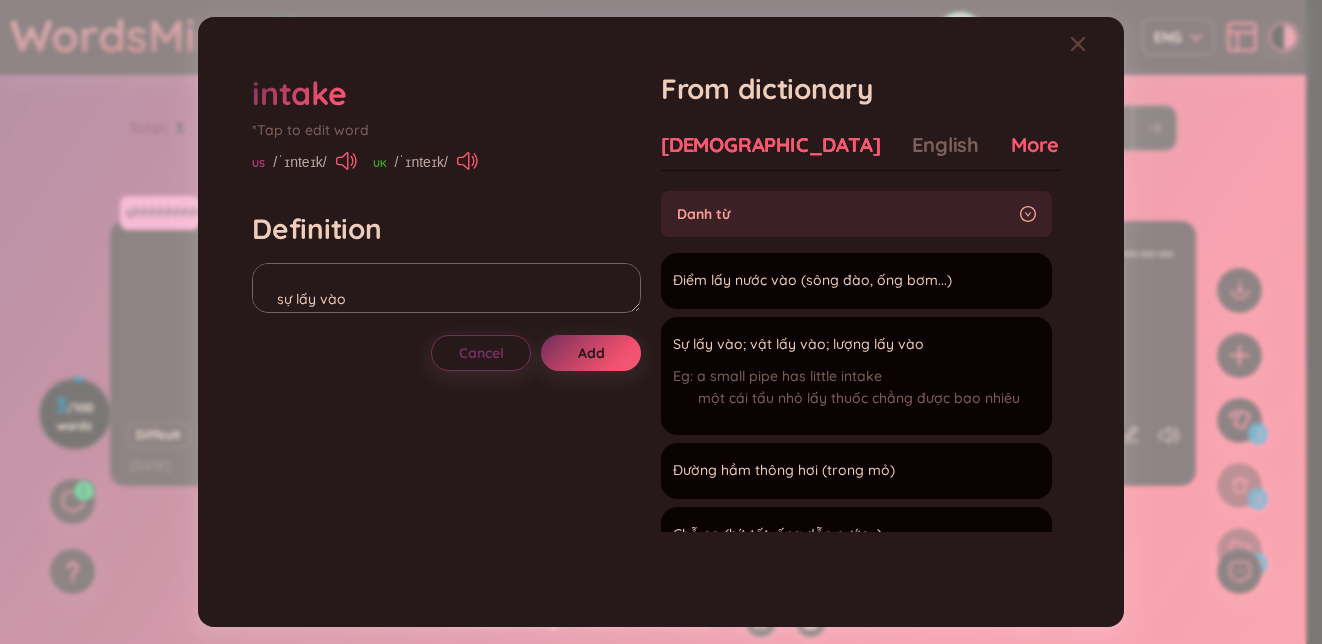 click on "More examples" at bounding box center (1083, 145) 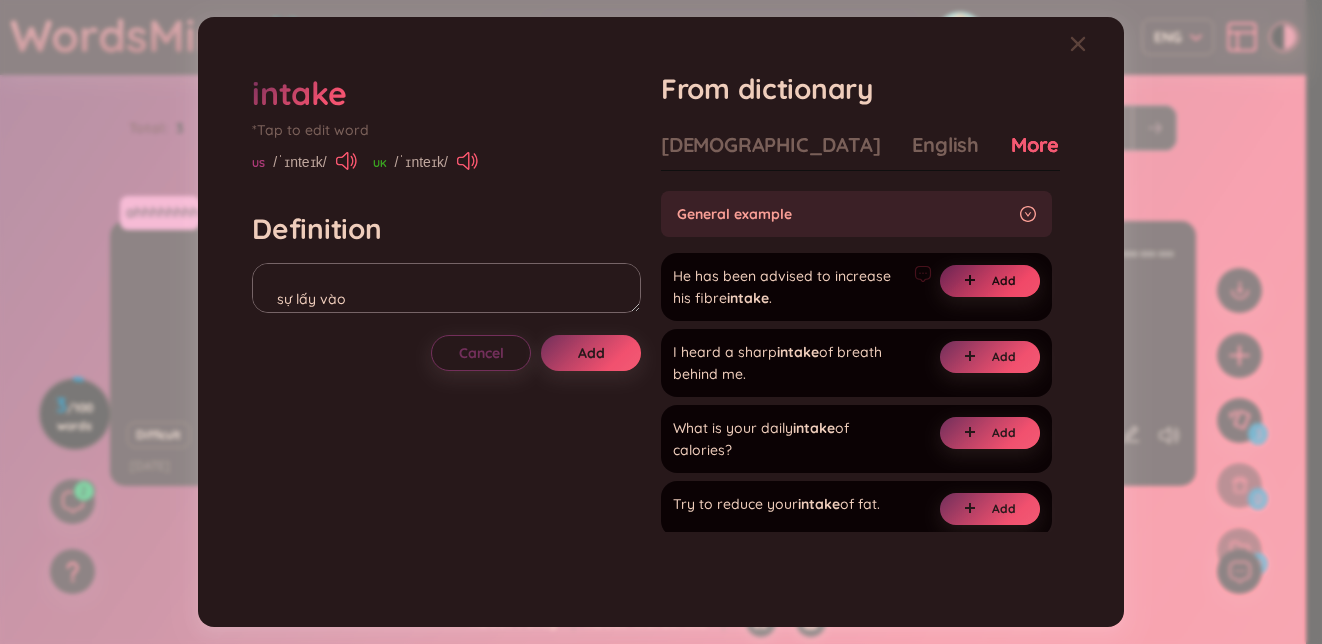 click on "Add" at bounding box center [1004, 281] 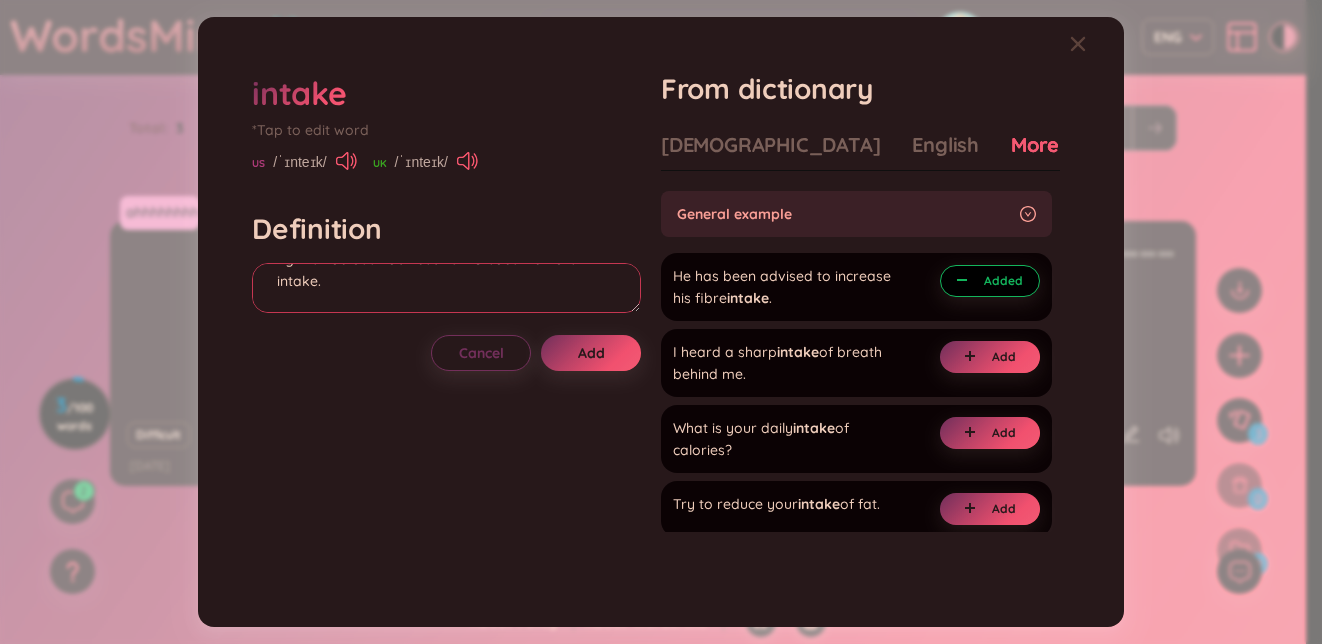 scroll, scrollTop: 57, scrollLeft: 0, axis: vertical 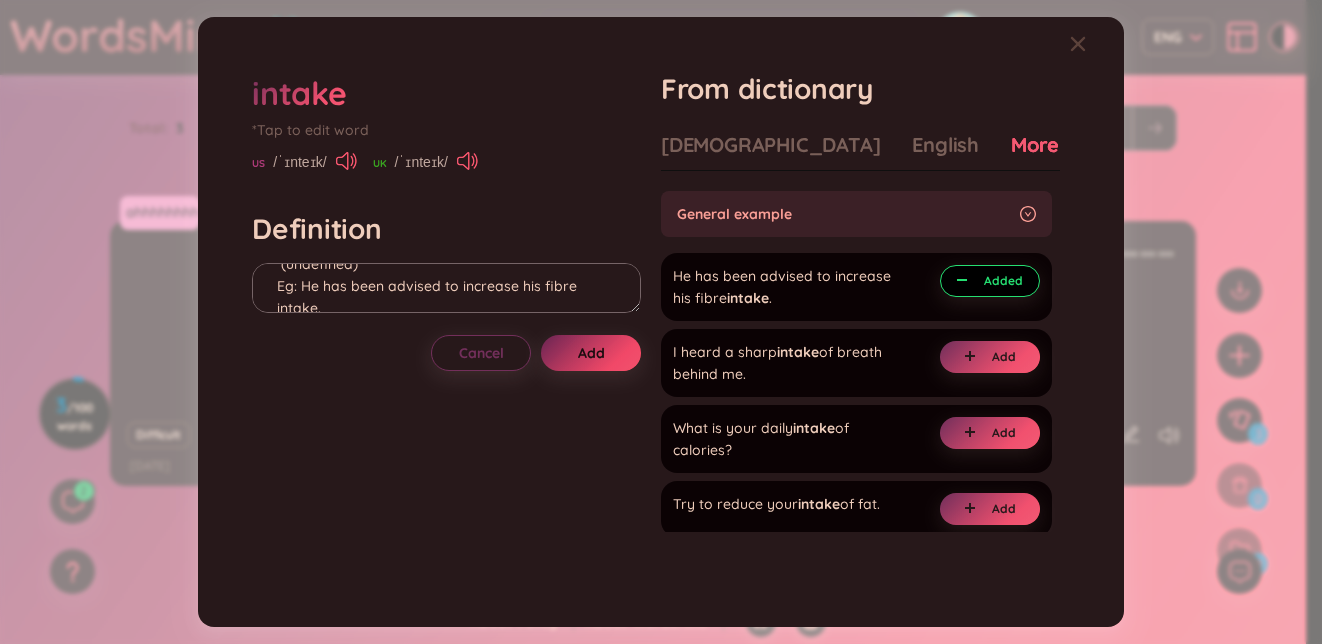 click on "Add" at bounding box center [591, 353] 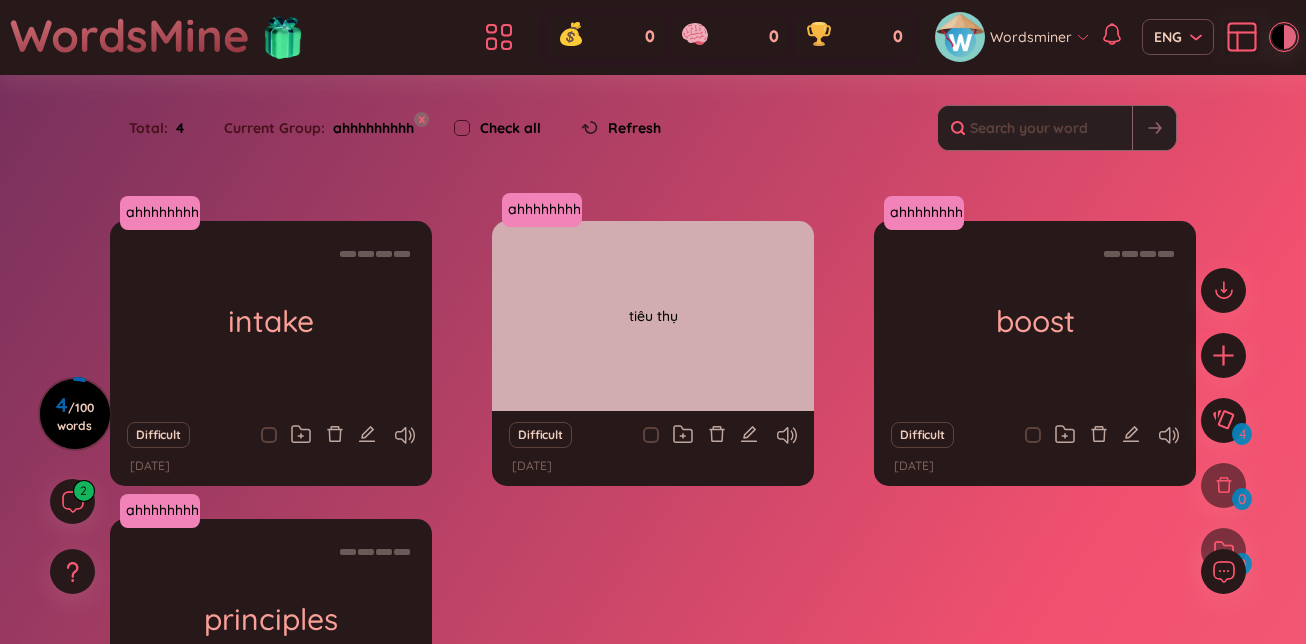 click on "tiêu thụ" at bounding box center (653, 316) 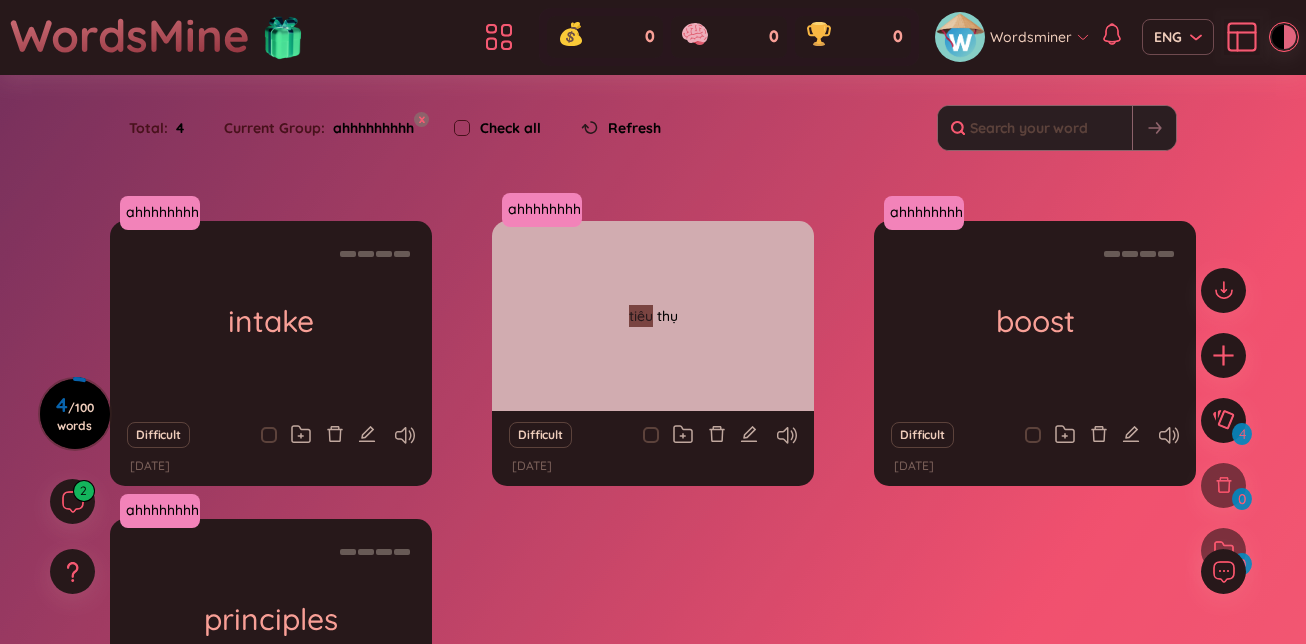 click on "tiêu thụ" at bounding box center (653, 316) 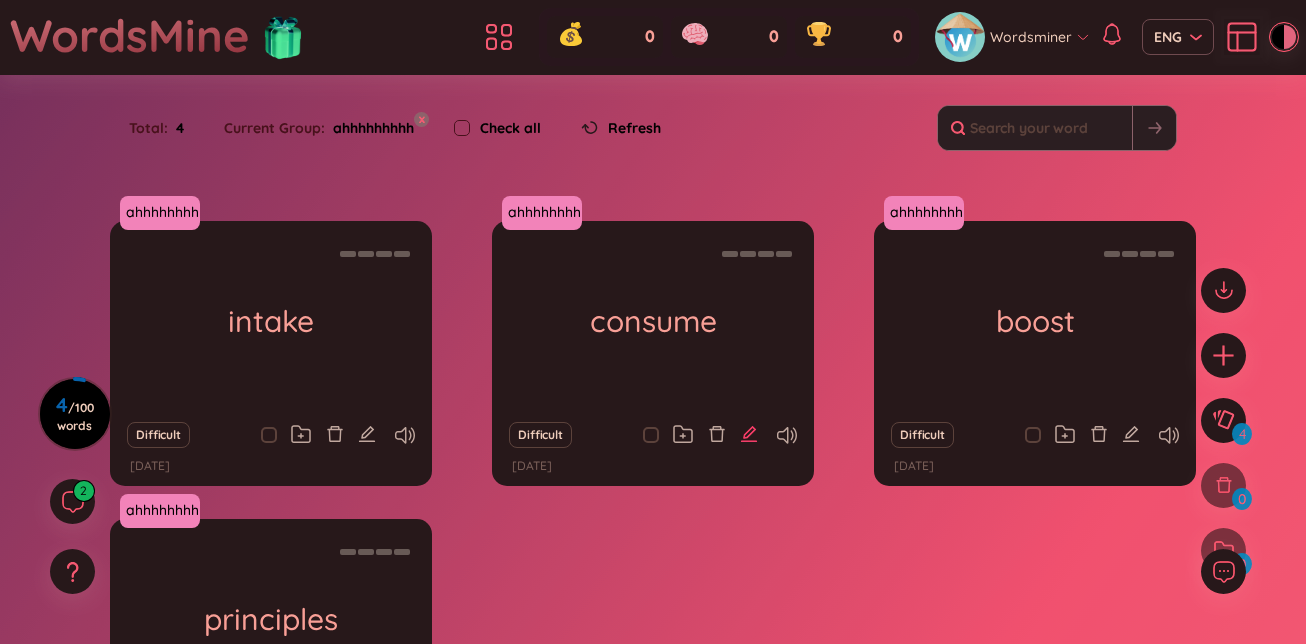 click at bounding box center [749, 435] 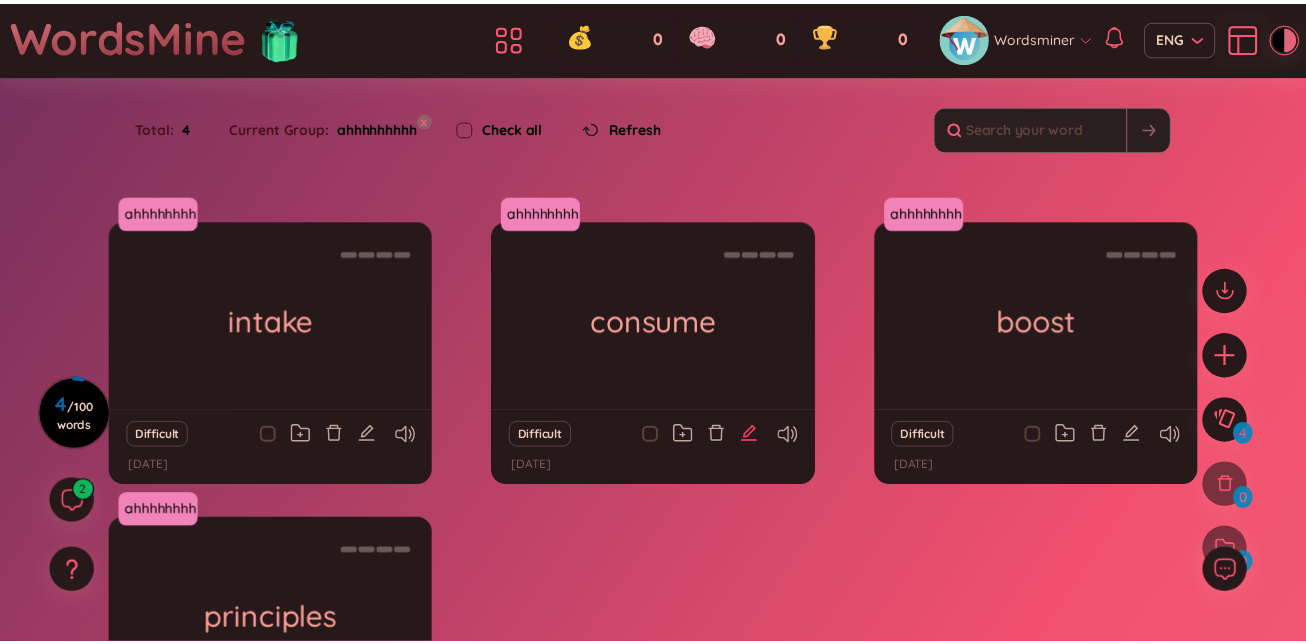 scroll, scrollTop: 22, scrollLeft: 0, axis: vertical 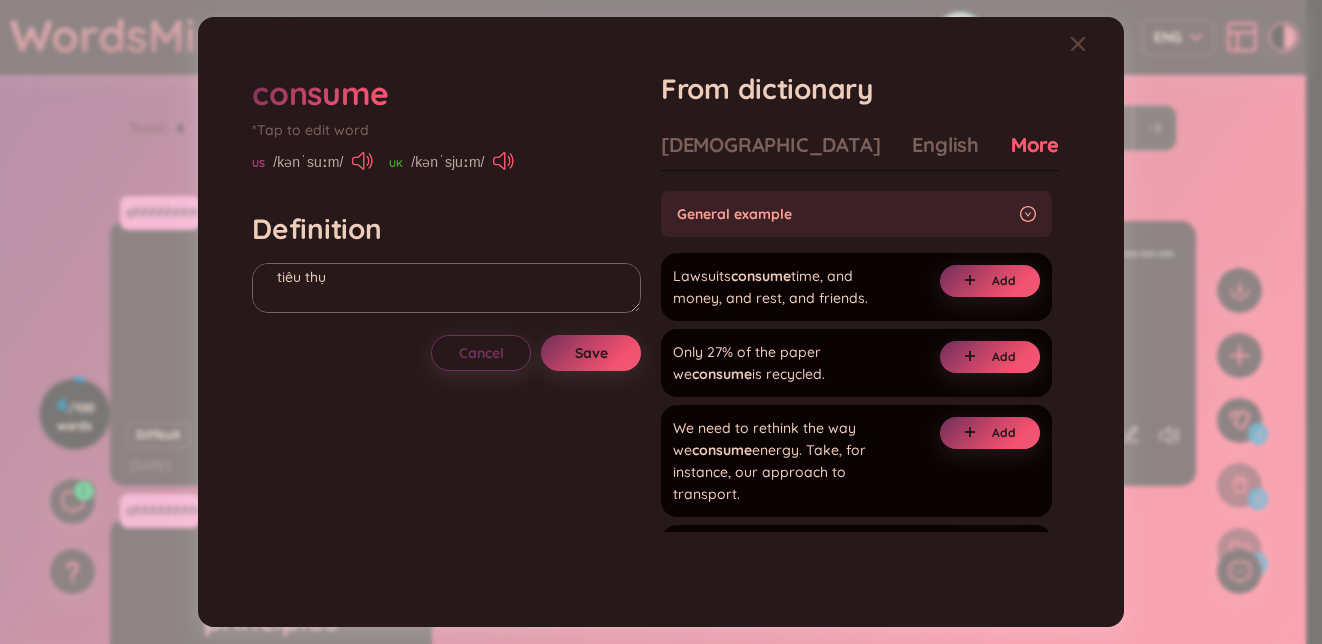 click on "More examples" at bounding box center (1083, 145) 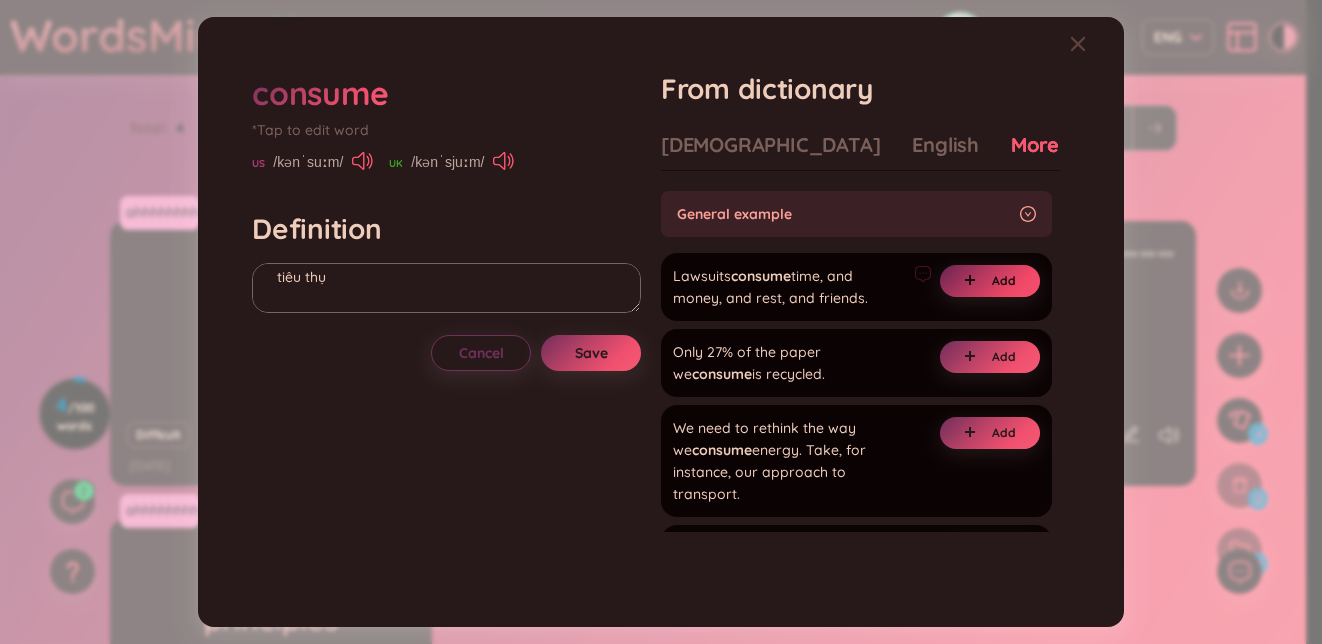 click on "Add" at bounding box center [1004, 281] 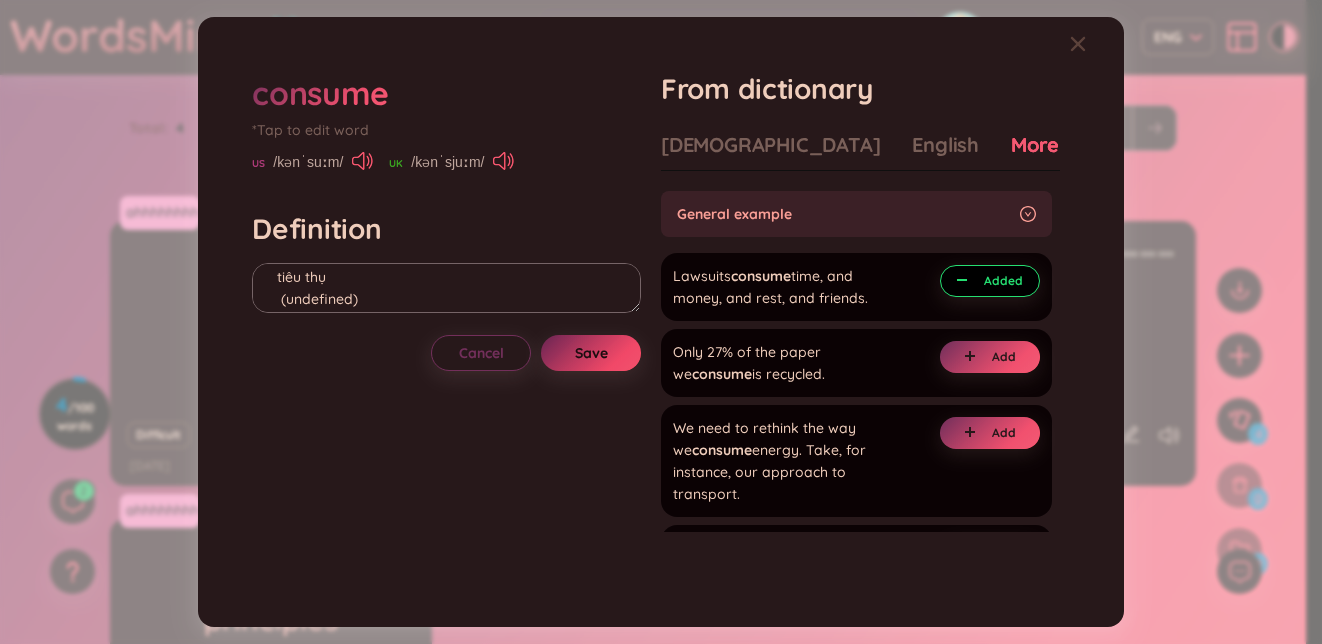 click on "Save" at bounding box center (591, 353) 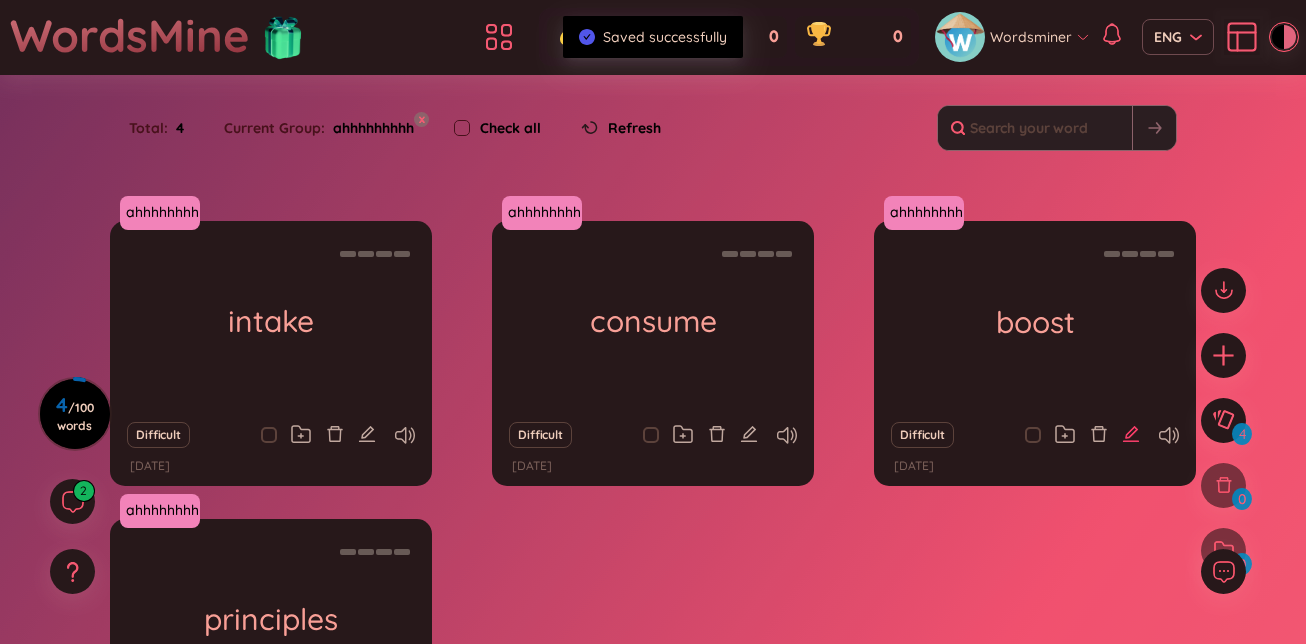 click 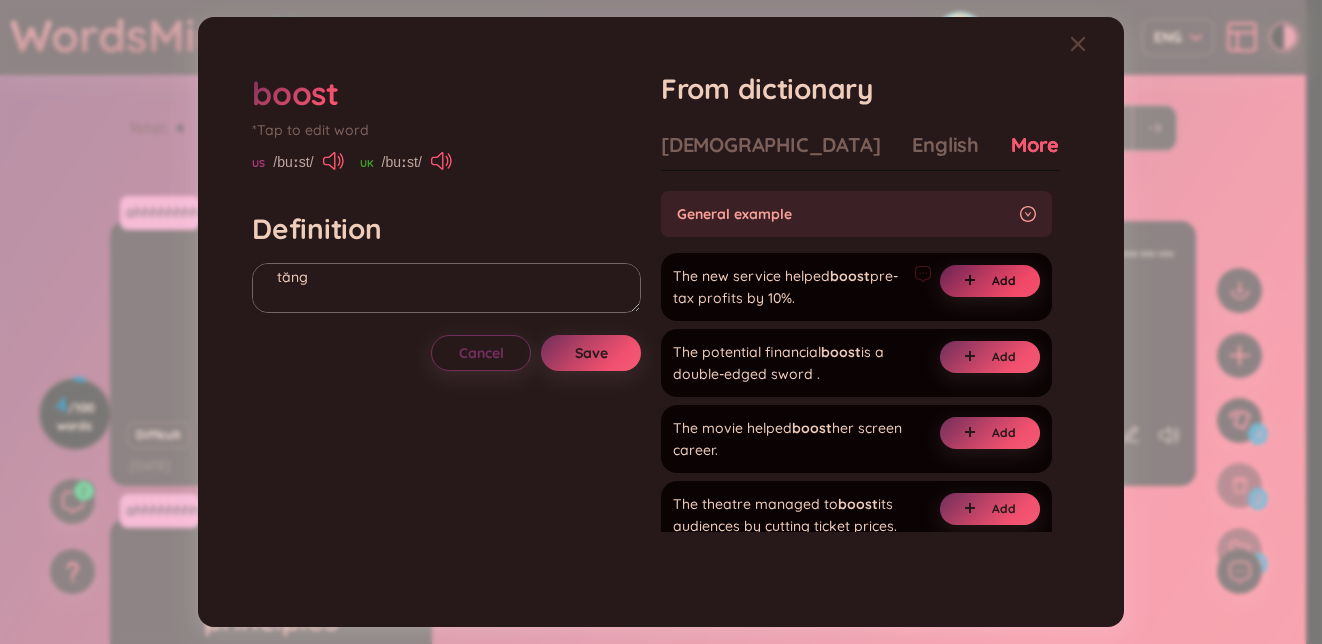 click on "Add" at bounding box center (990, 281) 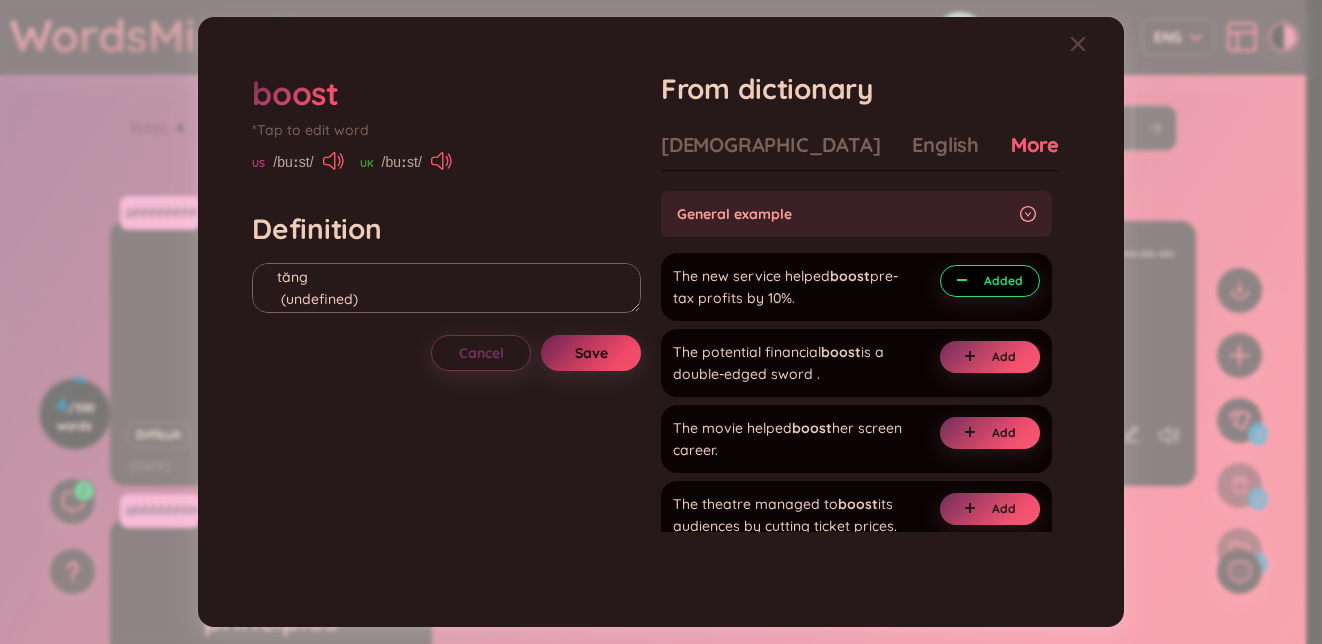 click on "Save" at bounding box center [591, 353] 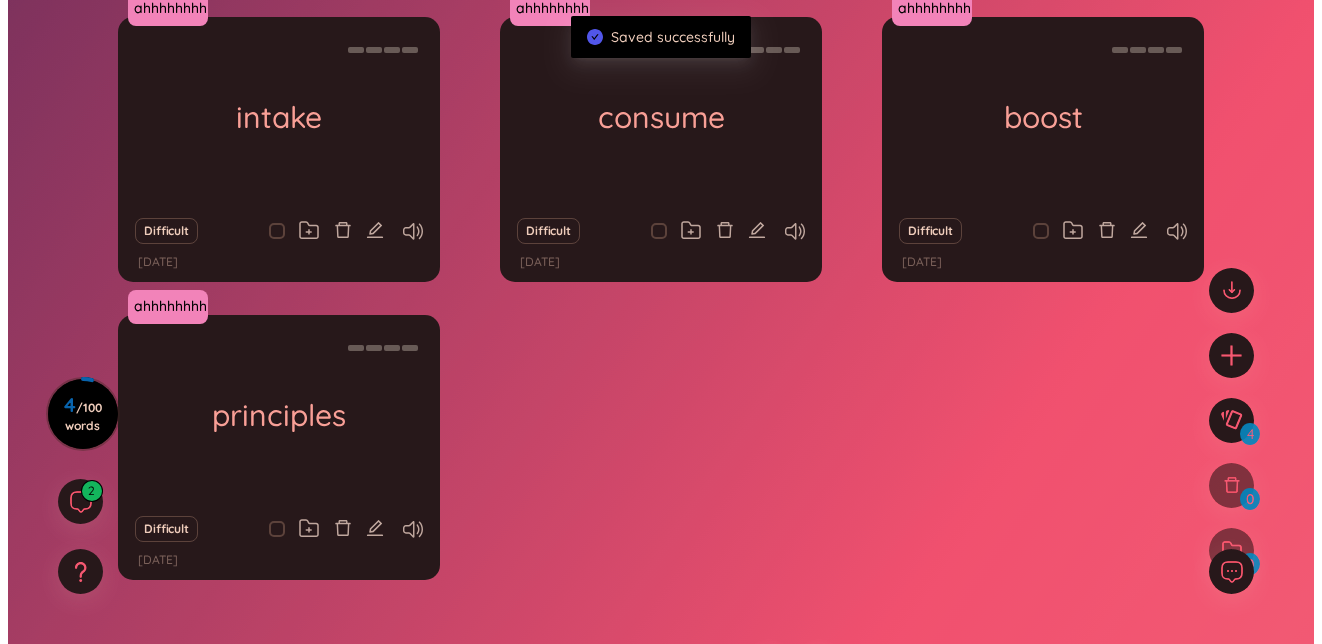 scroll, scrollTop: 205, scrollLeft: 0, axis: vertical 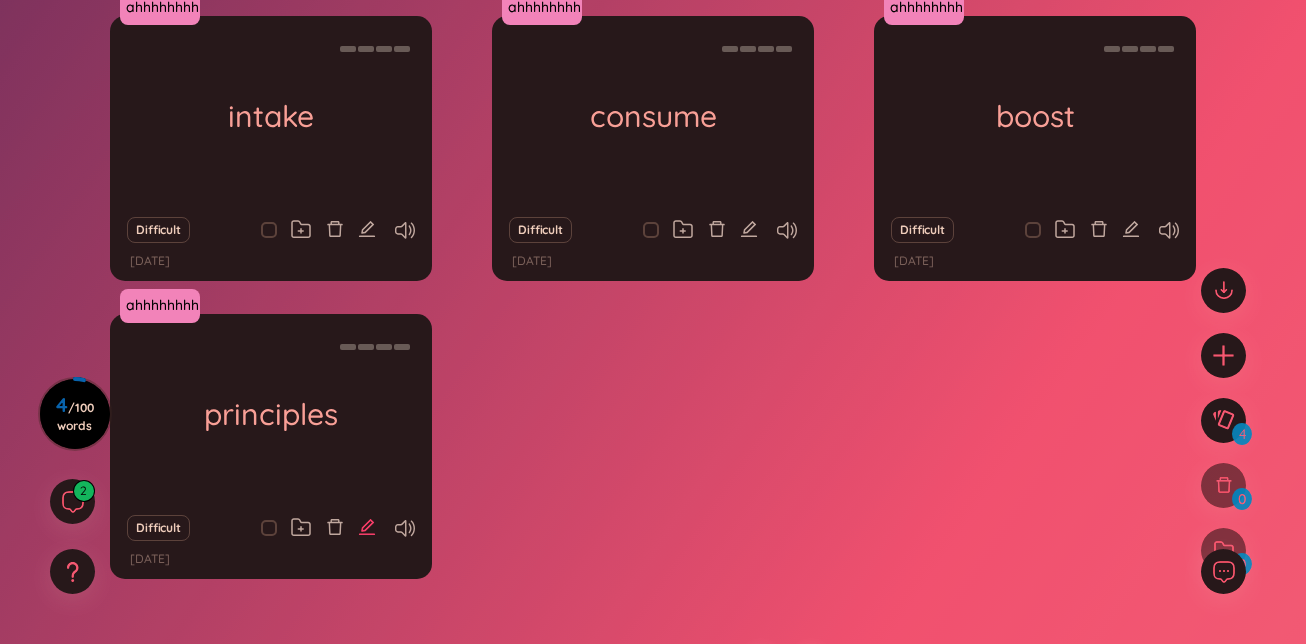 click 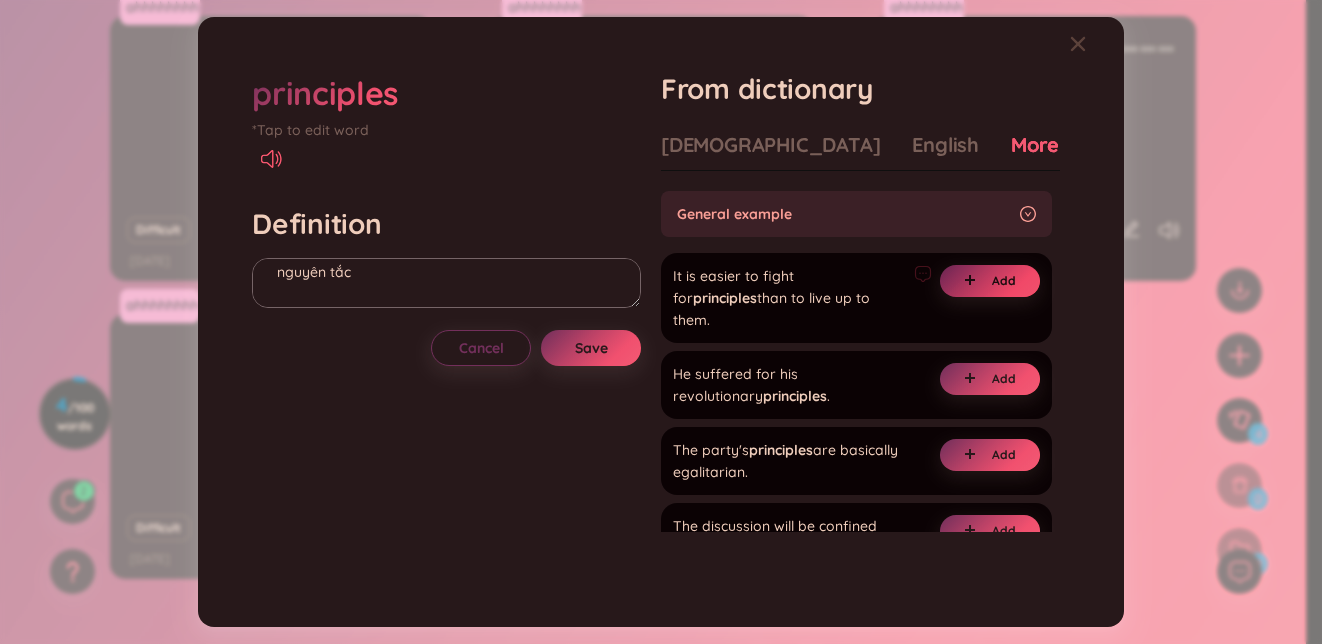click on "Add" at bounding box center (1004, 281) 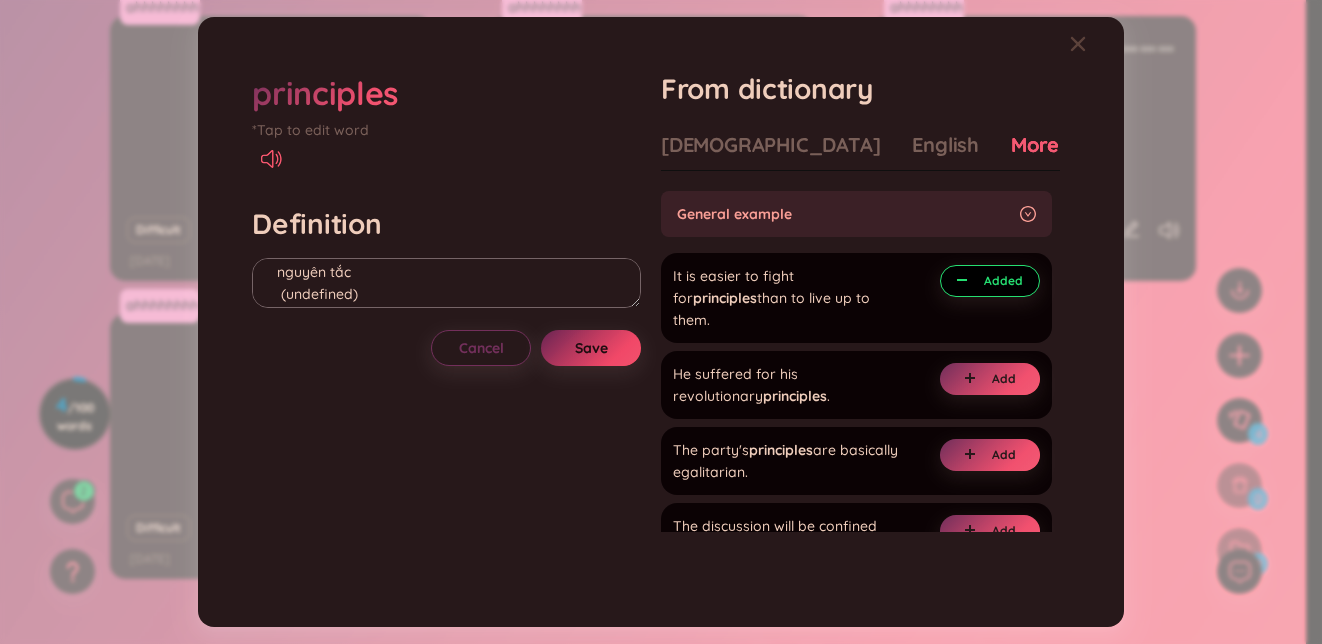 click on "Save" at bounding box center (591, 348) 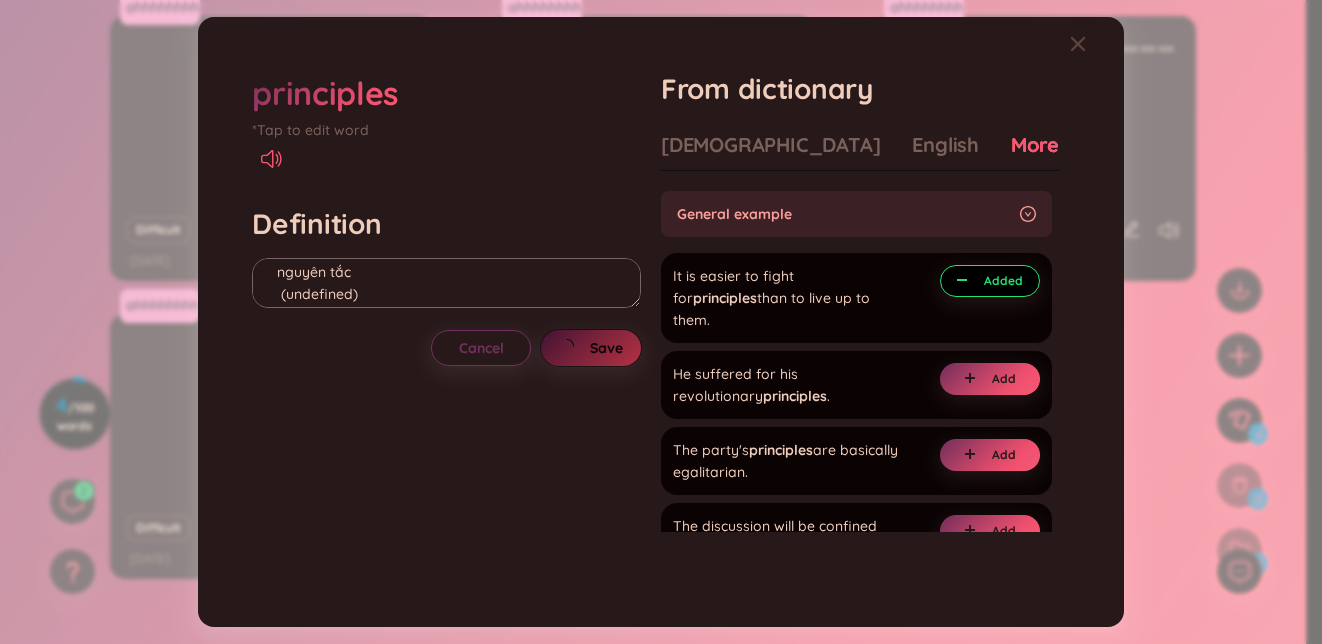 type on "nguyên tắc
(undefined)
Eg: It is easier to fight for principles than to live up to them." 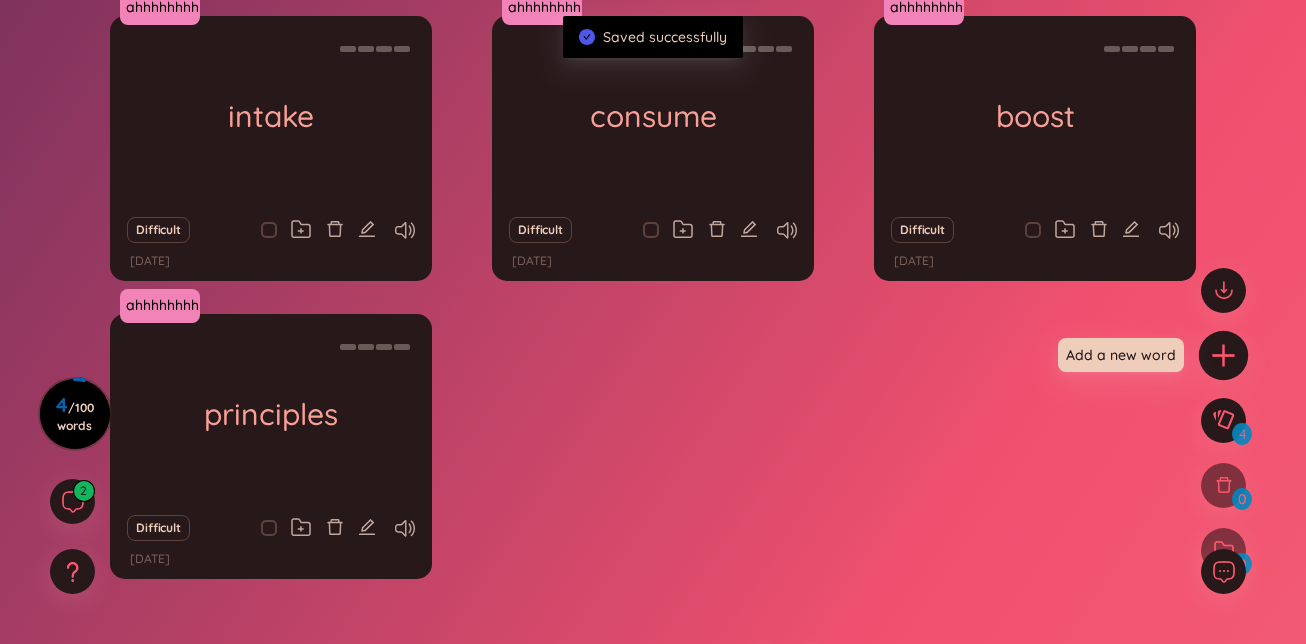 click 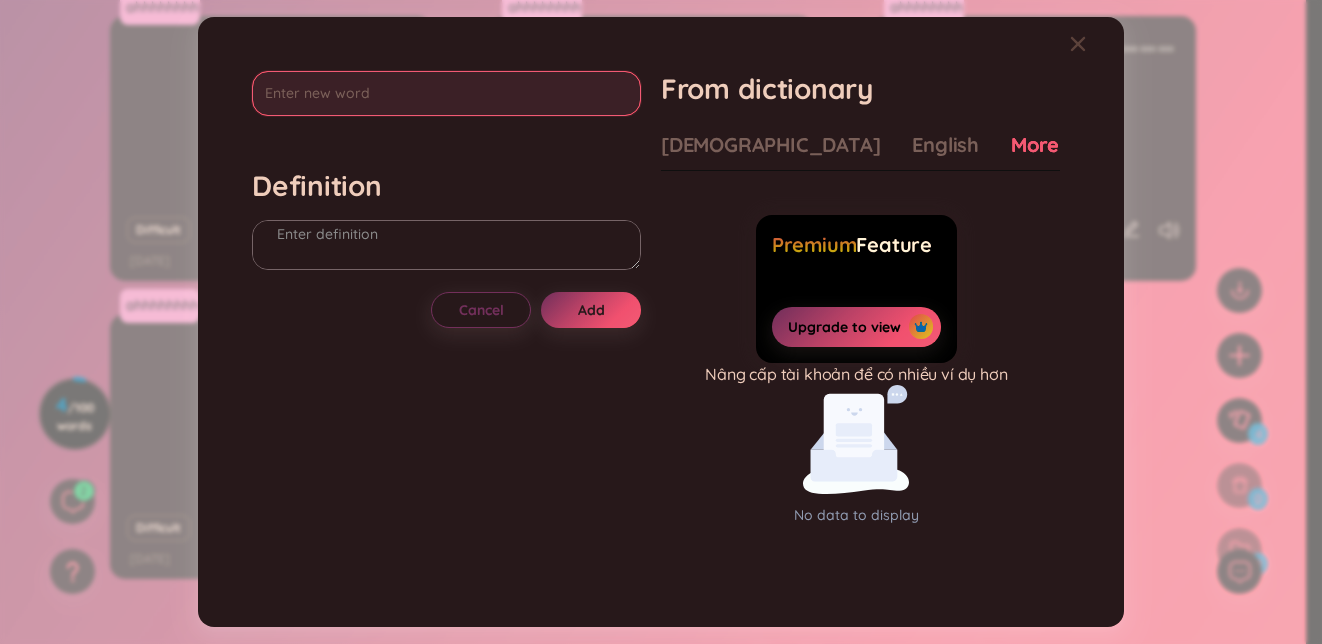 click at bounding box center [446, 93] 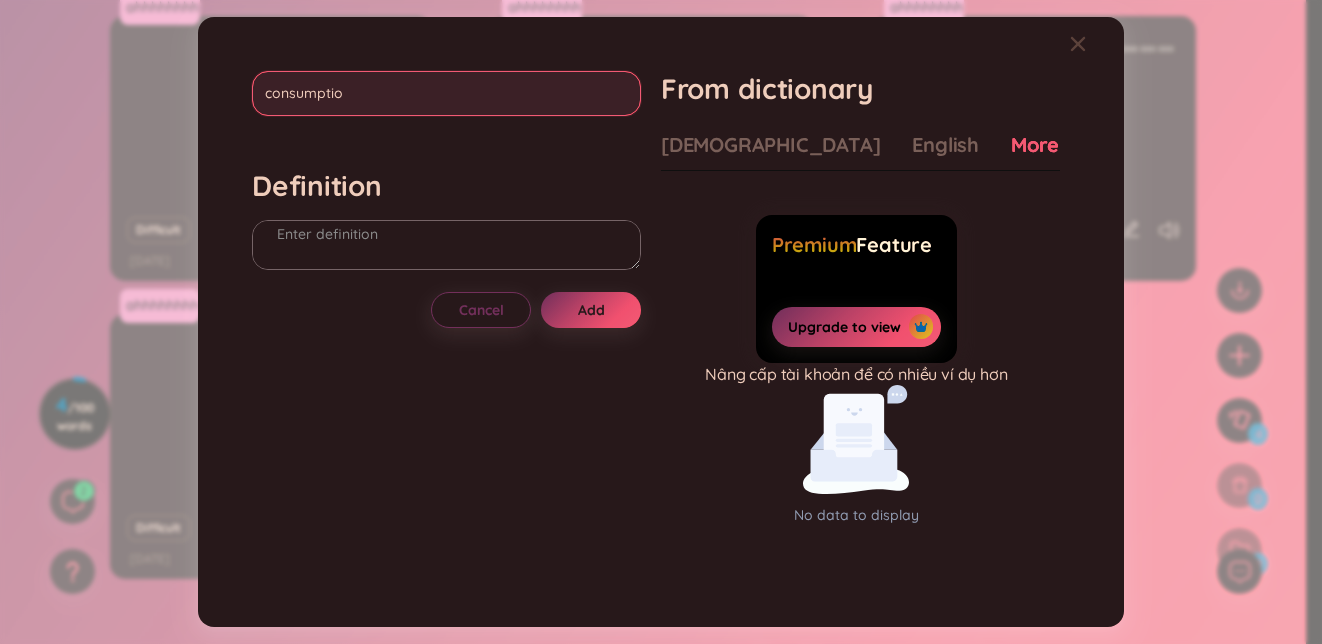 type on "consumption" 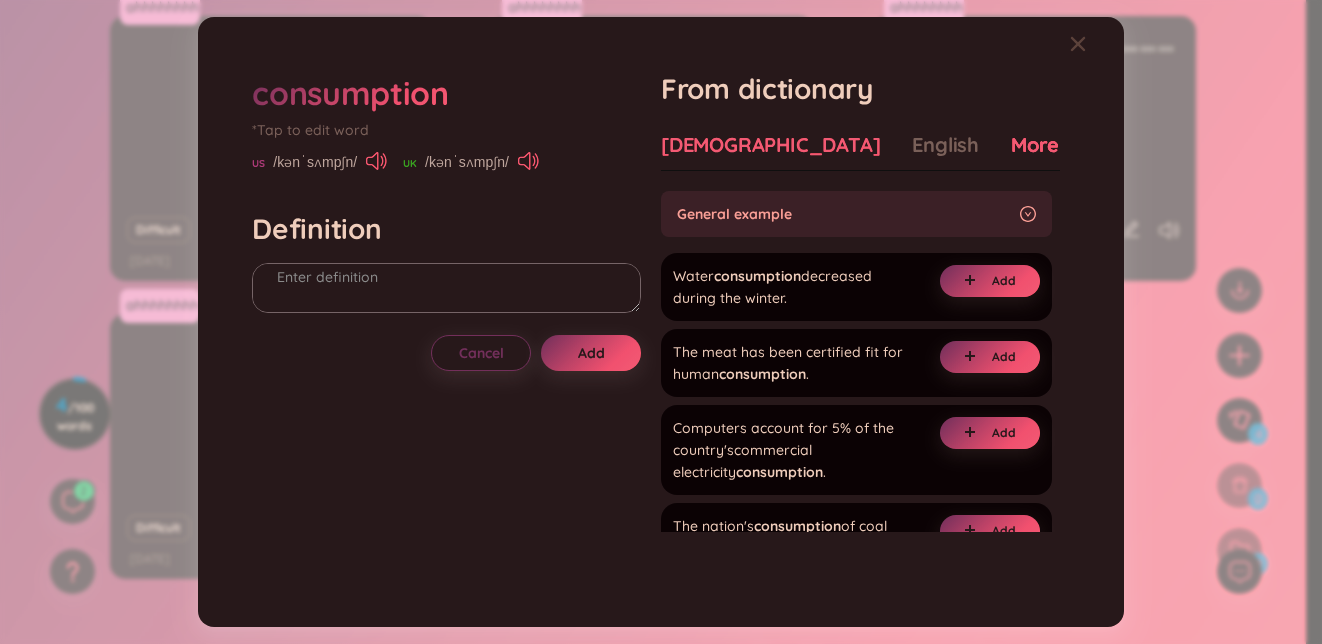 click on "[DEMOGRAPHIC_DATA]" at bounding box center [770, 145] 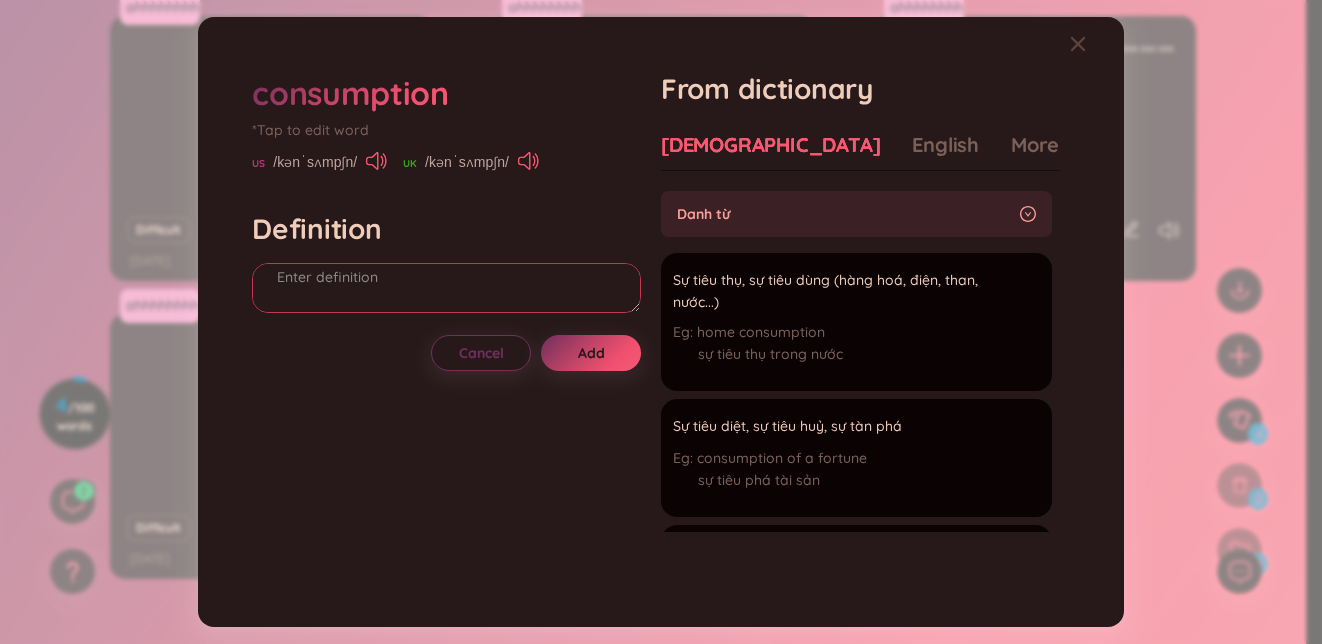 click at bounding box center [446, 288] 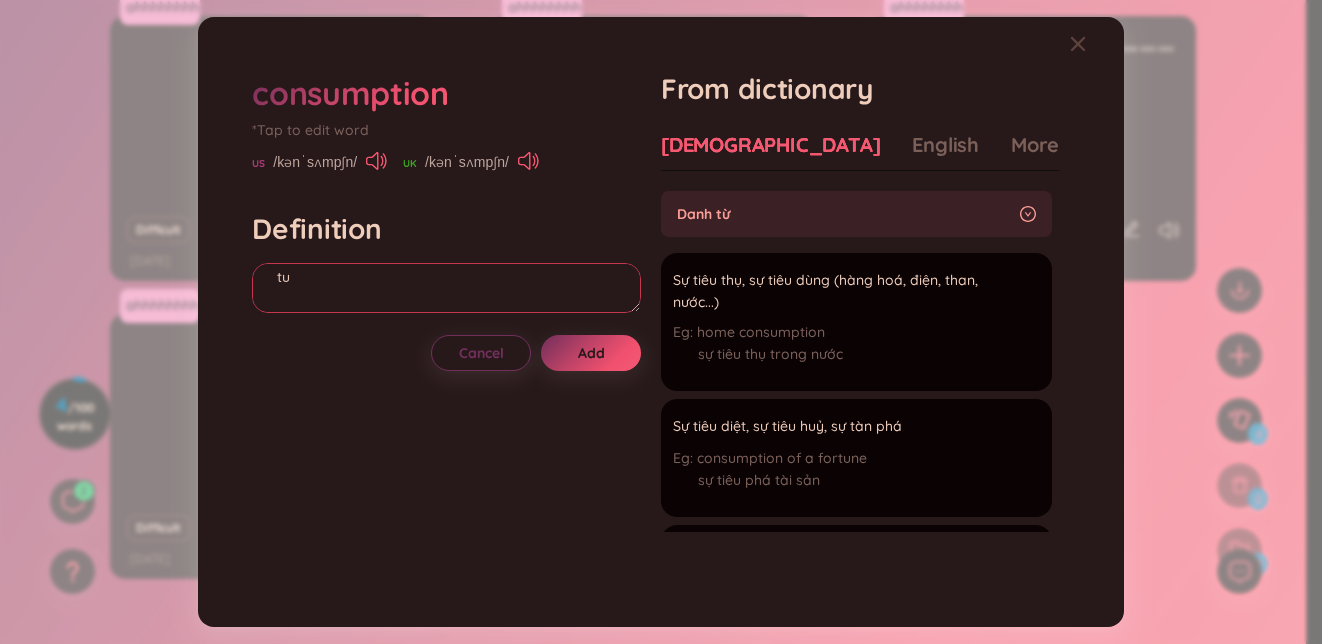 type on "t" 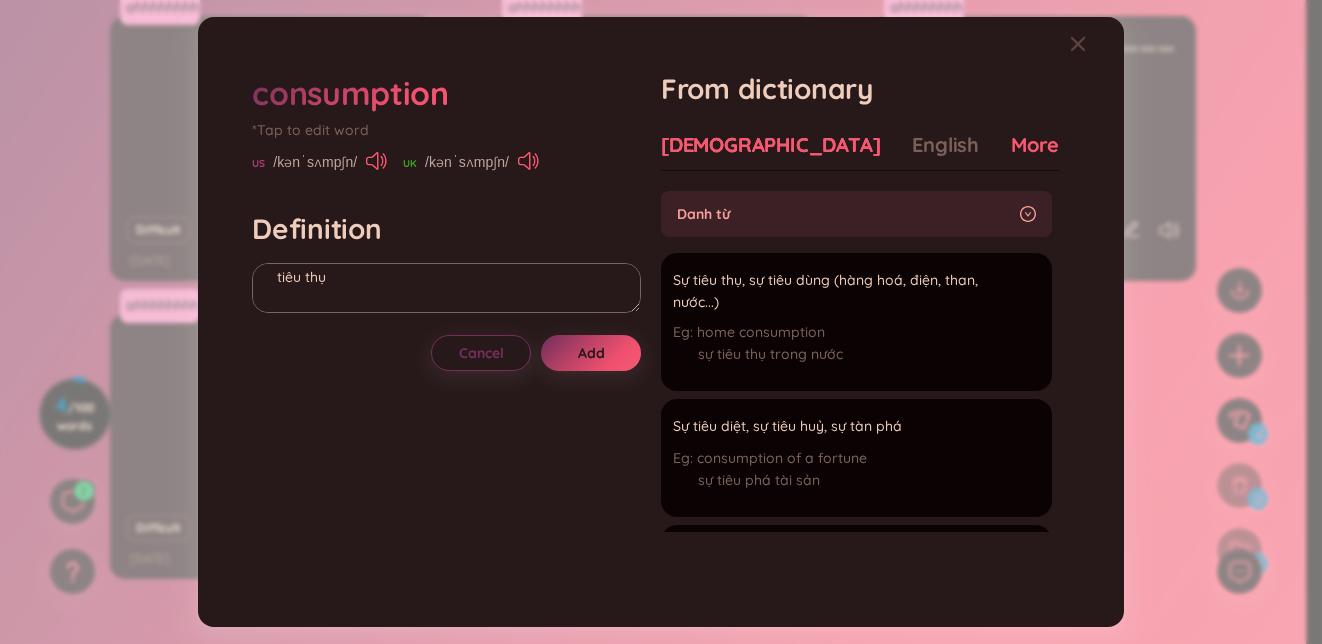 click on "More examples" at bounding box center (1083, 145) 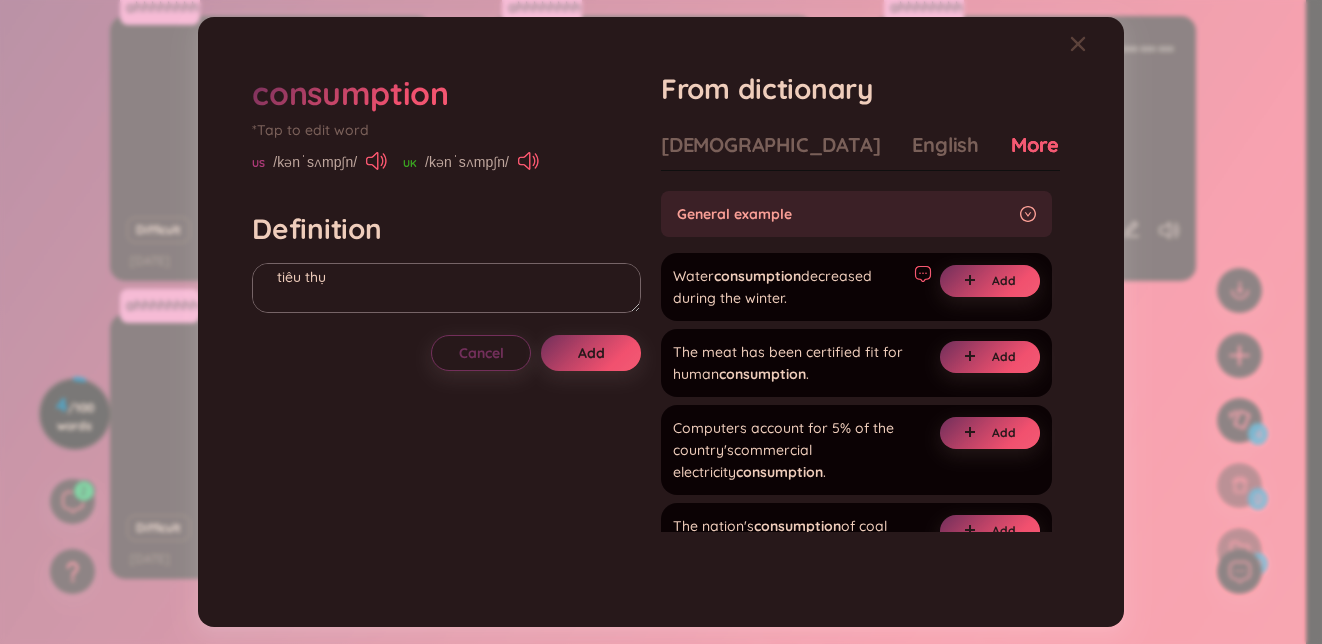click 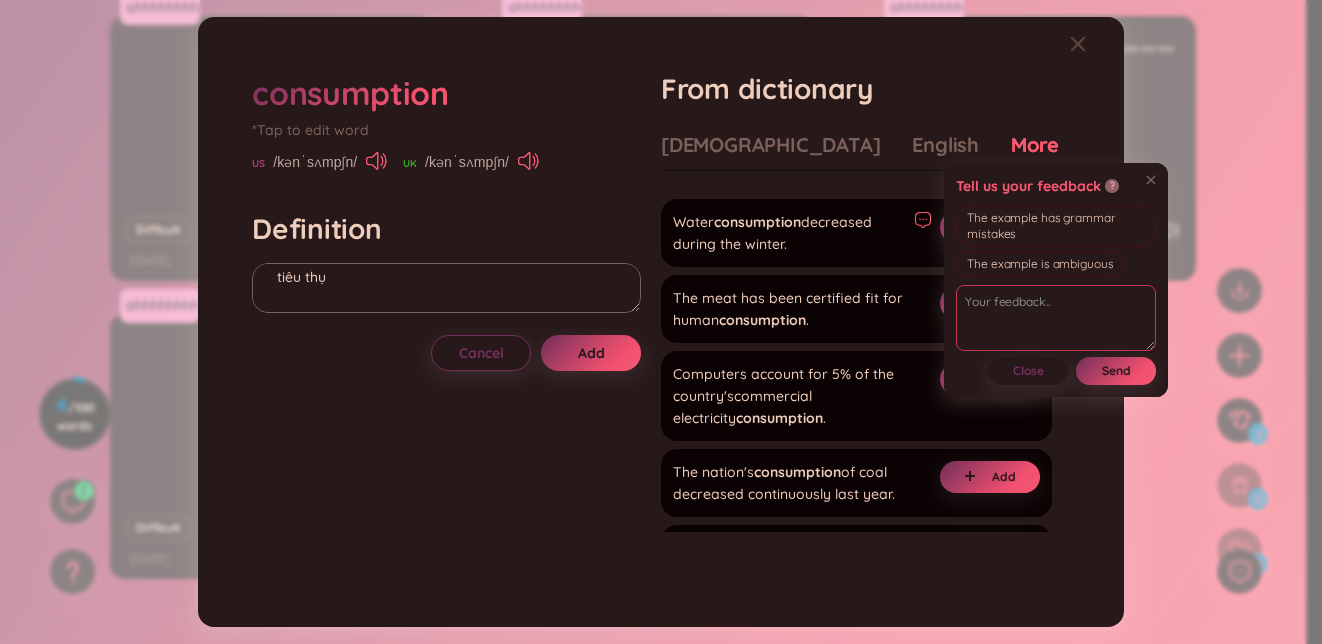 scroll, scrollTop: 55, scrollLeft: 0, axis: vertical 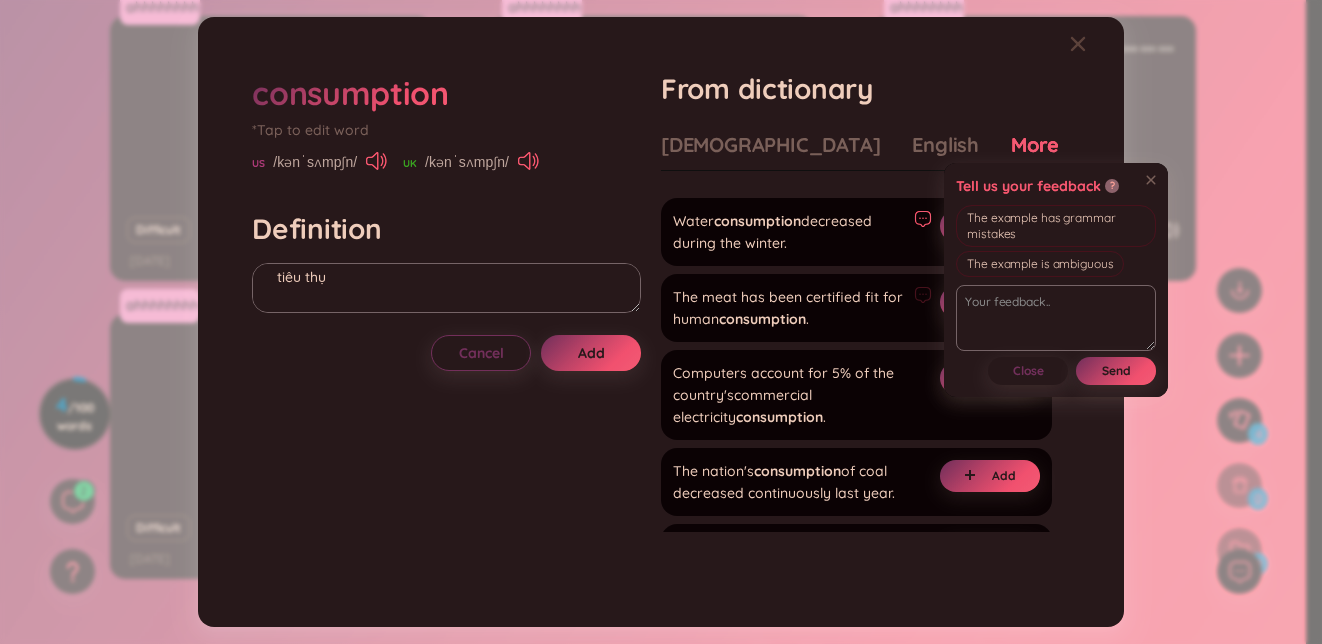 click on "The meat has been certified fit for human  consumption ." at bounding box center (789, 308) 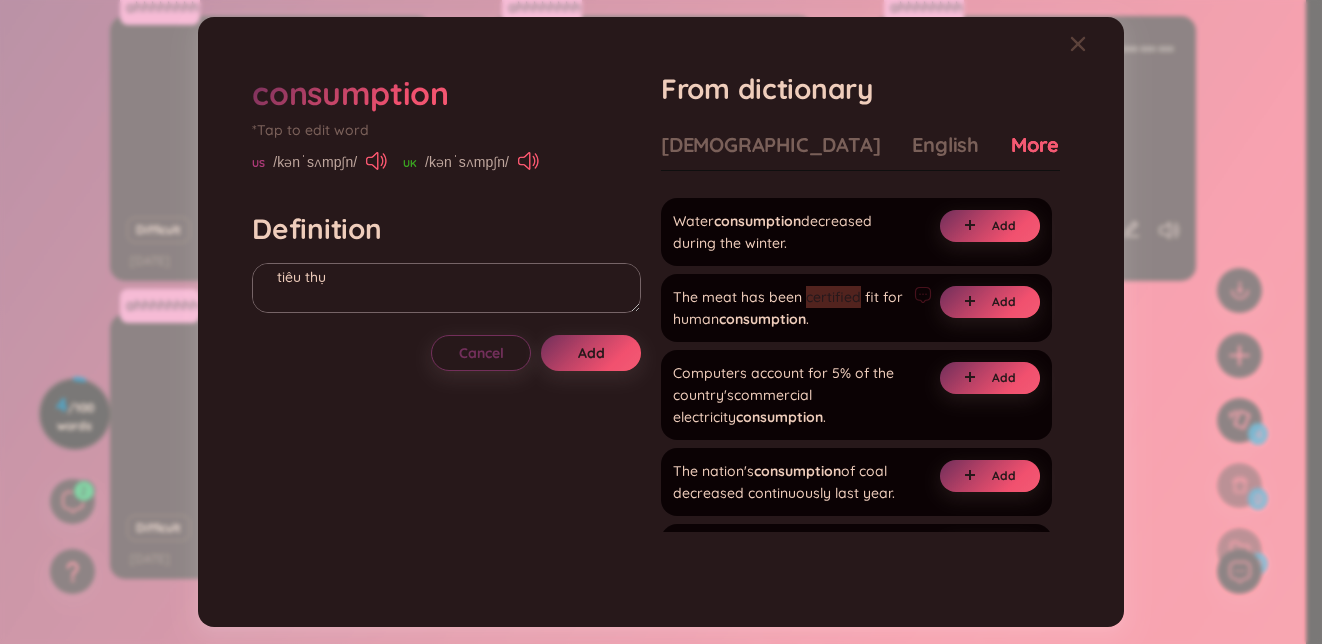 drag, startPoint x: 810, startPoint y: 295, endPoint x: 863, endPoint y: 300, distance: 53.235325 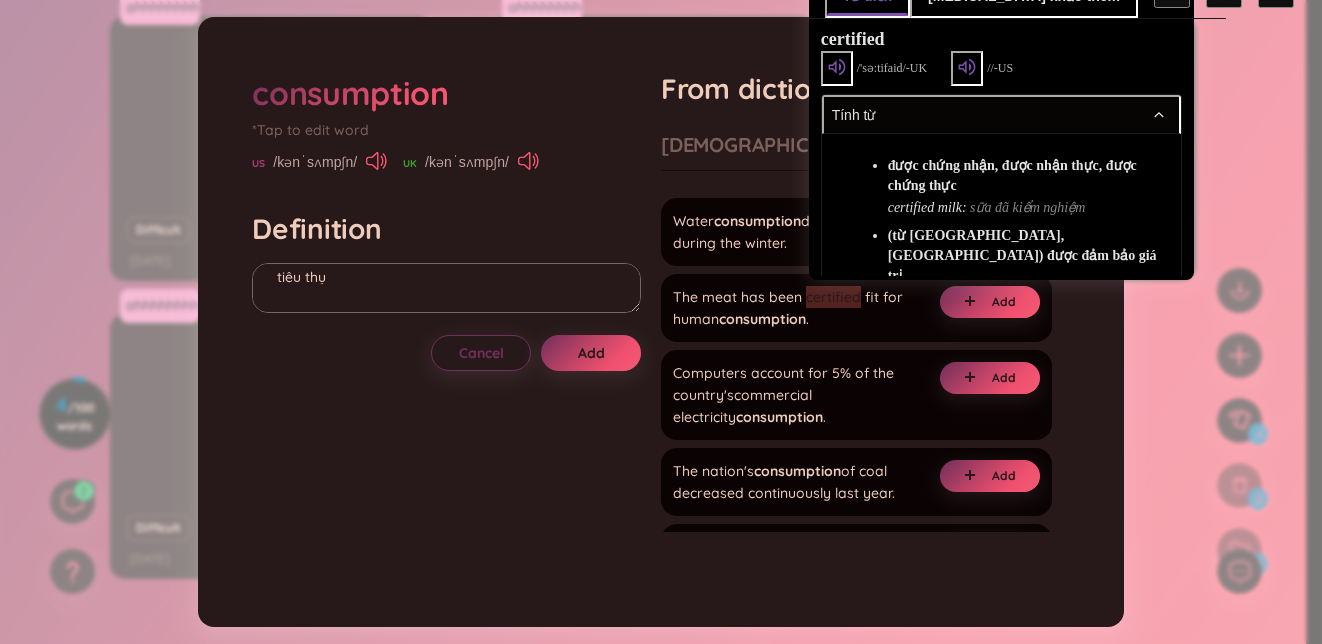 scroll, scrollTop: 3, scrollLeft: 0, axis: vertical 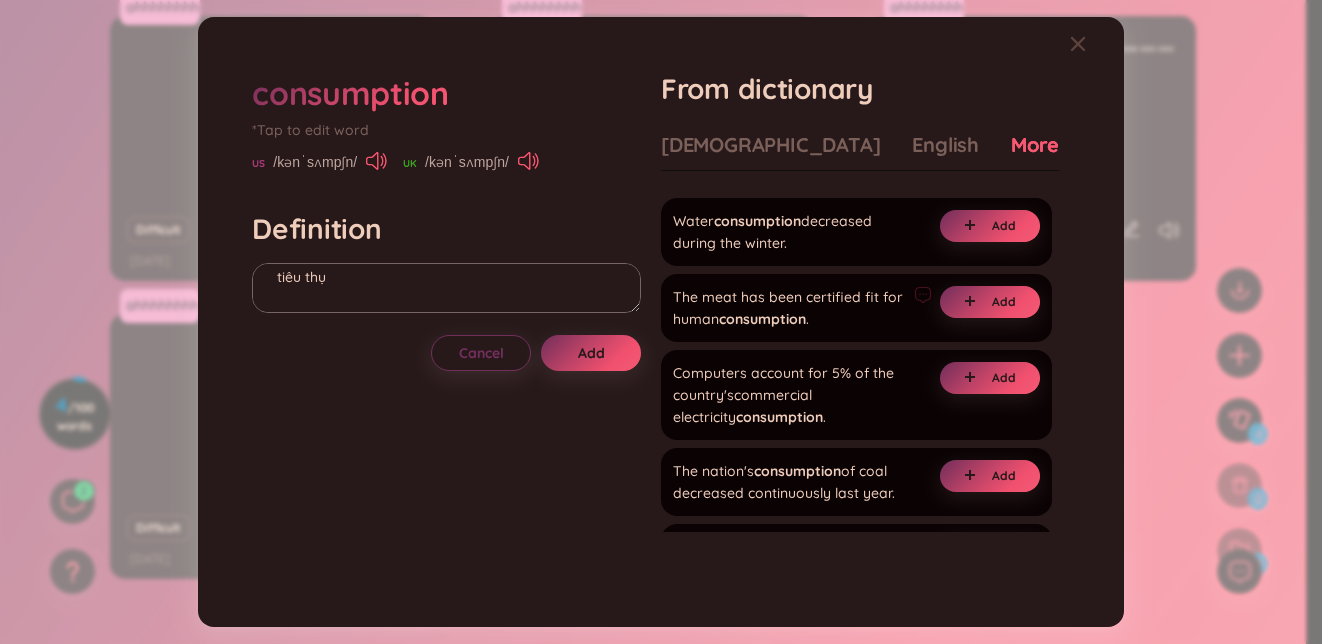 click on "The meat has been certified fit for human  consumption . Add" at bounding box center [856, 308] 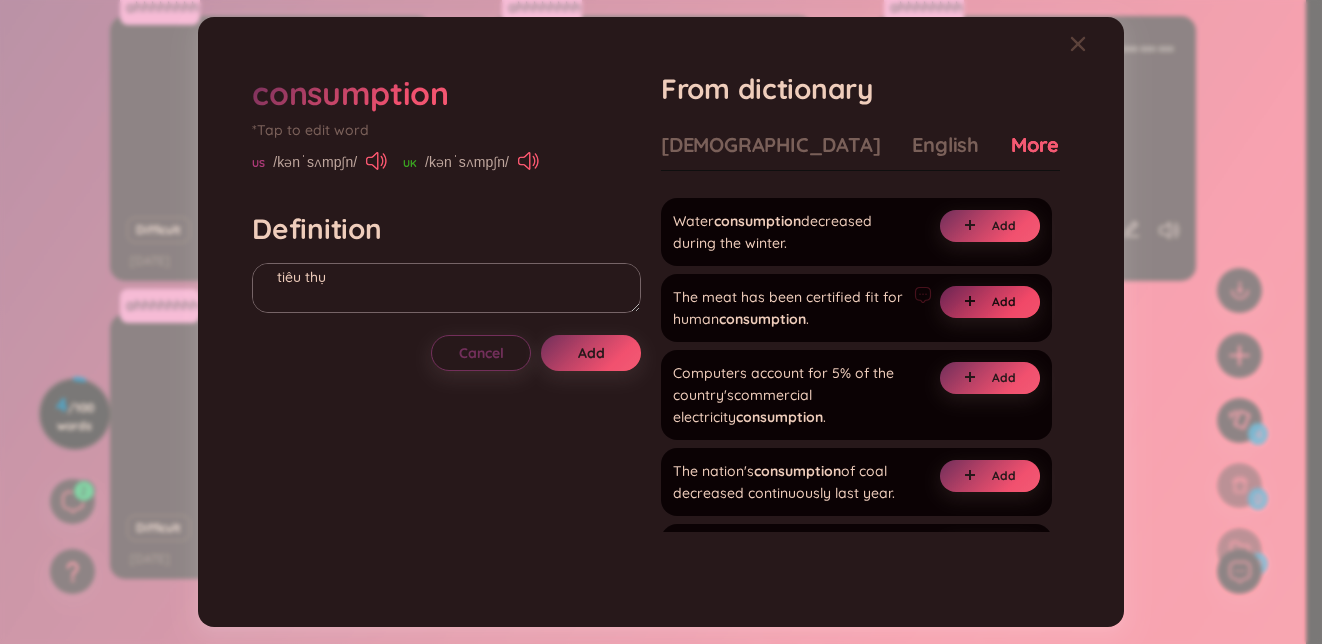 click on "Add" at bounding box center (1004, 302) 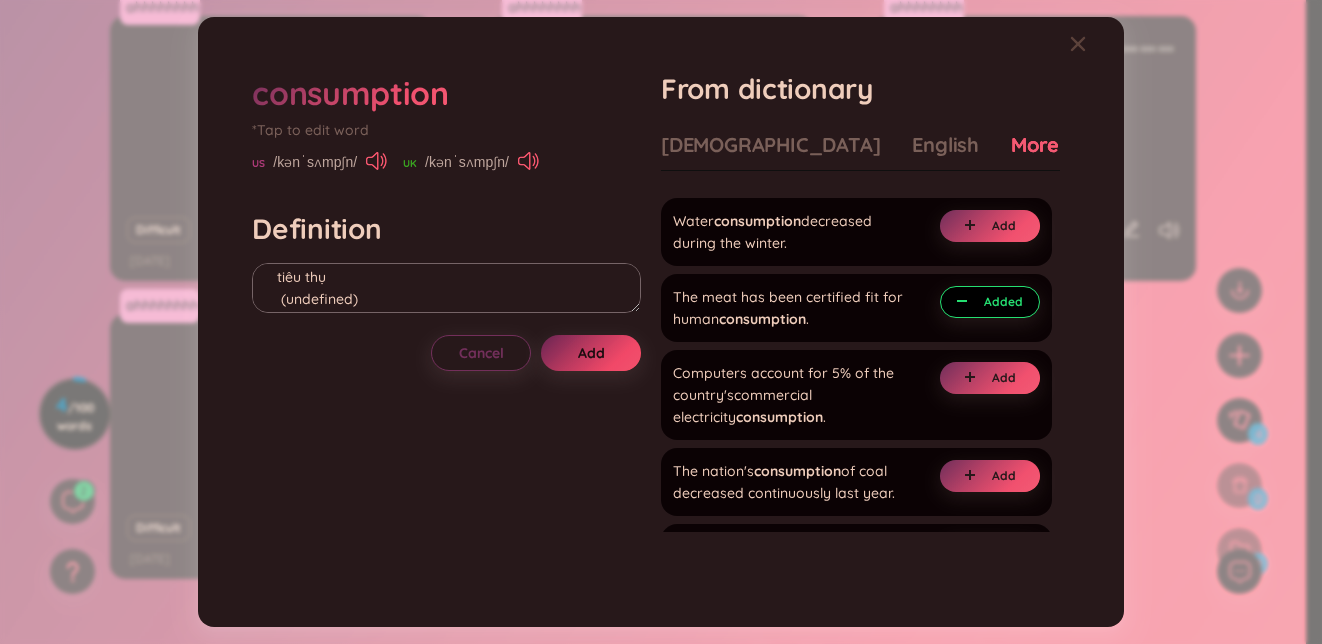 click on "Add" at bounding box center [591, 353] 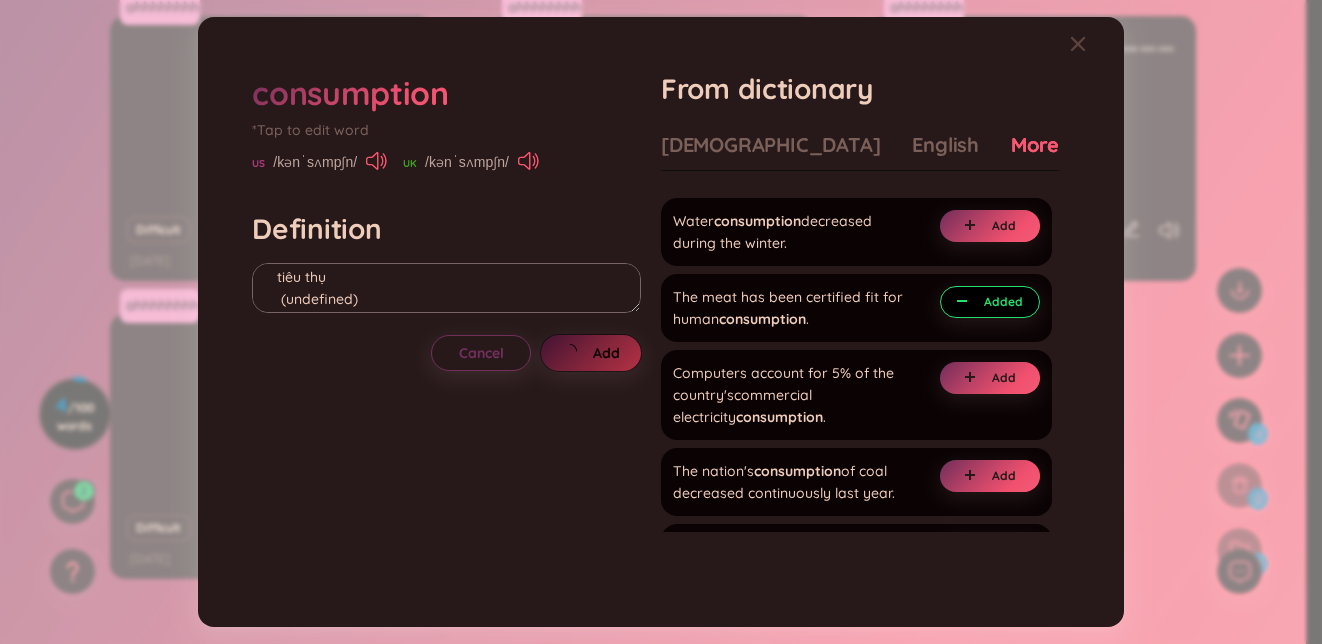 type on "tiêu thụ
(undefined)
Eg: The meat has been certified fit for human consumption." 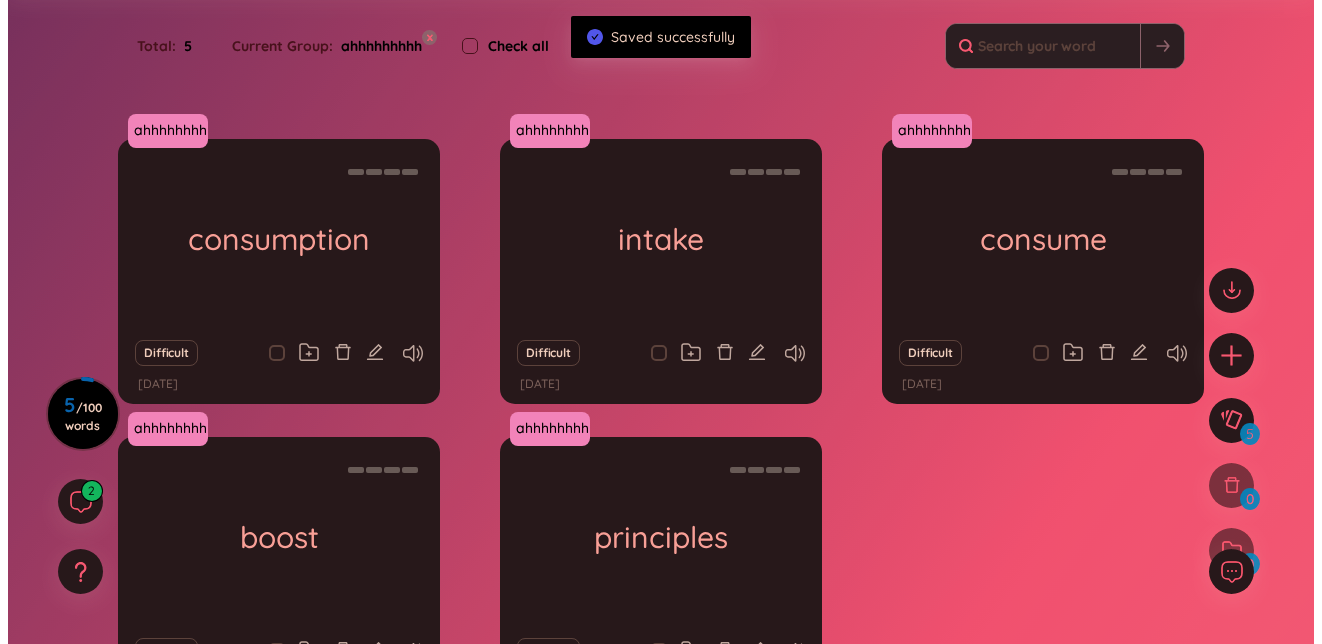 scroll, scrollTop: 0, scrollLeft: 0, axis: both 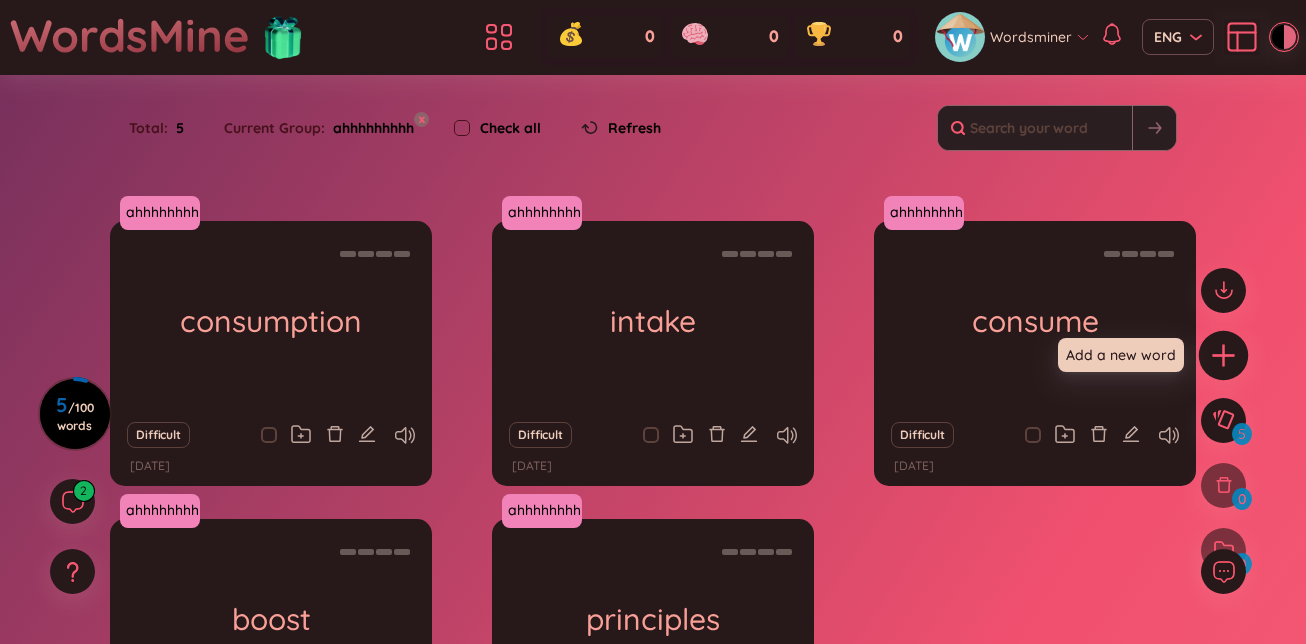 click 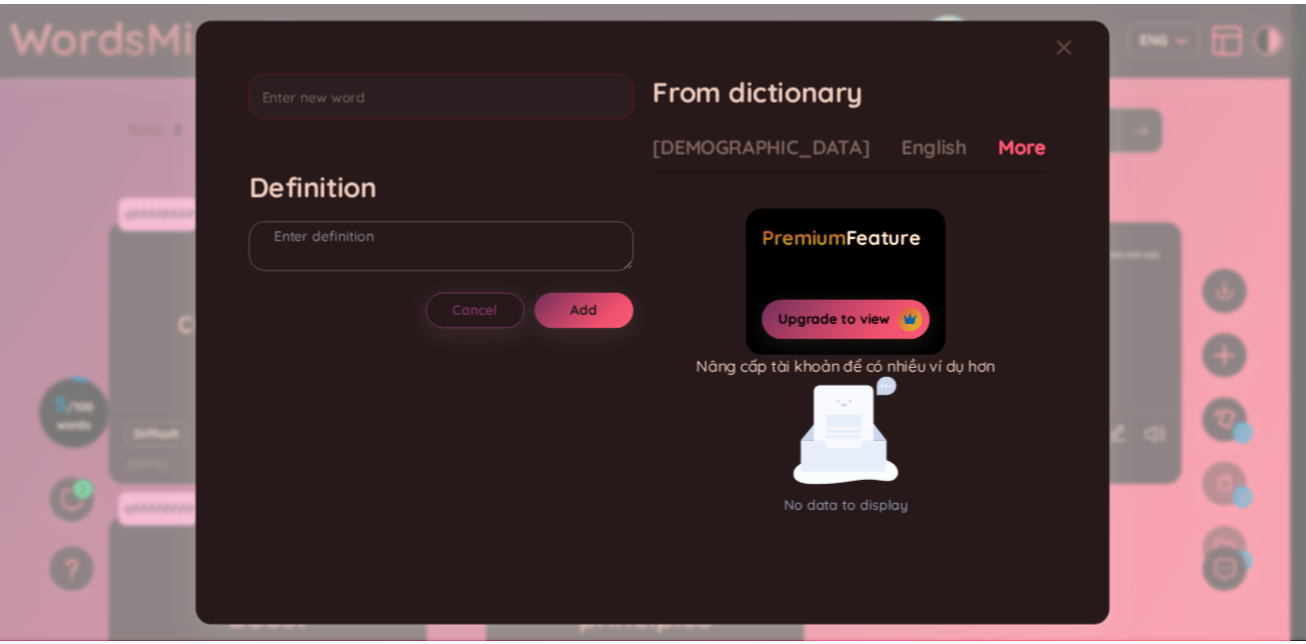 scroll, scrollTop: 8, scrollLeft: 0, axis: vertical 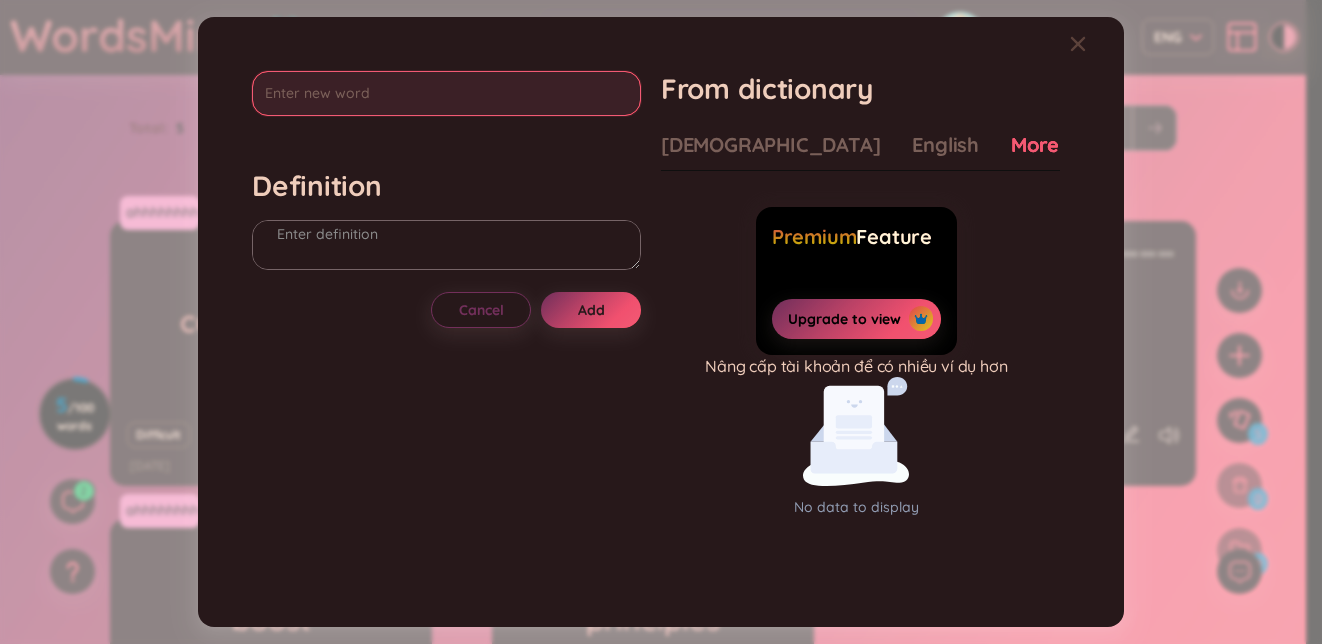 click at bounding box center (446, 93) 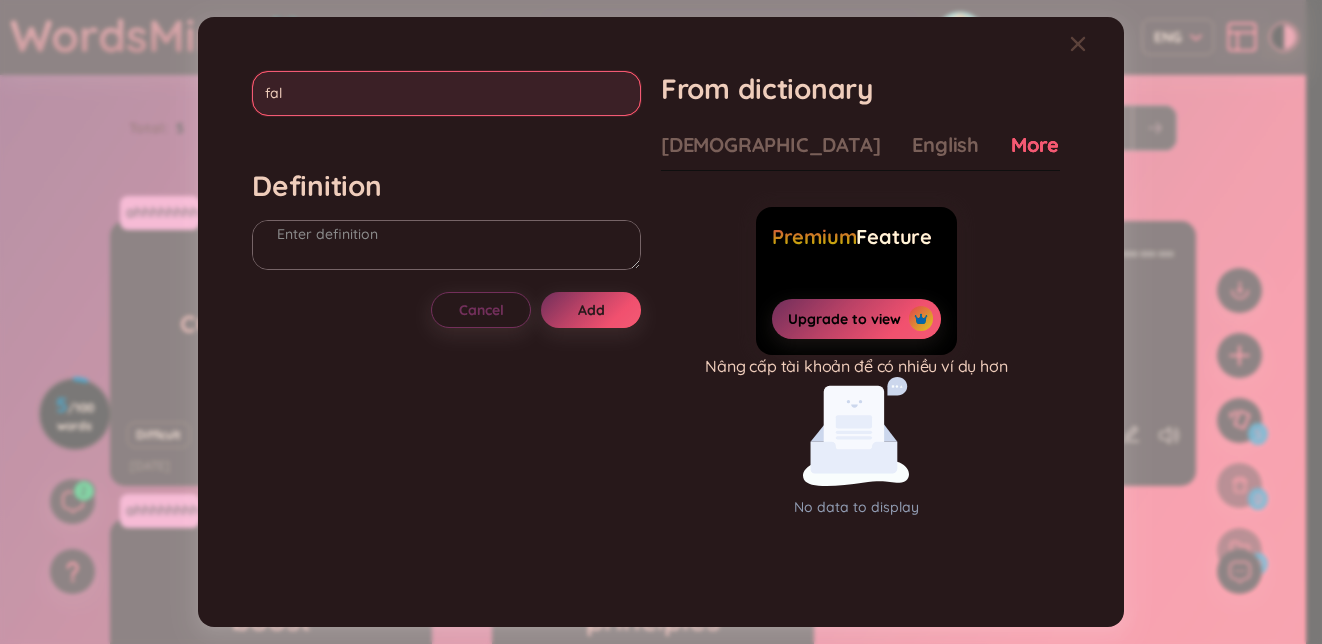 type on "fal" 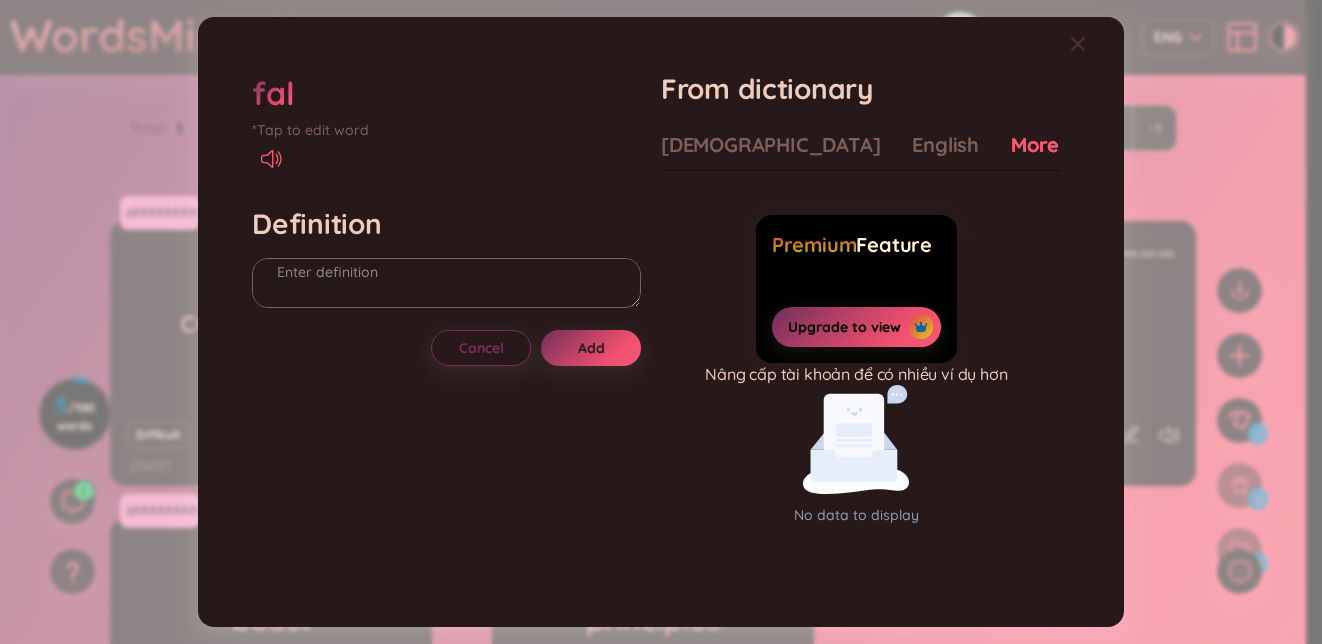 click 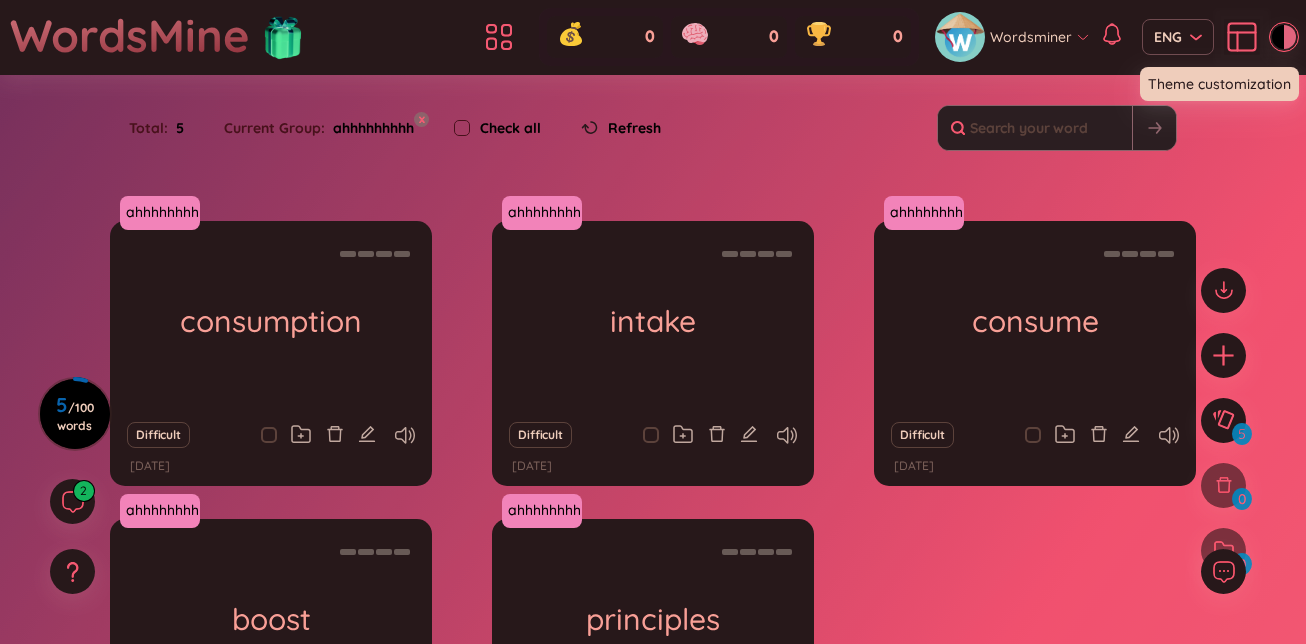 click at bounding box center [1278, 37] 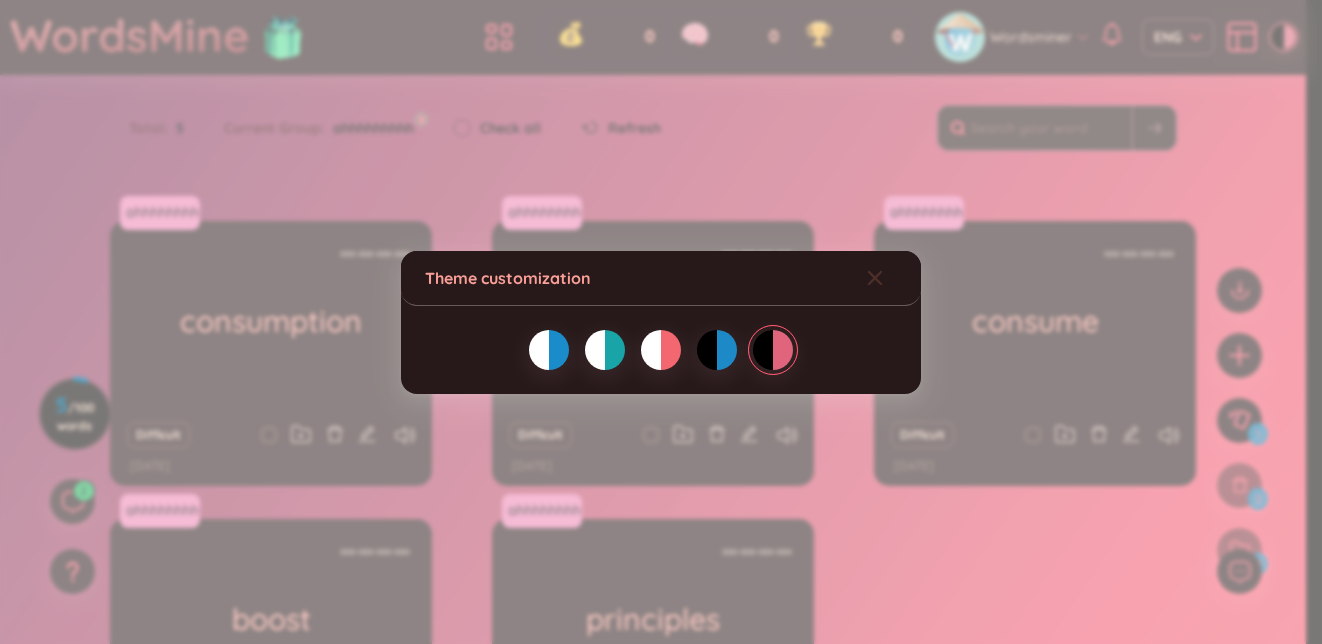 click 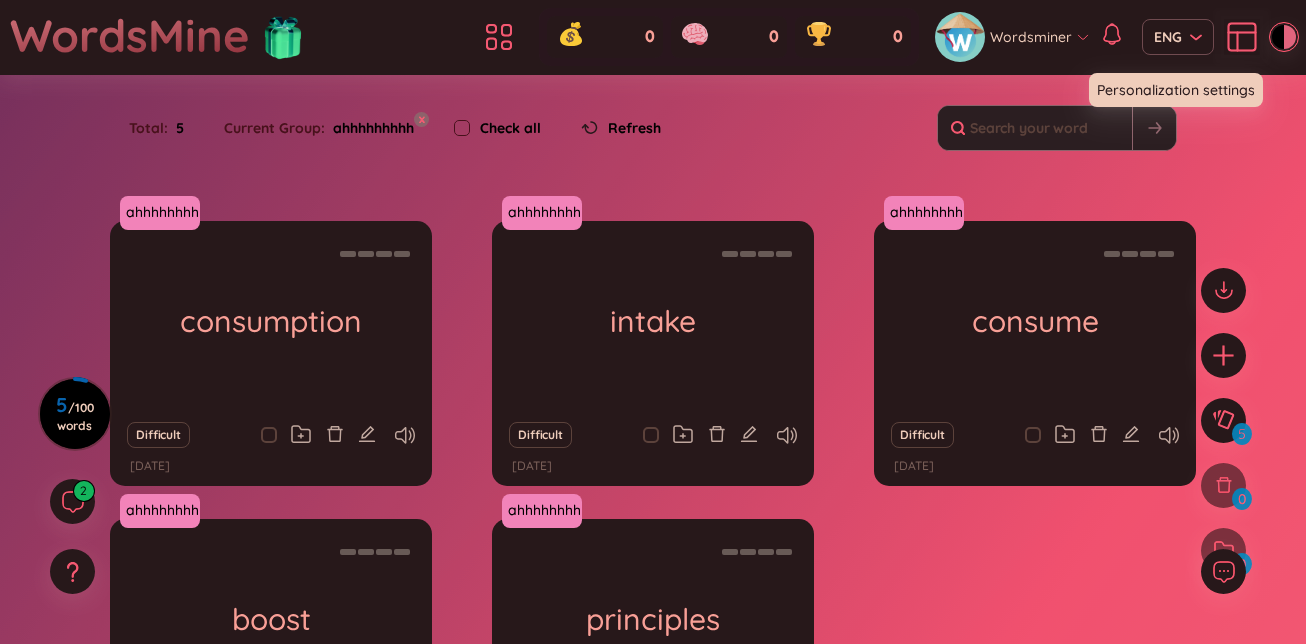 click 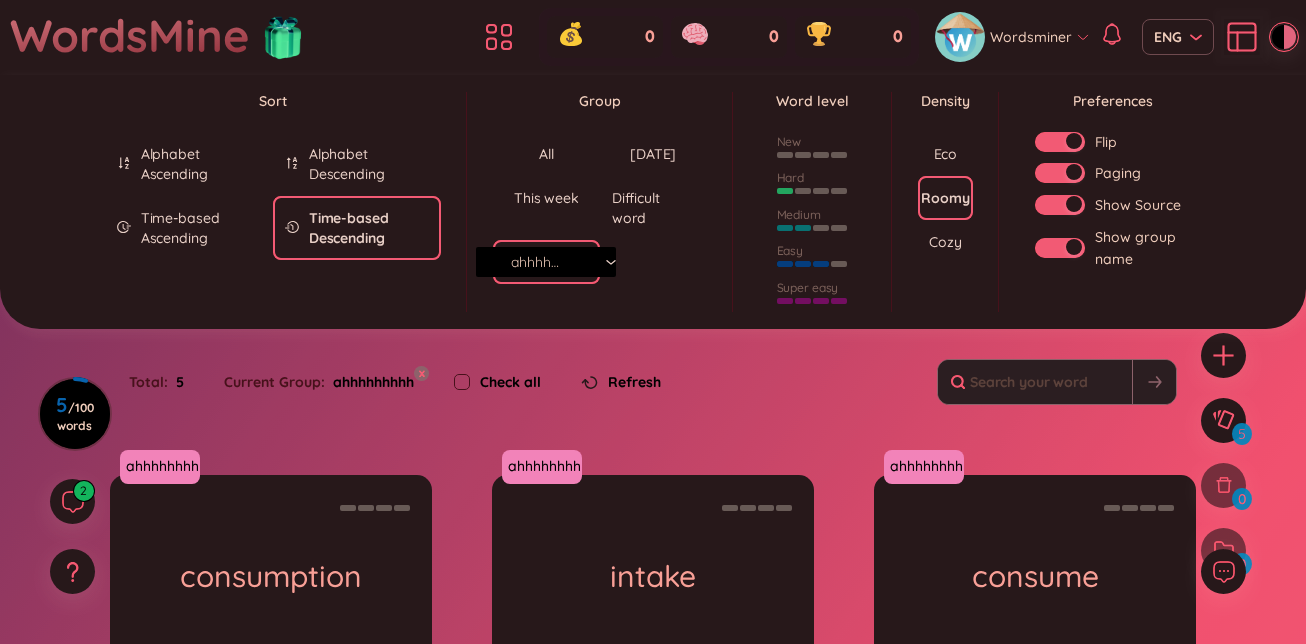 click on "Eco" at bounding box center (946, 154) 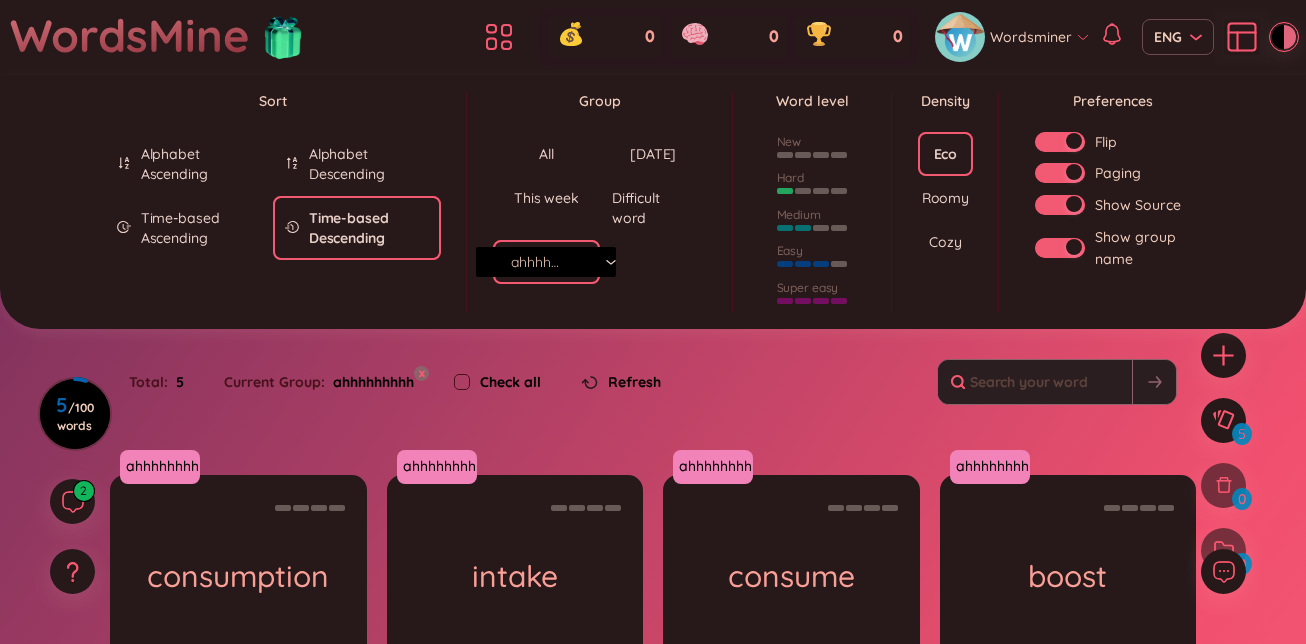 click on "Roomy" at bounding box center [945, 198] 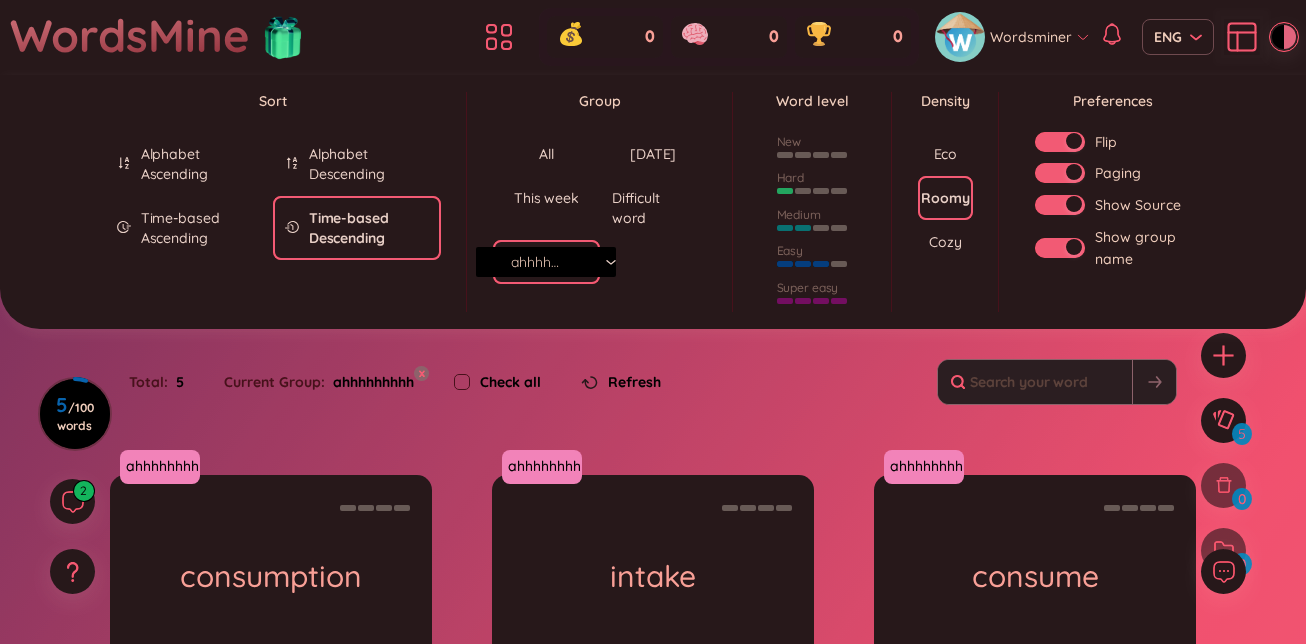click on "Cozy" at bounding box center [945, 242] 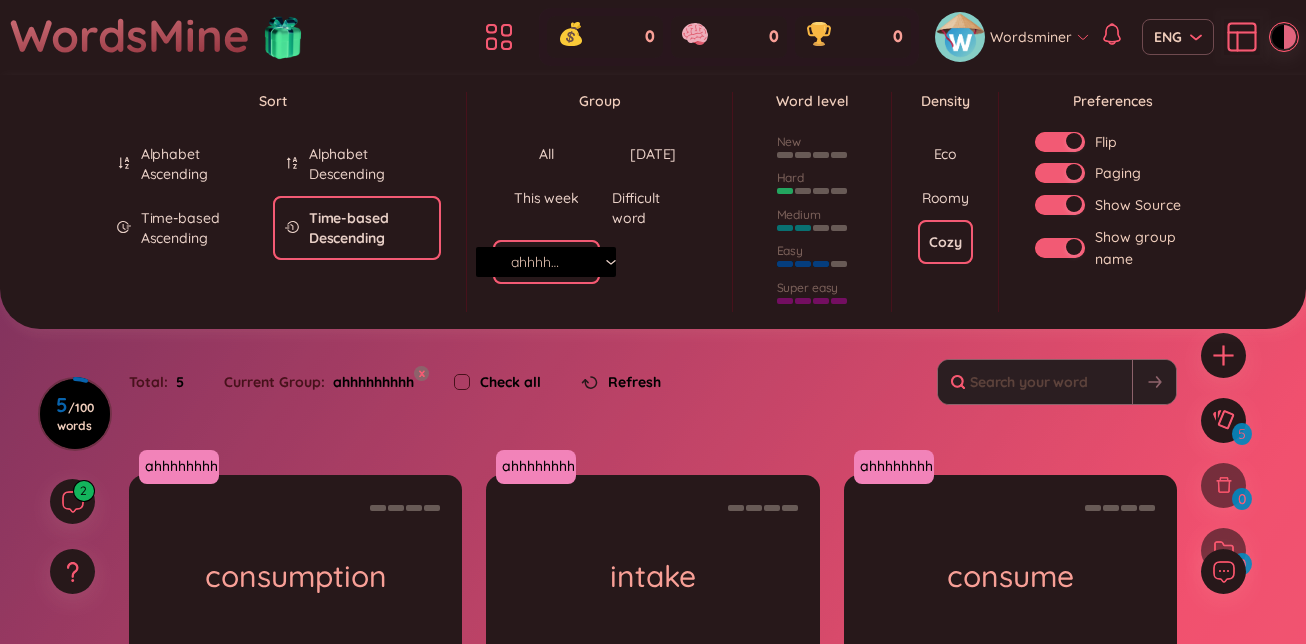 click on "Eco" at bounding box center [946, 154] 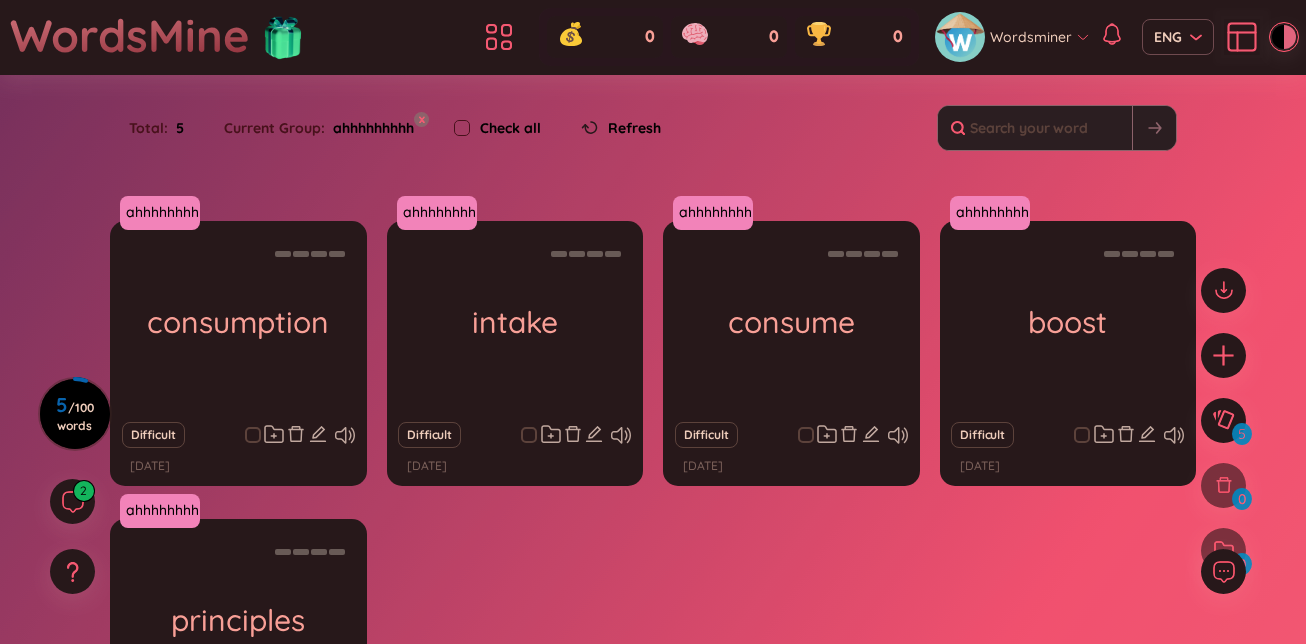 click on "Sort Alphabet Ascending Alphabet Descending Time-based Ascending Time-based Descending Group All [DATE] This week Difficult word ahhhhhhhhh Word level New Hard Medium Easy Super easy Density Eco Roomy Cozy Preferences Flip Paging Show Source Show group name Looks like you don't have extension installed! In order for WordsMine to work, you'll need to add the WordsMine extension to your browser.   Download WordsMine for free Total :       5 Current Group :     ahhhhhhhhh x Check all   Refresh ahhhhhhhhh consumption tiêu thụ
(undefined)
Eg: The meat has been certified fit for human consumption.
Difficult [DATE] ahhhhhhhhh intake sự lấy vào
(undefined)
Eg: He has been advised to increase his fibre intake.
Difficult [DATE] ahhhhhhhhh consume tiêu thụ
(undefined)
Eg: Lawsuits consume time, and money, and rest, and friends.
Difficult [DATE] ahhhhhhhhh boost tăng
(undefined)
Eg: The new service helped boost pre-tax profits by 10%.
Difficult [DATE] ahhhhhhhhh principles Difficult 5 / 100" at bounding box center [653, 462] 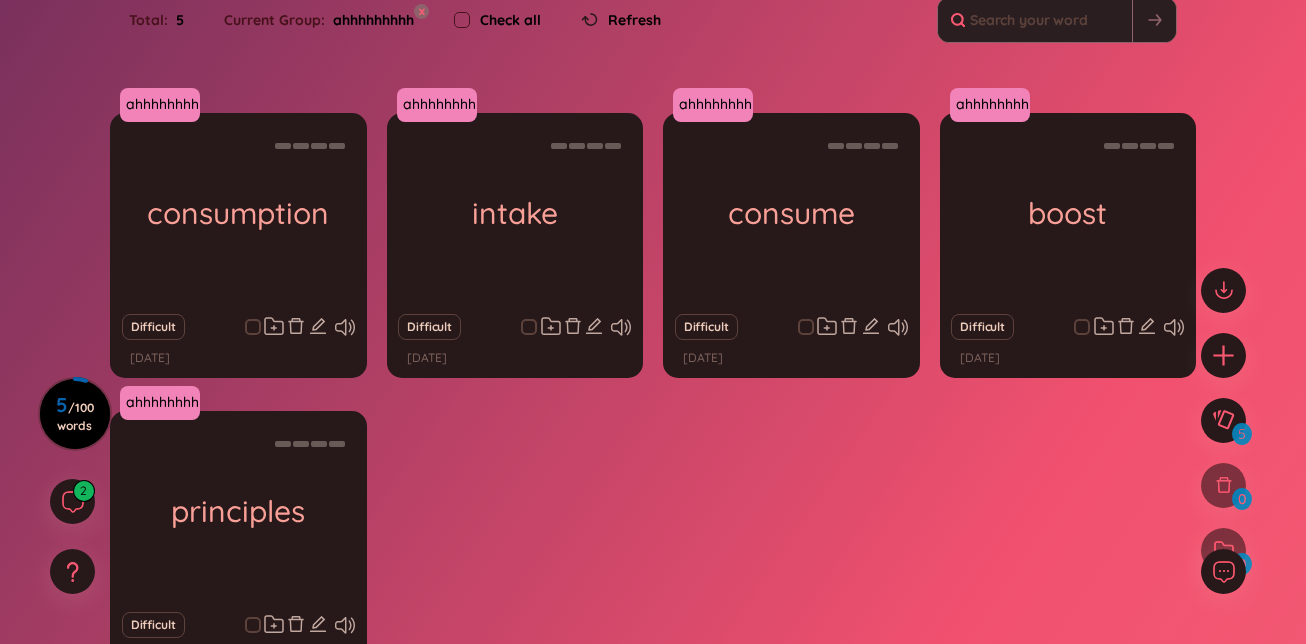 scroll, scrollTop: 103, scrollLeft: 0, axis: vertical 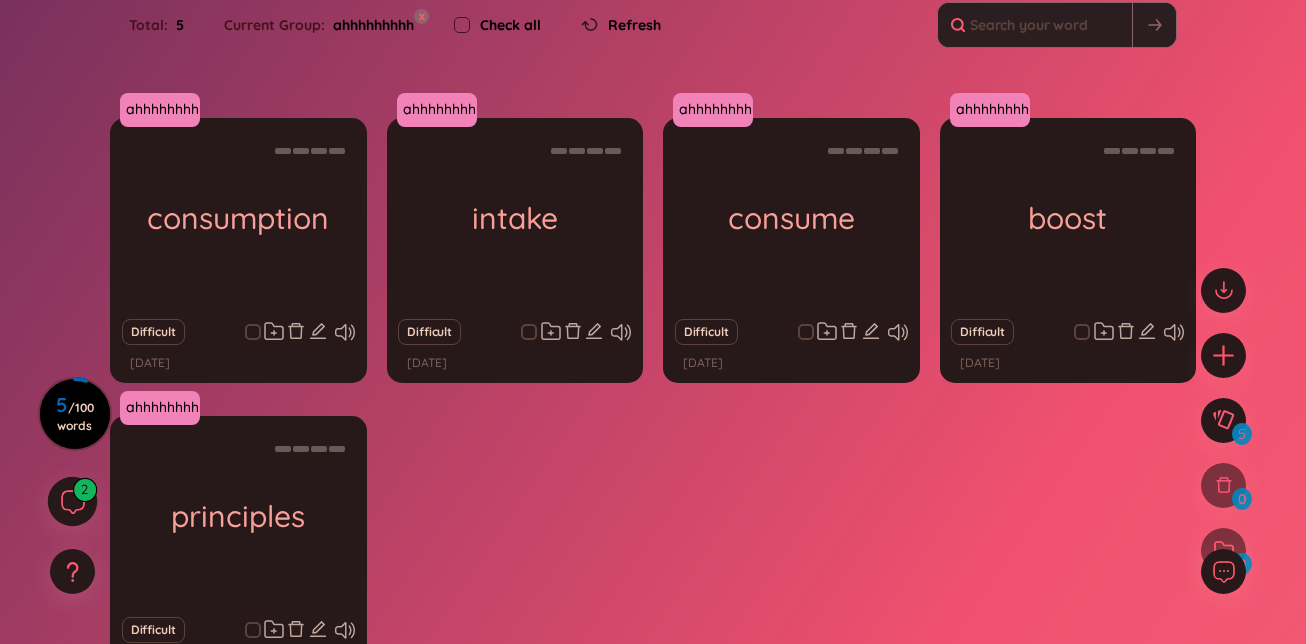 click 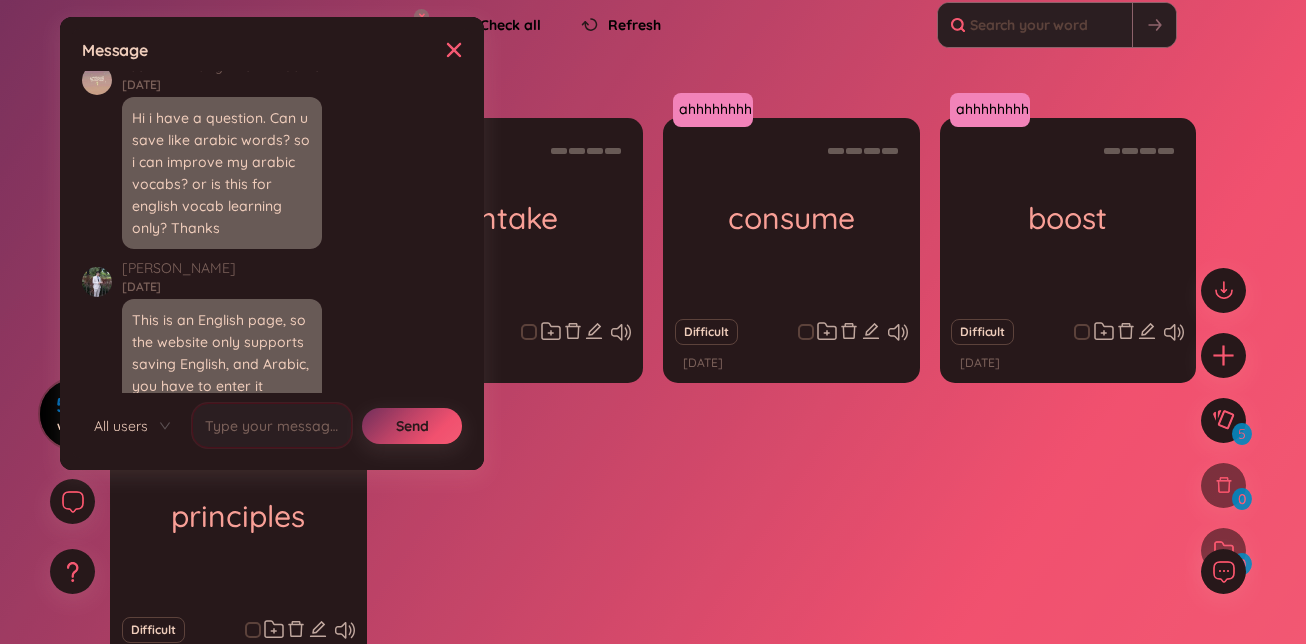scroll, scrollTop: 22918, scrollLeft: 0, axis: vertical 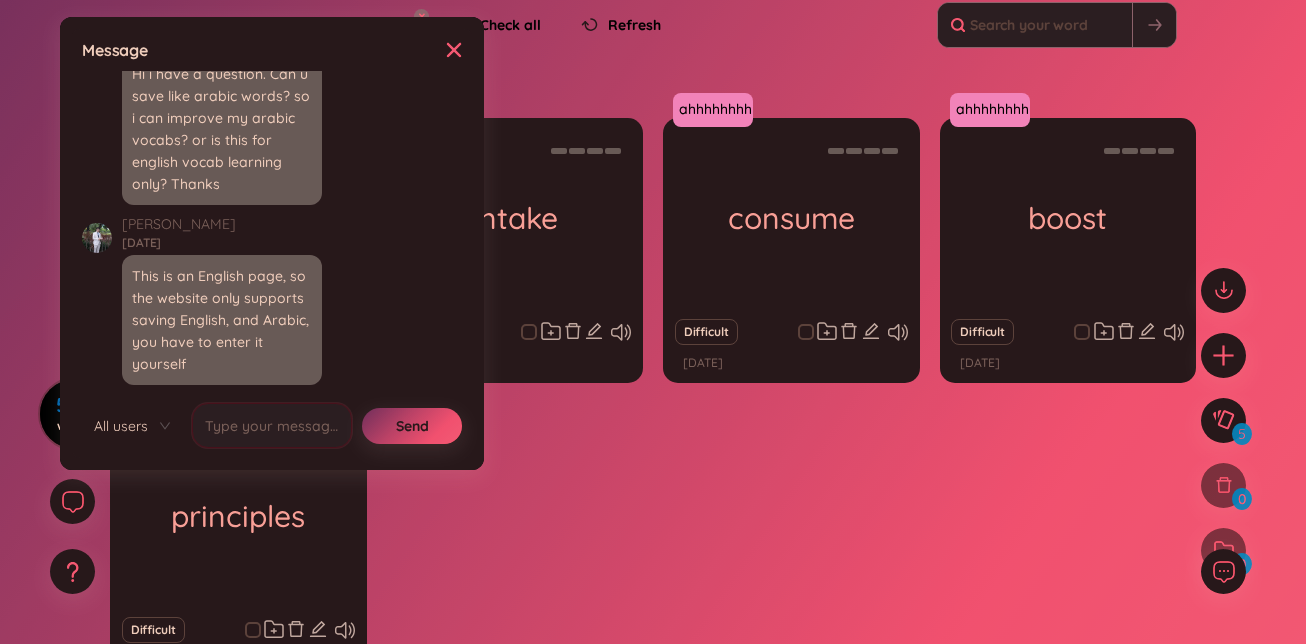 click on "All users" at bounding box center [132, 426] 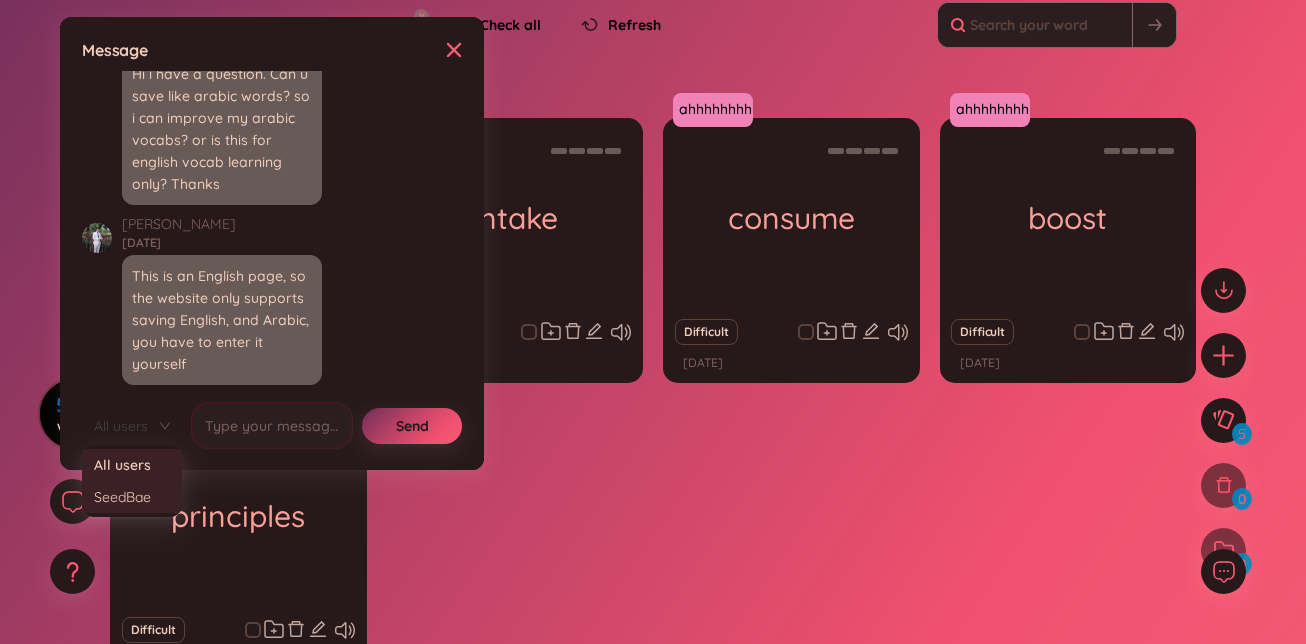 click on "SeedBae" at bounding box center (132, 497) 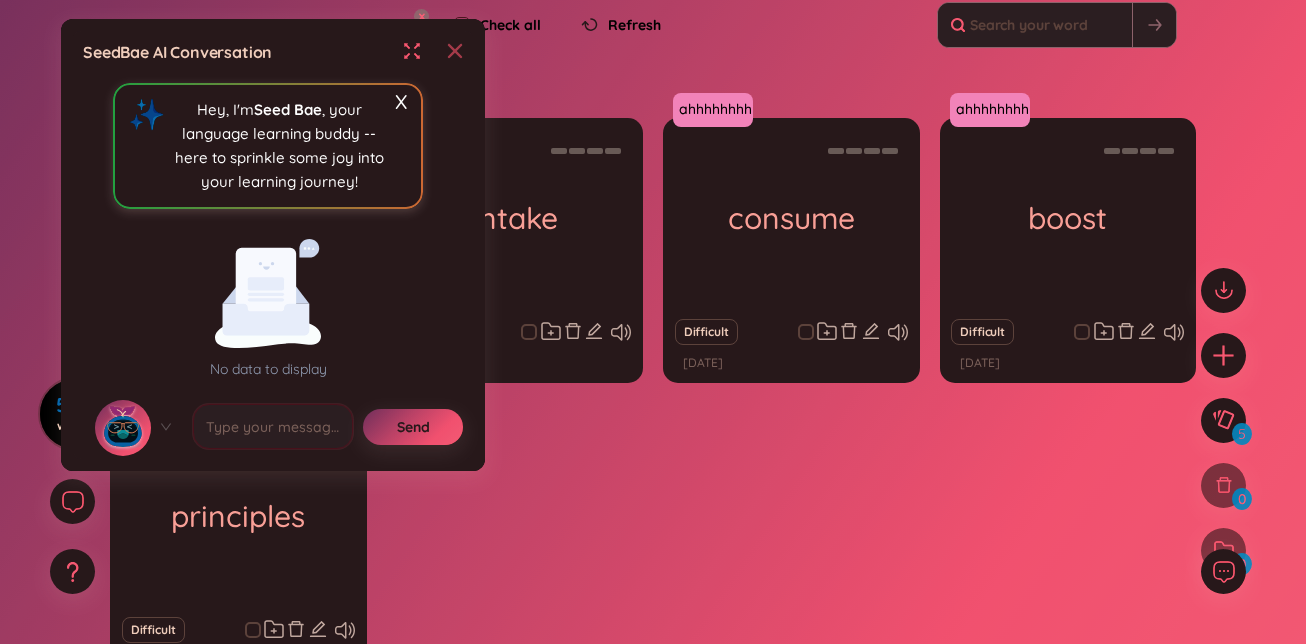 click 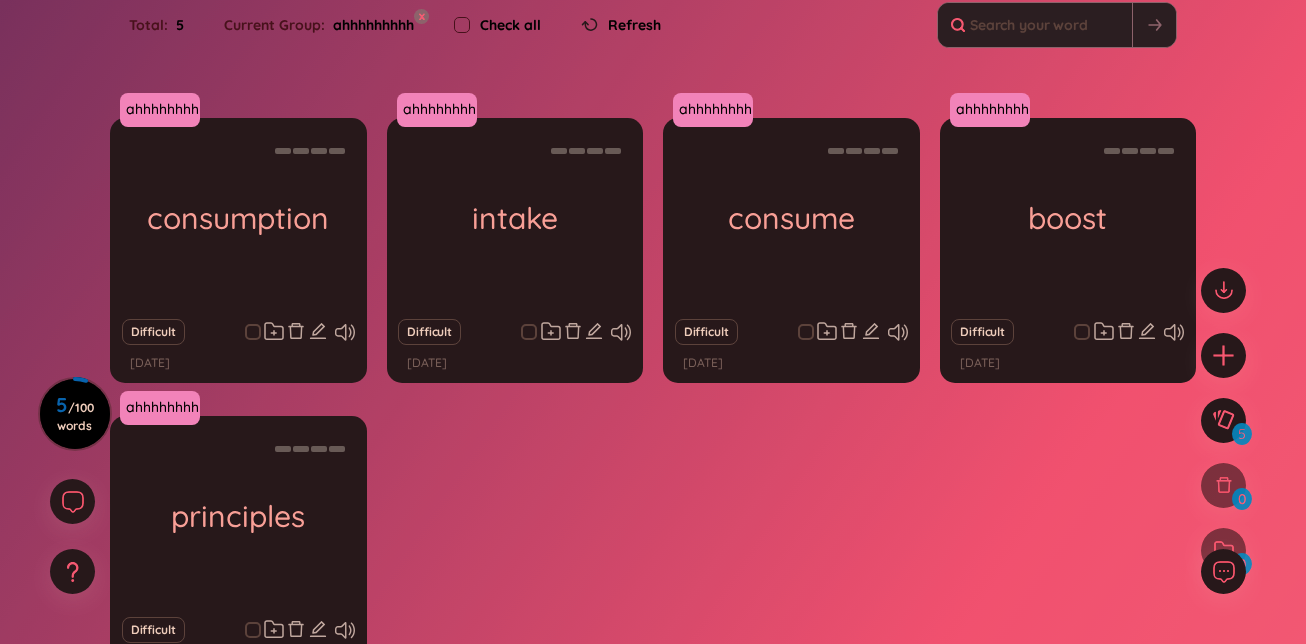 drag, startPoint x: 446, startPoint y: 0, endPoint x: 590, endPoint y: 506, distance: 526.09125 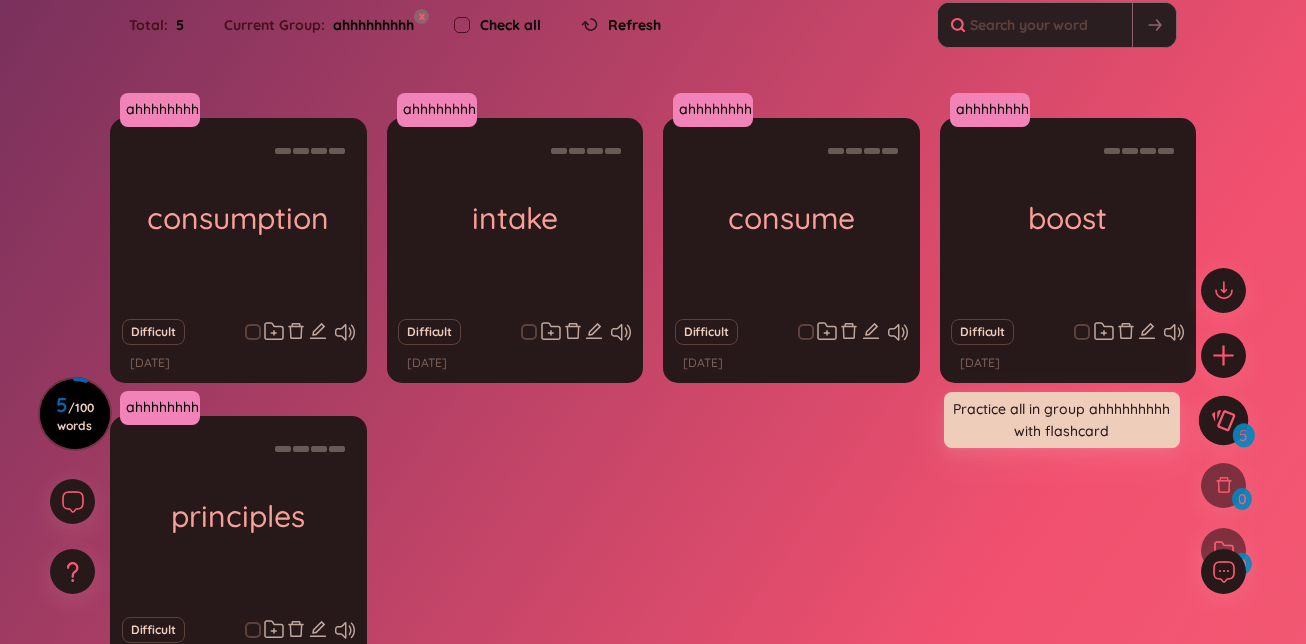 click 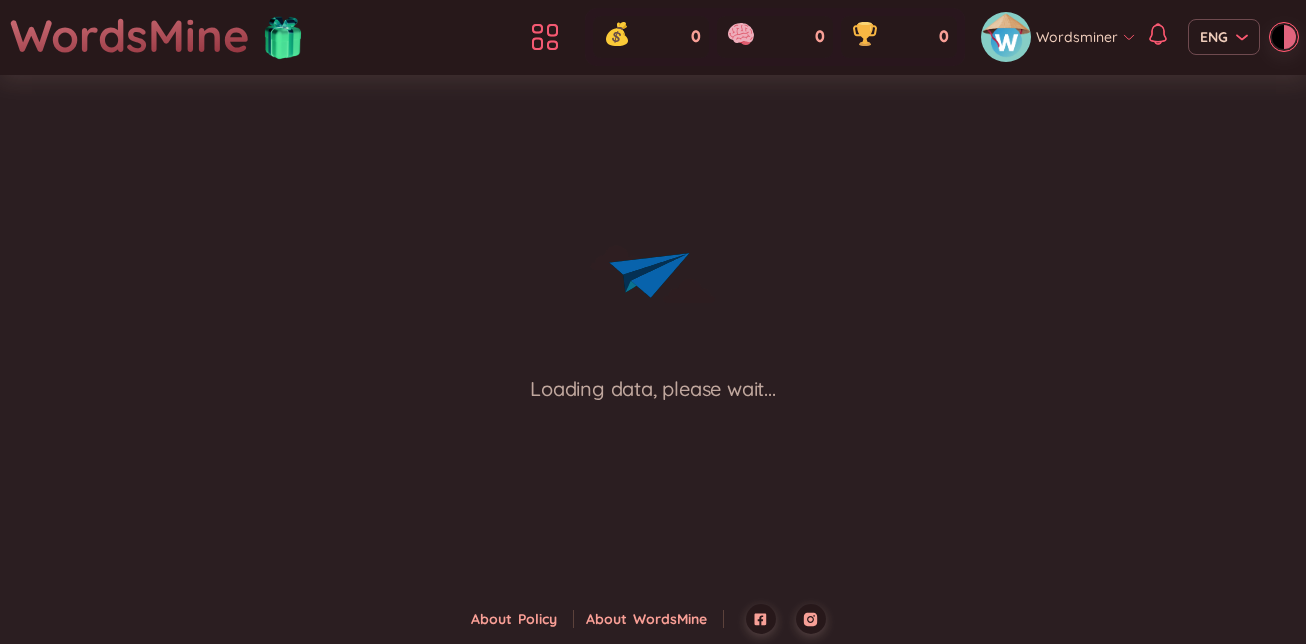 scroll, scrollTop: 0, scrollLeft: 0, axis: both 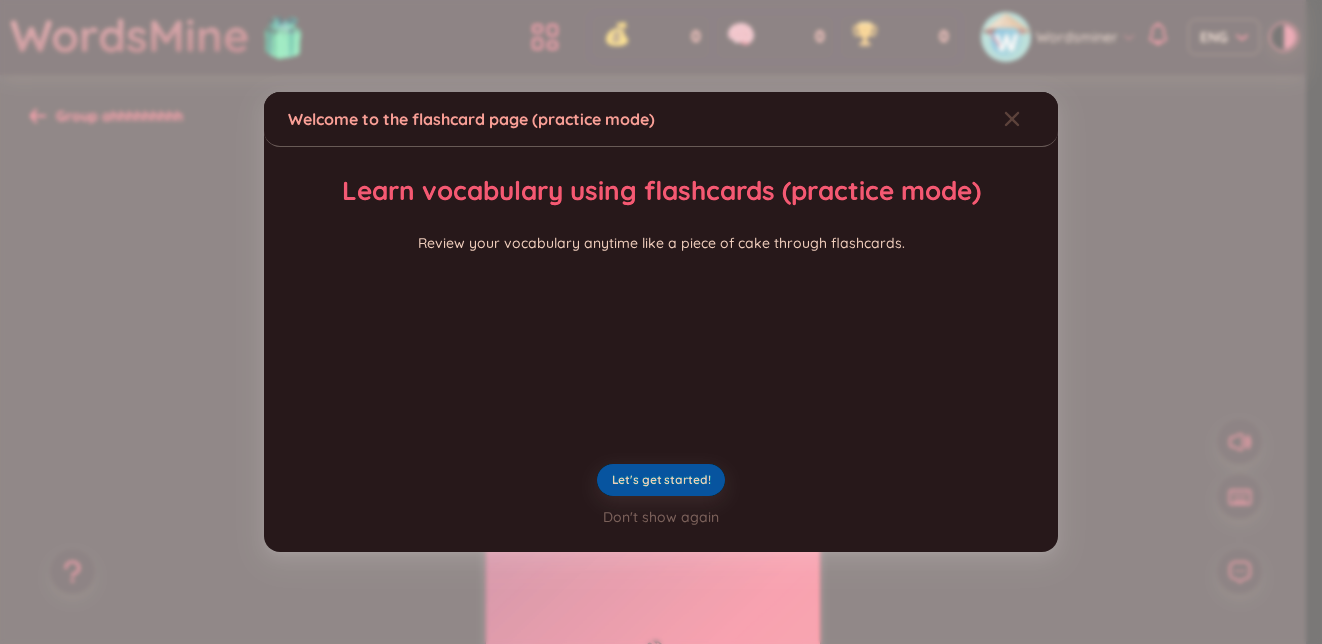 click on "Let's get started!" at bounding box center (661, 480) 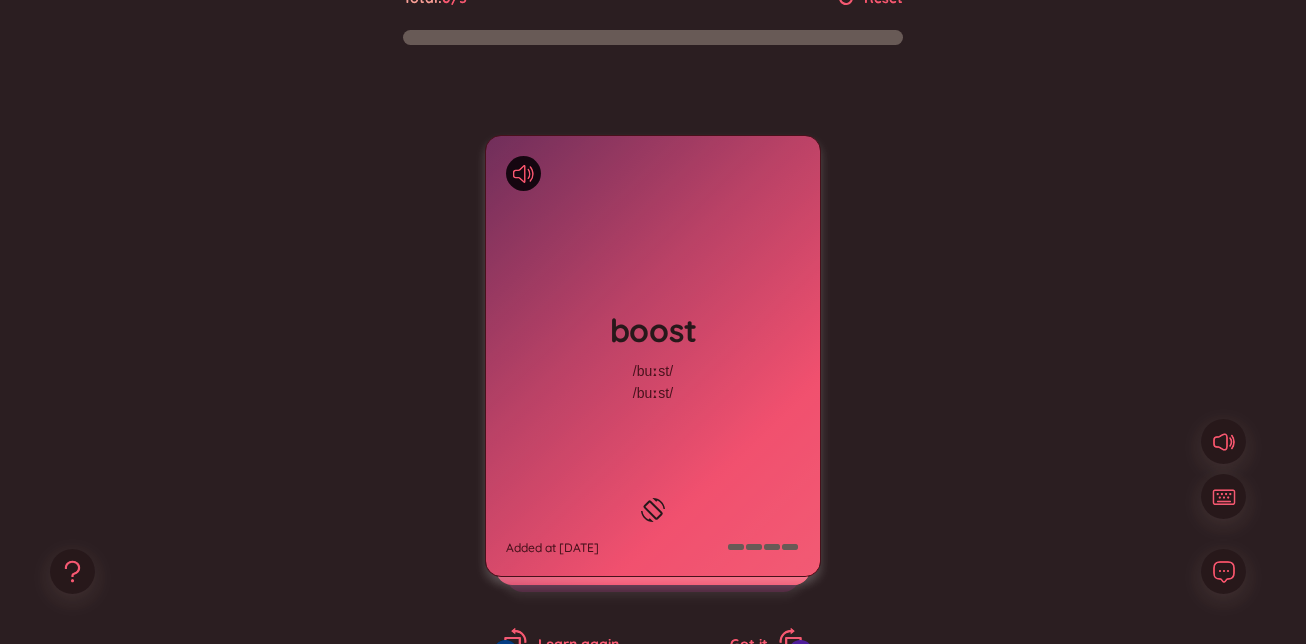 scroll, scrollTop: 154, scrollLeft: 0, axis: vertical 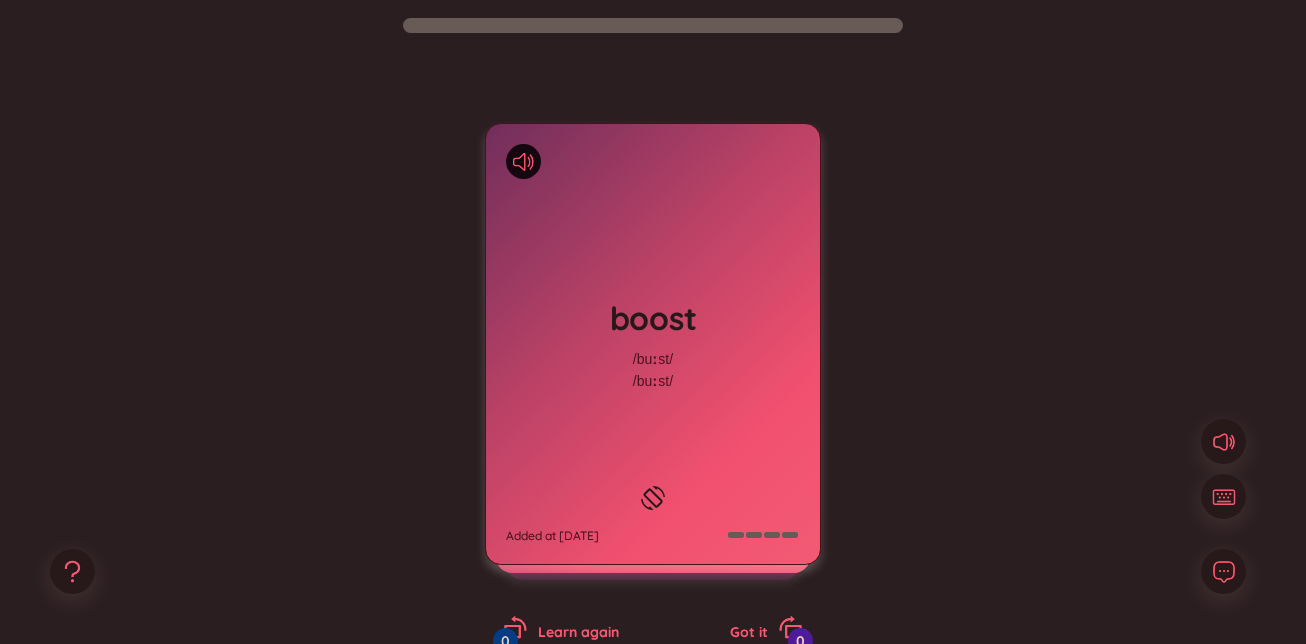 click on "boost /buːst/ /buːst/ Added at [DATE]" at bounding box center [653, 344] 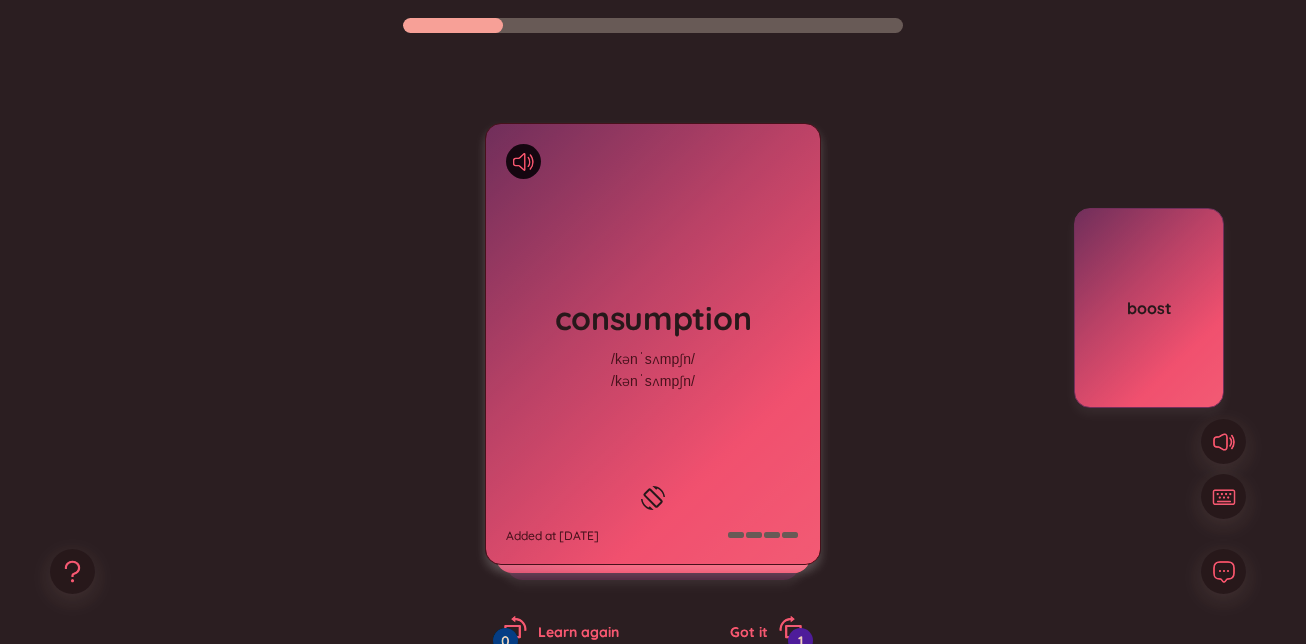 click on "consumption" at bounding box center [653, 318] 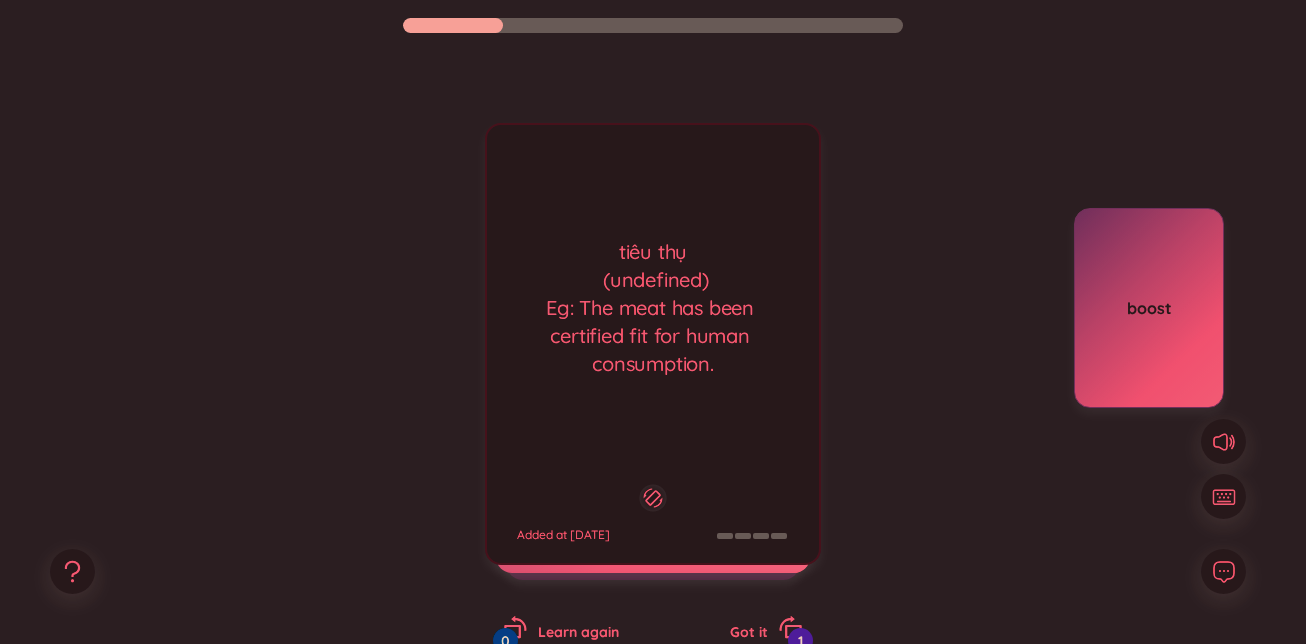 click on "consumption /kənˈsʌmpʃn/ /kənˈsʌmpʃn/ Added at [DATE] tiêu thụ
(undefined)
Eg: The meat has been certified fit for human consumption.
Added at [DATE] consume Learn again 0 Got it 1 boost" at bounding box center [653, 364] 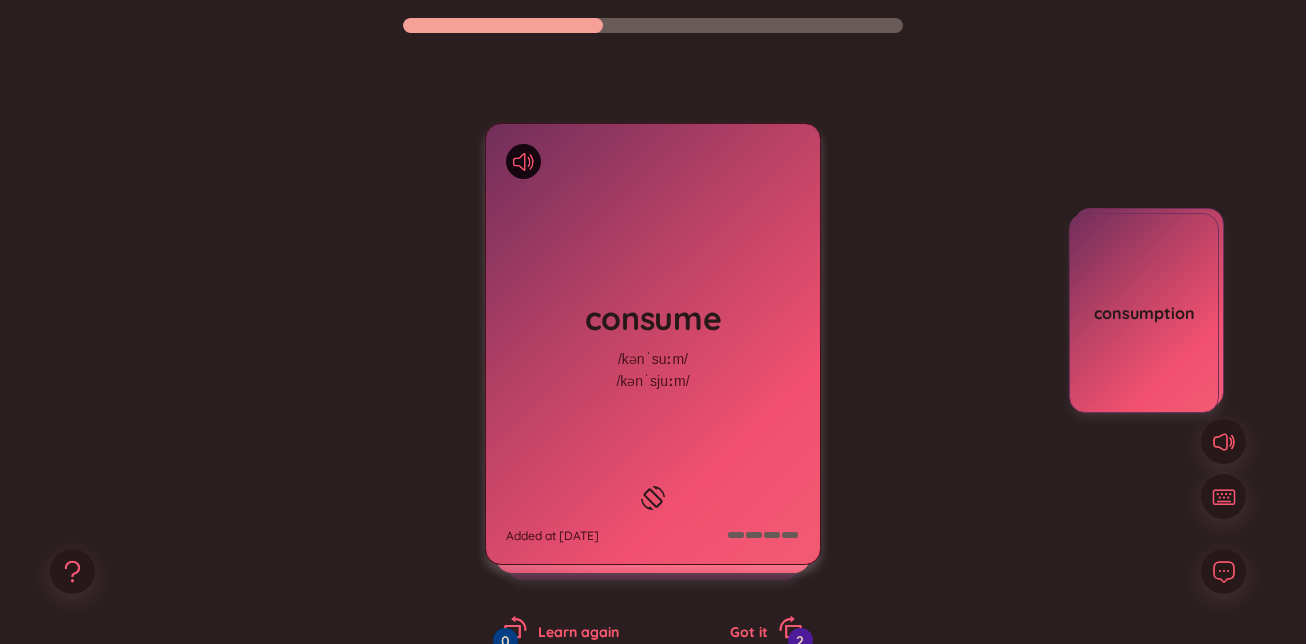 click on "consume /kənˈsuːm/ /kənˈsjuːm/ Added at [DATE]" at bounding box center (653, 344) 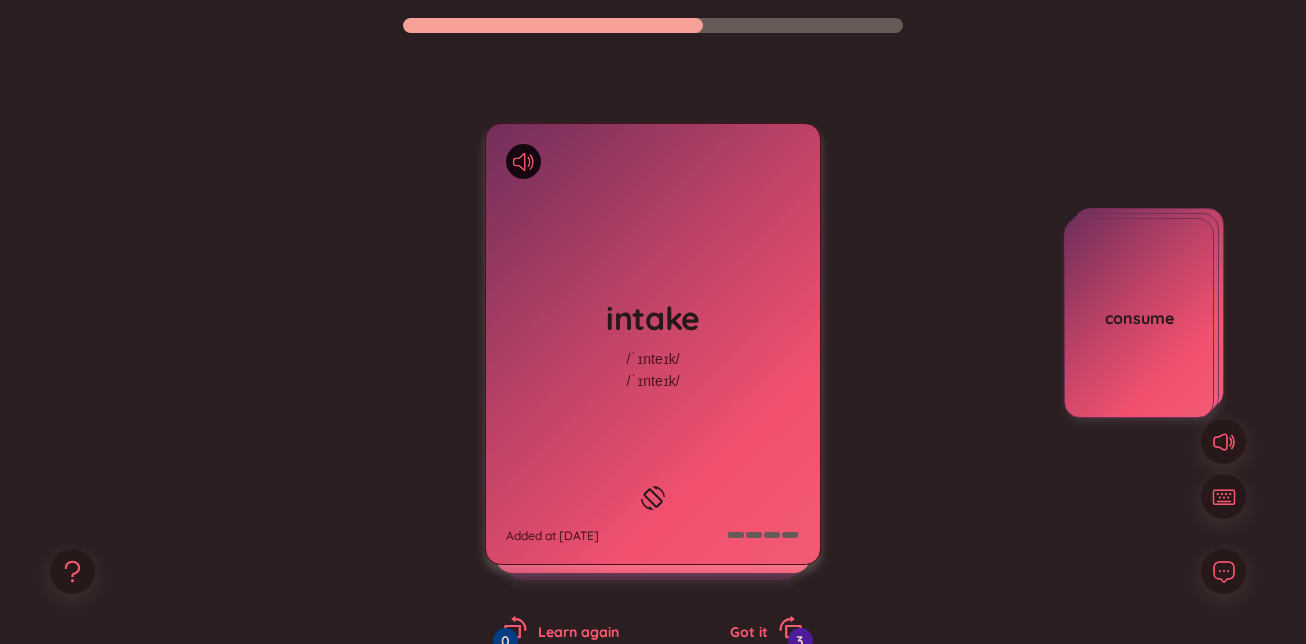 click on "intake /ˈɪnteɪk/ /ˈɪnteɪk/ Added at [DATE]" at bounding box center [653, 344] 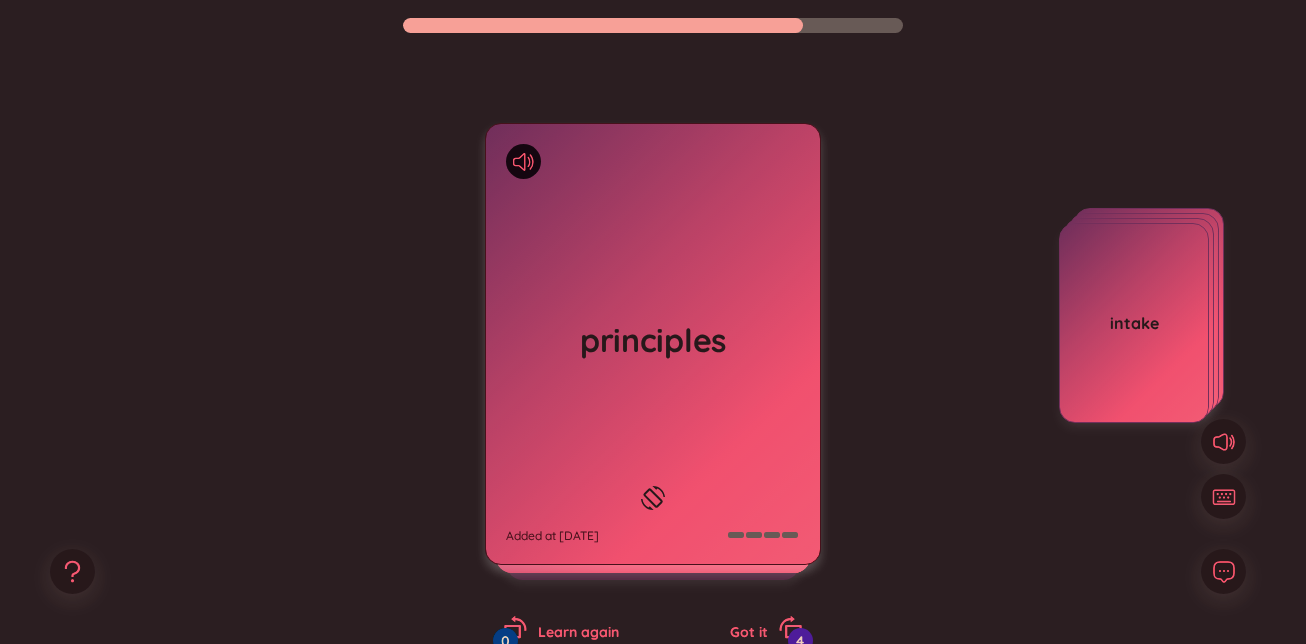 click on "principles Added at [DATE]" at bounding box center (653, 344) 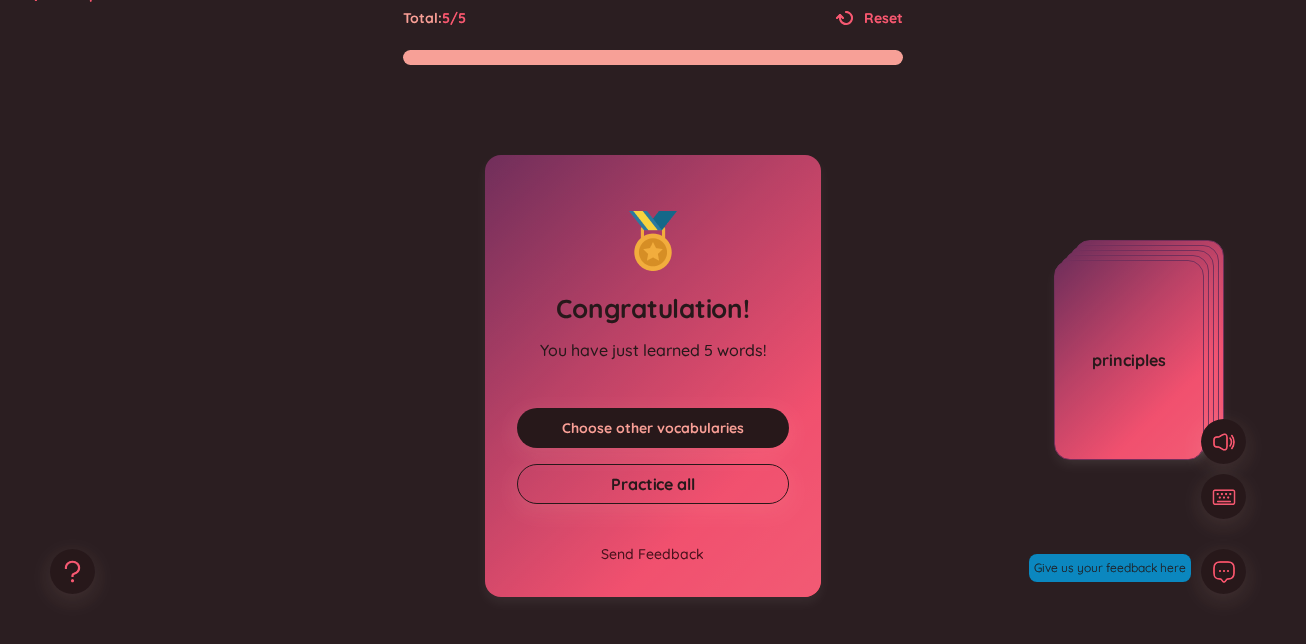 scroll, scrollTop: 0, scrollLeft: 0, axis: both 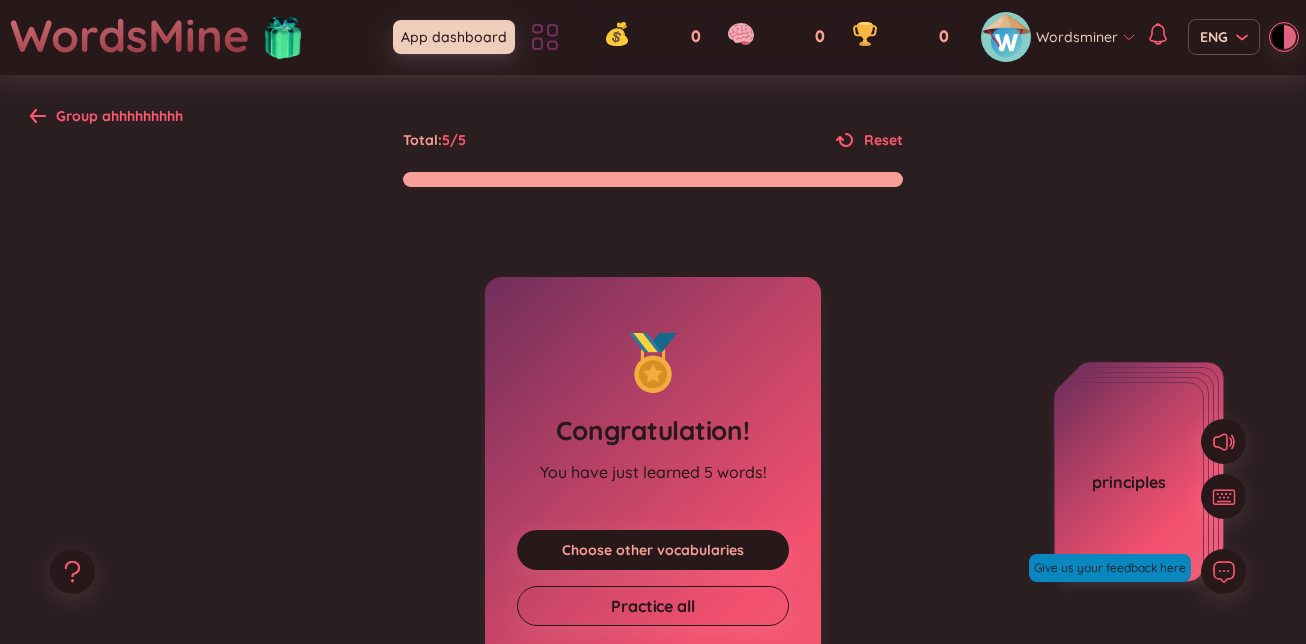 click 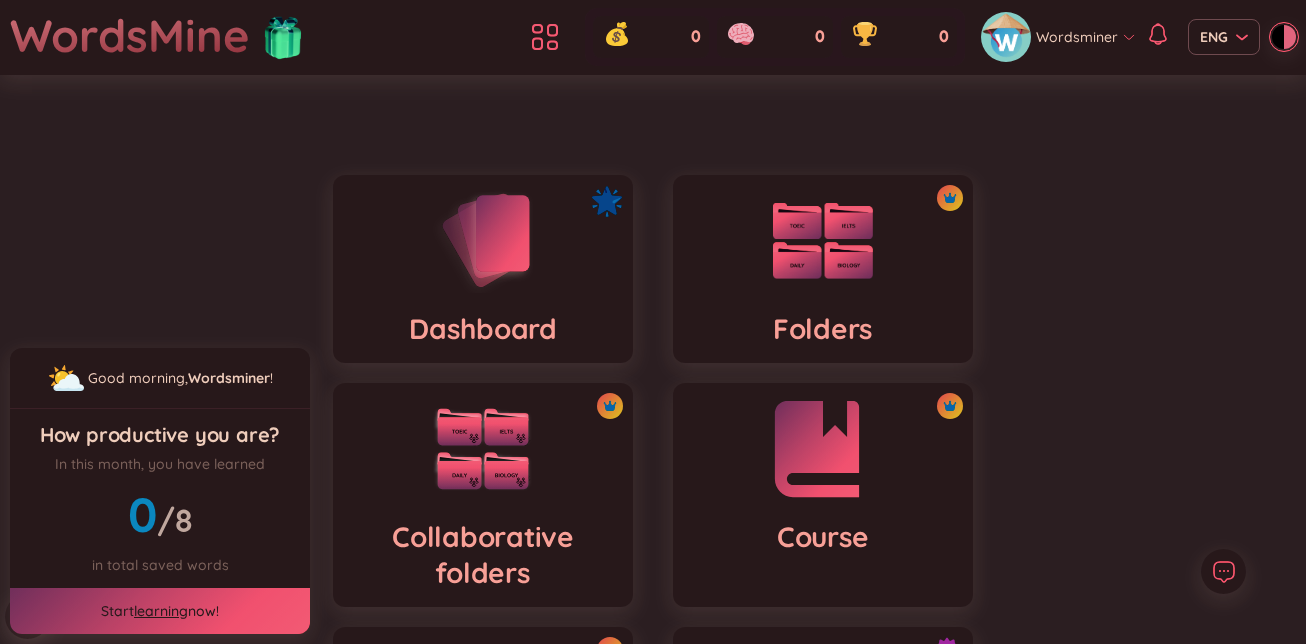 click on "Course" at bounding box center (823, 495) 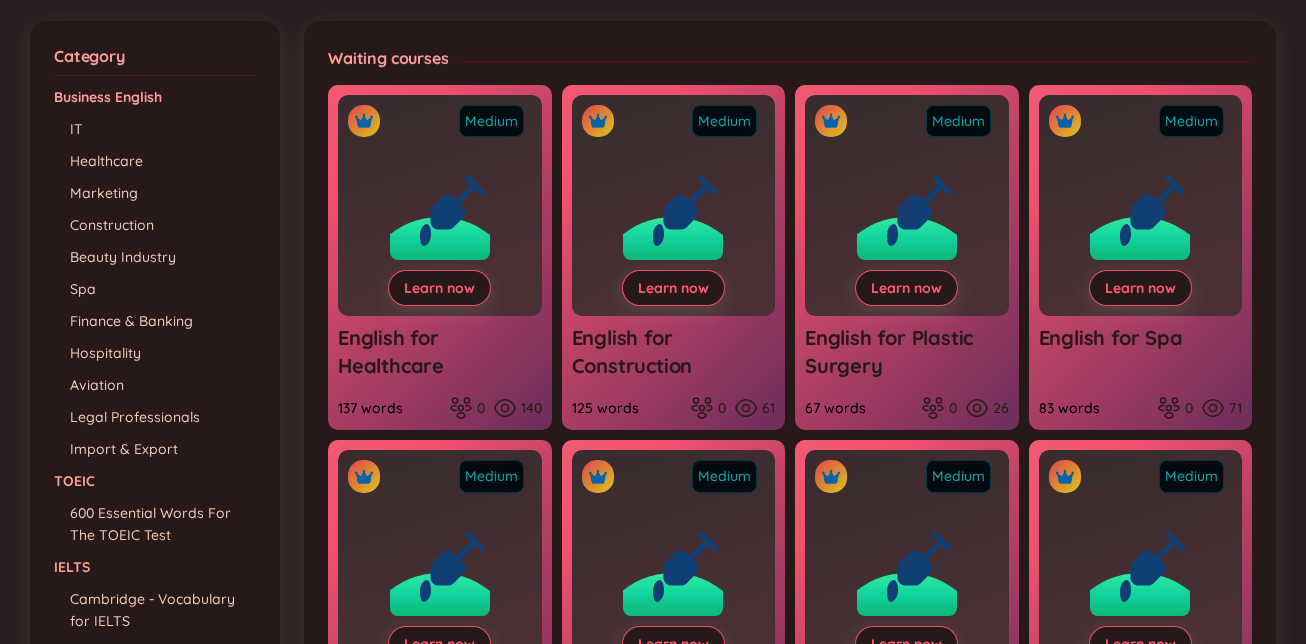 scroll, scrollTop: 250, scrollLeft: 0, axis: vertical 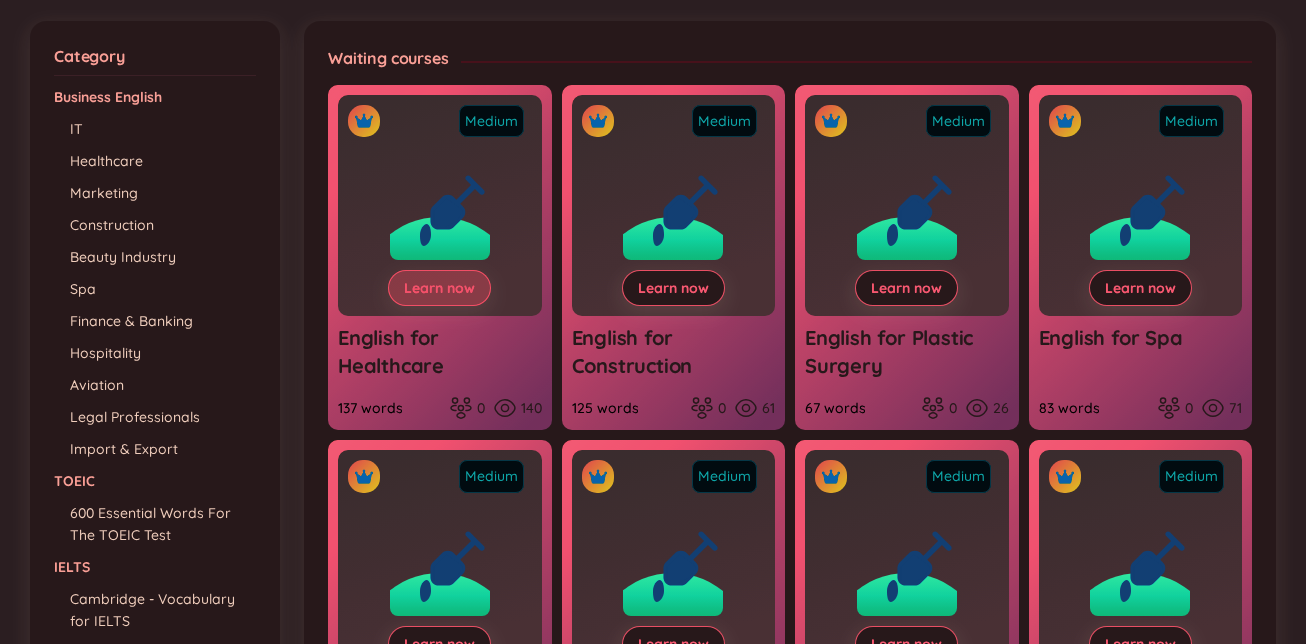 click on "Learn now" at bounding box center [439, 288] 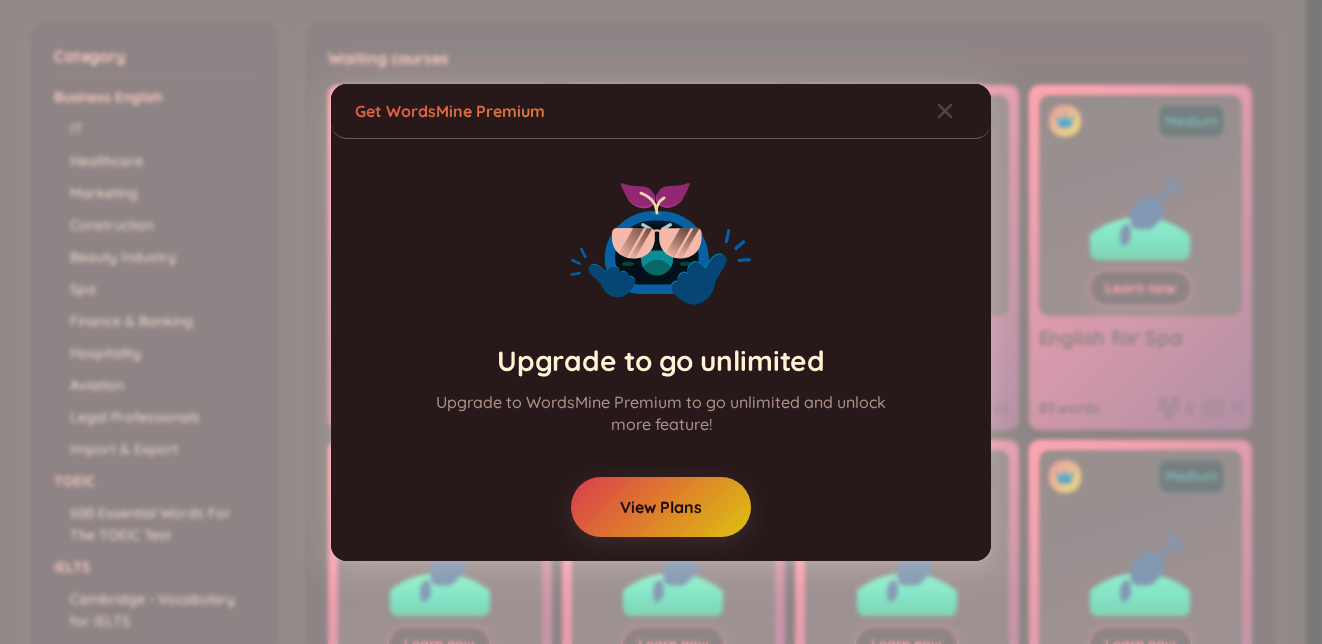 click on "View Plans" at bounding box center (661, 507) 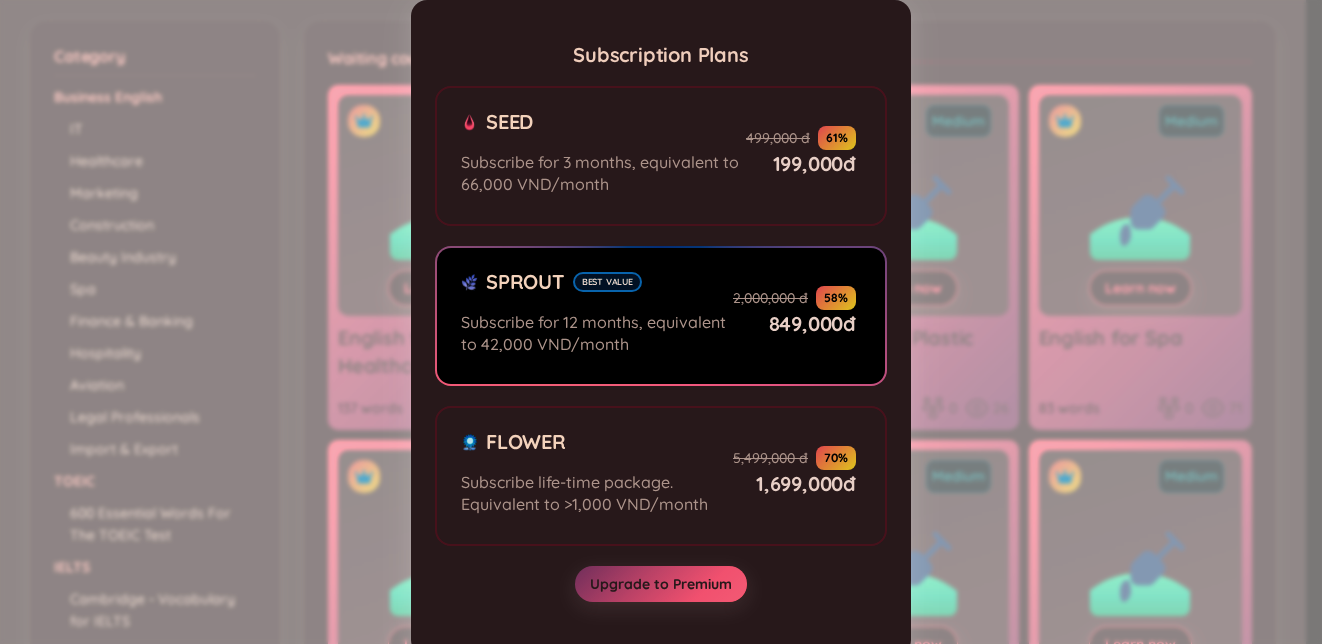 click on "Subscription Plans Seed Subscribe for 3 months, equivalent to 66,000 VND/month 499,000 đ 61 % 199,000 đ Sprout Best value Subscribe for 12 months, equivalent to 42,000 VND/month 2,000,000 đ 58 % 849,000  đ Flower Subscribe life-time package. Equivalent to >1,000 VND/month 5,499,000 đ 70 % 1,699,000  đ Upgrade to Premium" at bounding box center [661, 322] 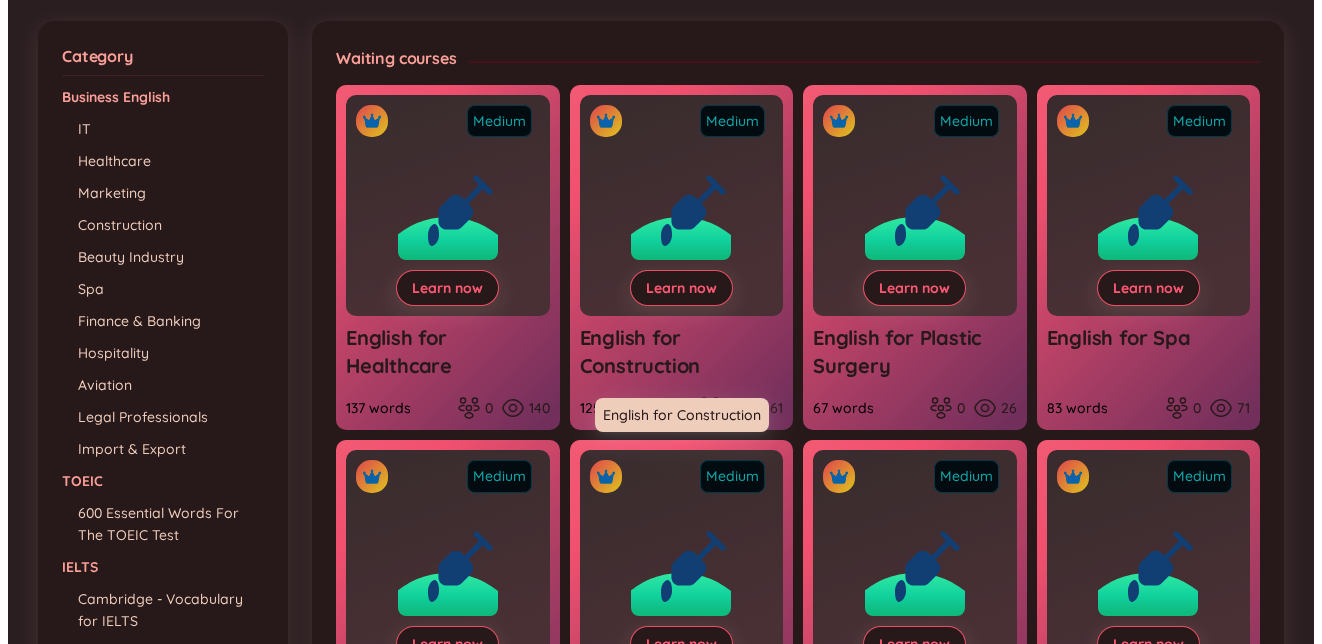scroll, scrollTop: 0, scrollLeft: 0, axis: both 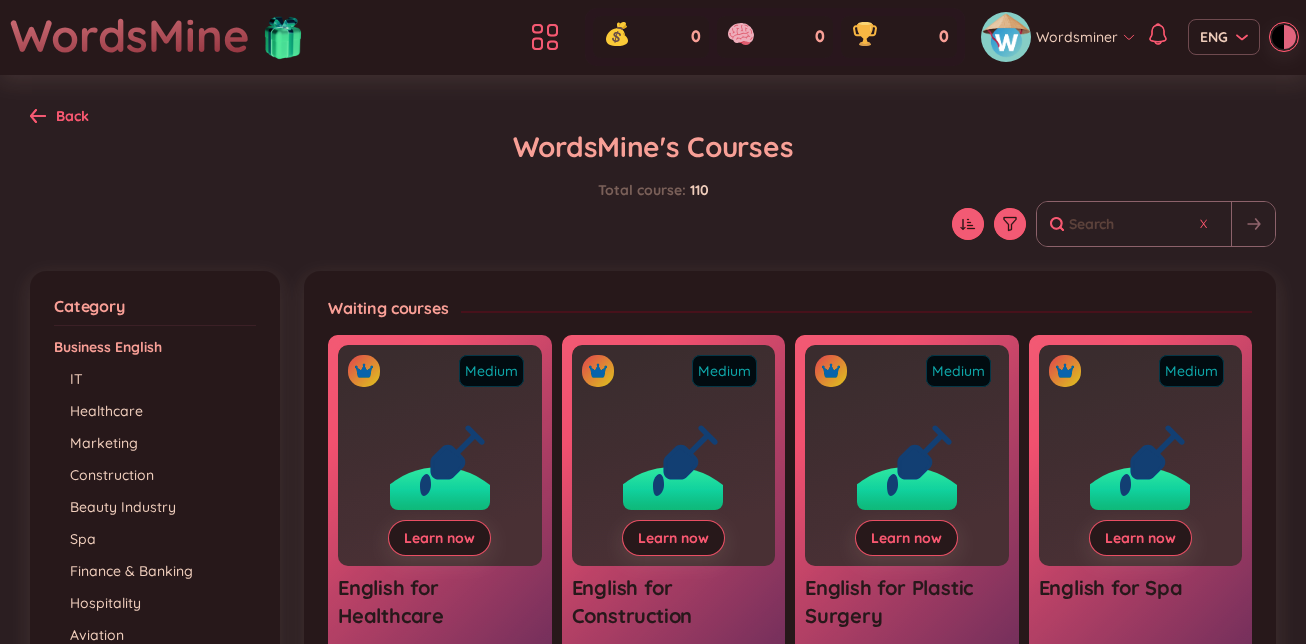 click on "Back WordsMine's Courses Total course :   110 Category Category Business English IT Healthcare Marketing Construction Beauty Industry Spa Finance & Banking Hospitality Aviation Legal Professionals Import & Export TOEIC 600 Essential Words For The TOEIC Test IELTS Cambridge - Vocabulary for IELTS Essential Idioms For IELTS Speaking Product Management Transformed - [PERSON_NAME] ESG ESG and Sustainability ZENBOOKS Little Stories No data to display Waiting courses Medium Learn now English for Healthcare 0% 137 words 0 140 Medium Learn now English for Construction 0% 125 words 0 61 Medium Learn now English for Plastic Surgery 0% 67 words 0 26 Medium Learn now English for Spa 0% 83 words 0 71 Medium Learn now English for Finance & Banking 0% 299 words 0 42 Medium Learn now English for Hospitality 0% 75 words 0 29 Medium Learn now English for Aviation 0% 148 words 0 17 Medium Learn now English for Legal Professionals 0% 91 words 0 40 Medium Learn now English for Import & Export 0% 86 words 0 45 Medium Learn now 0% 0" at bounding box center [653, 791] 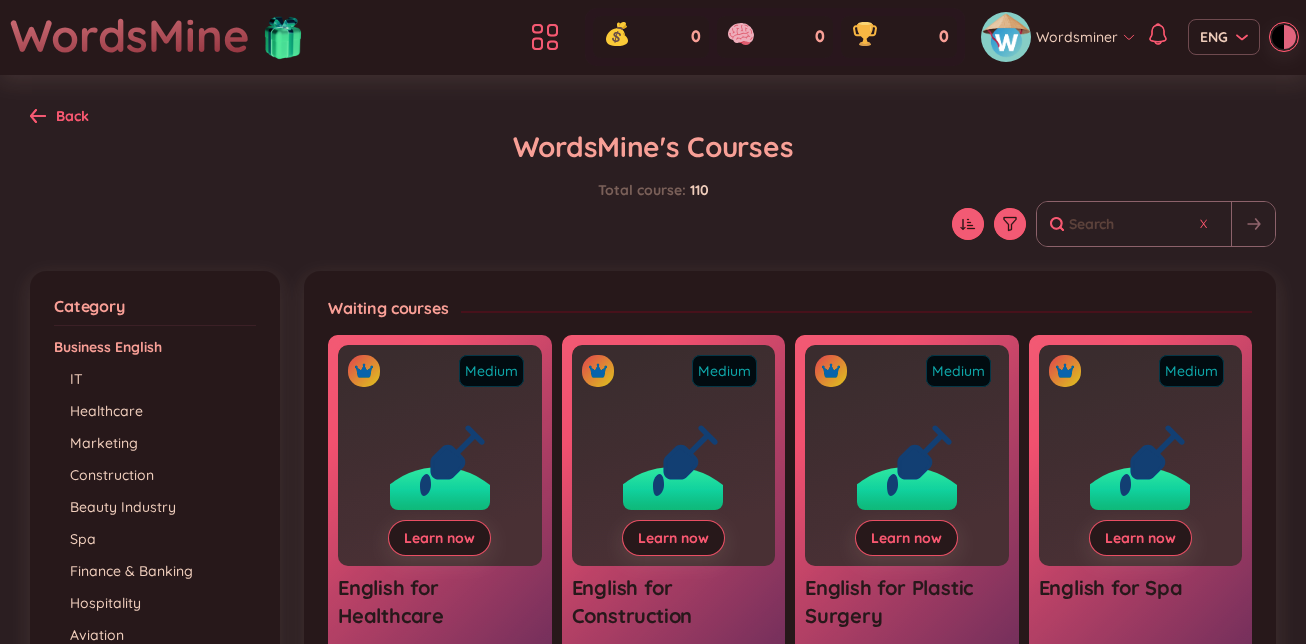 click 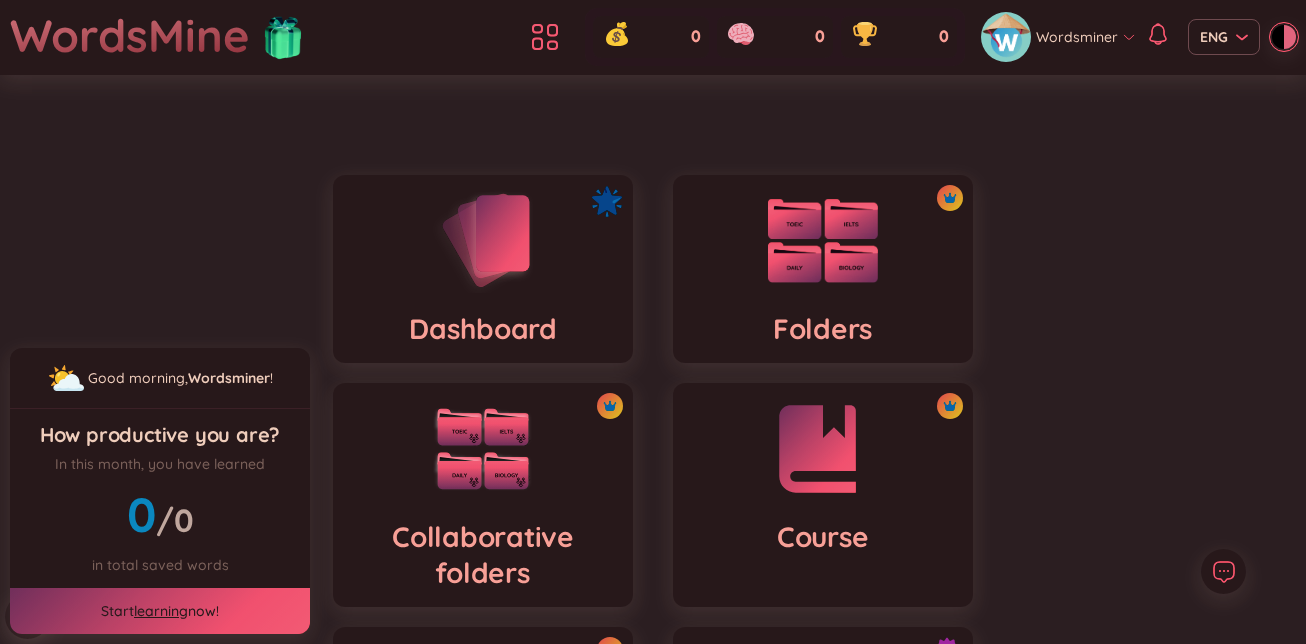 click on "Folders" at bounding box center (823, 269) 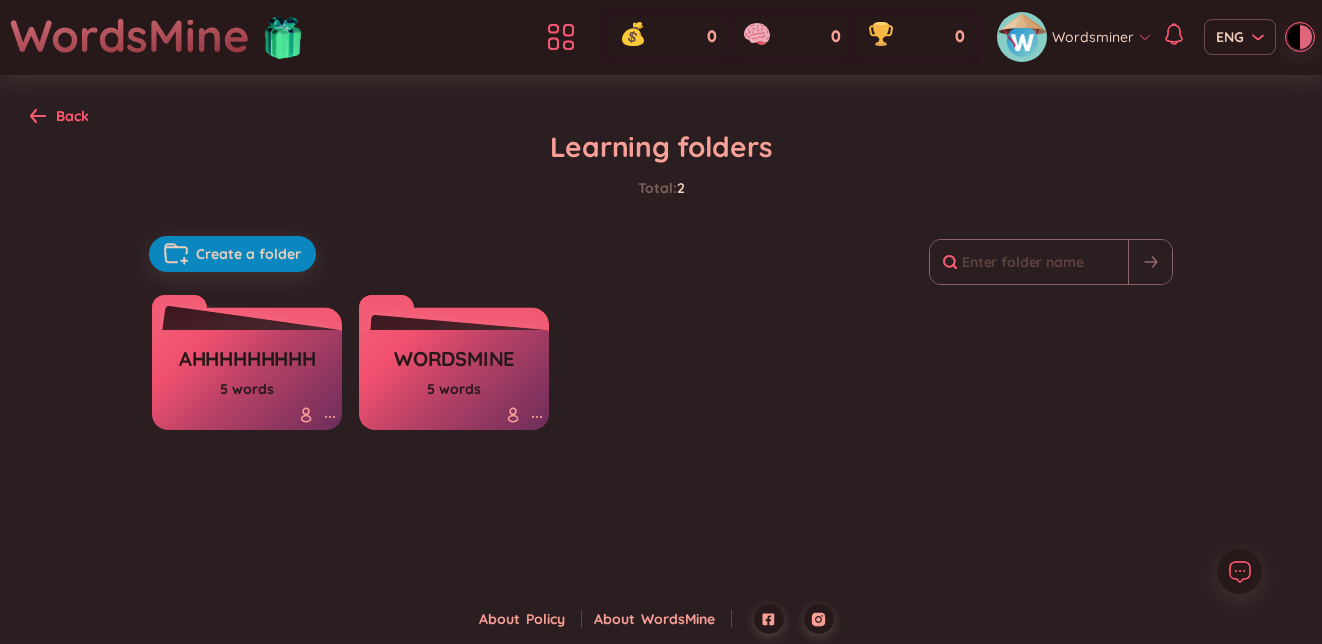 click on "ahhhhhhhhh" at bounding box center (247, 364) 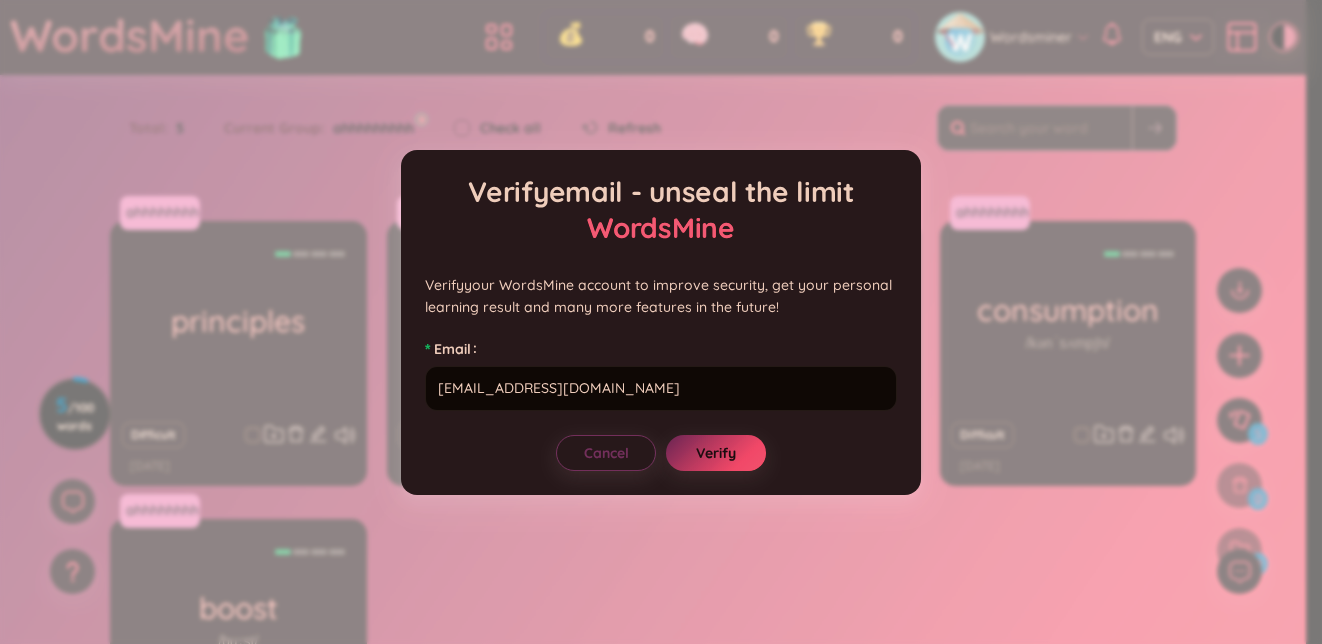 click on "Verify" at bounding box center [716, 453] 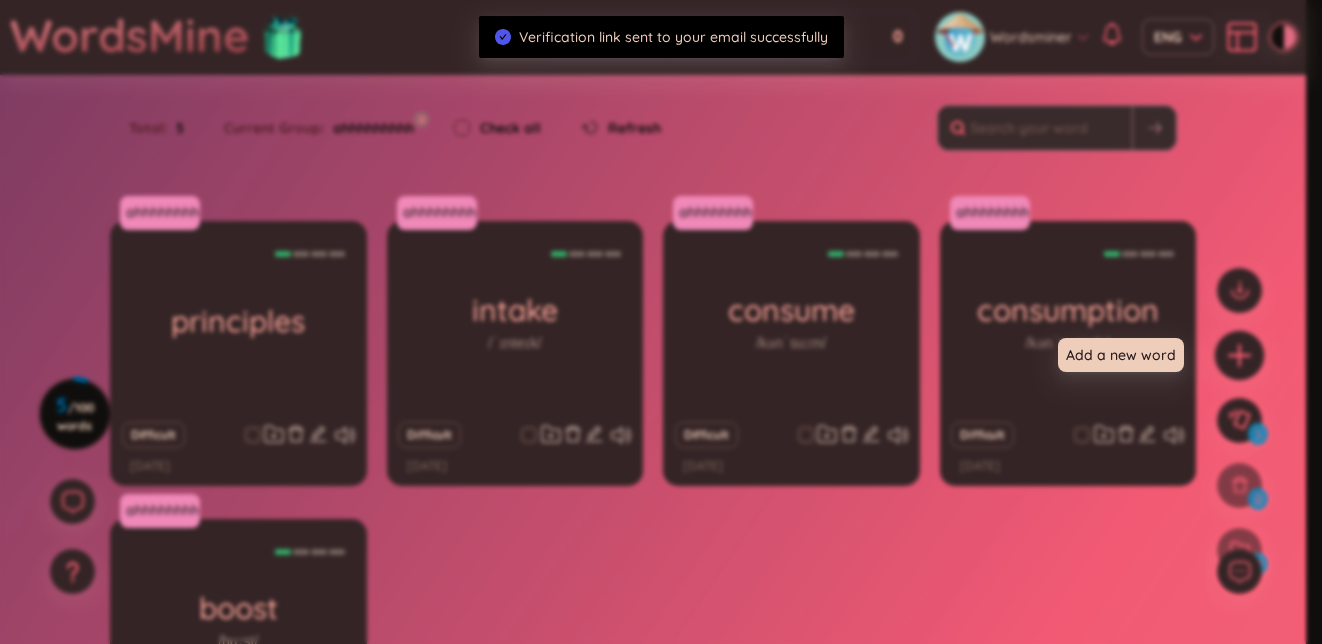 click on "Congratulations! Congratulations on your new medal! You've worked so hard, and here's your rewards Level   1 Hero  Collect many words 0 / 200 Don't show again" at bounding box center [661, 322] 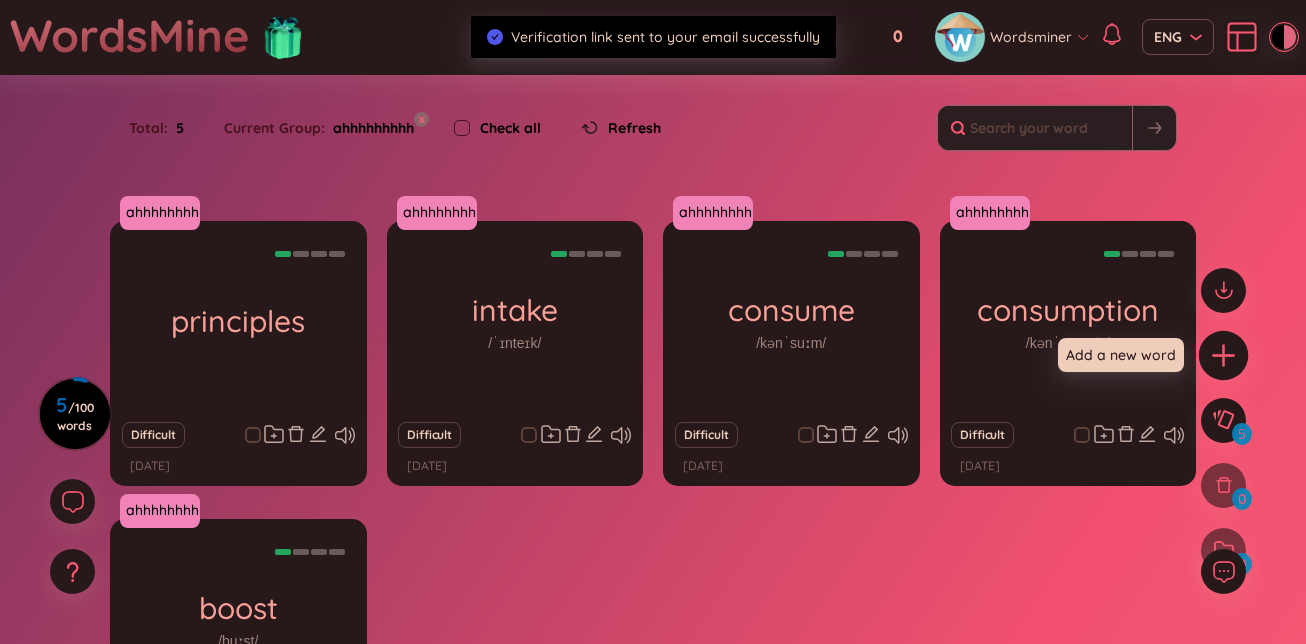click 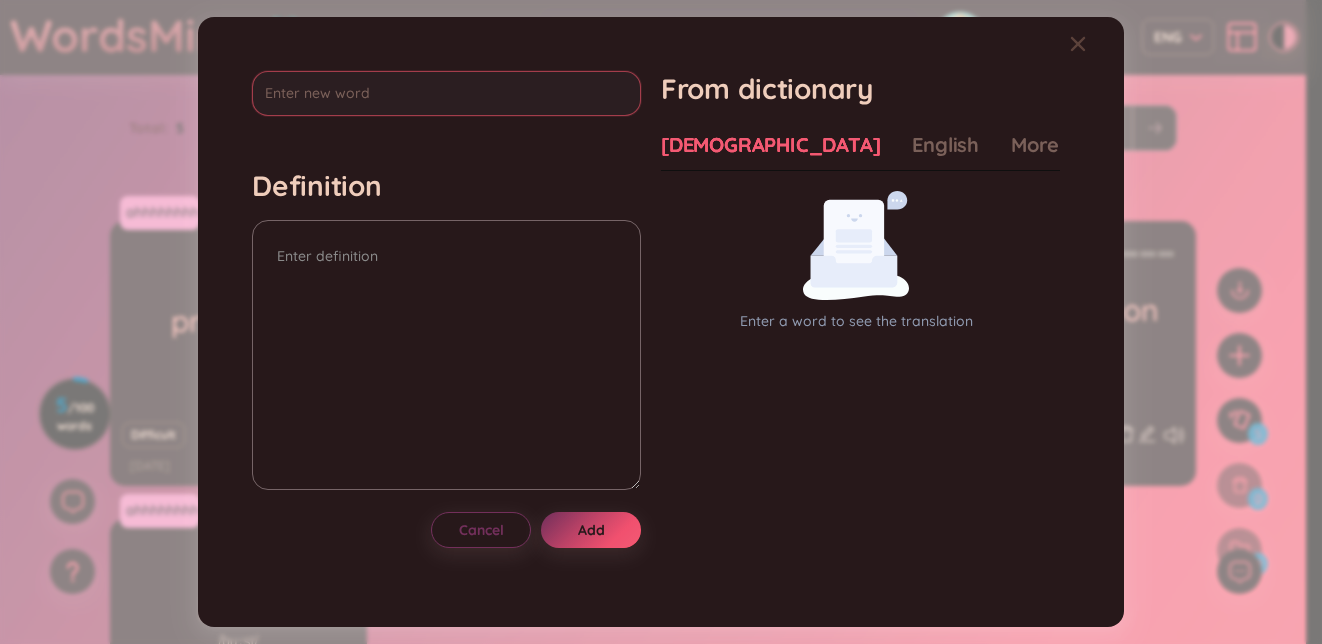 click at bounding box center [446, 93] 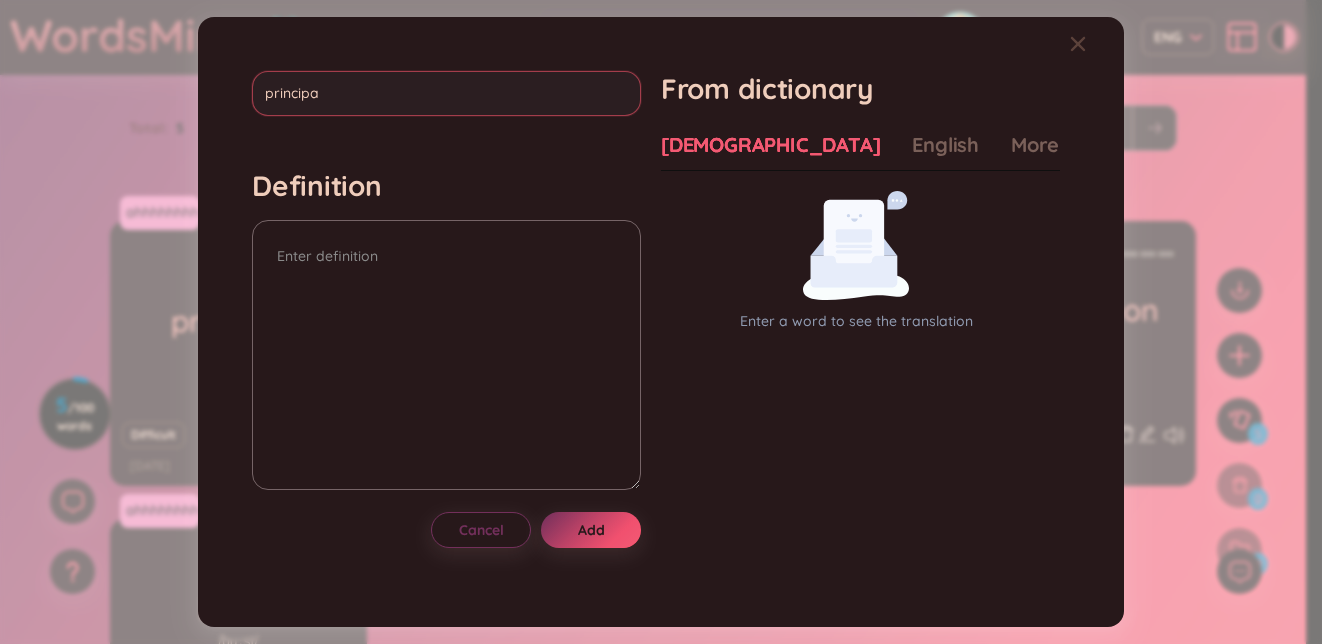 type on "principal" 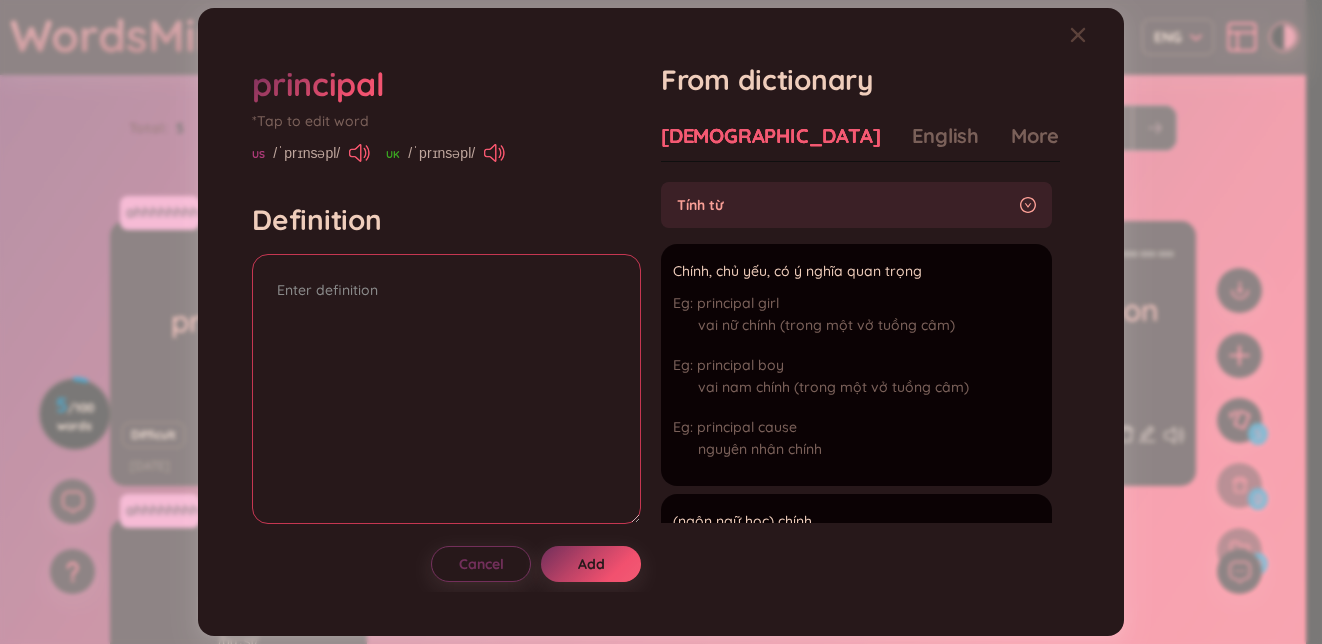 click at bounding box center (446, 389) 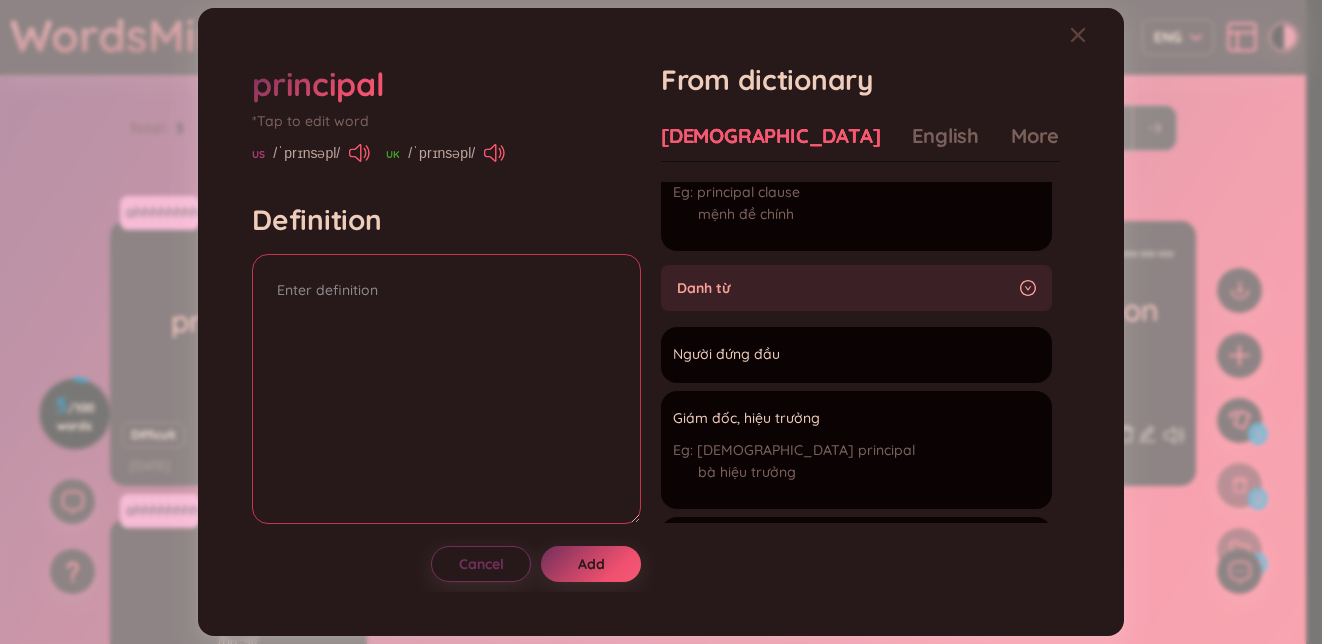 scroll, scrollTop: 361, scrollLeft: 0, axis: vertical 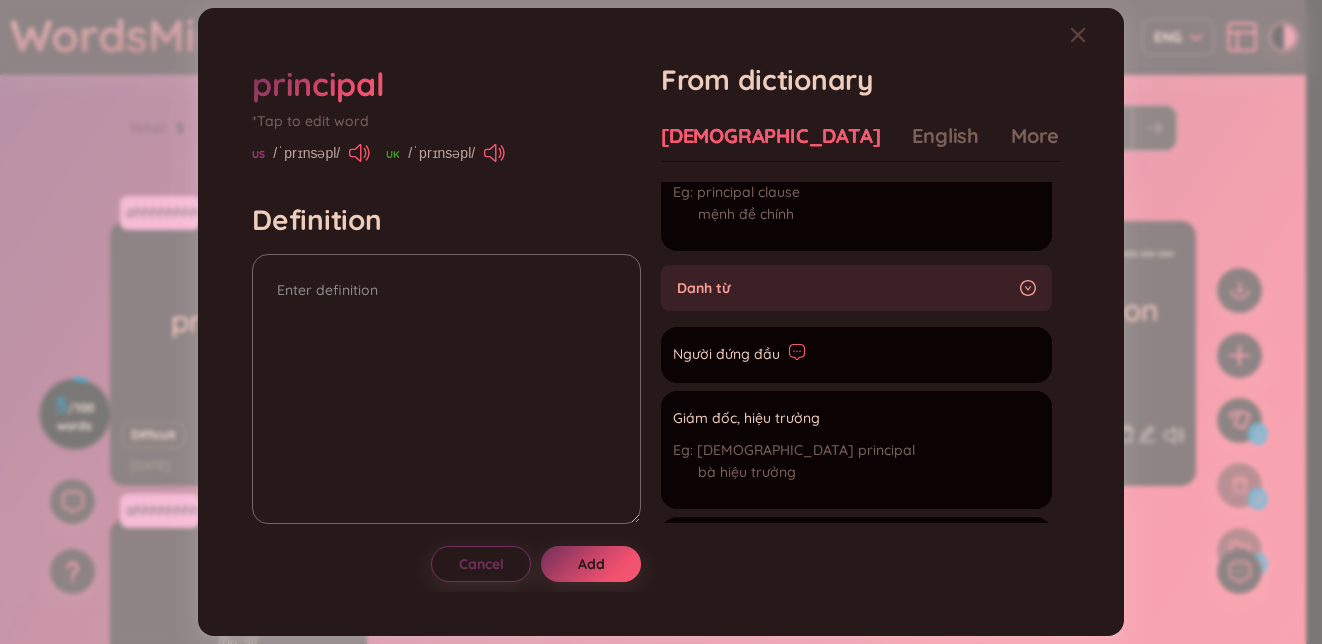 click 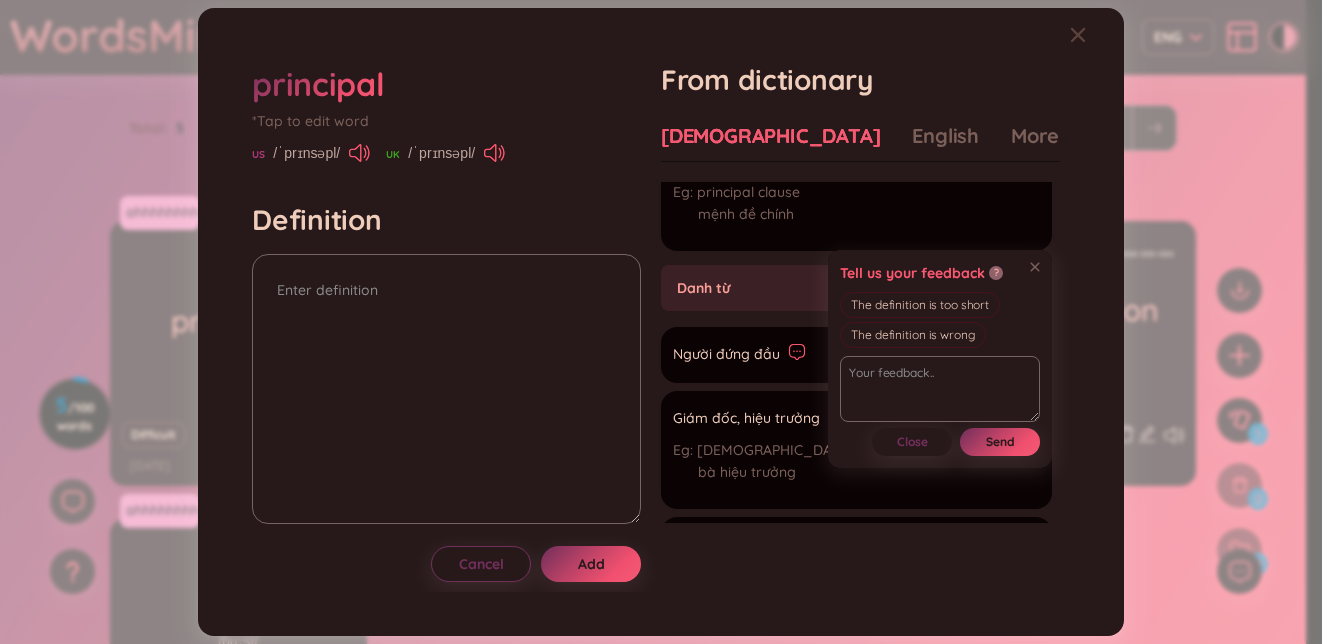 click on "Giám đốc, hiệu trưởng [DEMOGRAPHIC_DATA] principal bà hiệu trưởng" at bounding box center (794, 450) 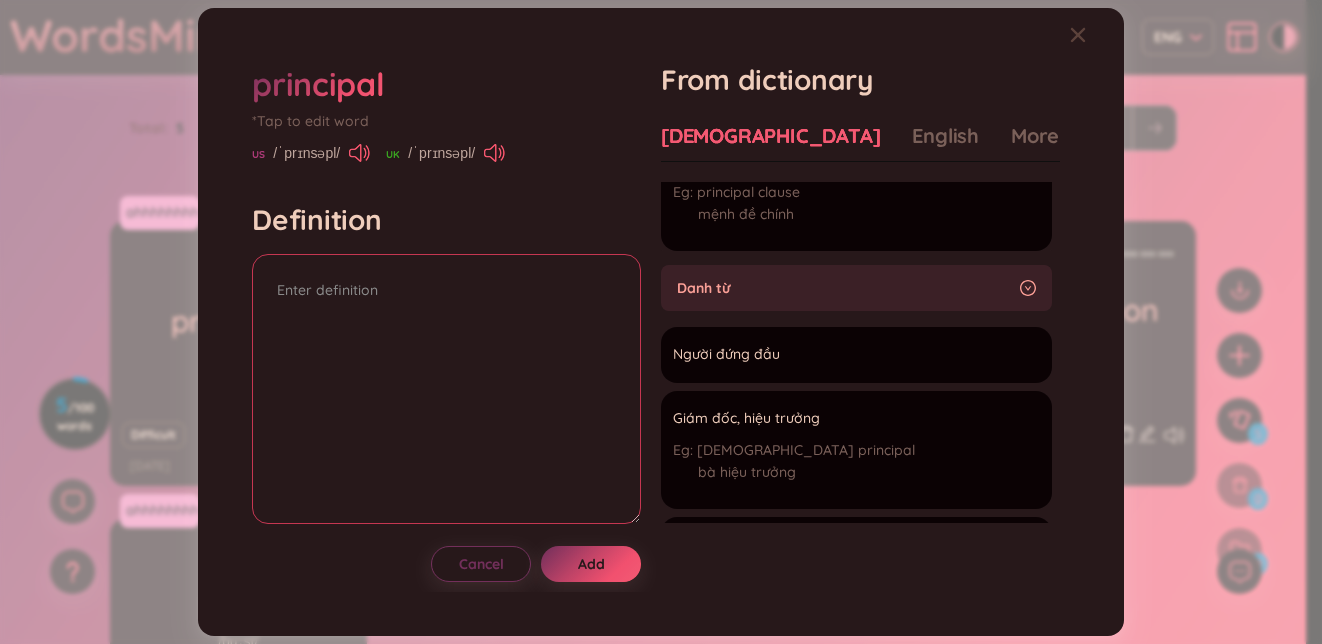 click at bounding box center (446, 389) 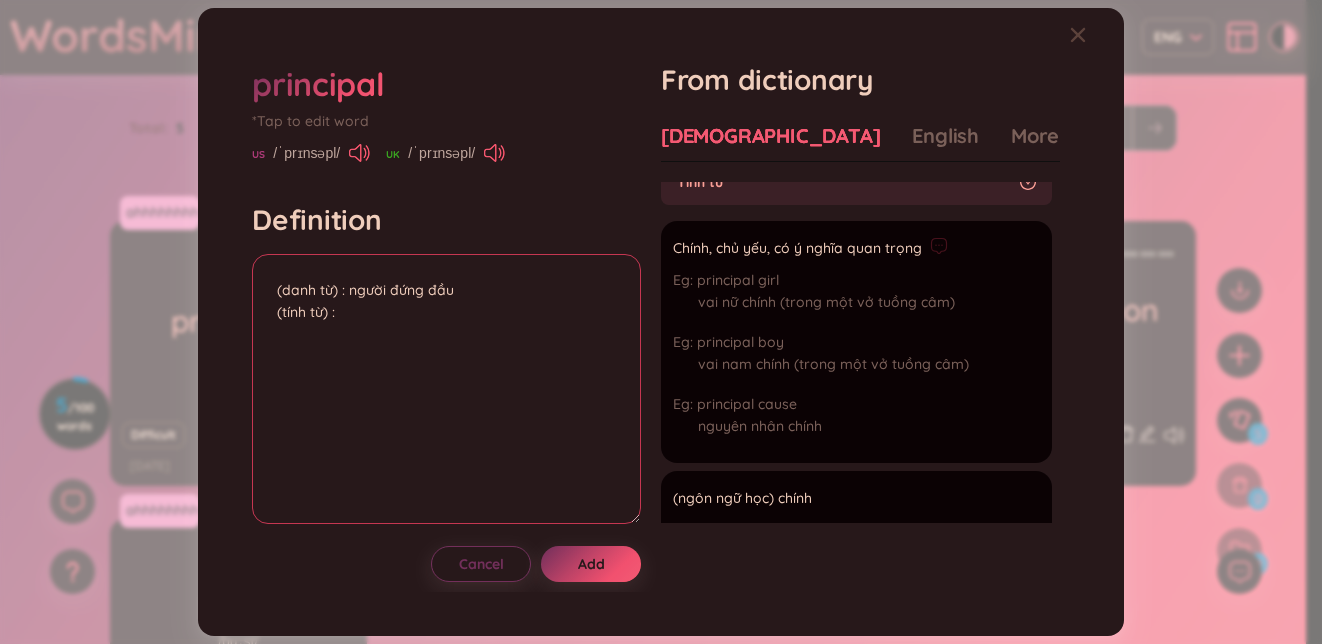 scroll, scrollTop: 20, scrollLeft: 0, axis: vertical 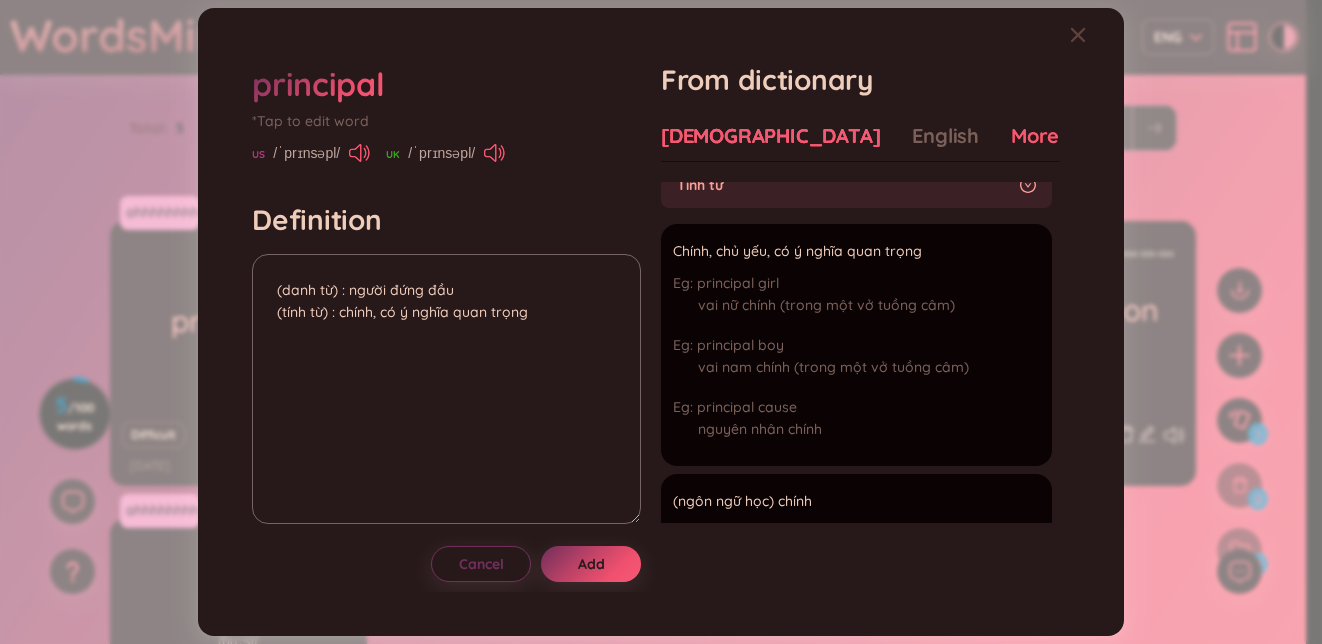click on "More examples" at bounding box center [1083, 136] 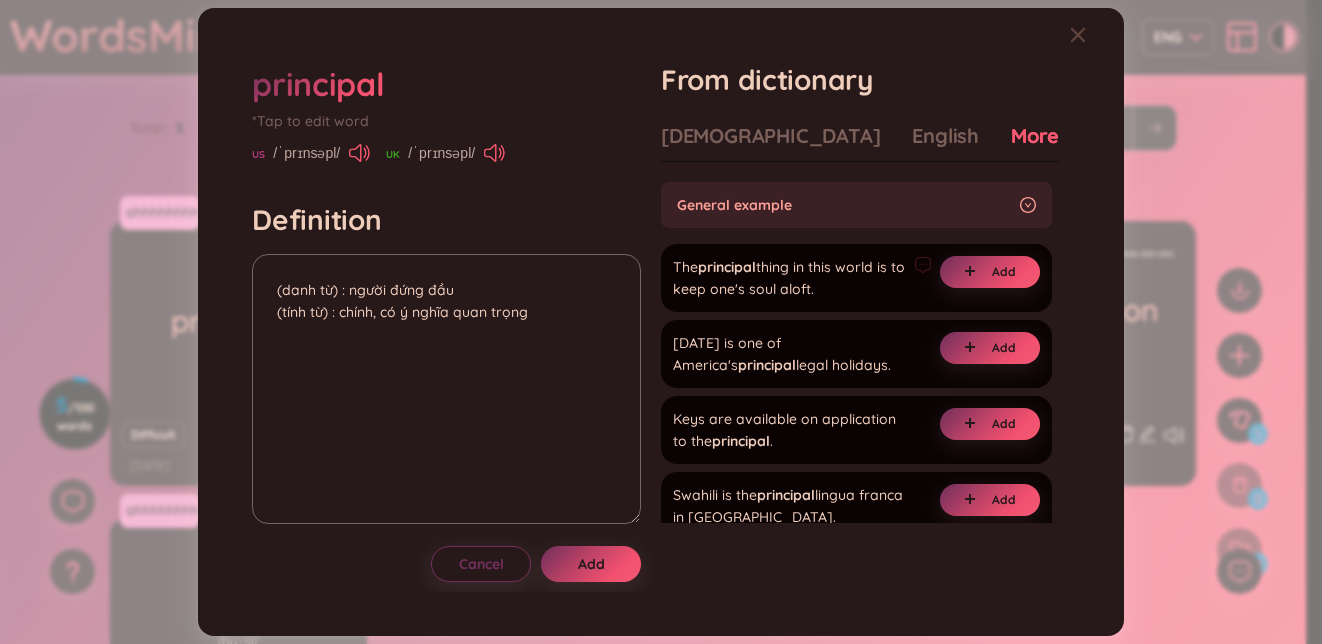drag, startPoint x: 772, startPoint y: 294, endPoint x: 842, endPoint y: 292, distance: 70.028564 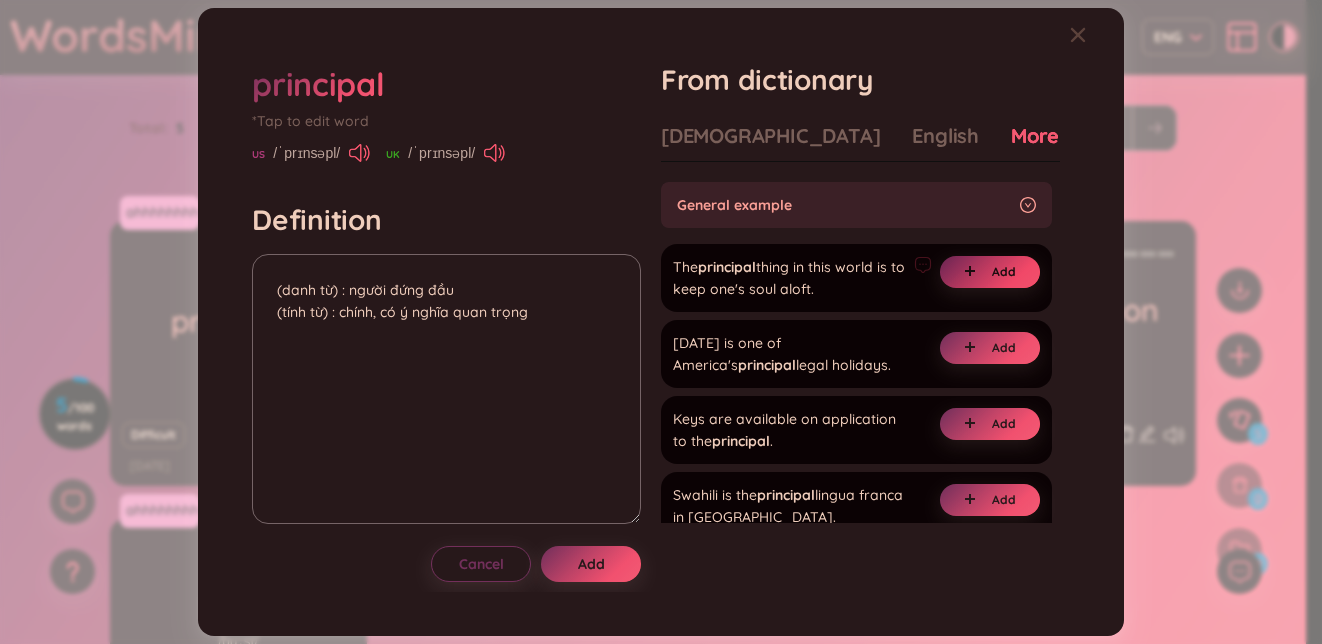 click on "Add" at bounding box center [1004, 272] 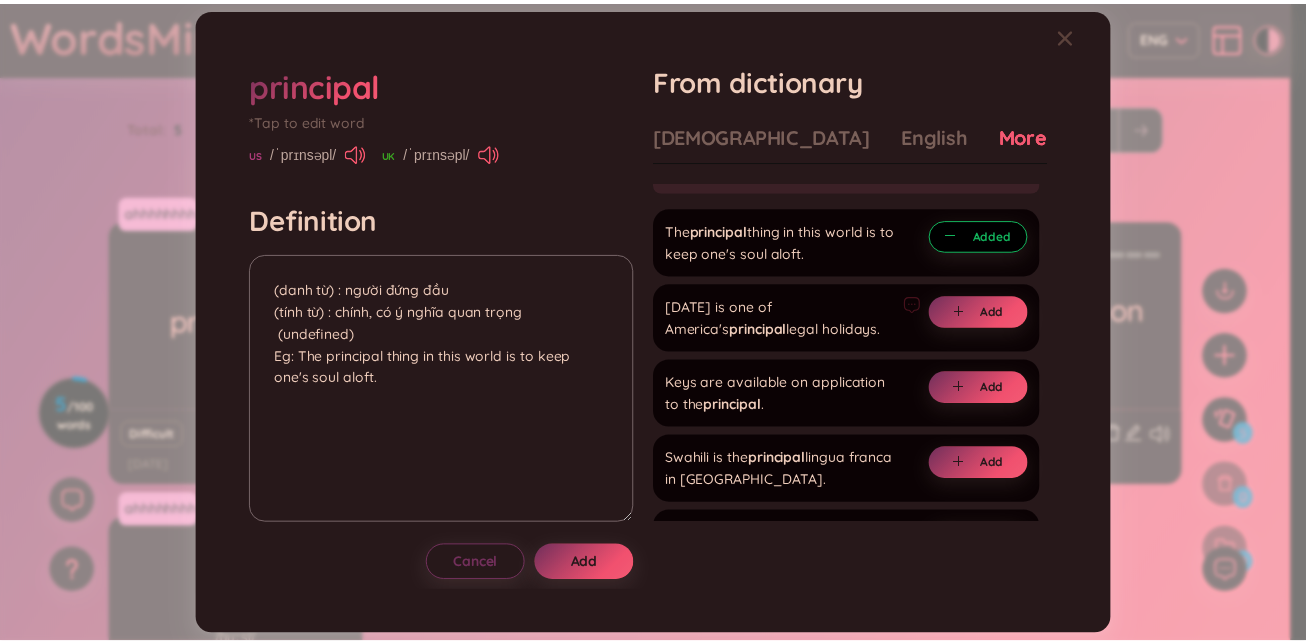 scroll, scrollTop: 35, scrollLeft: 0, axis: vertical 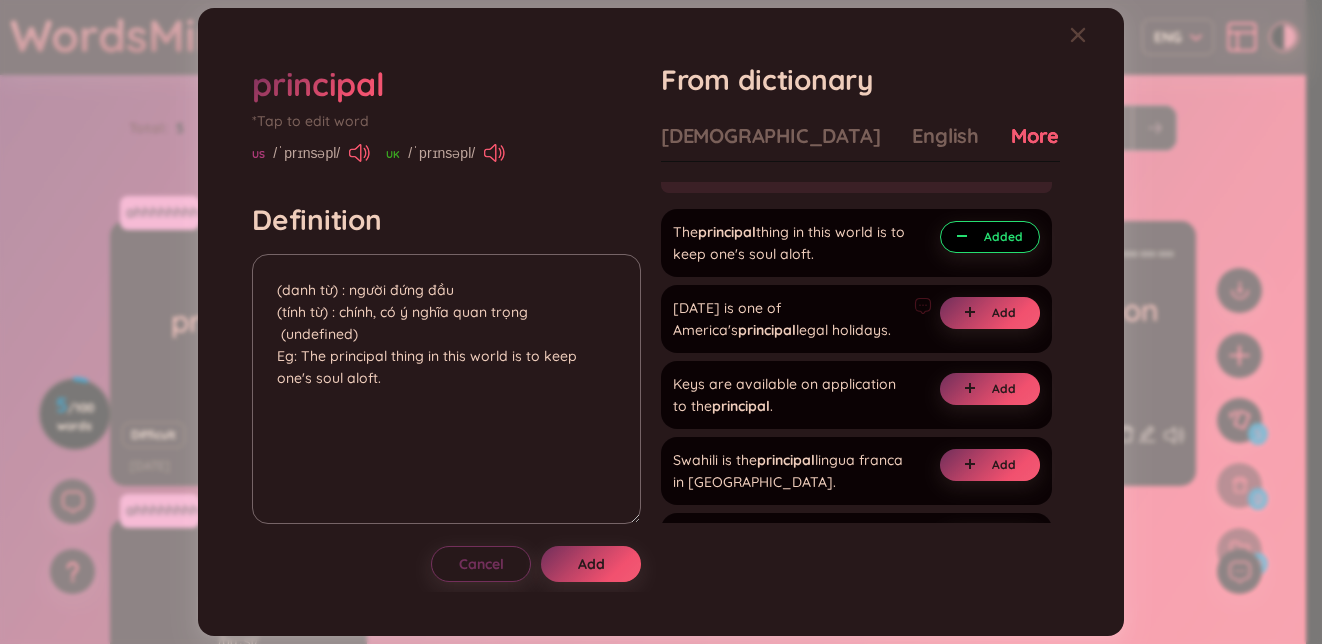 drag, startPoint x: 809, startPoint y: 332, endPoint x: 829, endPoint y: 334, distance: 20.09975 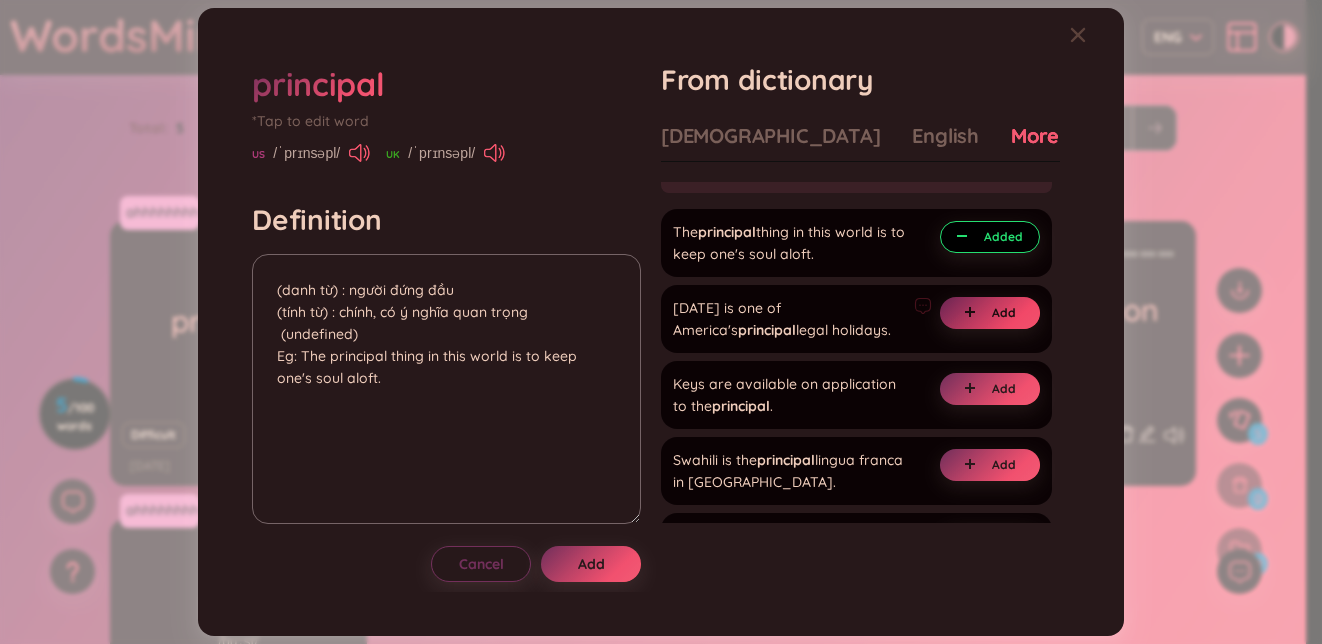 click on "Add" at bounding box center [1004, 313] 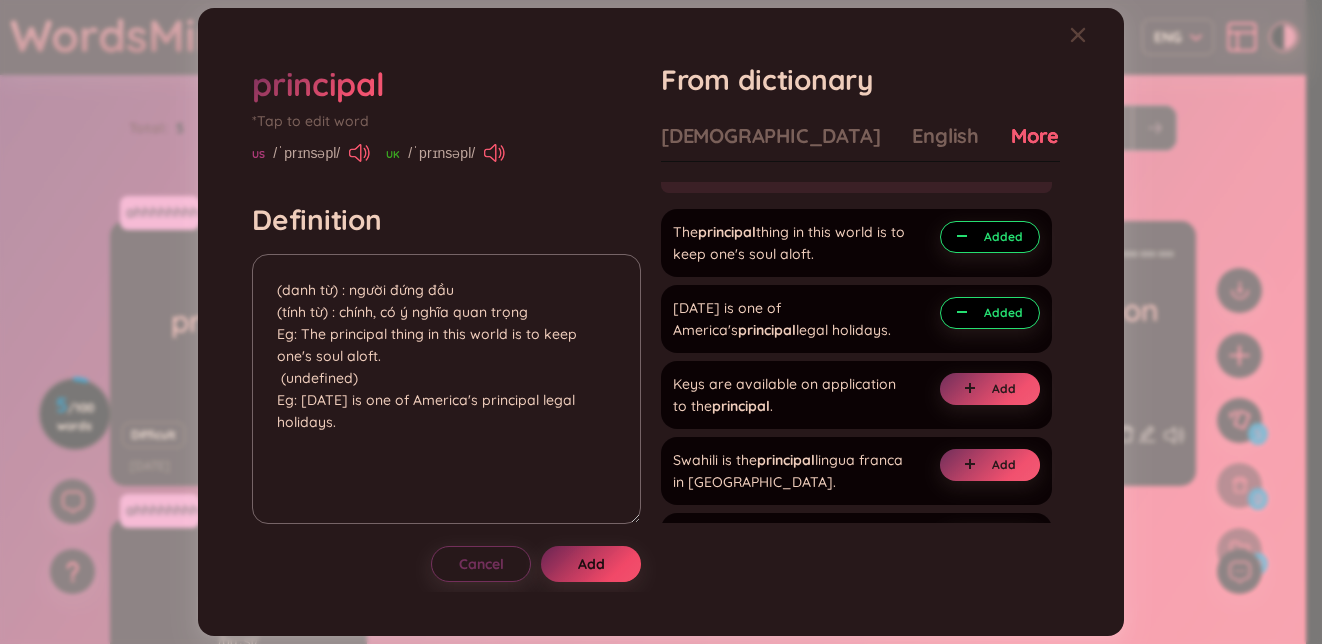 click on "Add" at bounding box center [591, 564] 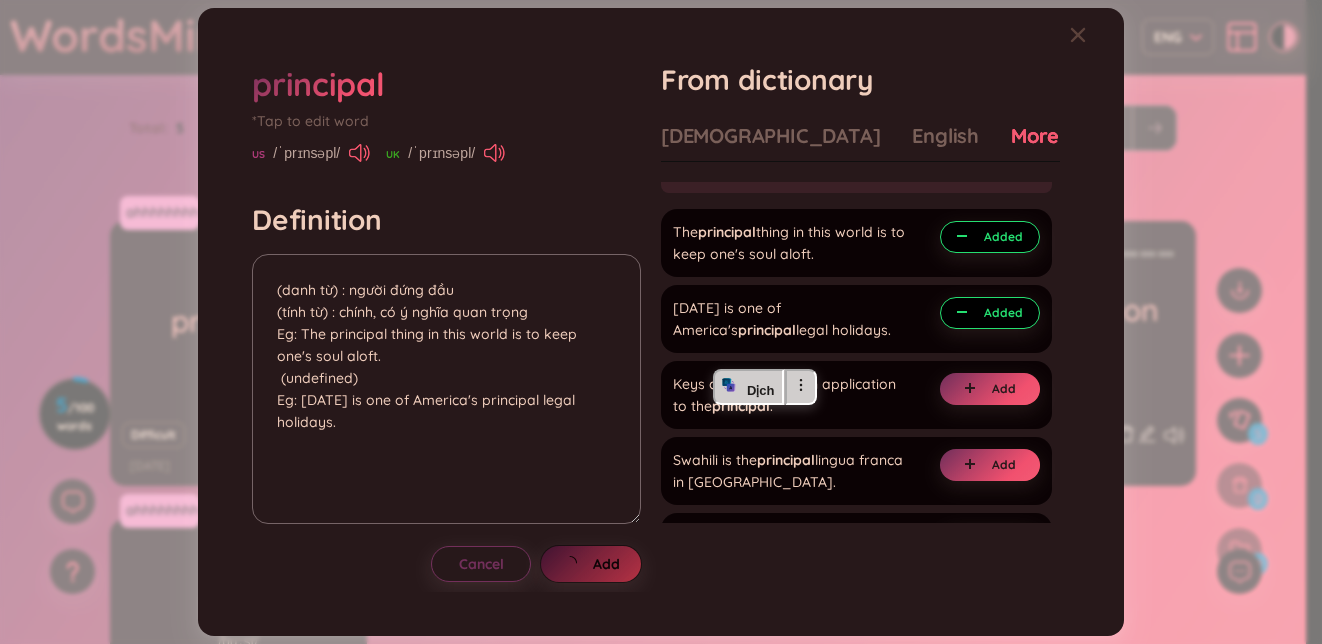 type on "(danh từ) : người đứng đầu
(tính từ) : chính, có ý nghĩa quan trọng
Eg: The principal thing in this world is to keep one's soul aloft.
(undefined)
Eg: [DATE] is one of America's principal legal holidays." 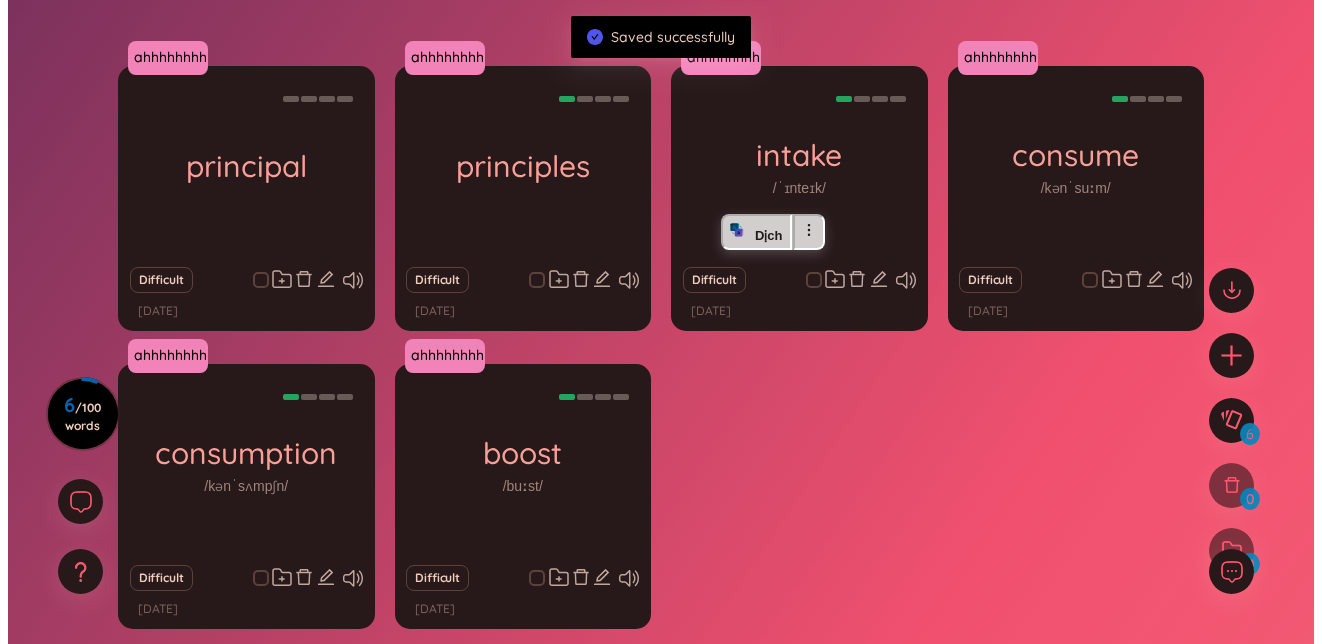 scroll, scrollTop: 154, scrollLeft: 0, axis: vertical 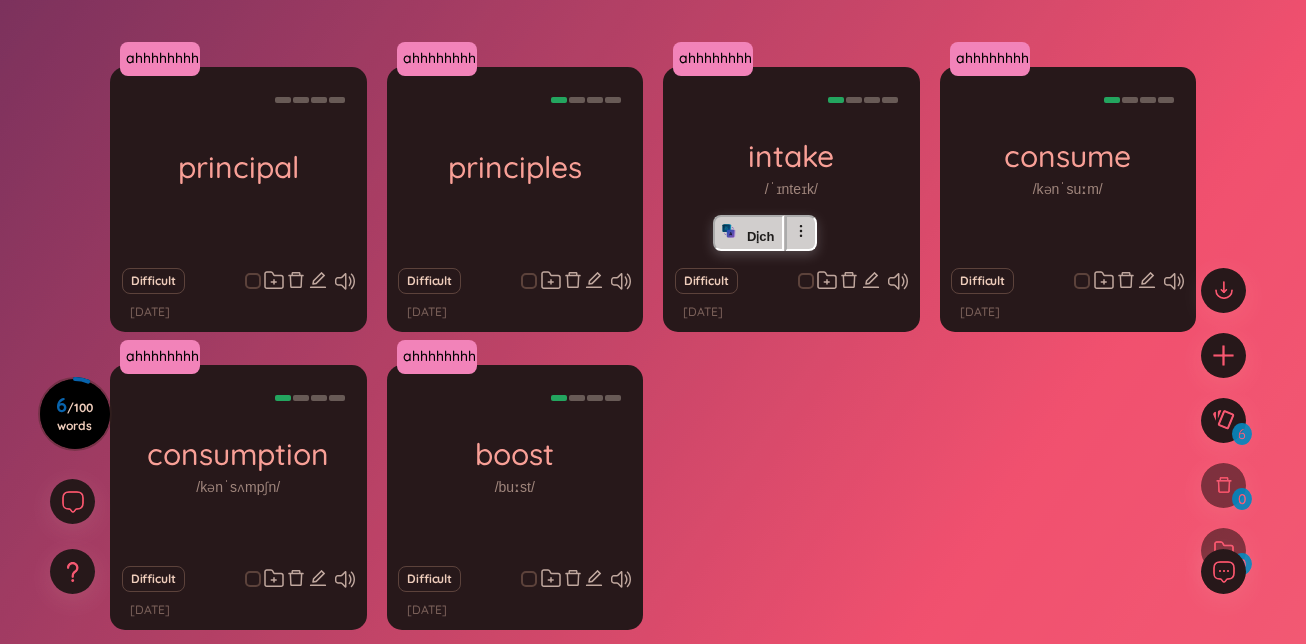 click on "ahhhhhhhhh principal (danh từ) : người đứng đầu
(tính từ) : chính, có ý nghĩa quan trọng
Eg: The principal thing in this world is to keep one's soul aloft.
(undefined)
Eg: [DATE] is one of America's principal legal holidays.
Difficult [DATE] ahhhhhhhhh principles nguyên tắc
(undefined)
Eg: It is easier to fight for principles than to live up to them.
Difficult [DATE] ahhhhhhhhh intake /ˈɪnteɪk/ sự lấy vào
(undefined)
Eg: He has been advised to increase his fibre intake.
Difficult [DATE] ahhhhhhhhh consume /kənˈsuːm/ tiêu thụ
(undefined)
Eg: Lawsuits consume time, and money, and rest, and friends.
Difficult [DATE] ahhhhhhhhh consumption /kənˈsʌmpʃn/ tiêu thụ
(undefined)
Eg: The meat has been certified fit for human consumption.
Difficult [DATE] ahhhhhhhhh boost /buːst/ tăng
(undefined)
Eg: The new service helped boost pre-tax profits by 10%.
Difficult [DATE]" at bounding box center [653, 361] 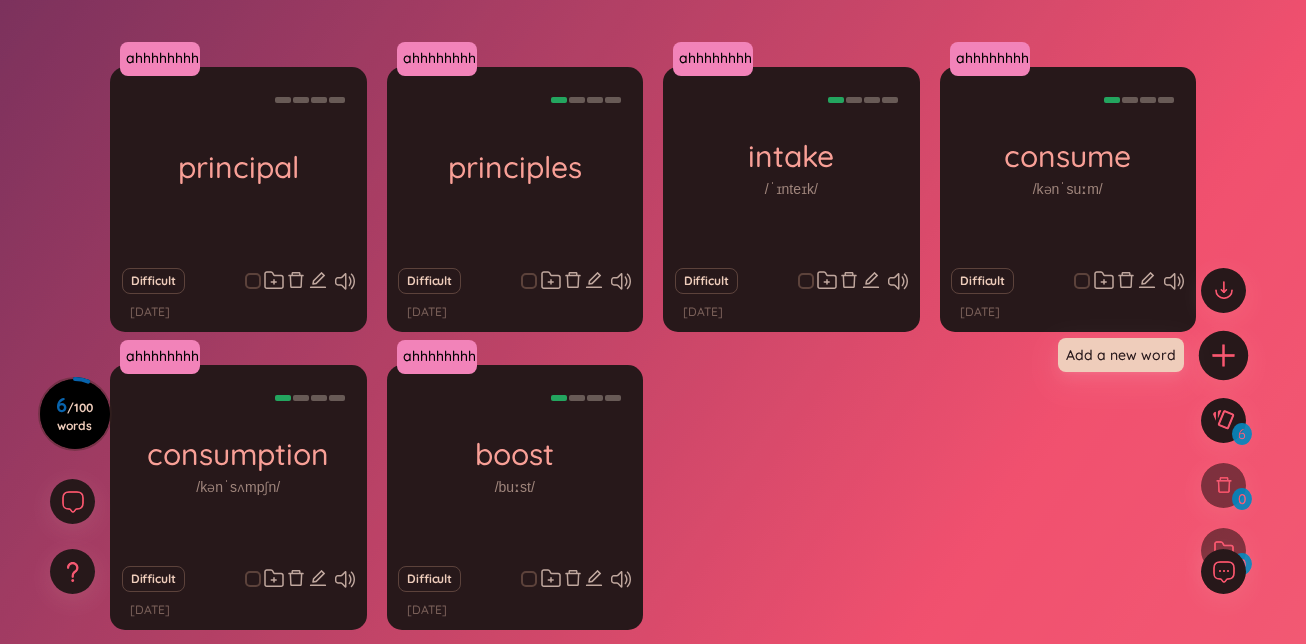 click 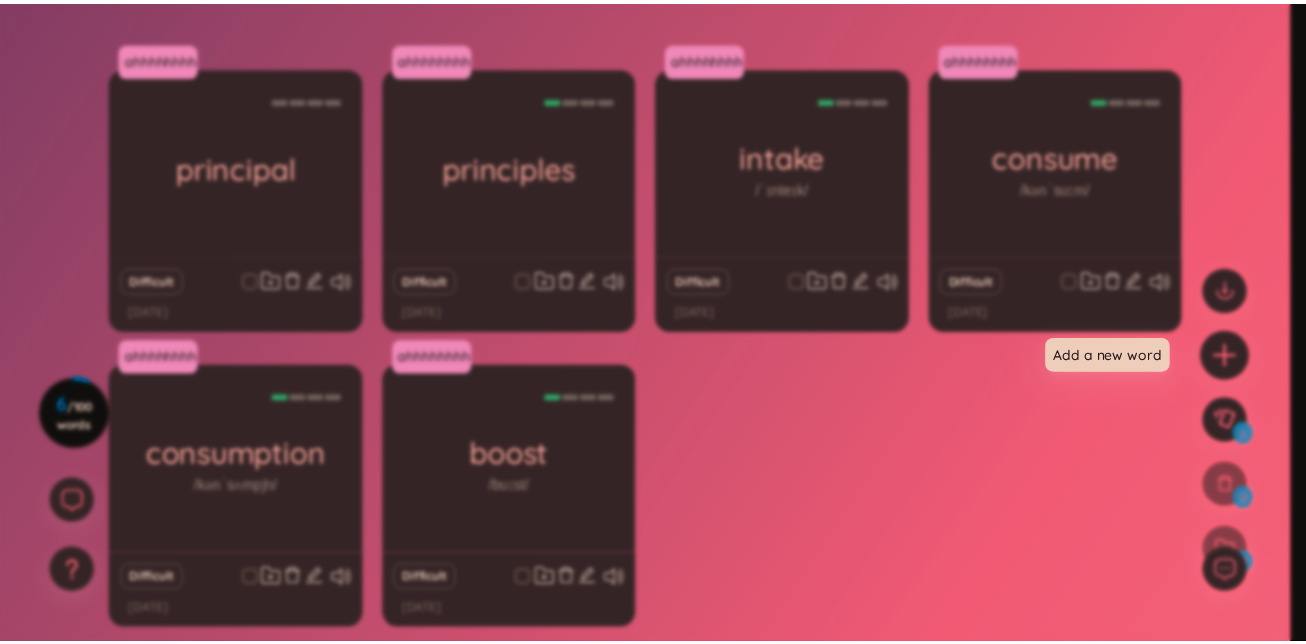 scroll, scrollTop: 8, scrollLeft: 0, axis: vertical 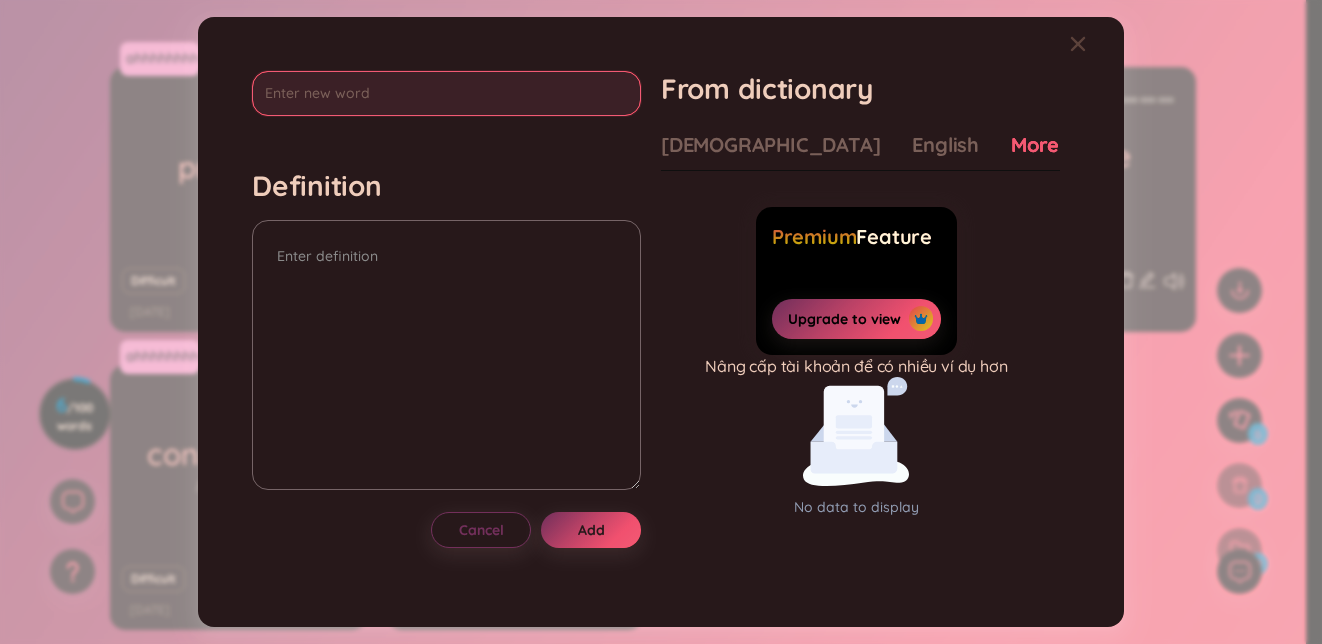 click at bounding box center [446, 93] 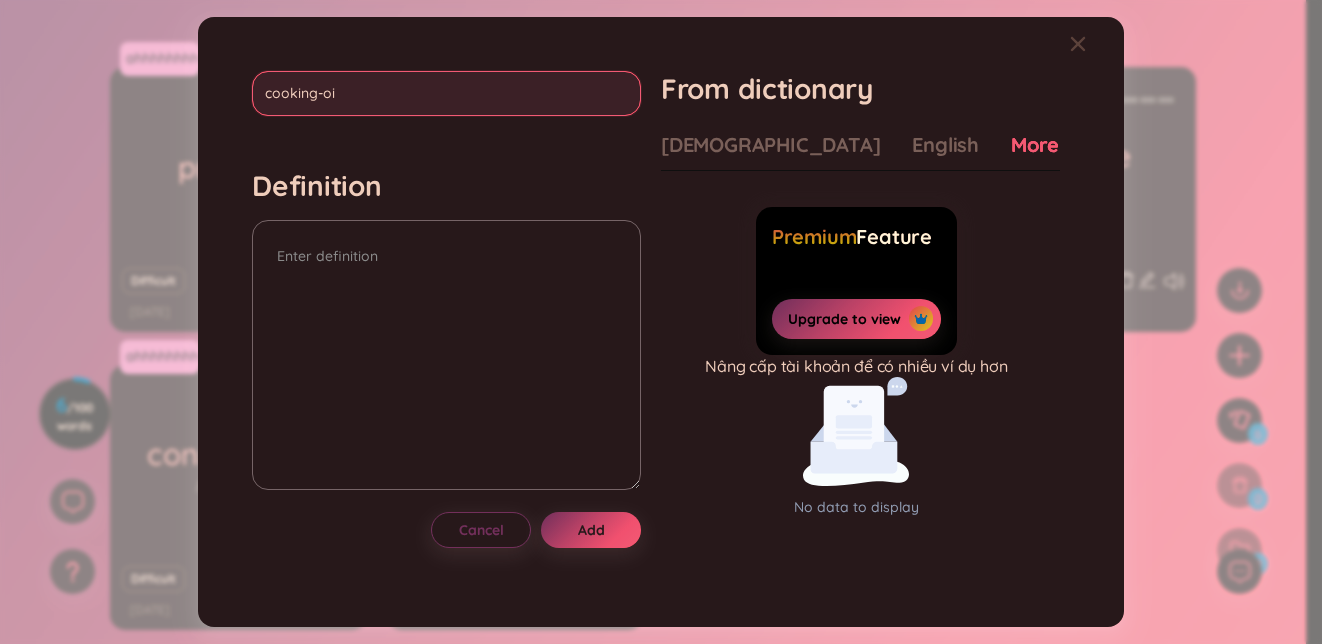 type on "cooking-oil" 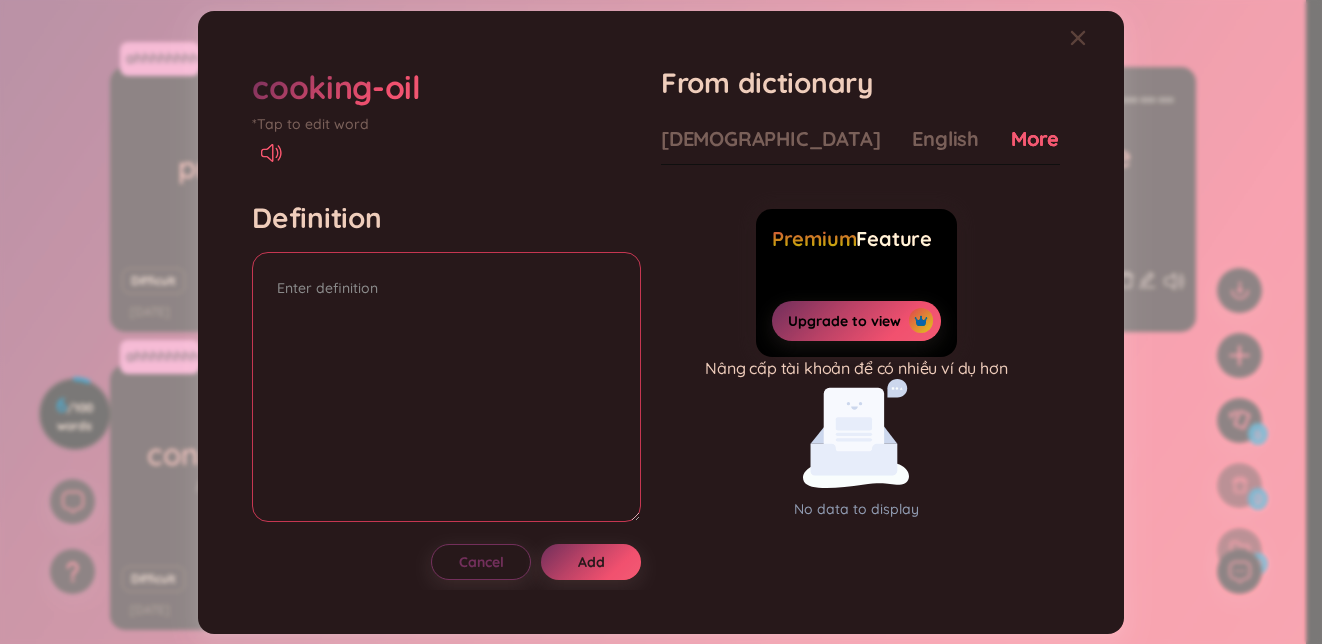 click at bounding box center (446, 387) 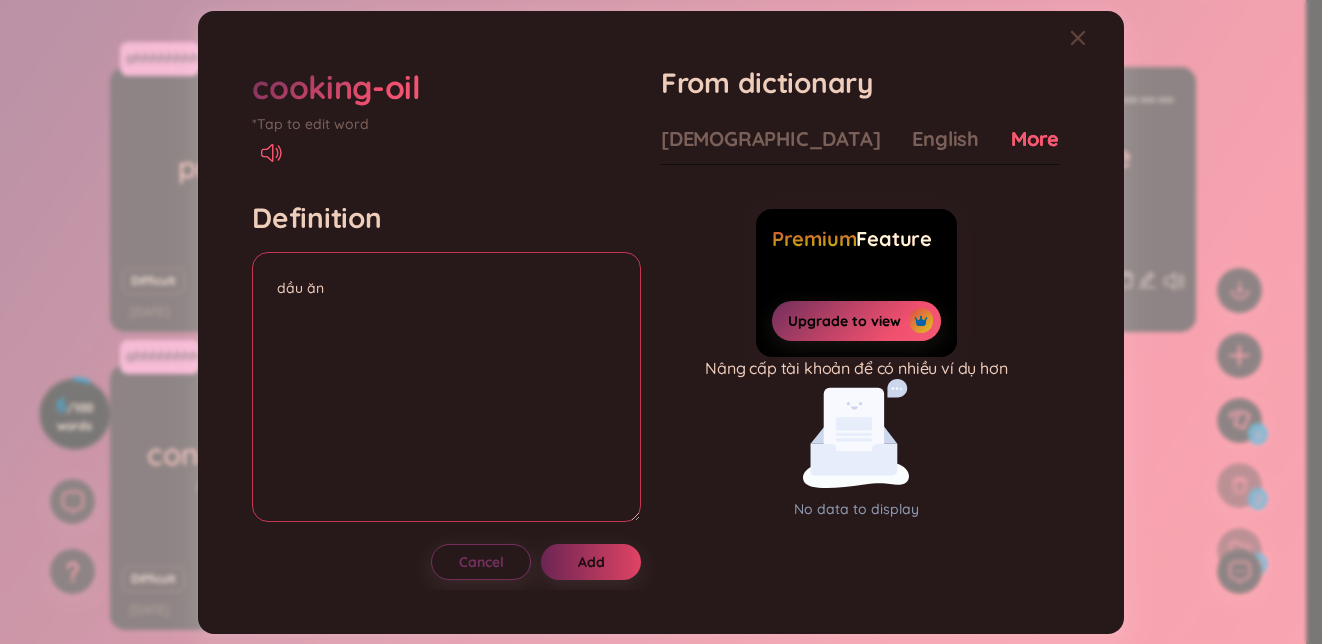 type on "dầu ăn" 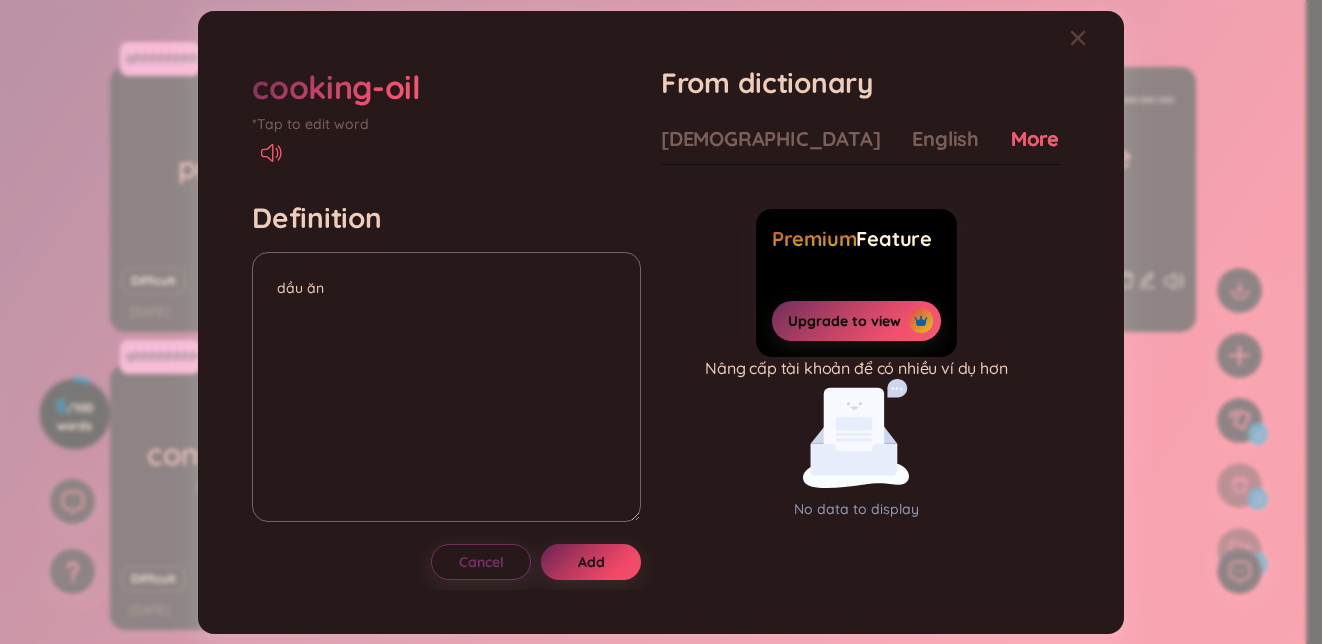 click on "Add" at bounding box center [591, 562] 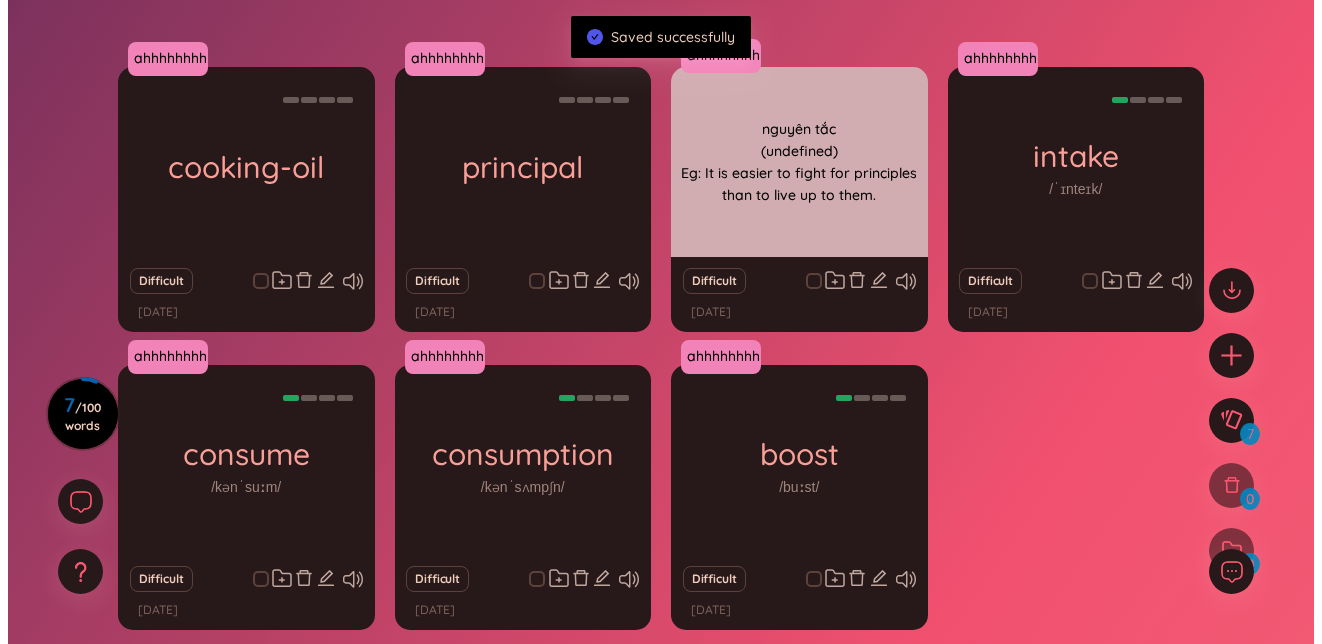 scroll, scrollTop: 0, scrollLeft: 0, axis: both 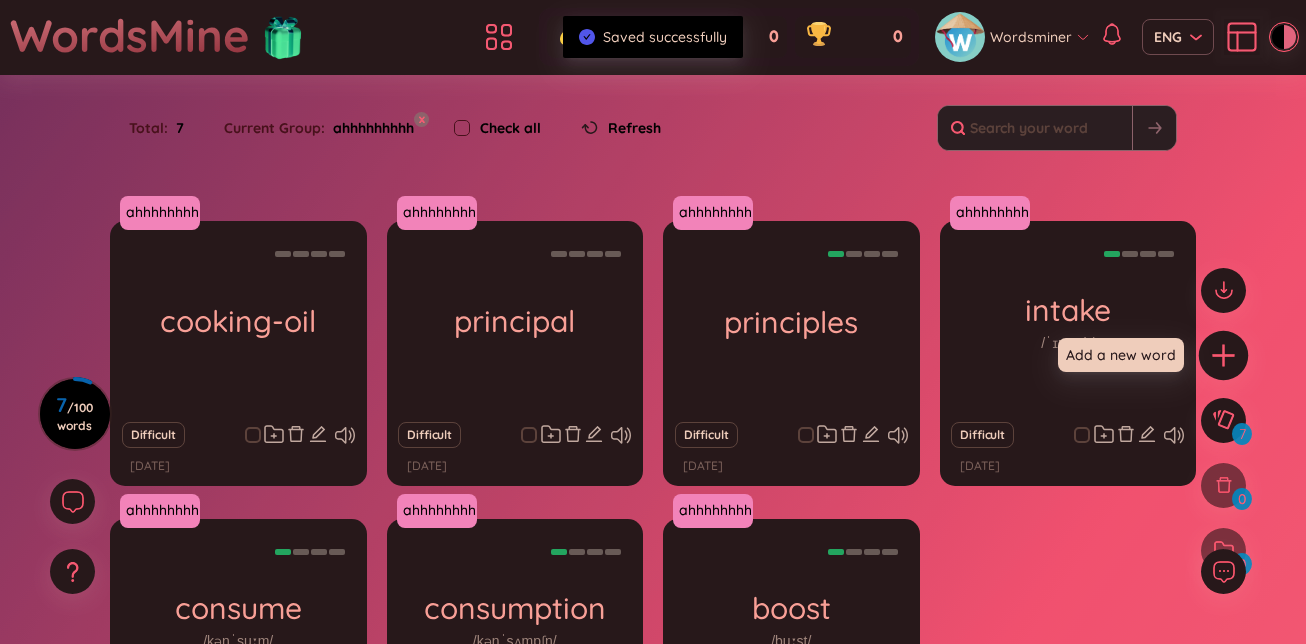 click 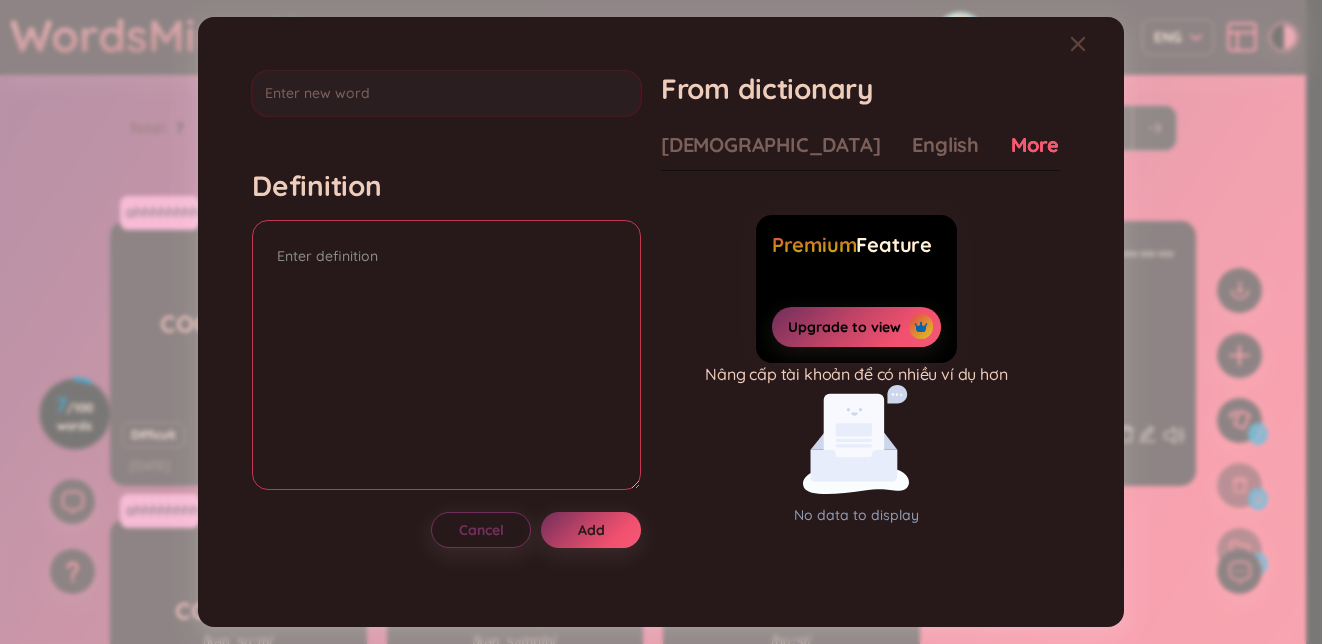 click at bounding box center [446, 355] 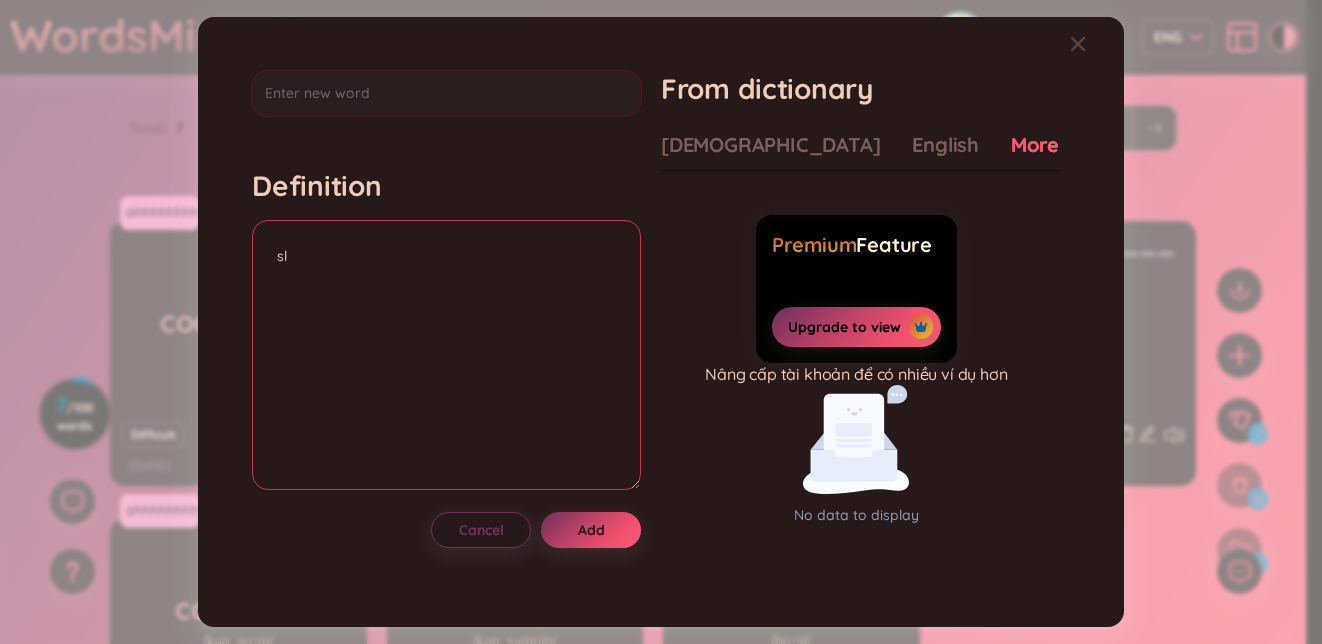 type on "s" 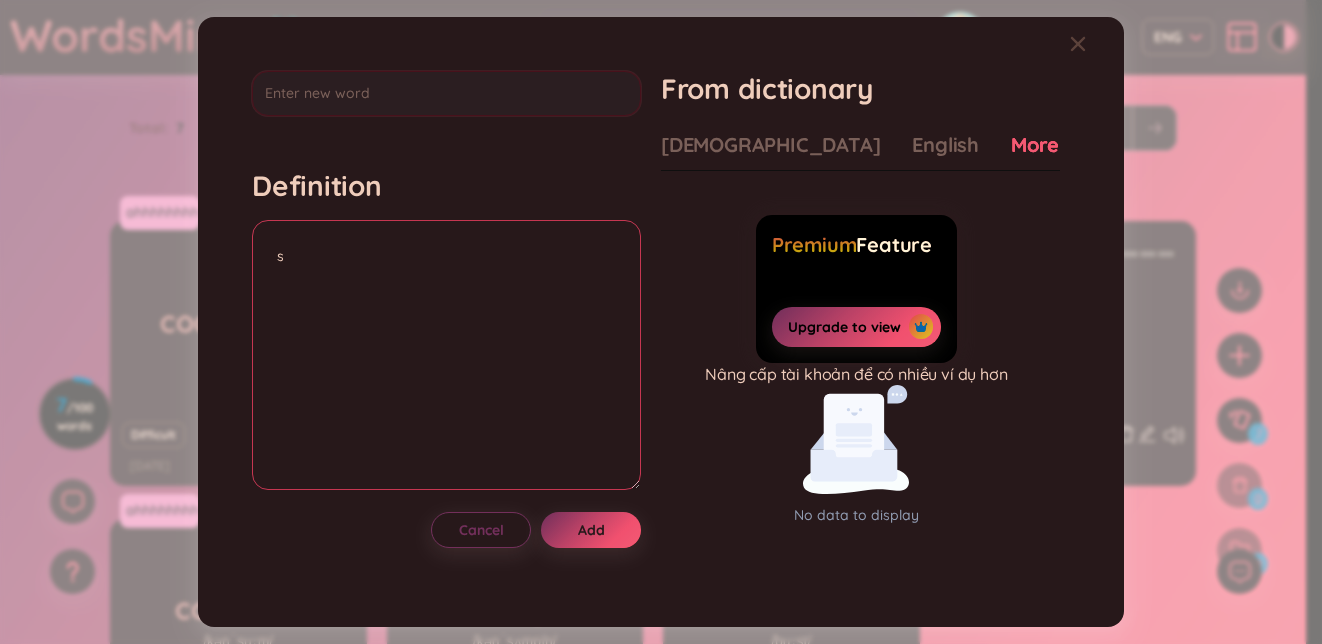type 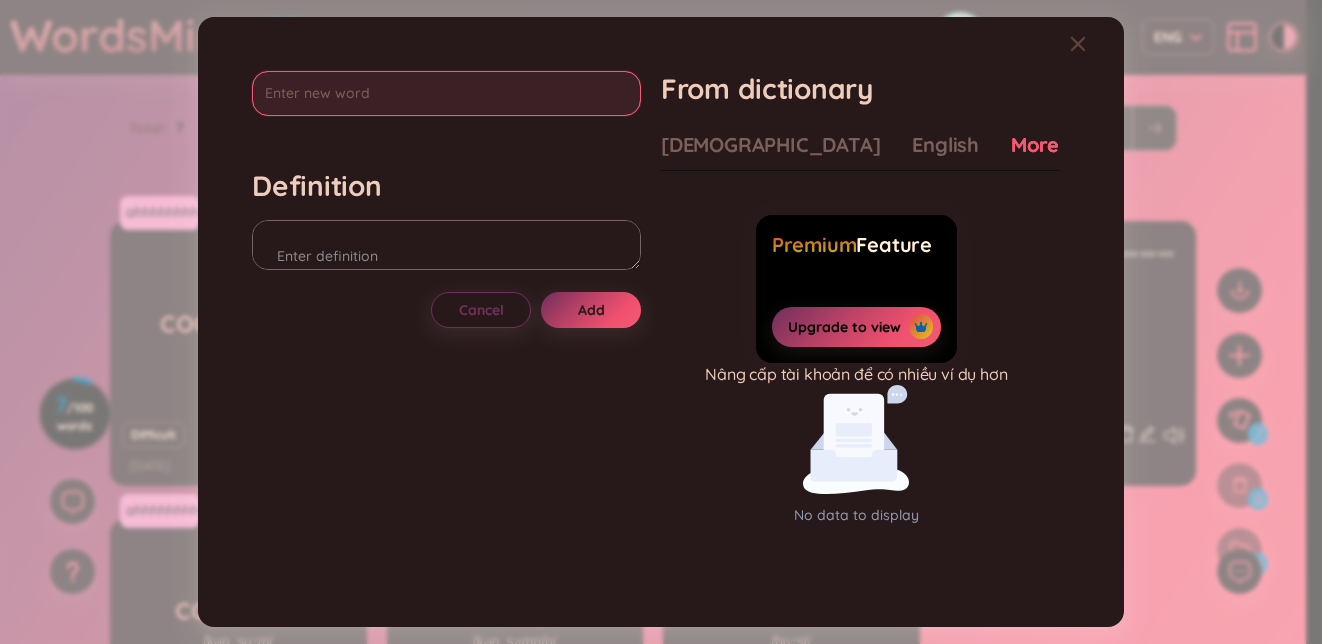 click at bounding box center (446, 93) 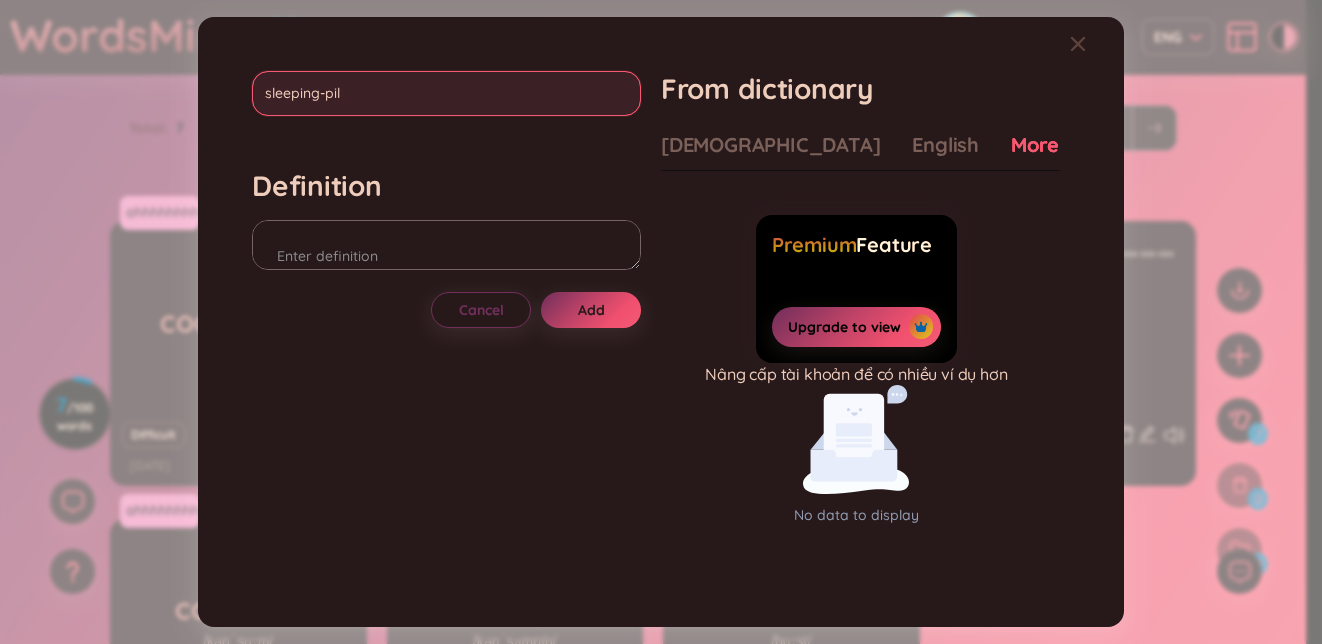 type on "[MEDICAL_DATA]" 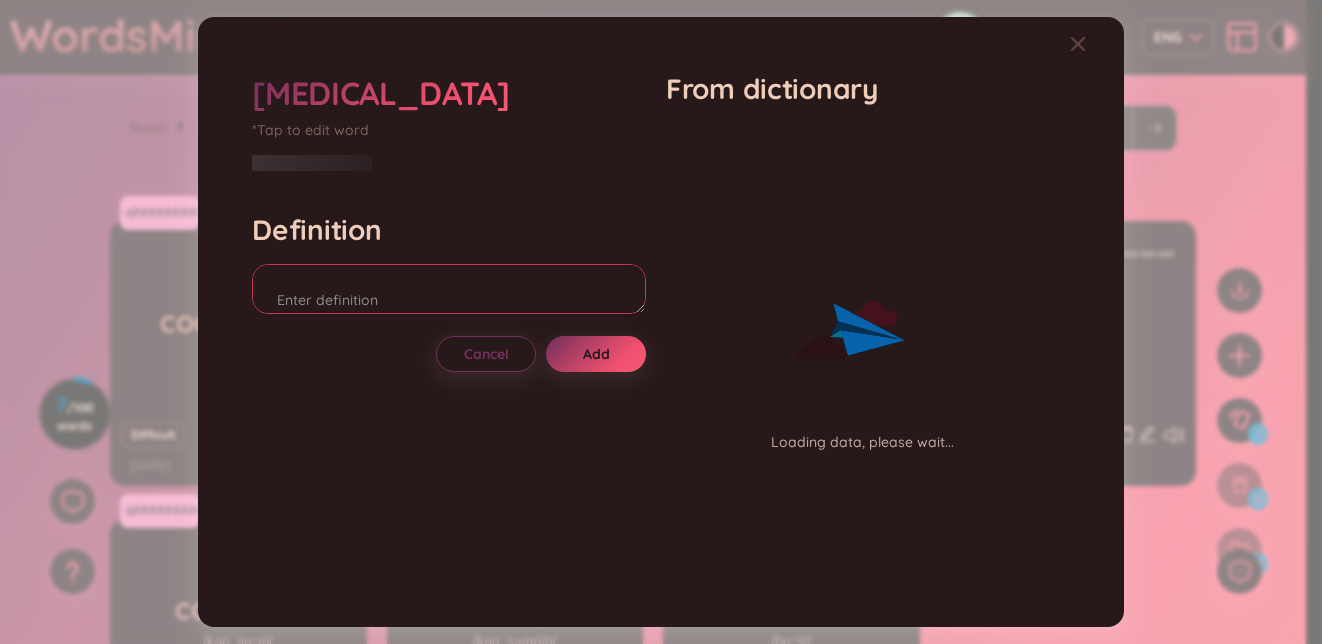 click at bounding box center (449, 289) 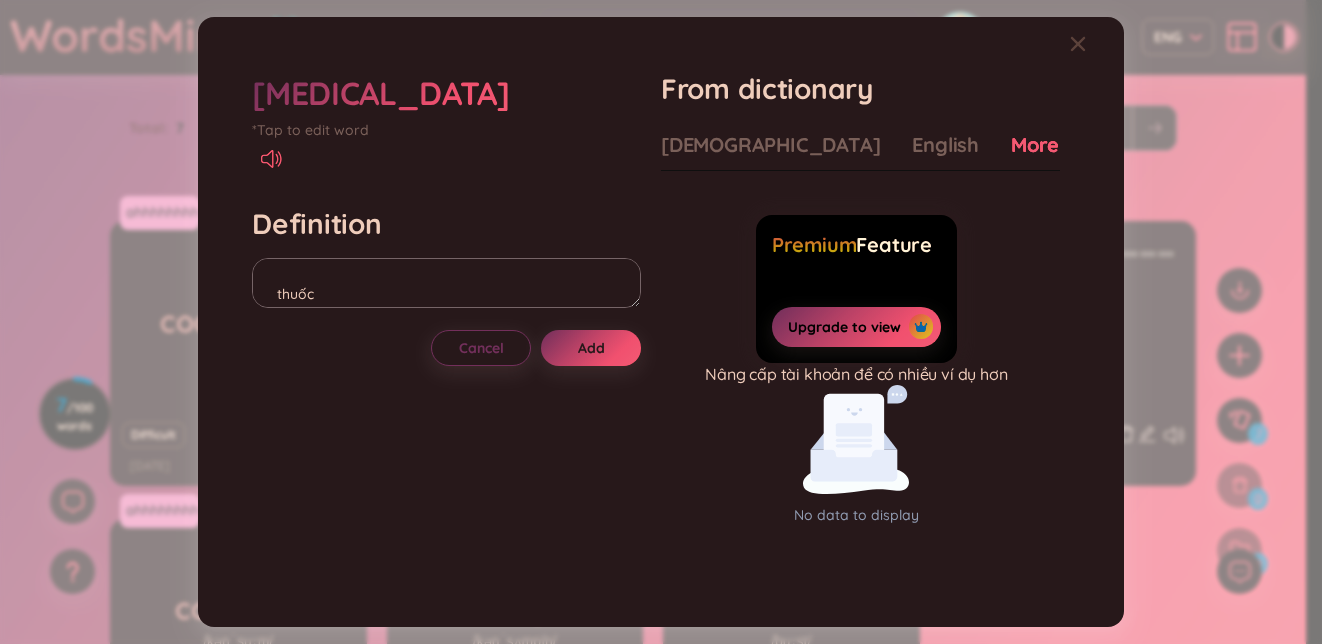 click on "Vietnamese English More examples Premium  Feature Upgrade to view Nâng cấp tài khoản để có nhiều ví dụ hơn No data to display" at bounding box center (860, 348) 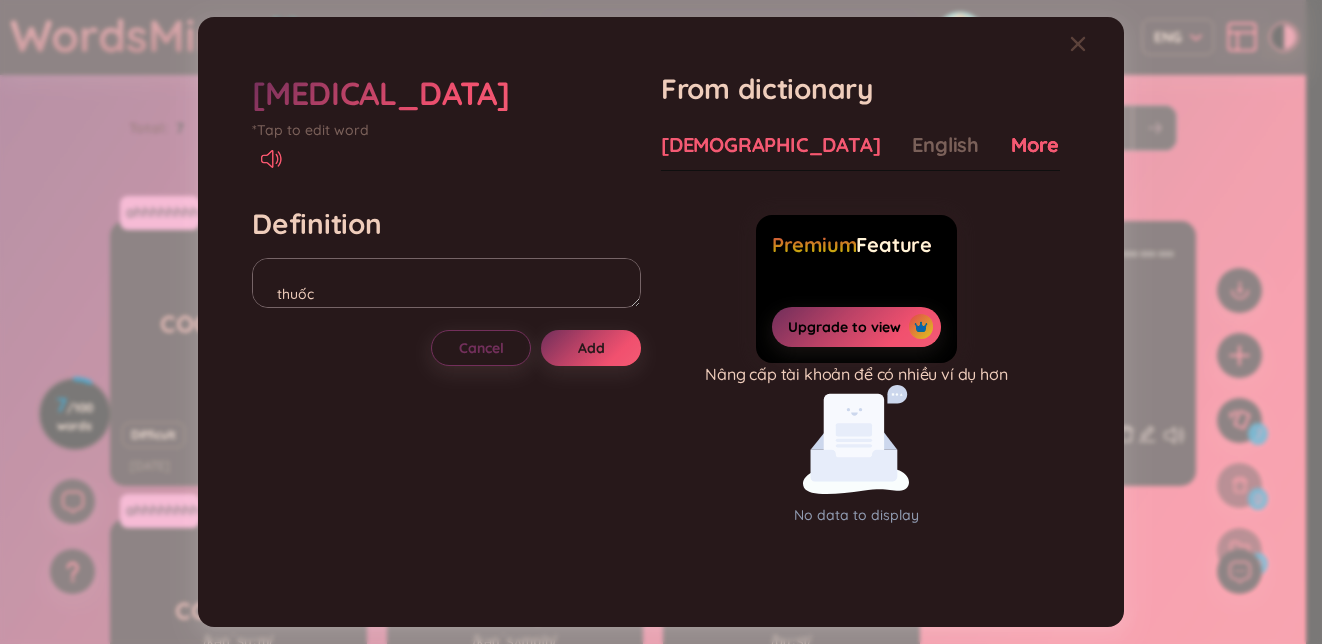 click on "[DEMOGRAPHIC_DATA]" at bounding box center [770, 145] 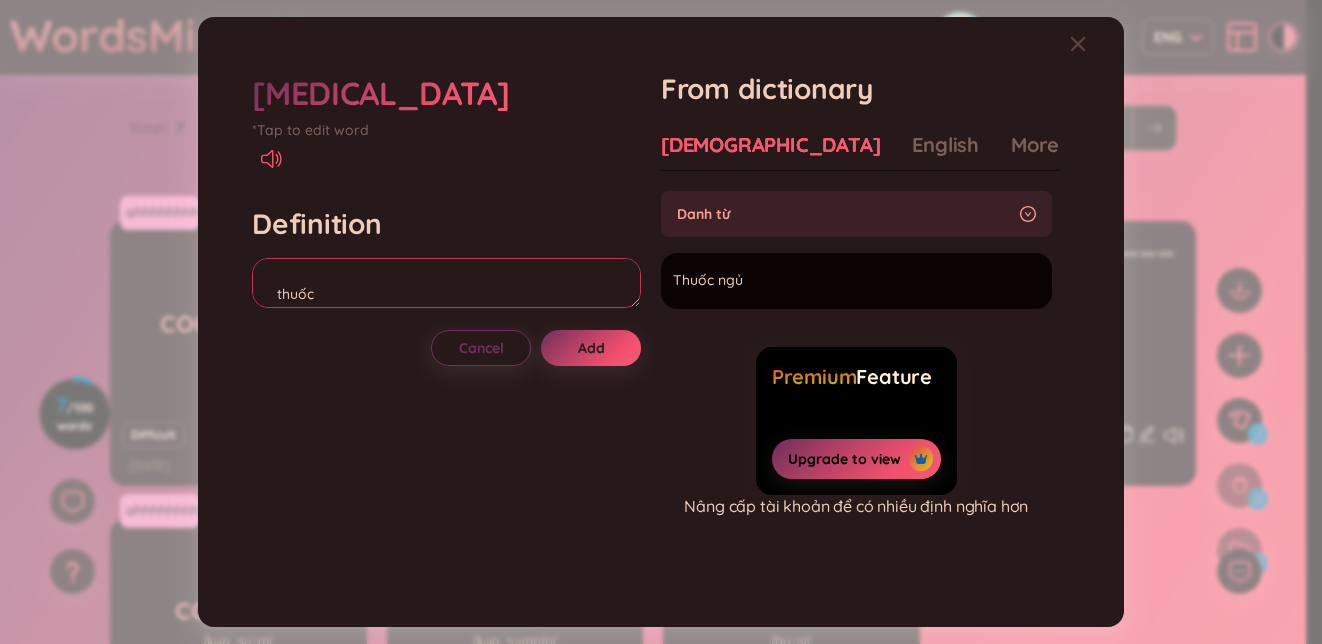 click on "thuốc" at bounding box center [446, 283] 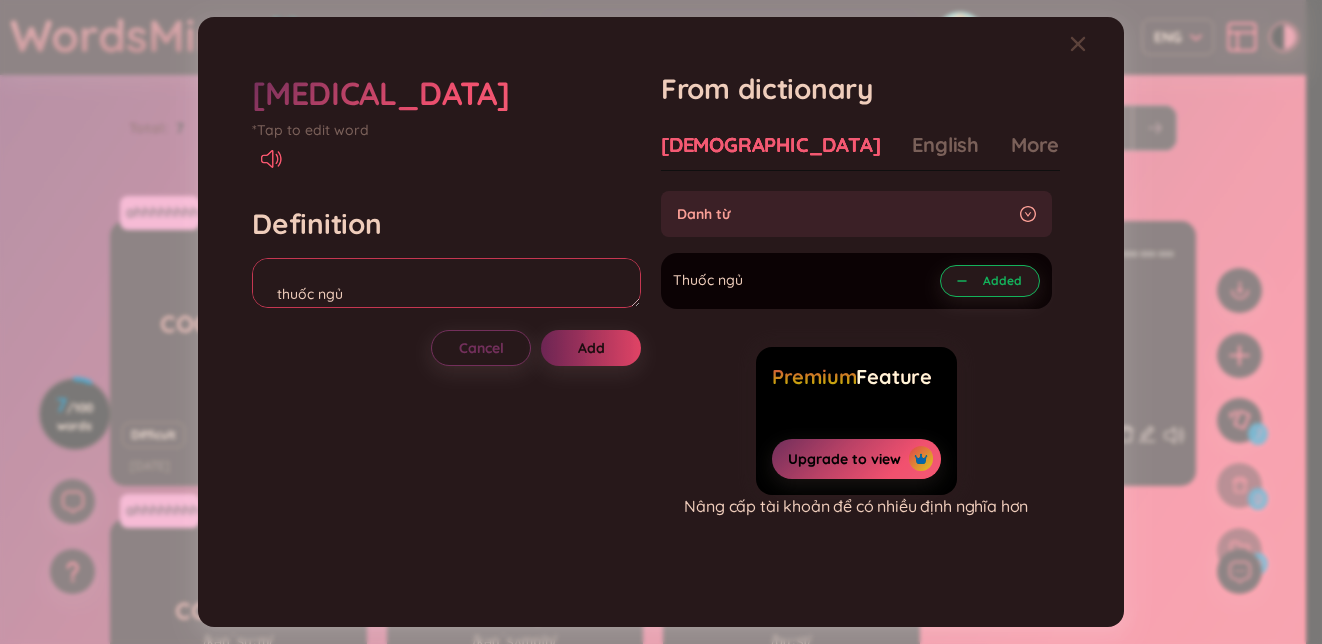 type on "thuốc ngủ" 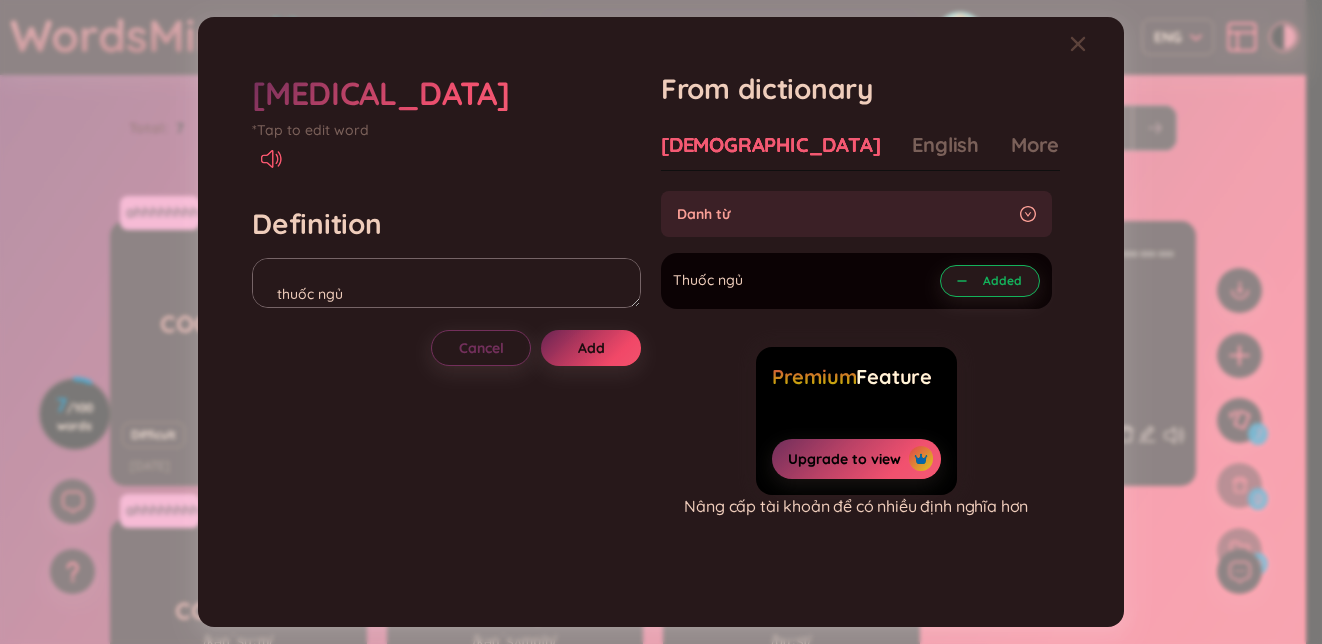 click on "Add" at bounding box center [591, 348] 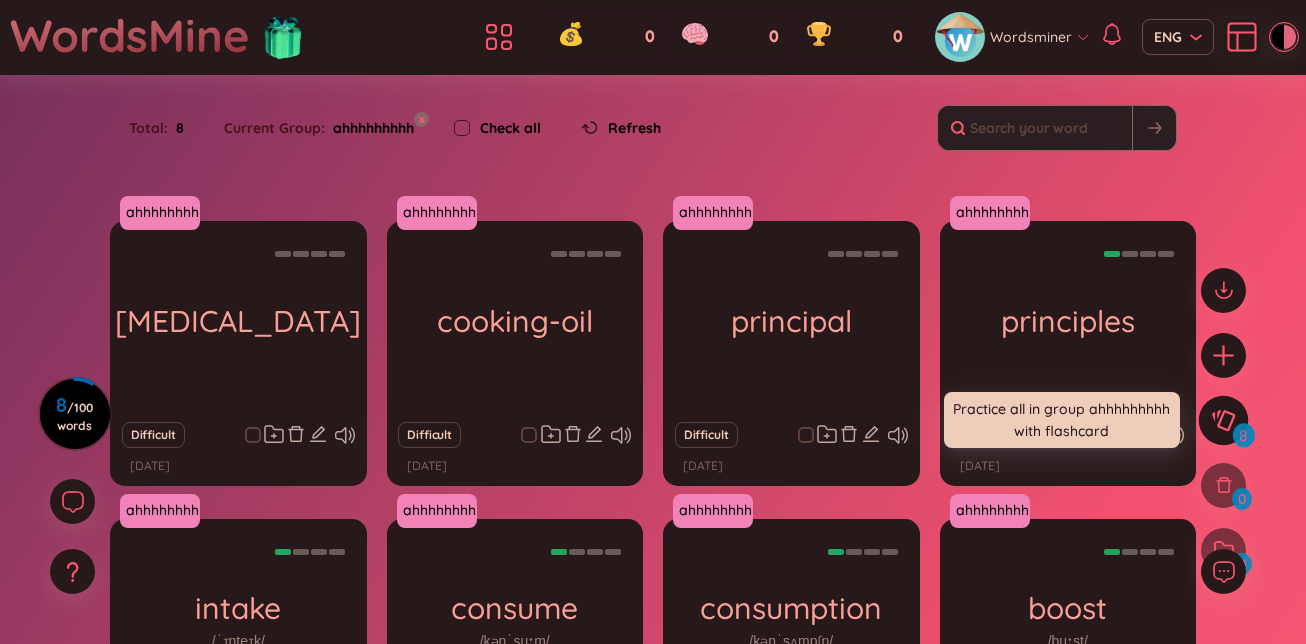 click at bounding box center (1224, 420) 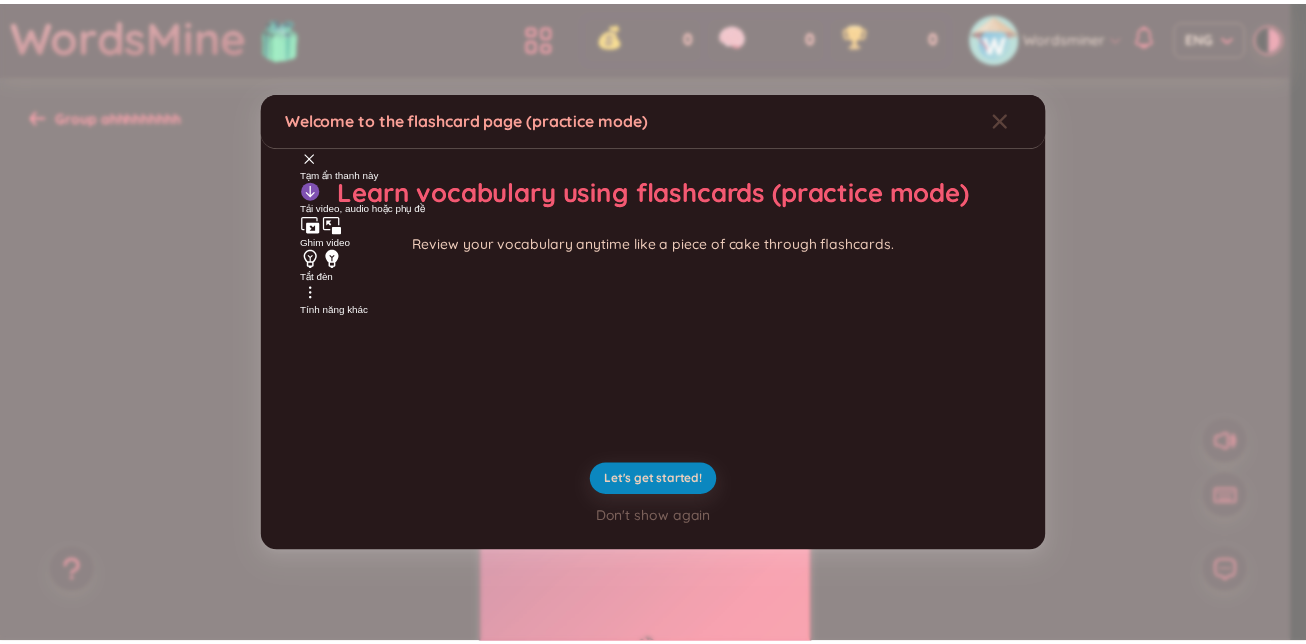 scroll, scrollTop: 0, scrollLeft: 0, axis: both 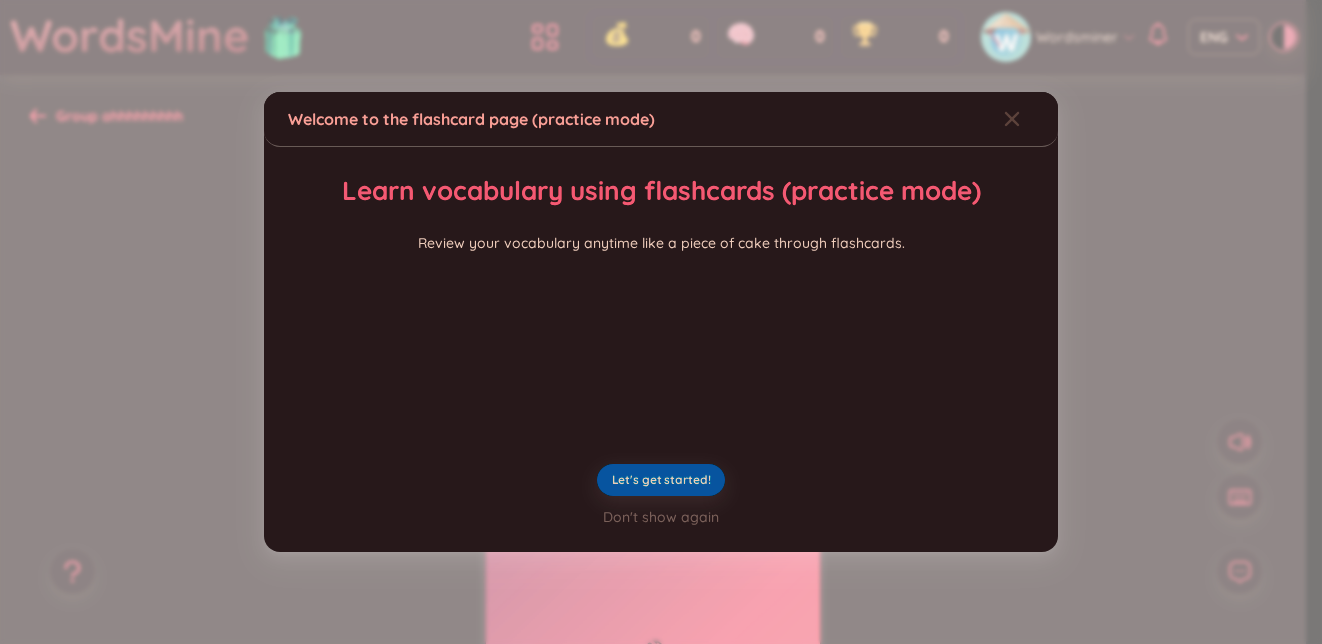 click on "Let's get started!" at bounding box center (661, 480) 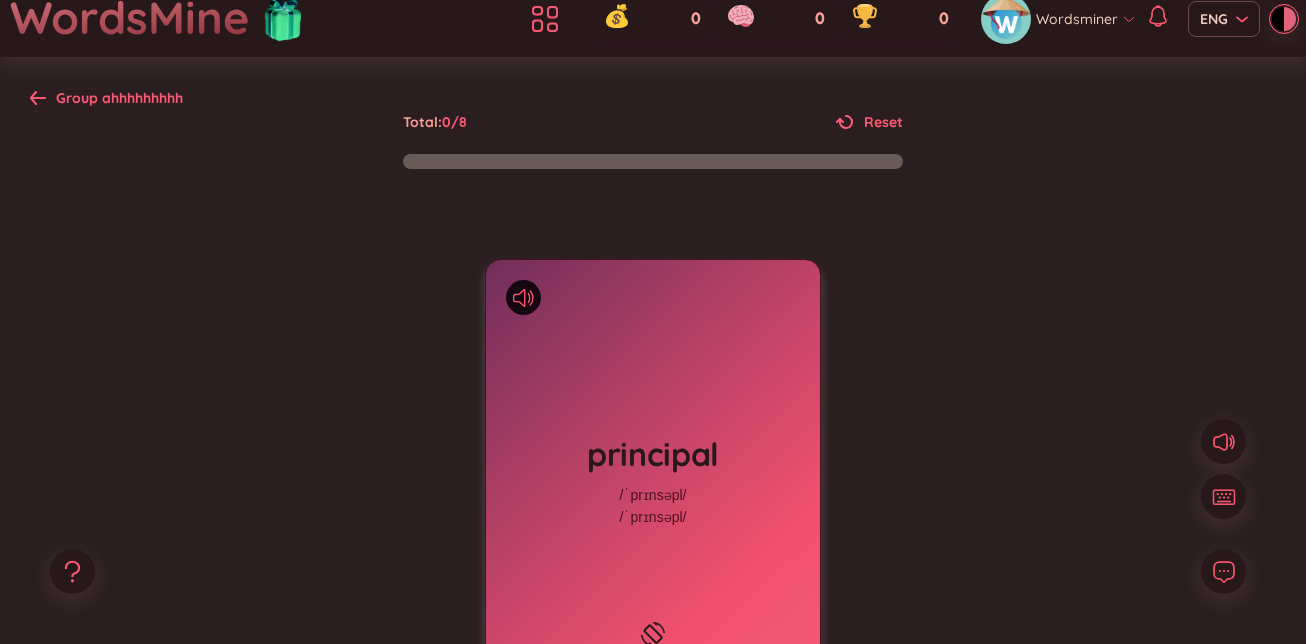 scroll, scrollTop: 2, scrollLeft: 0, axis: vertical 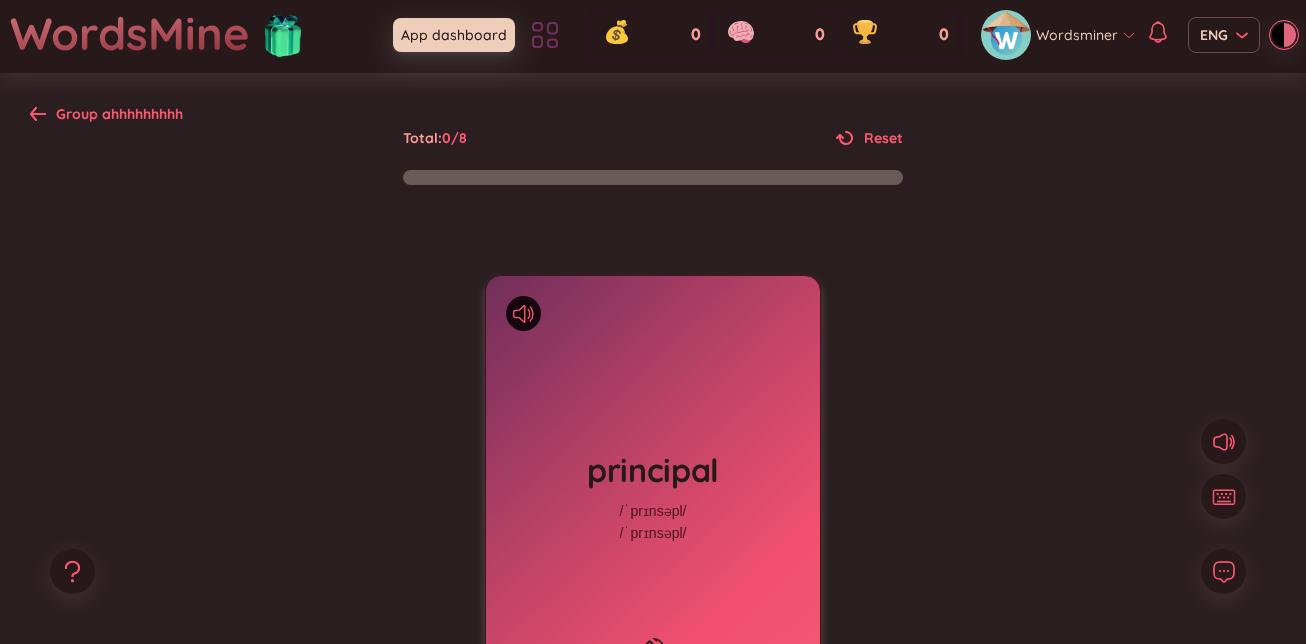 click 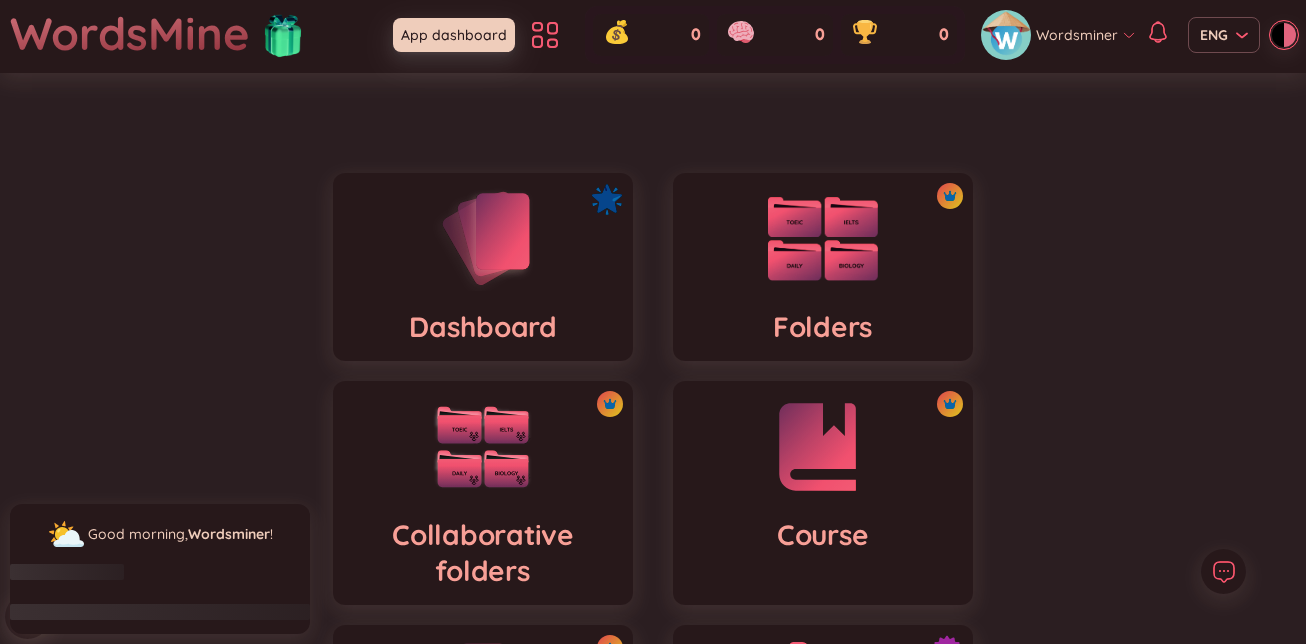 scroll, scrollTop: 0, scrollLeft: 0, axis: both 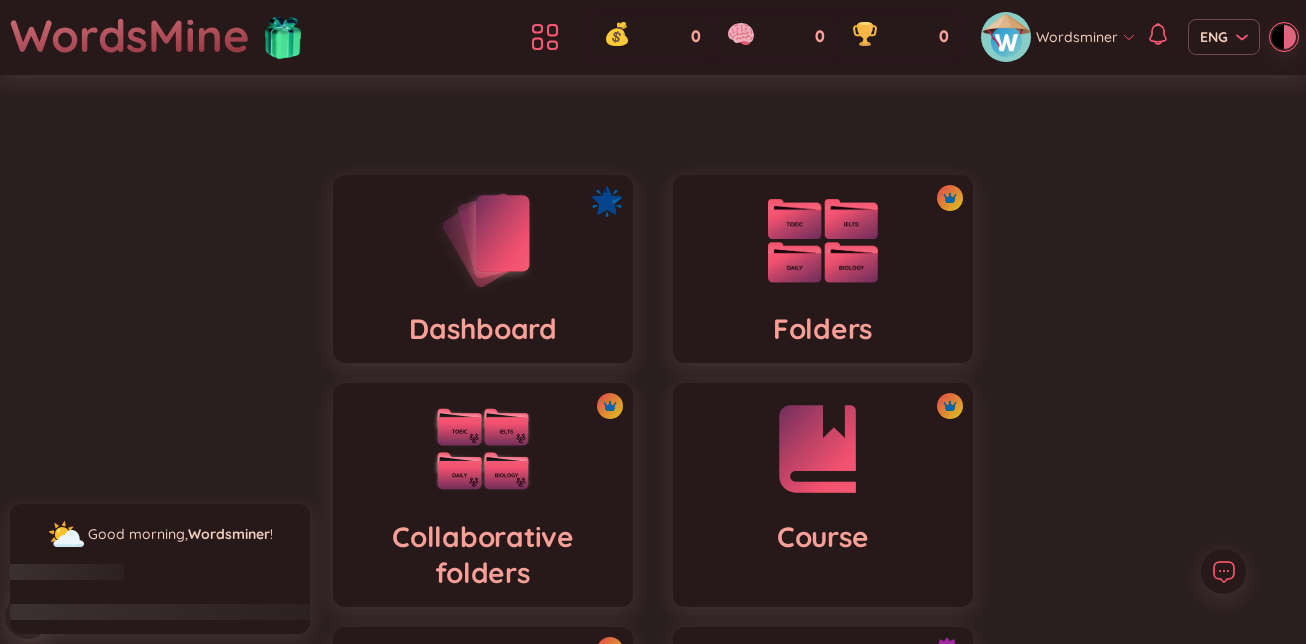click on "Folders" at bounding box center (823, 269) 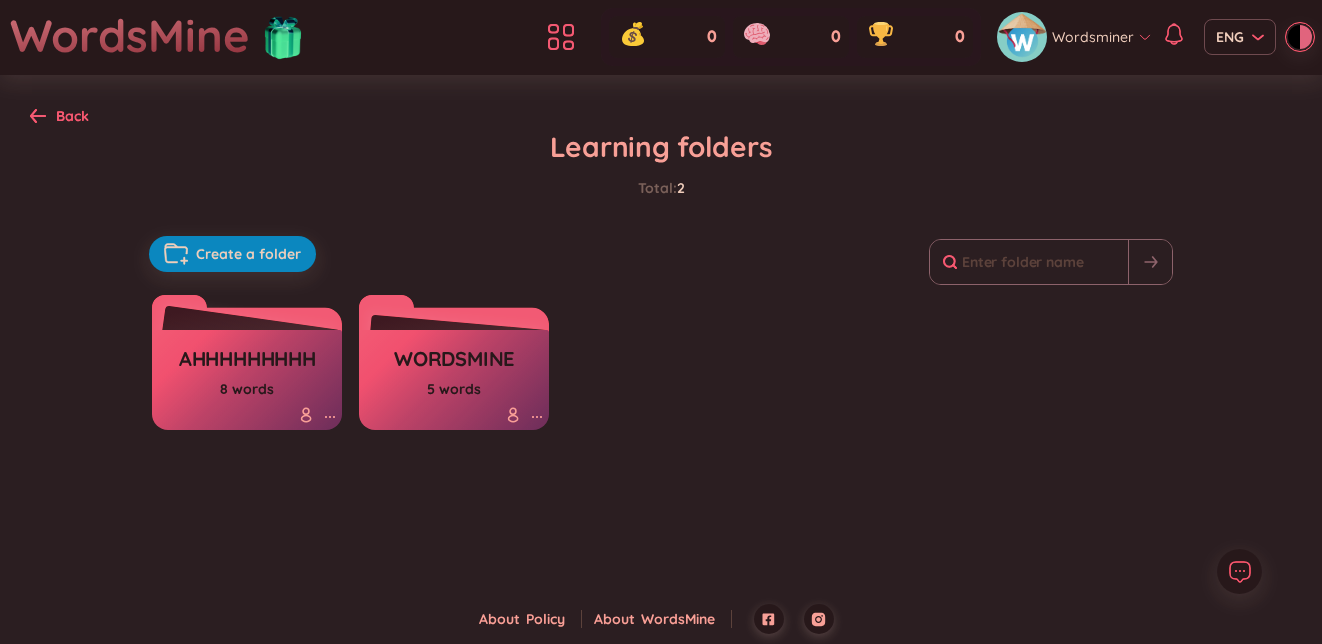 click on "ahhhhhhhhh 8 words" at bounding box center (247, 380) 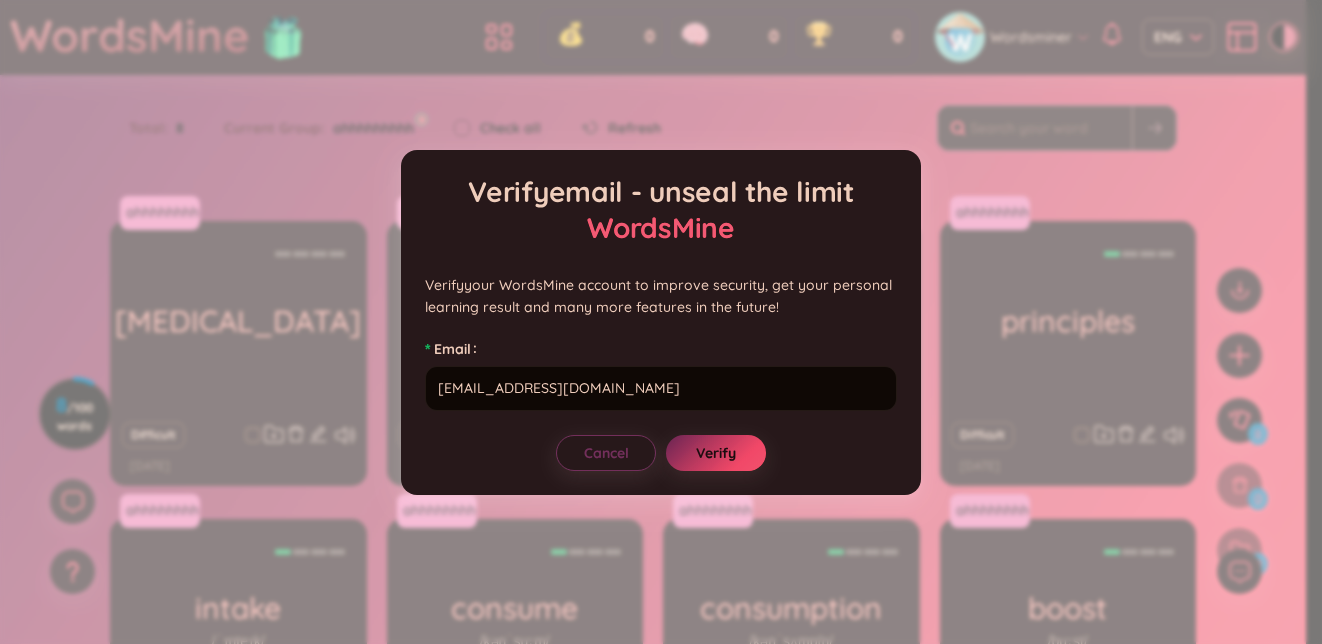 click on "Verify" at bounding box center [716, 453] 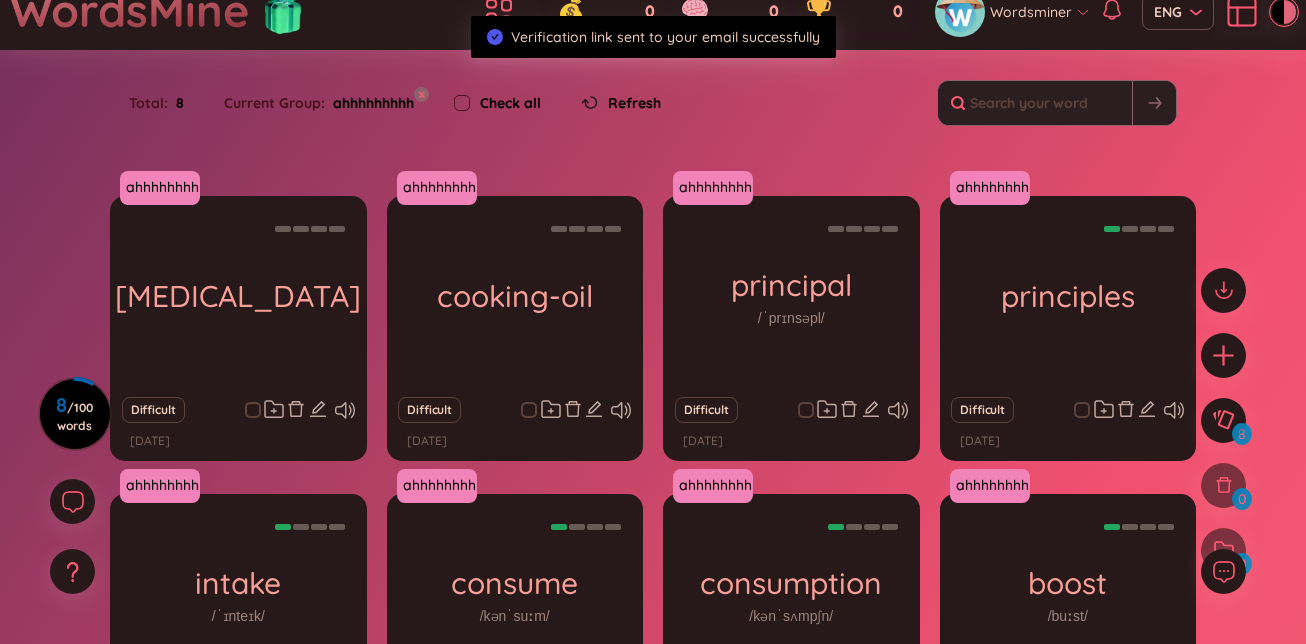 scroll, scrollTop: 22, scrollLeft: 0, axis: vertical 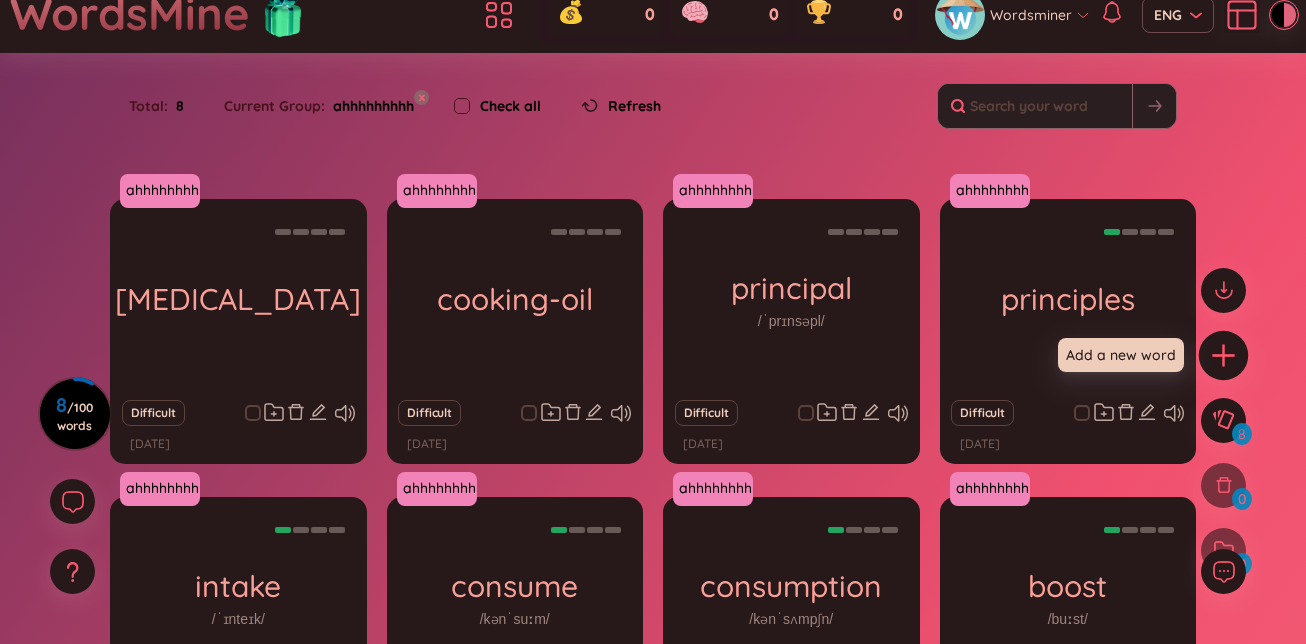 click at bounding box center (1224, 355) 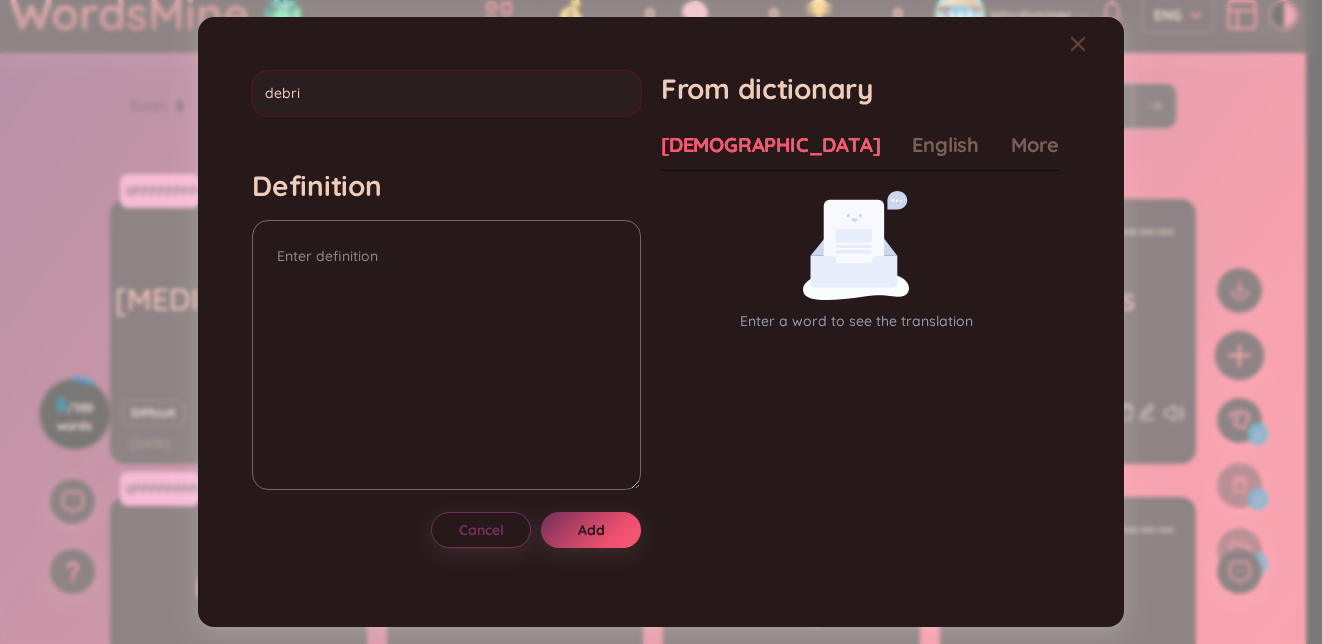 type on "debris" 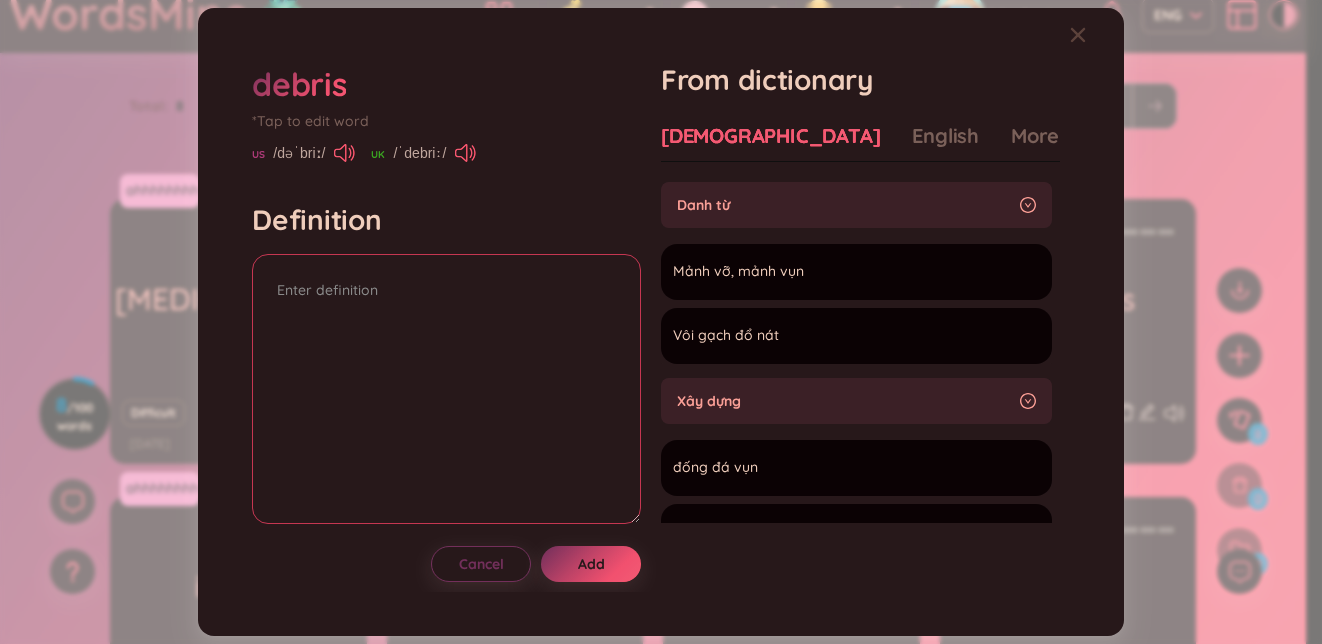 click at bounding box center (446, 389) 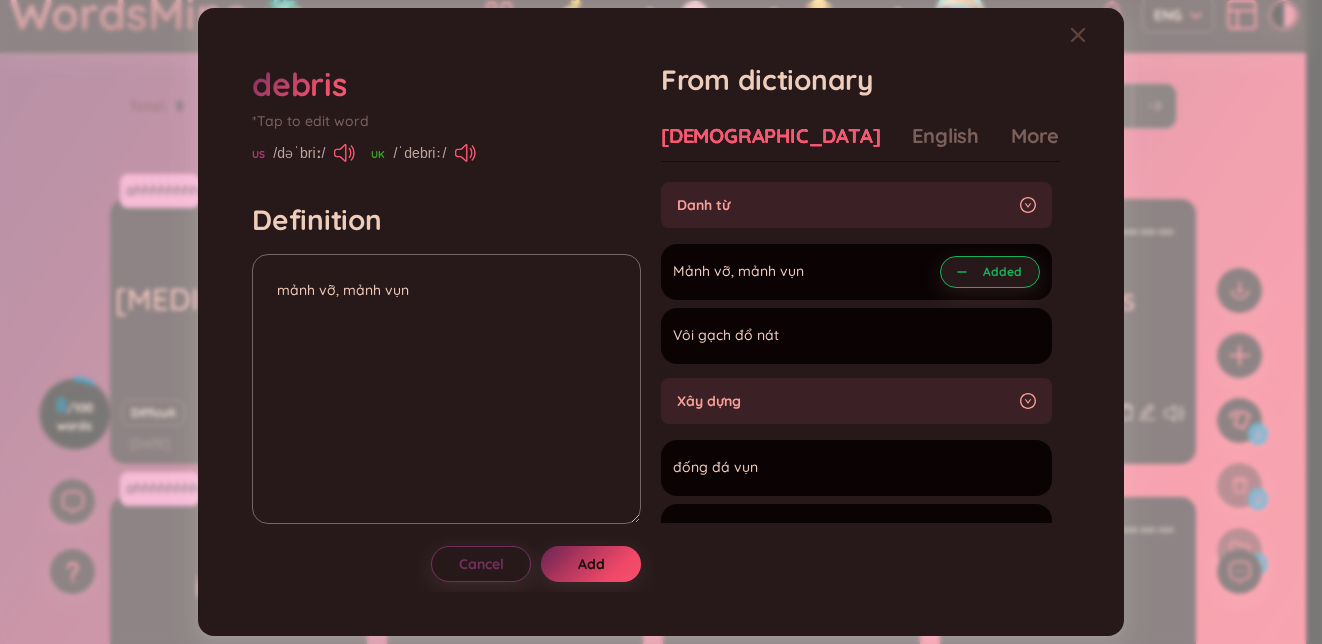 click on "Add" at bounding box center [591, 564] 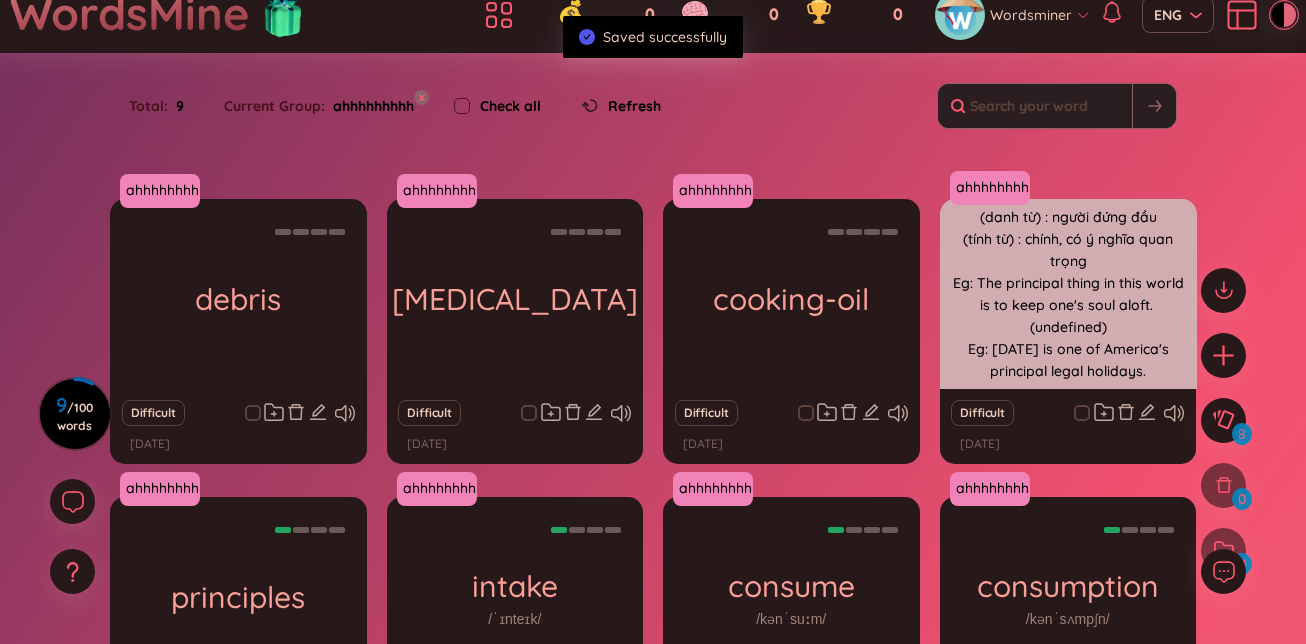 scroll, scrollTop: 0, scrollLeft: 0, axis: both 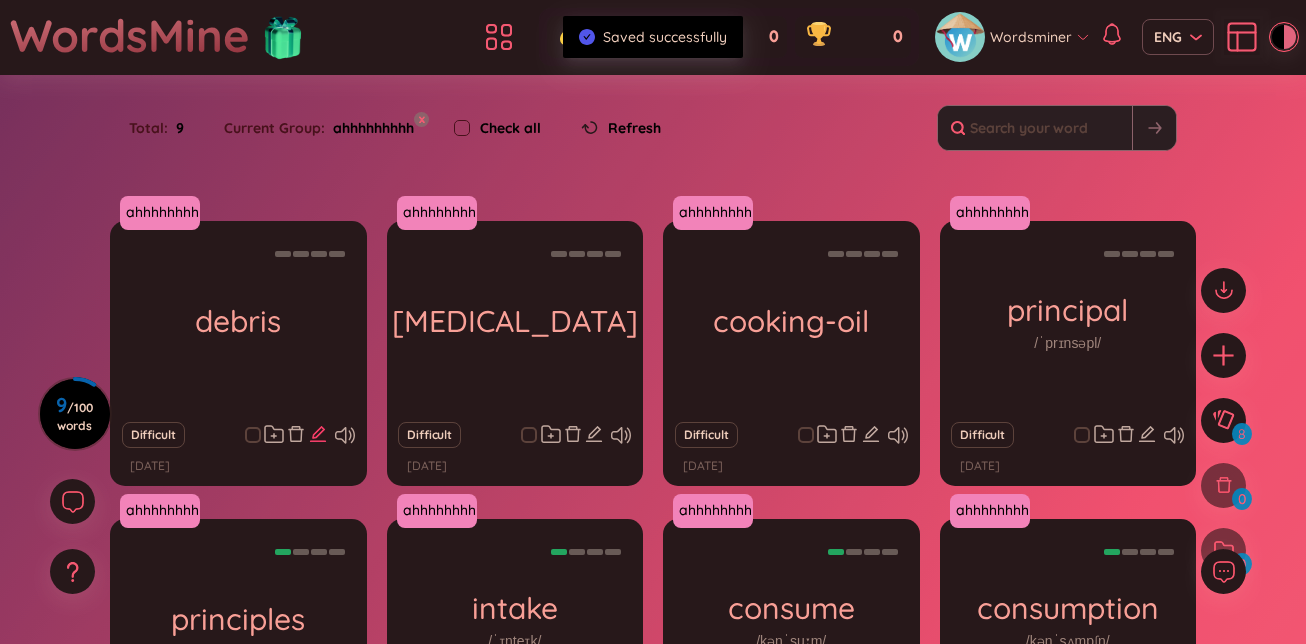 click 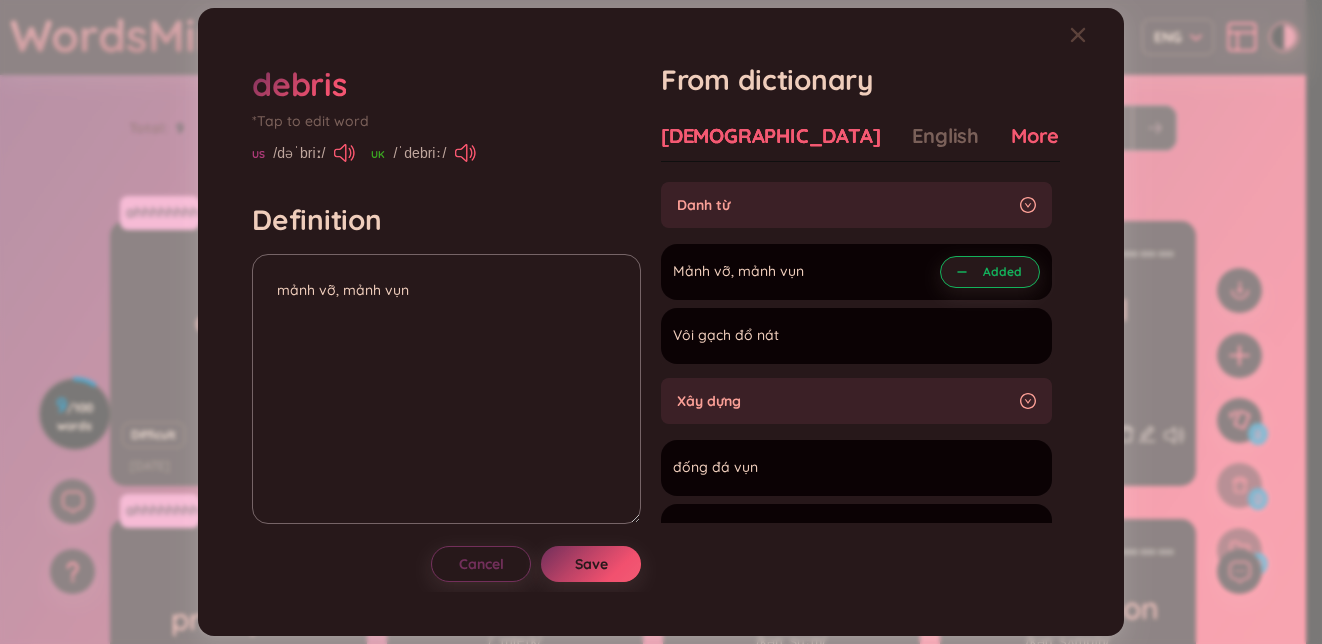 click on "More examples" at bounding box center [1083, 136] 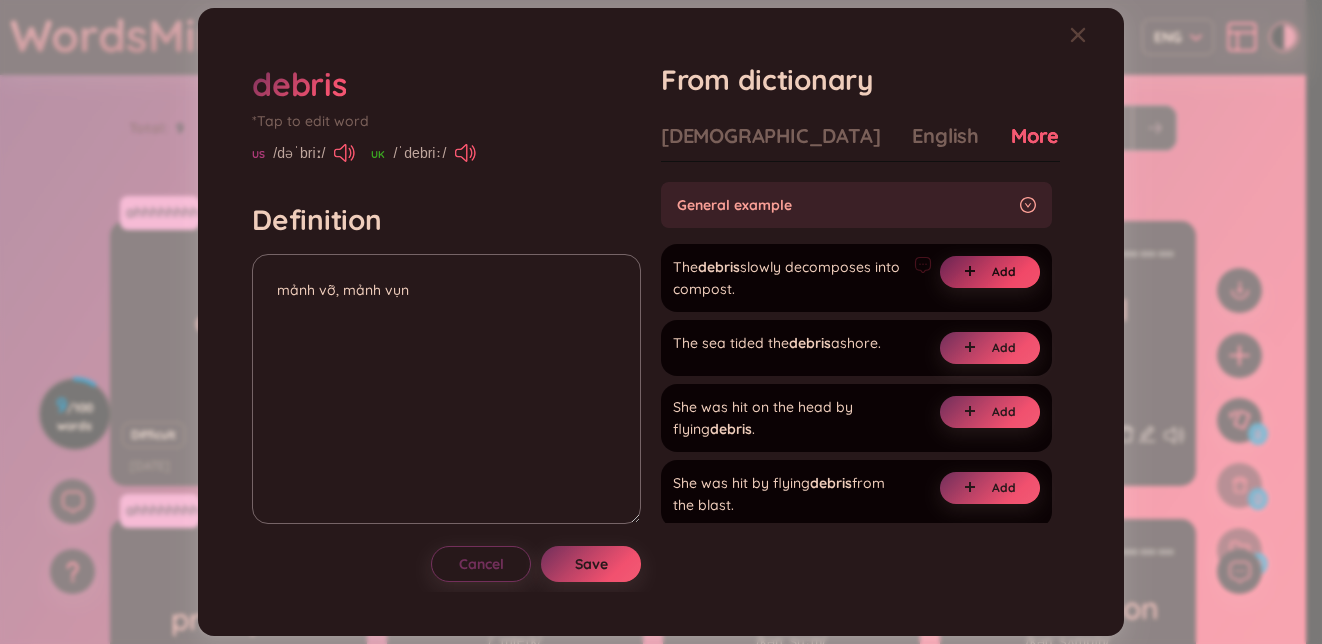 click on "Add" at bounding box center [1004, 272] 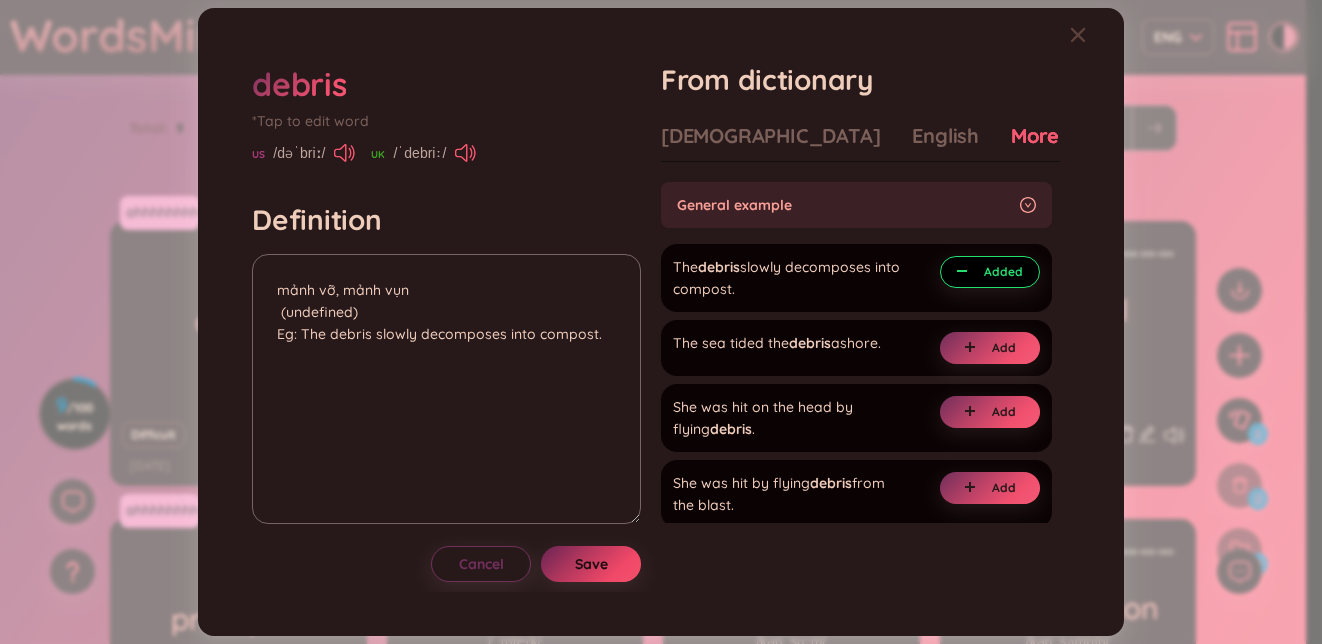click on "Save" at bounding box center [591, 564] 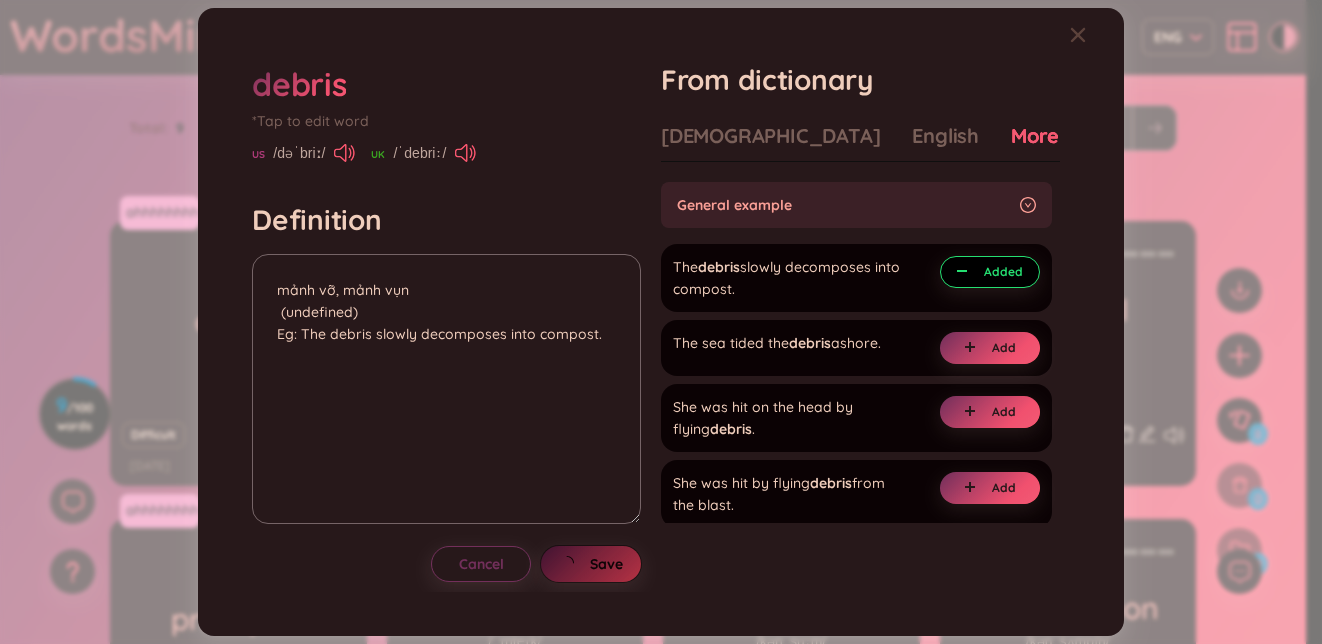type on "mảnh vỡ, mảnh vụn
(undefined)
Eg: The debris slowly decomposes into compost." 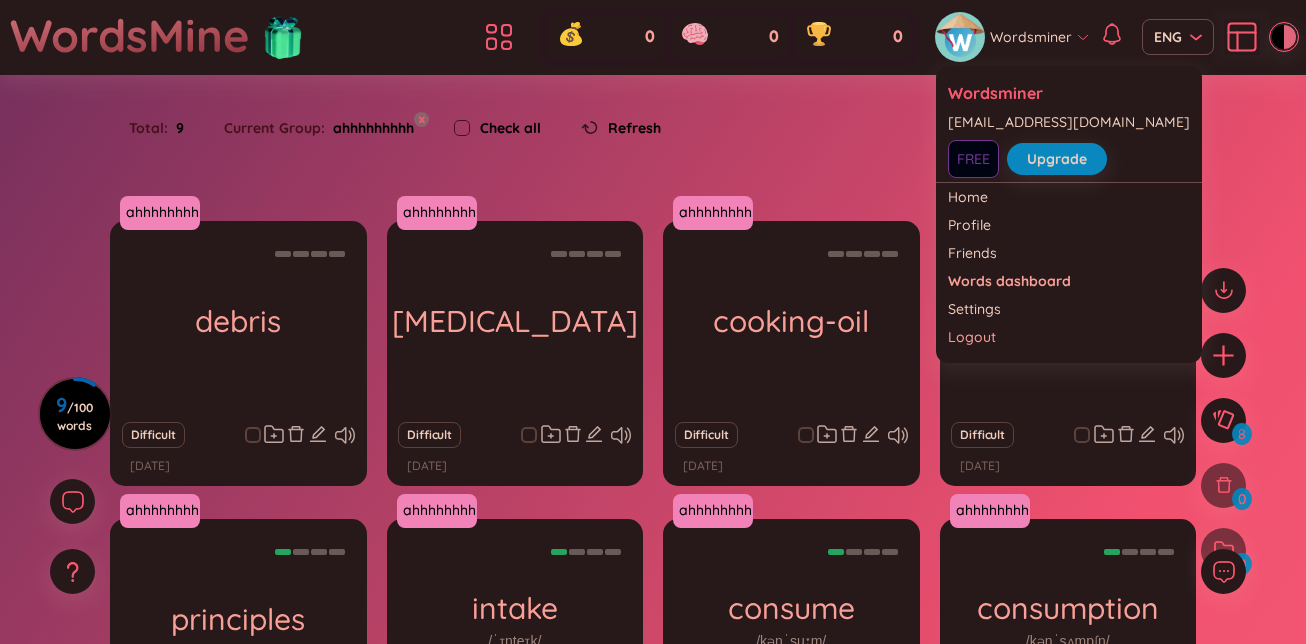 click on "Wordsminer" at bounding box center (1031, 37) 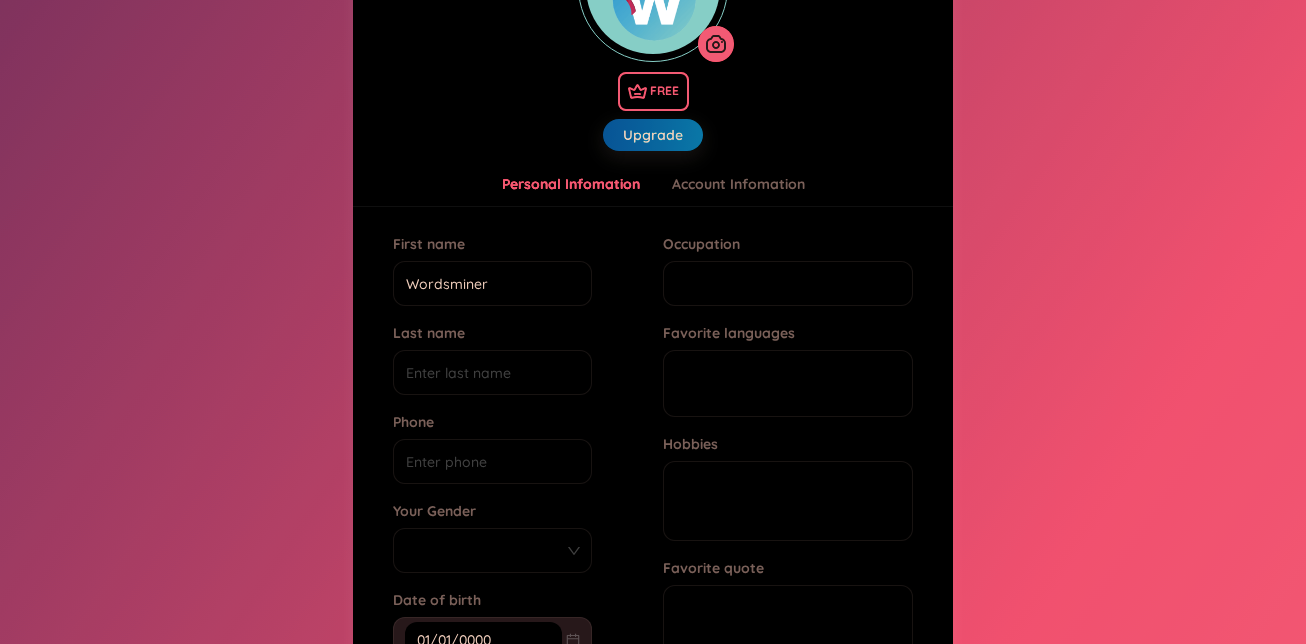 scroll, scrollTop: 261, scrollLeft: 0, axis: vertical 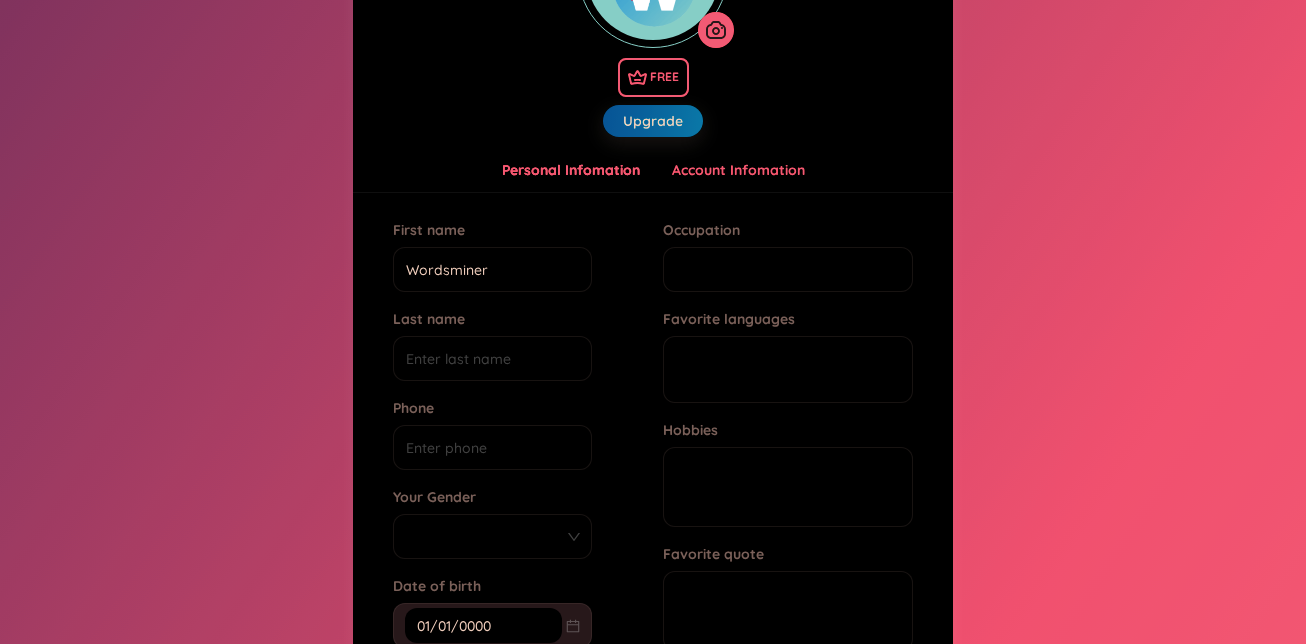 click on "Account Infomation" at bounding box center [738, 170] 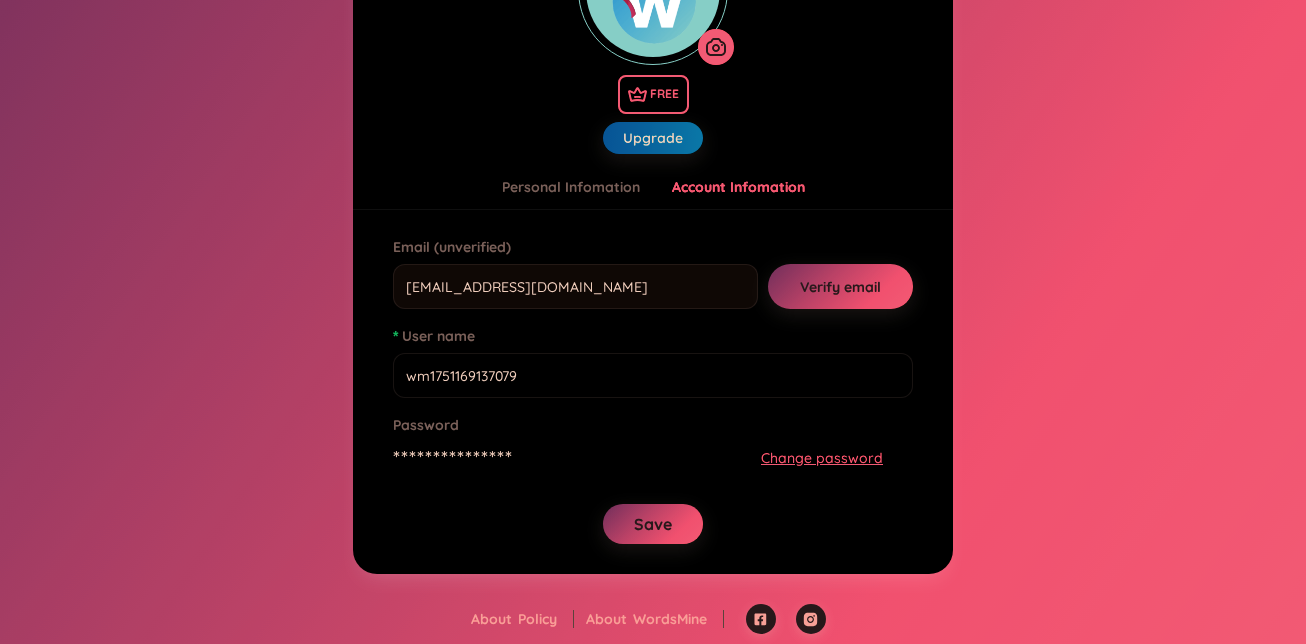 scroll, scrollTop: 244, scrollLeft: 0, axis: vertical 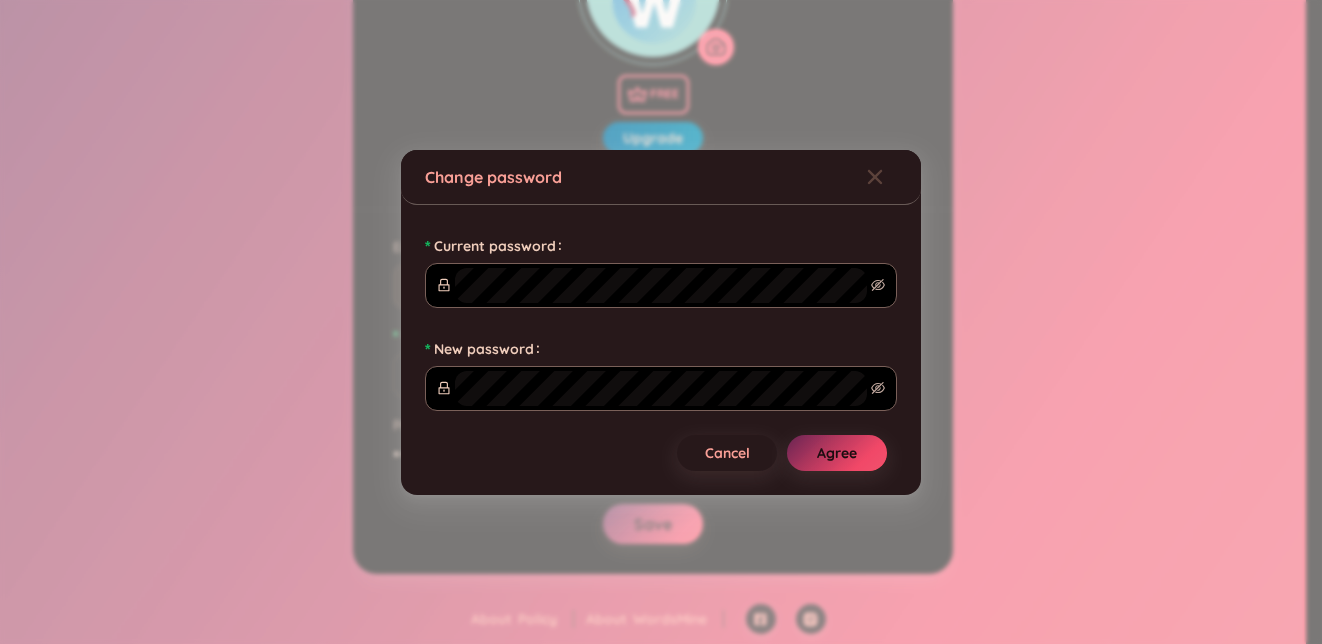 click on "Agree" at bounding box center (837, 453) 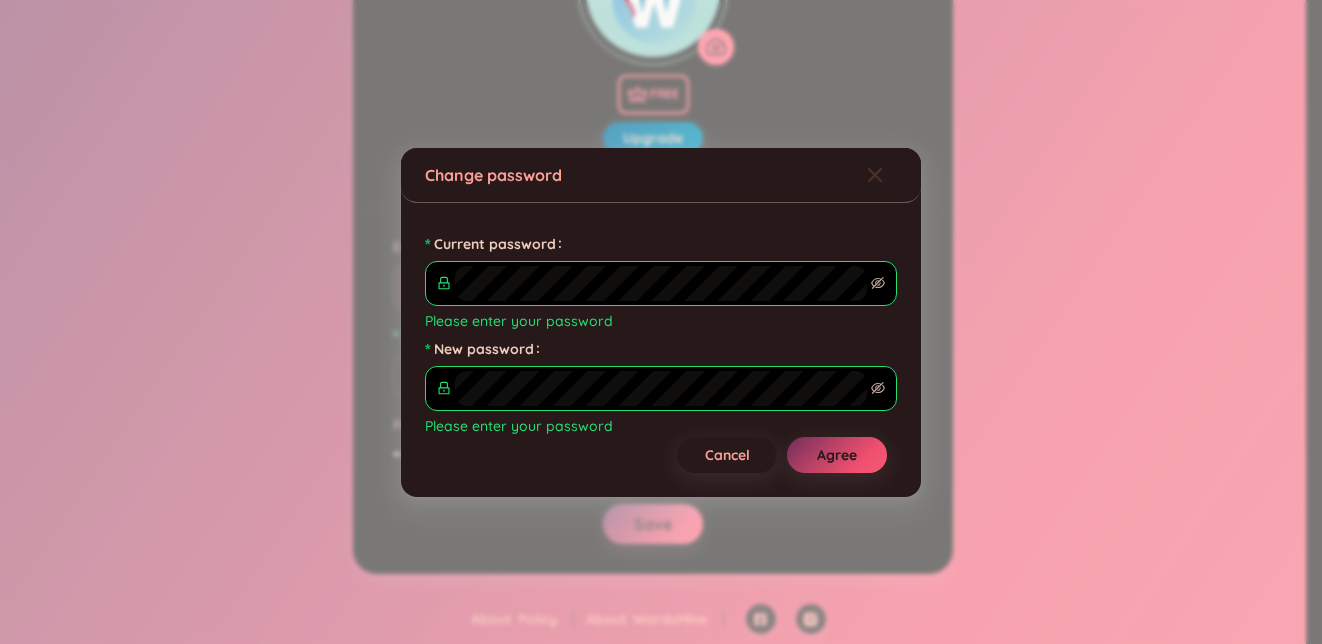 click at bounding box center (894, 175) 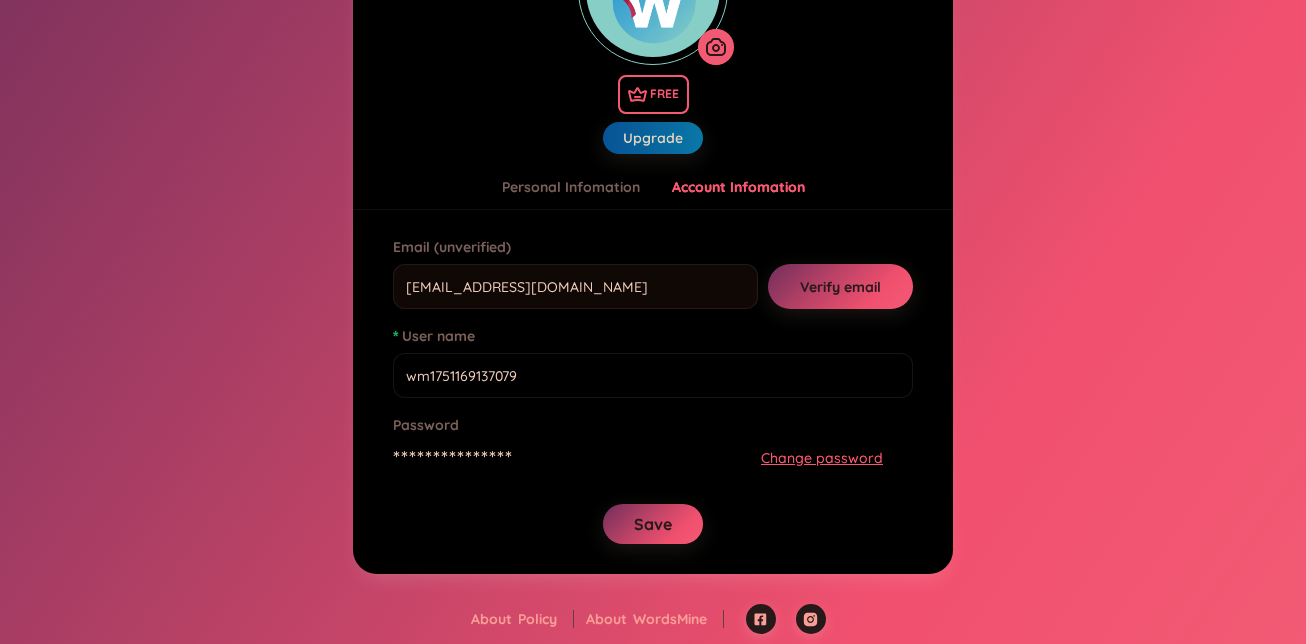 click on "Change password" at bounding box center [822, 458] 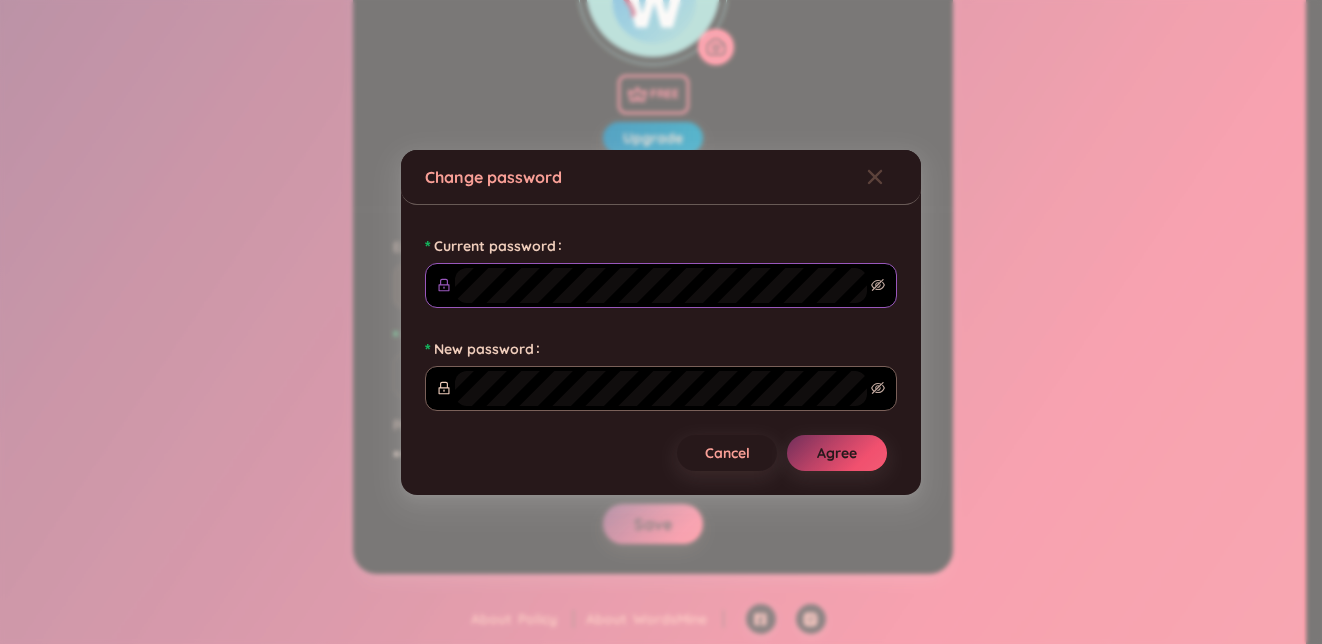 click at bounding box center [661, 285] 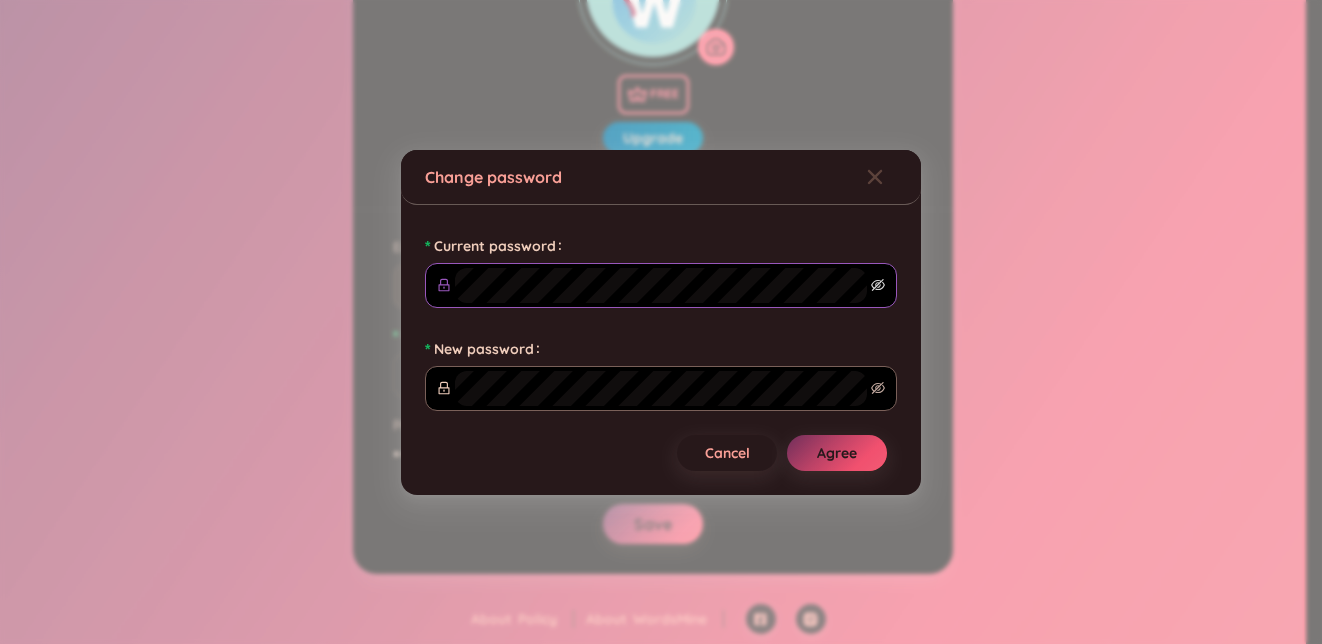 click at bounding box center (661, 285) 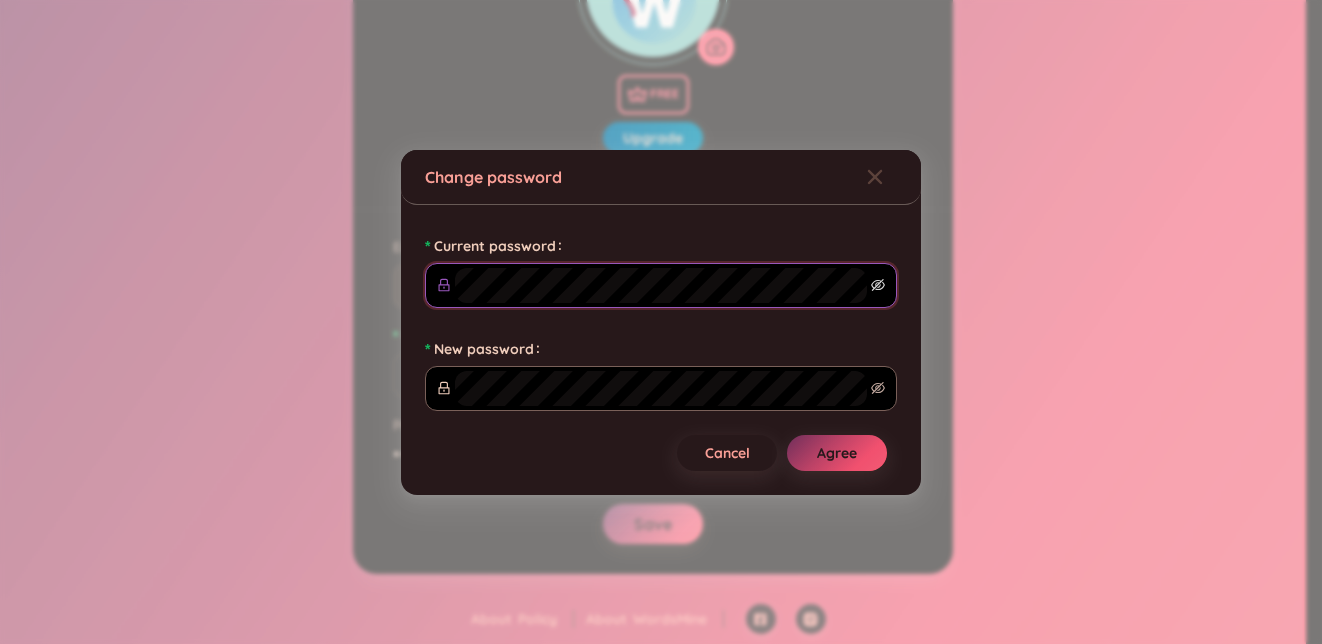 click 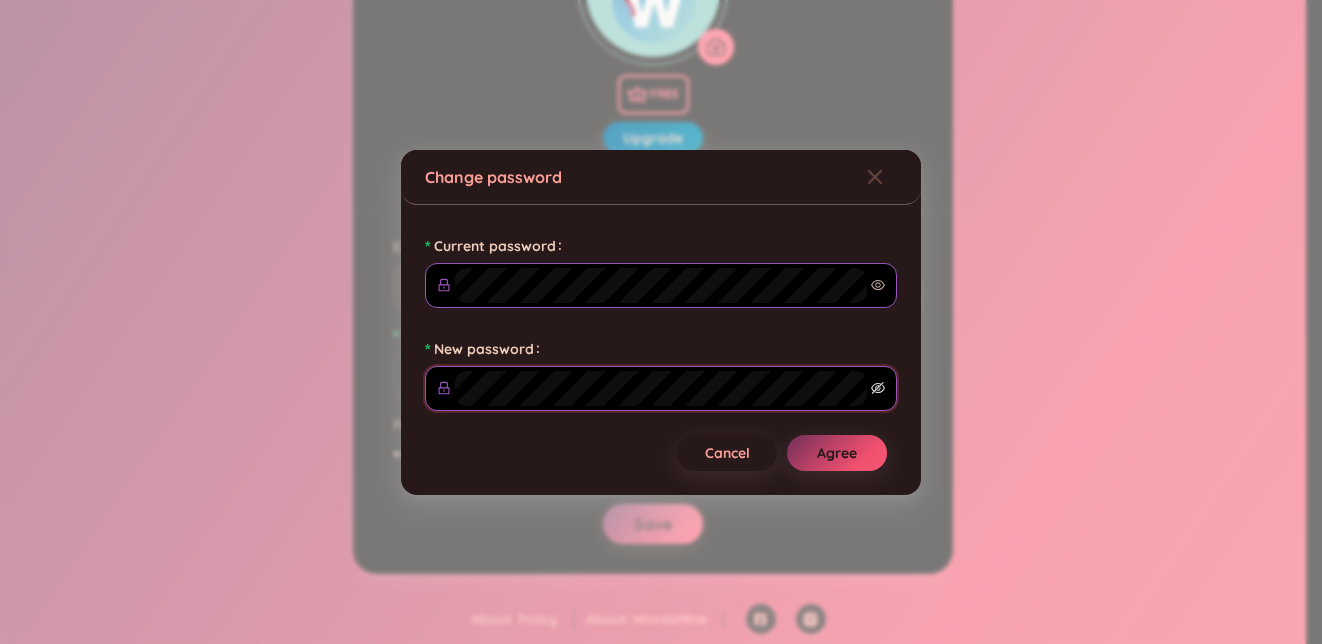 click 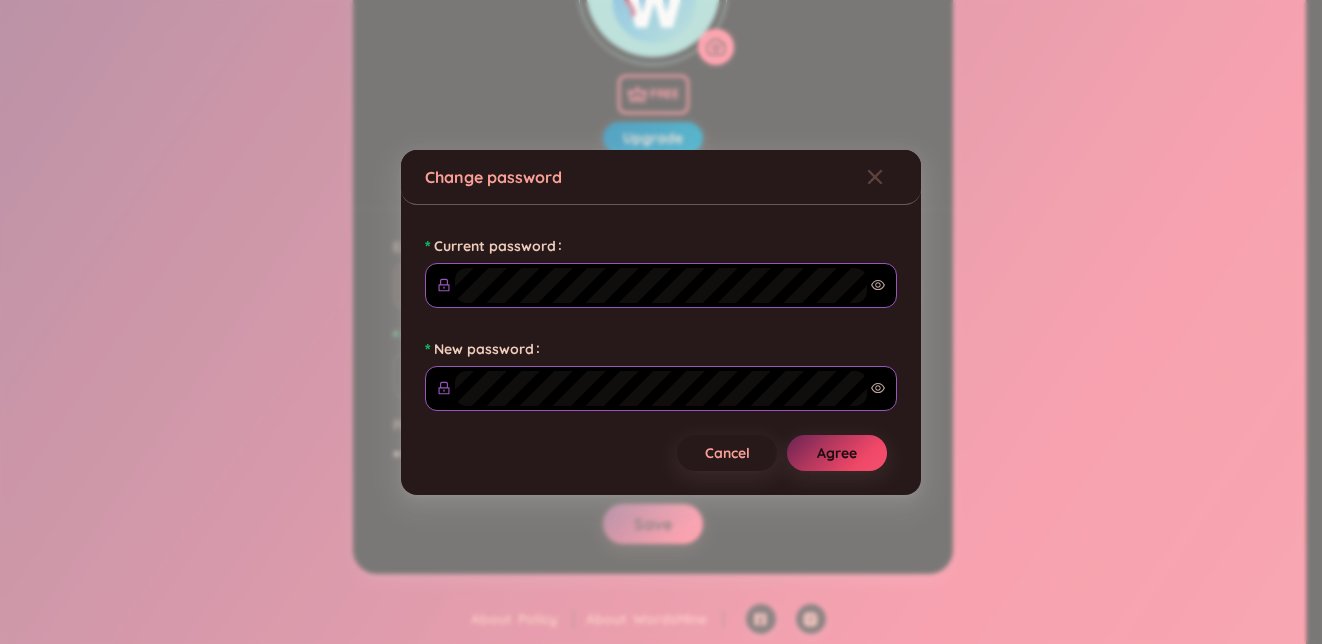 click on "Agree" at bounding box center (837, 453) 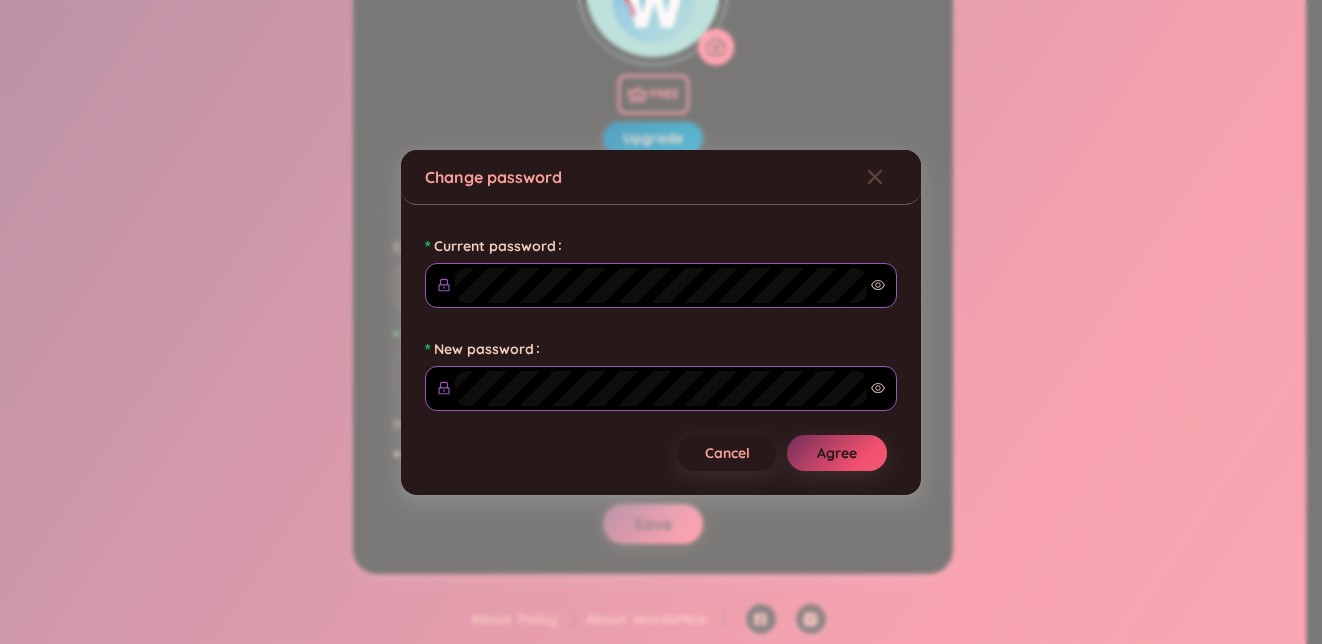click on "Current password New password Cancel Agree" at bounding box center [661, 350] 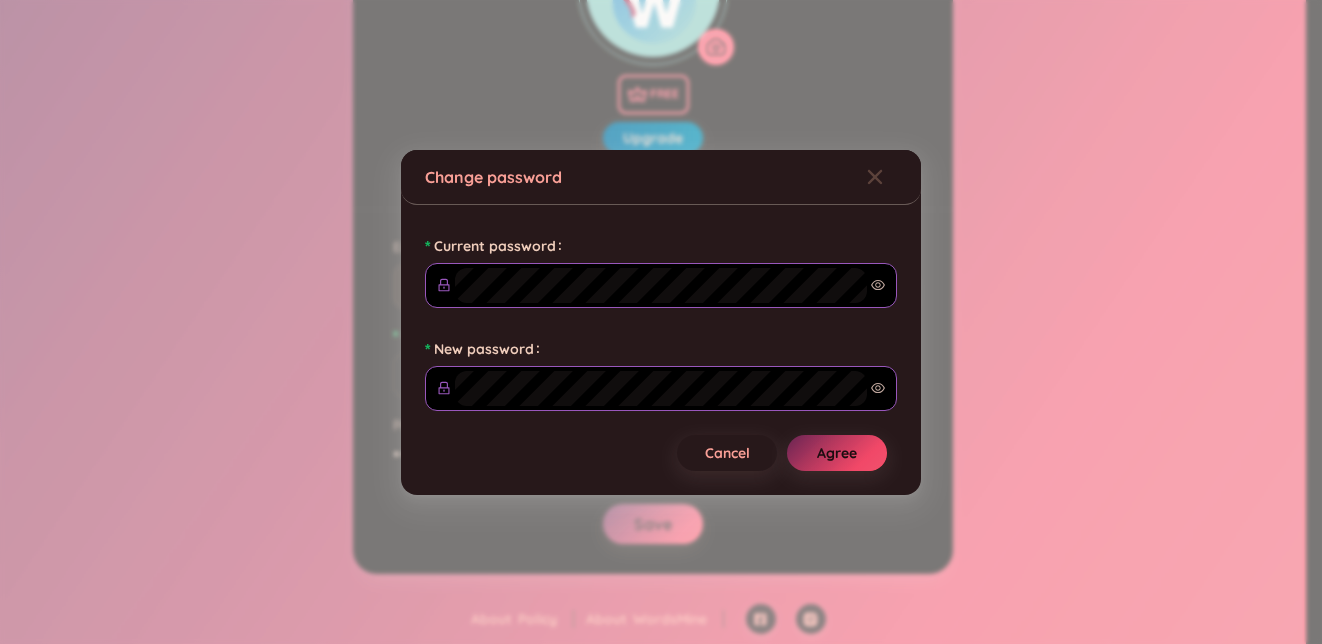 click on "Agree" at bounding box center (837, 453) 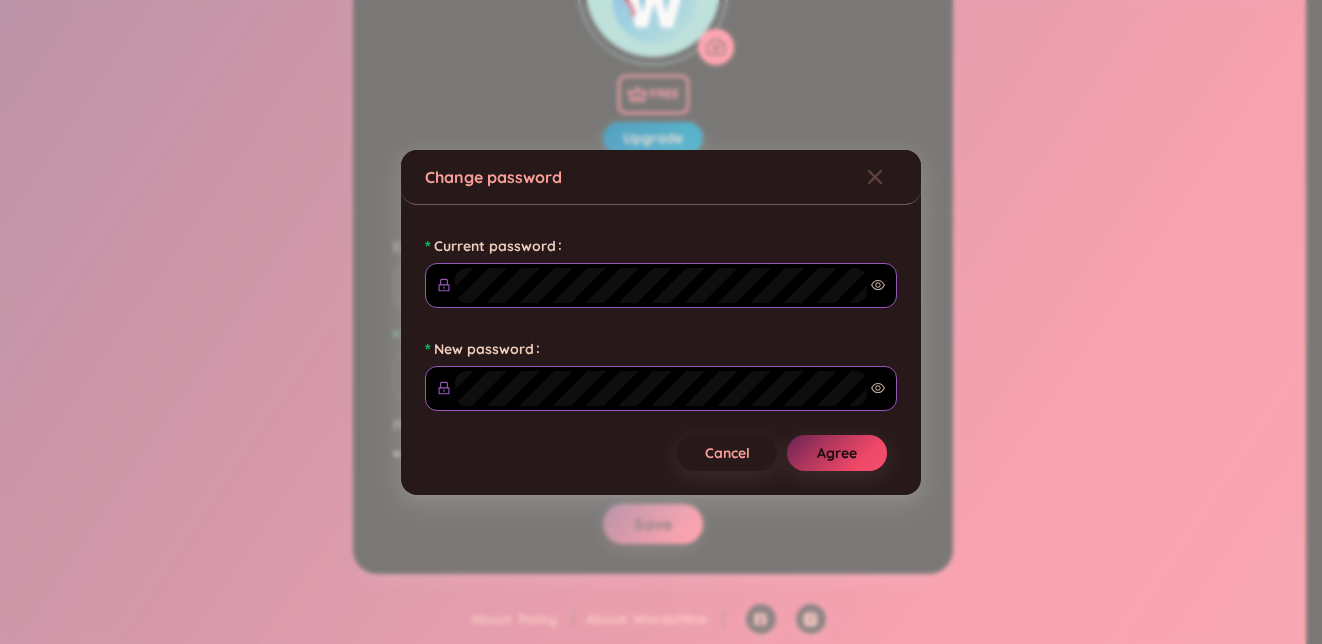 click on "Agree" at bounding box center (837, 453) 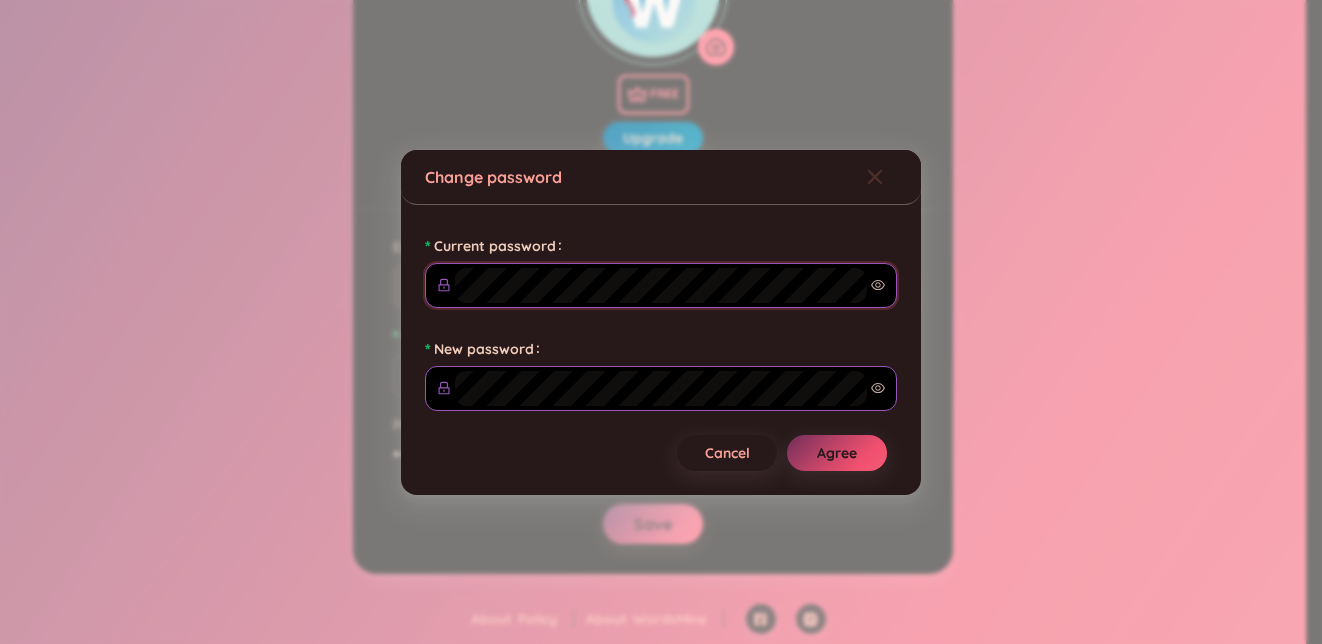 click on "Change password Current password New password Cancel Agree" at bounding box center [661, 322] 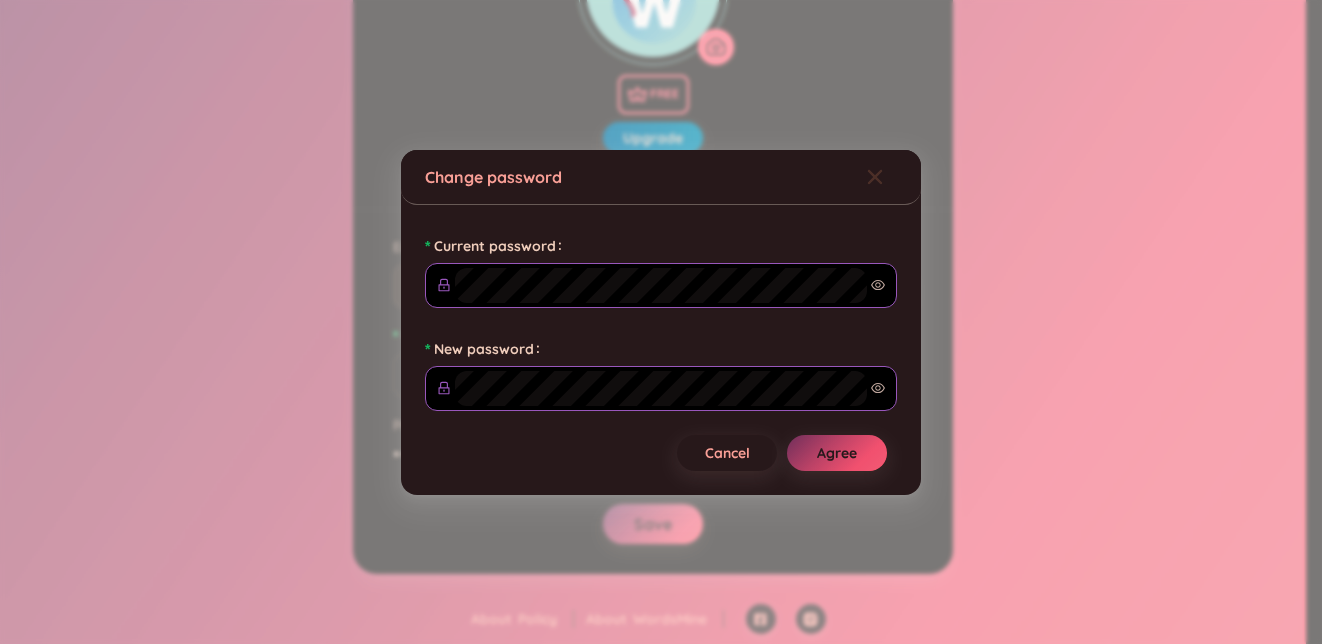 click 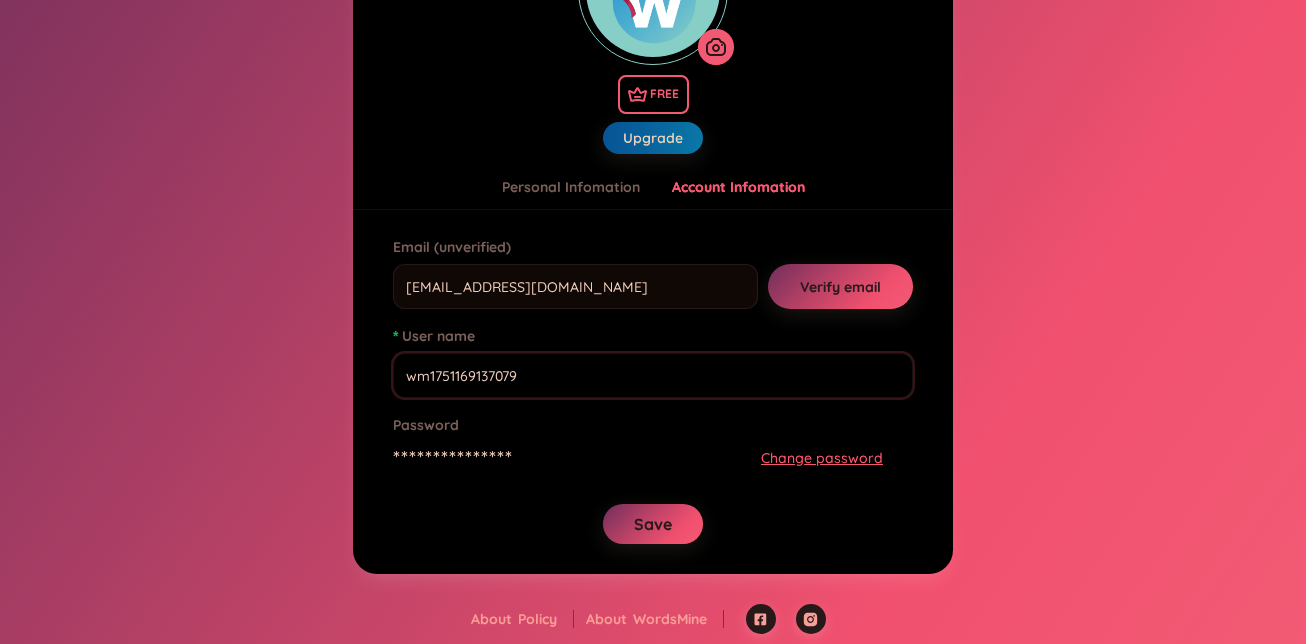 click on "wm1751169137079" at bounding box center (653, 375) 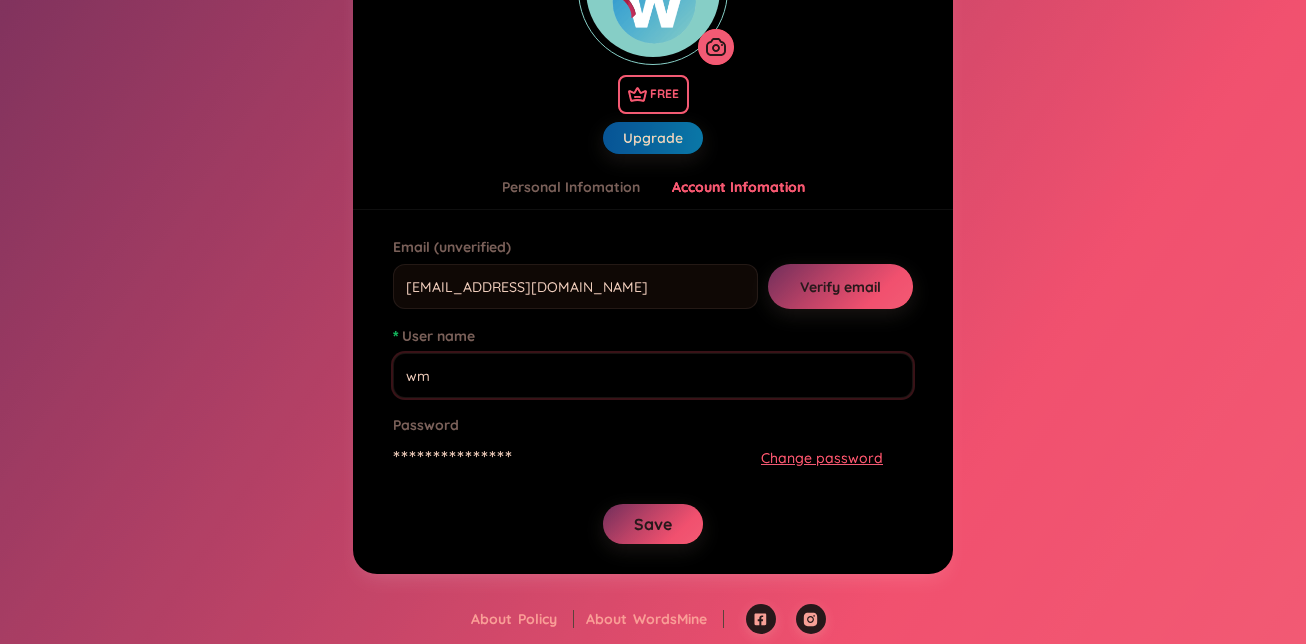 type on "w" 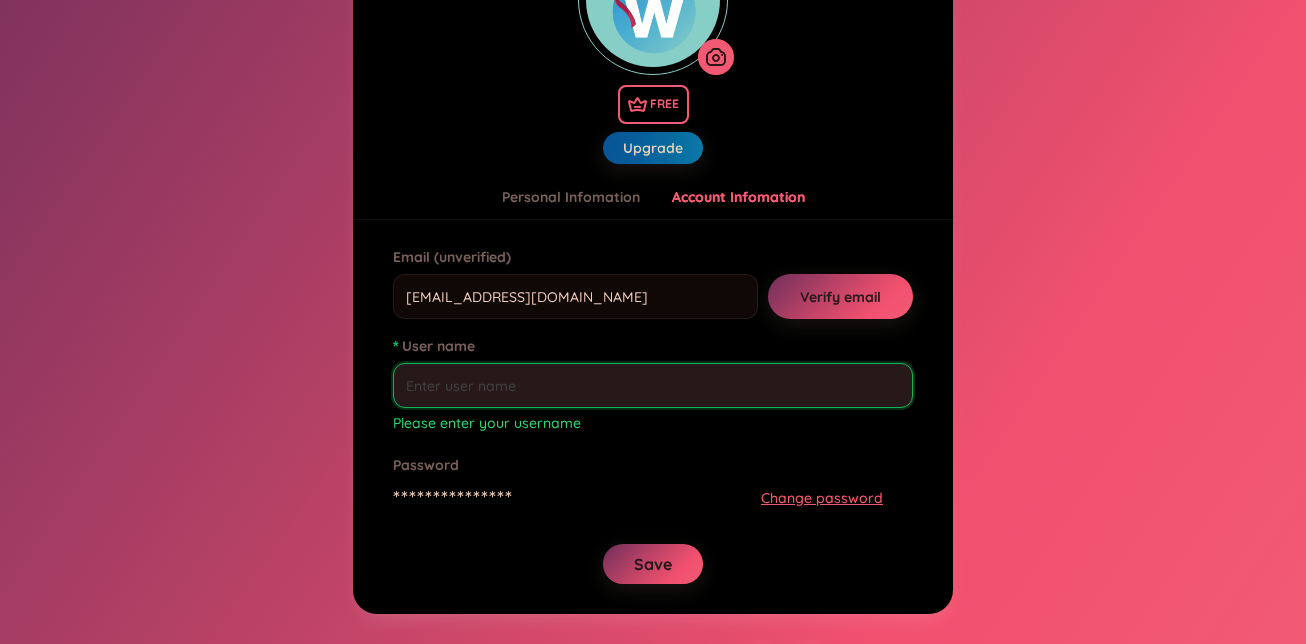 scroll, scrollTop: 244, scrollLeft: 0, axis: vertical 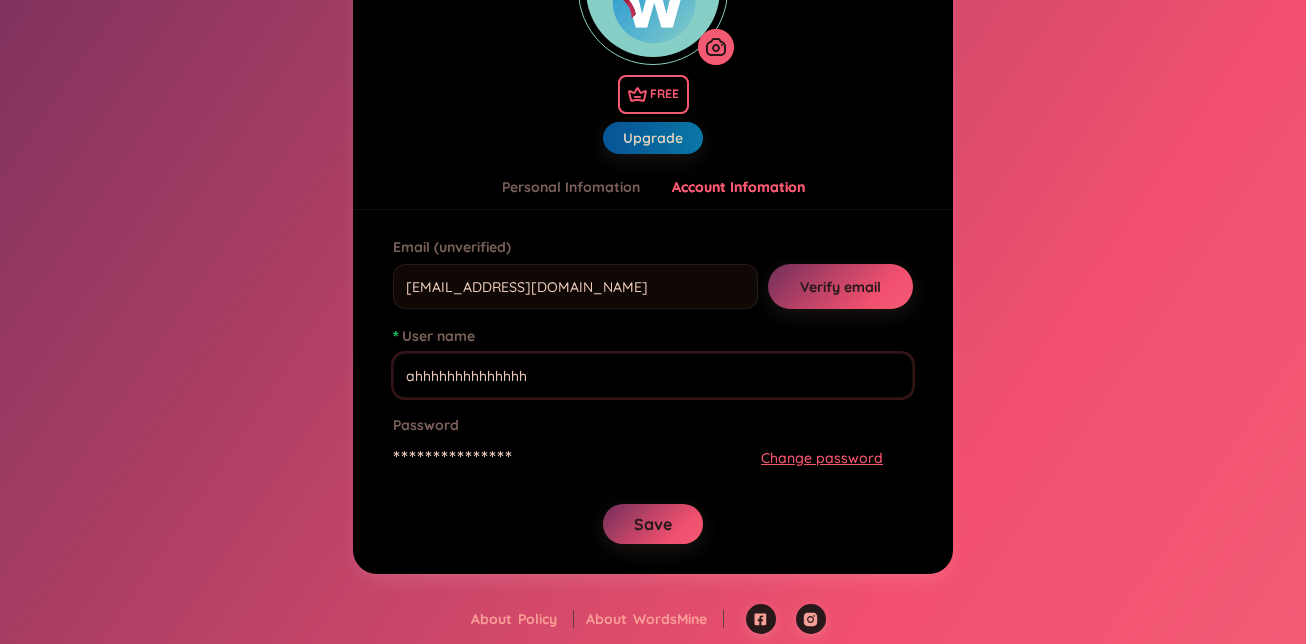 type on "ahhhhhhhhhhhhhh" 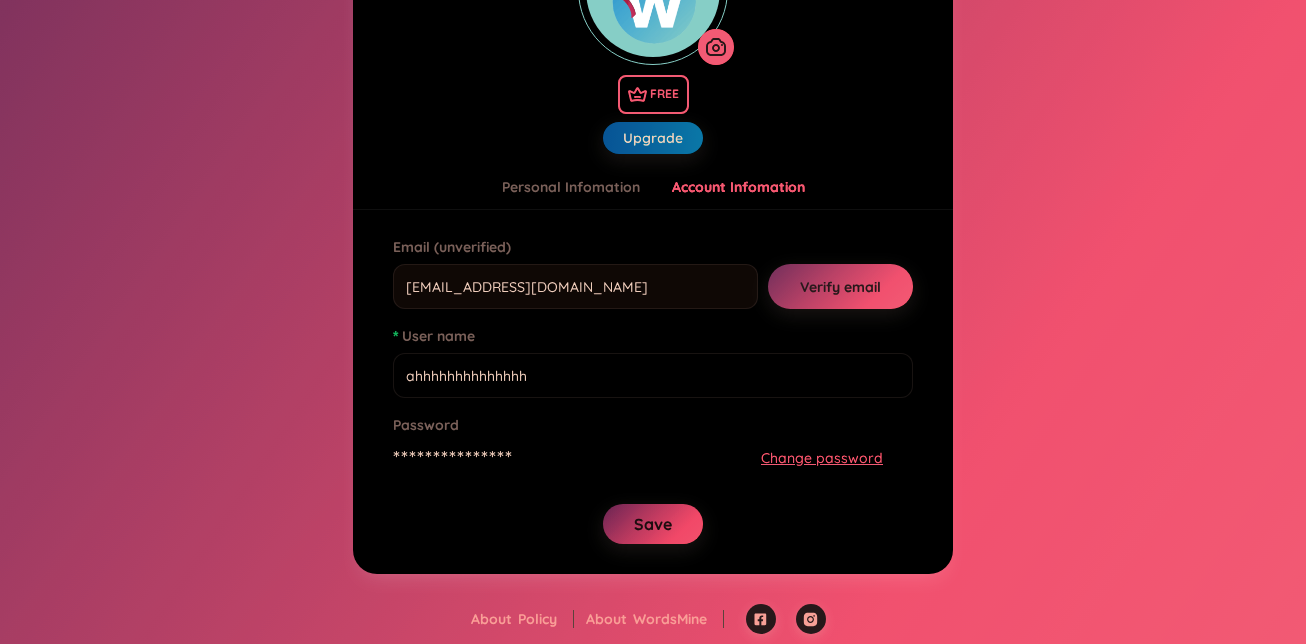 click on "Save" at bounding box center [652, 524] 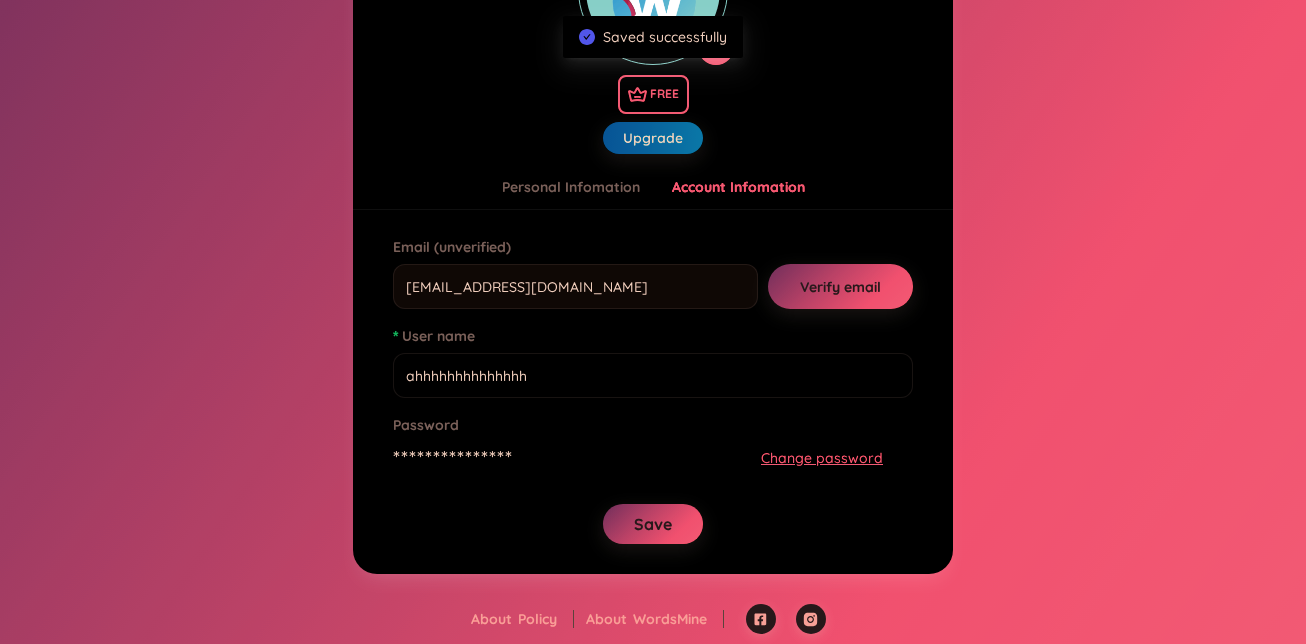 click on "**********" at bounding box center (638, 457) 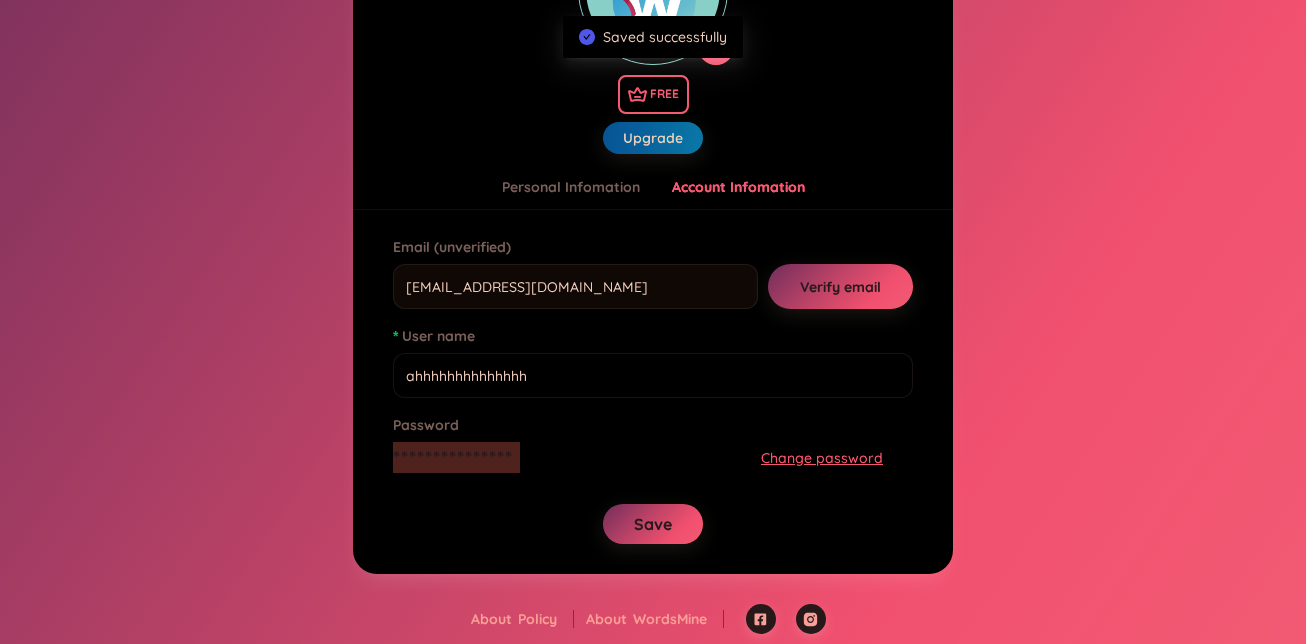 drag, startPoint x: 588, startPoint y: 450, endPoint x: 526, endPoint y: 457, distance: 62.39391 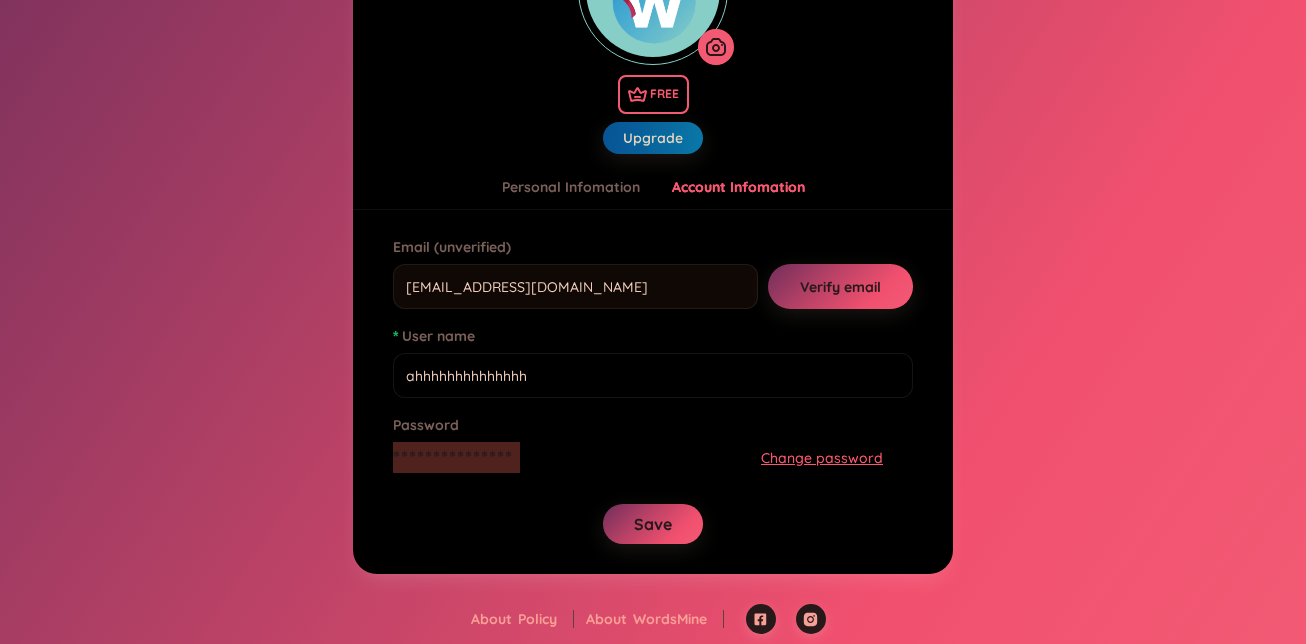 click on "**********" at bounding box center [638, 457] 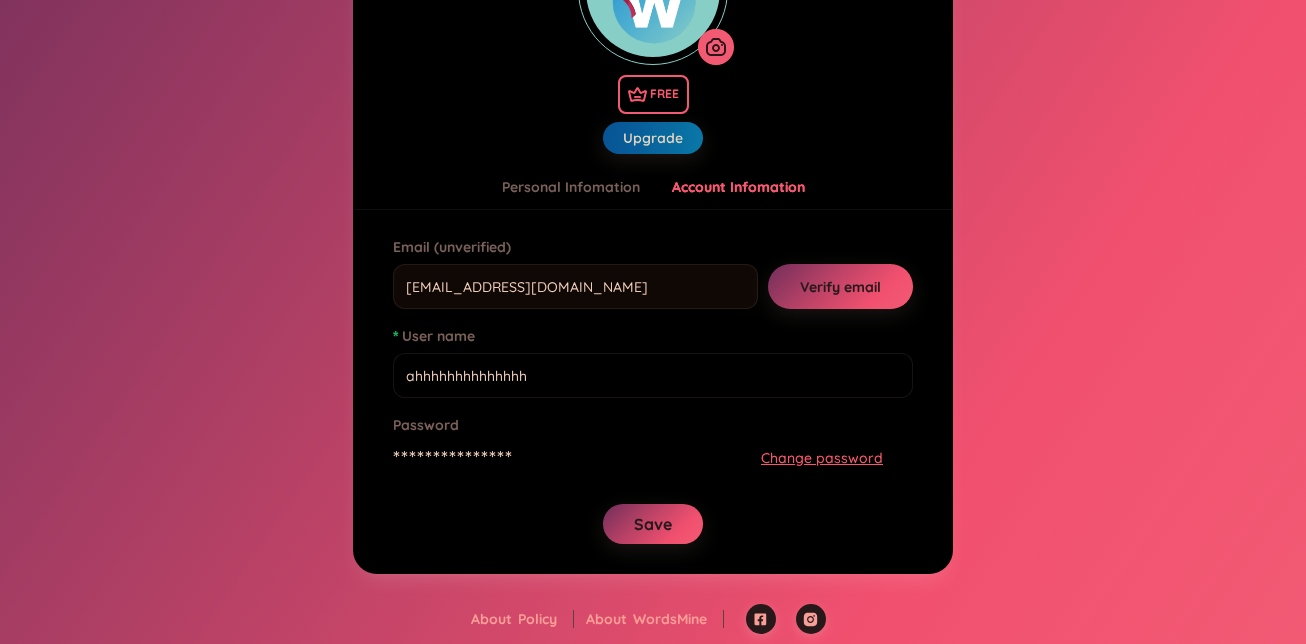 click on "**********" at bounding box center (638, 457) 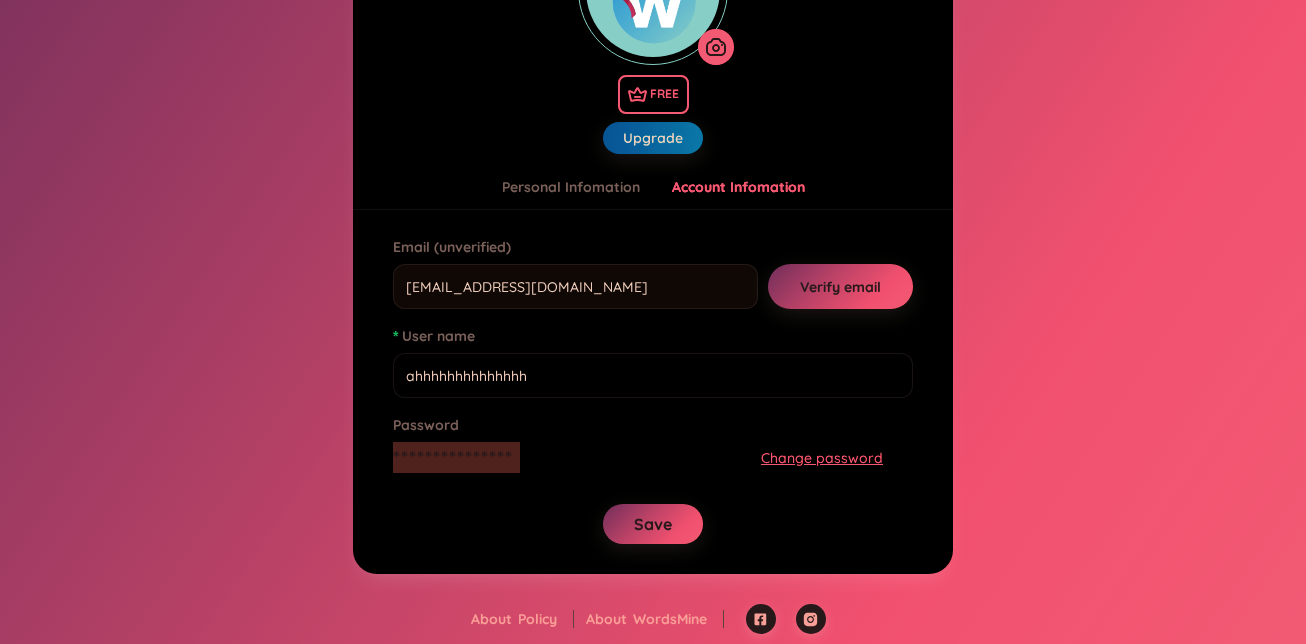 click on "**********" at bounding box center (638, 457) 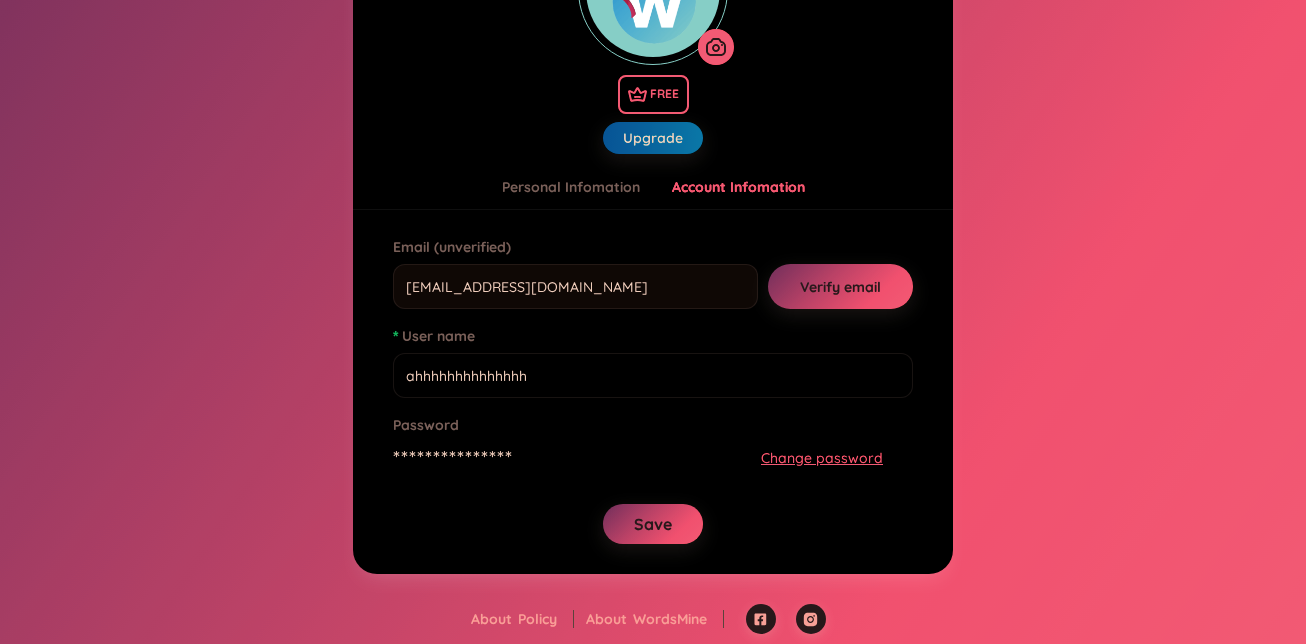 click on "Change password" at bounding box center (822, 458) 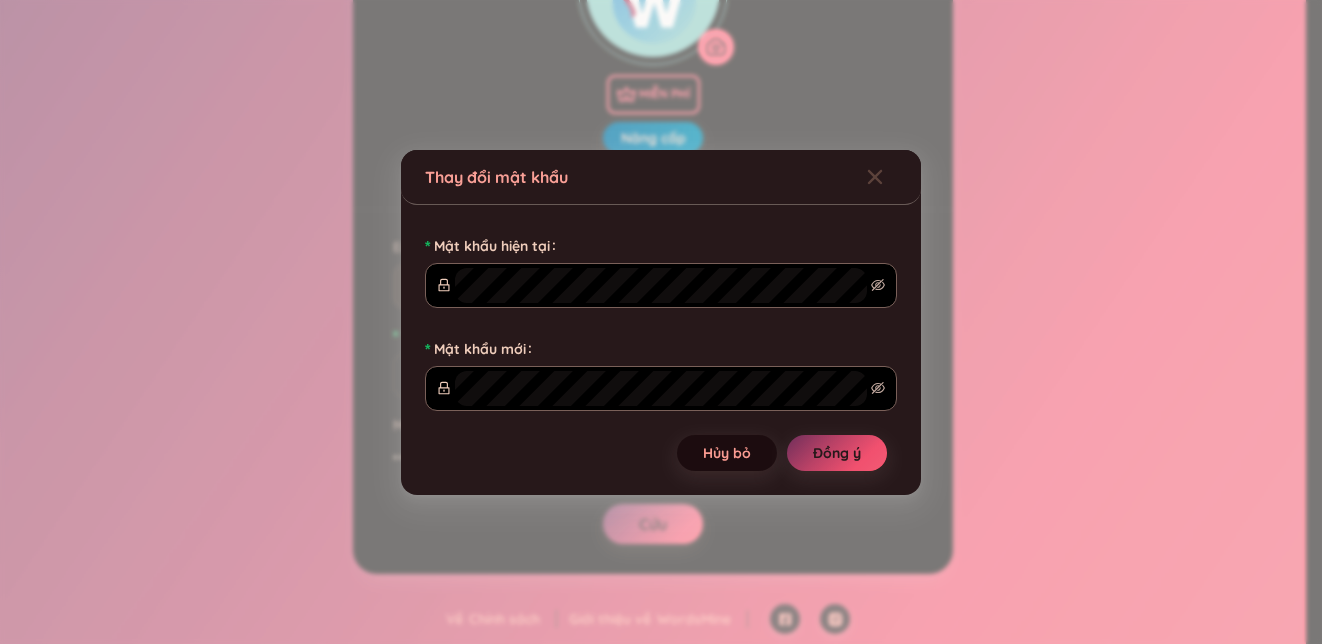 click on "Hủy bỏ" at bounding box center (727, 453) 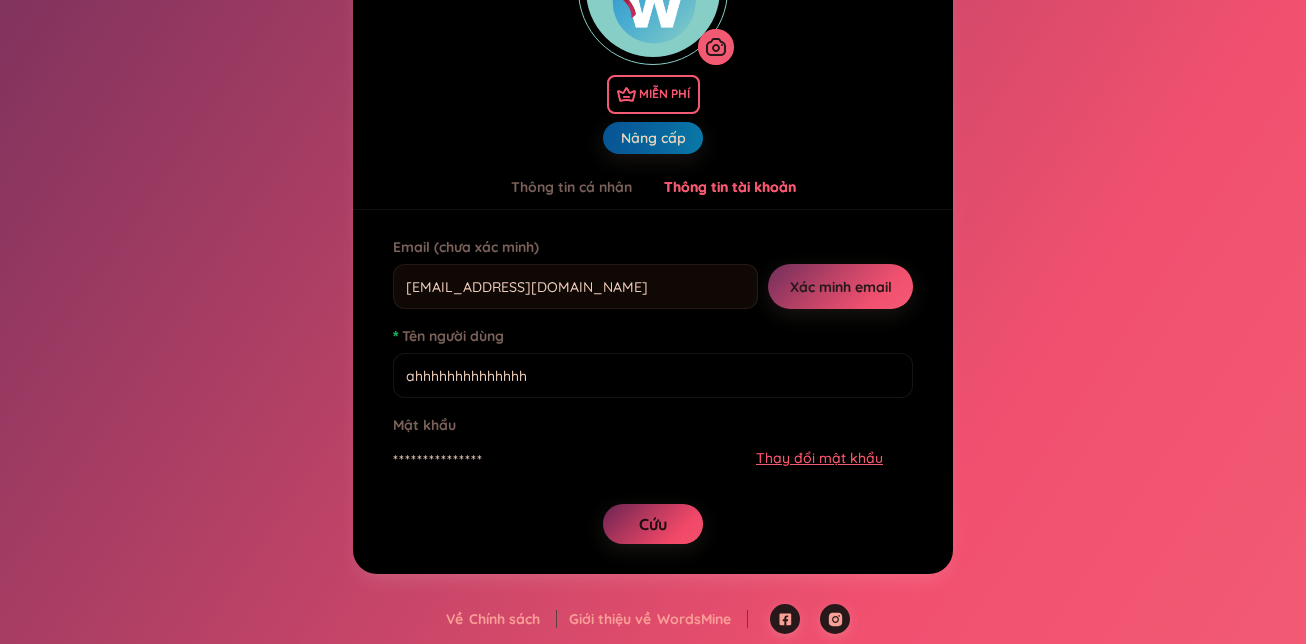 click on "Cứu" at bounding box center [653, 524] 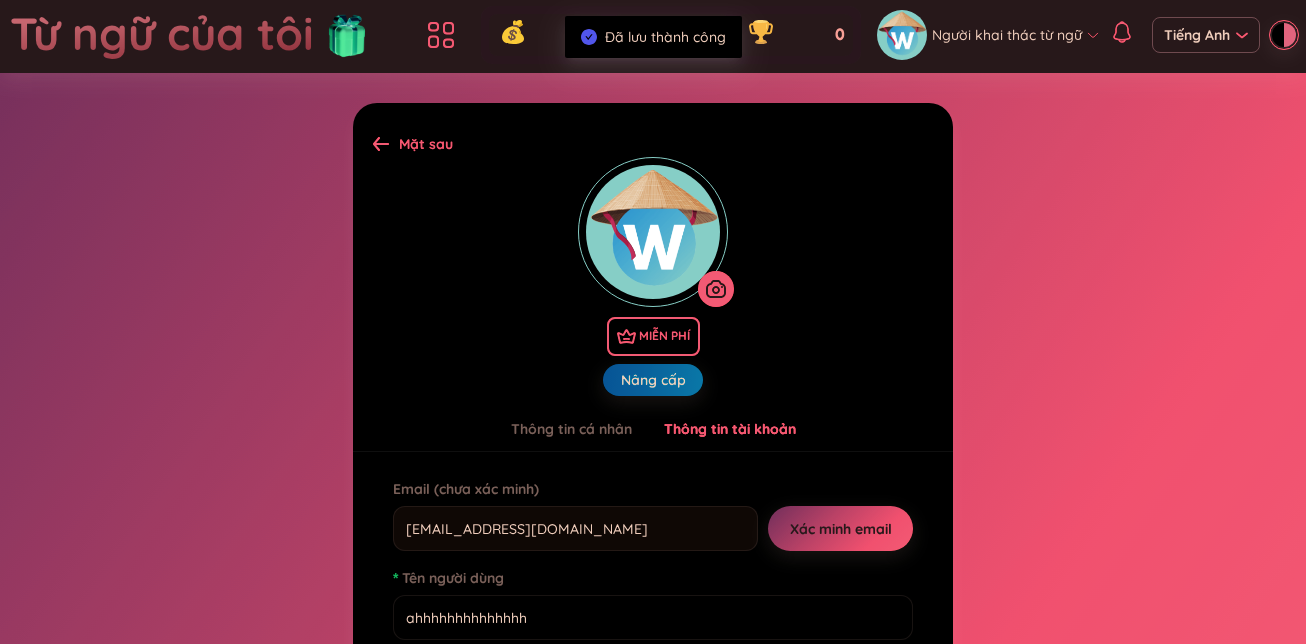 scroll, scrollTop: 0, scrollLeft: 0, axis: both 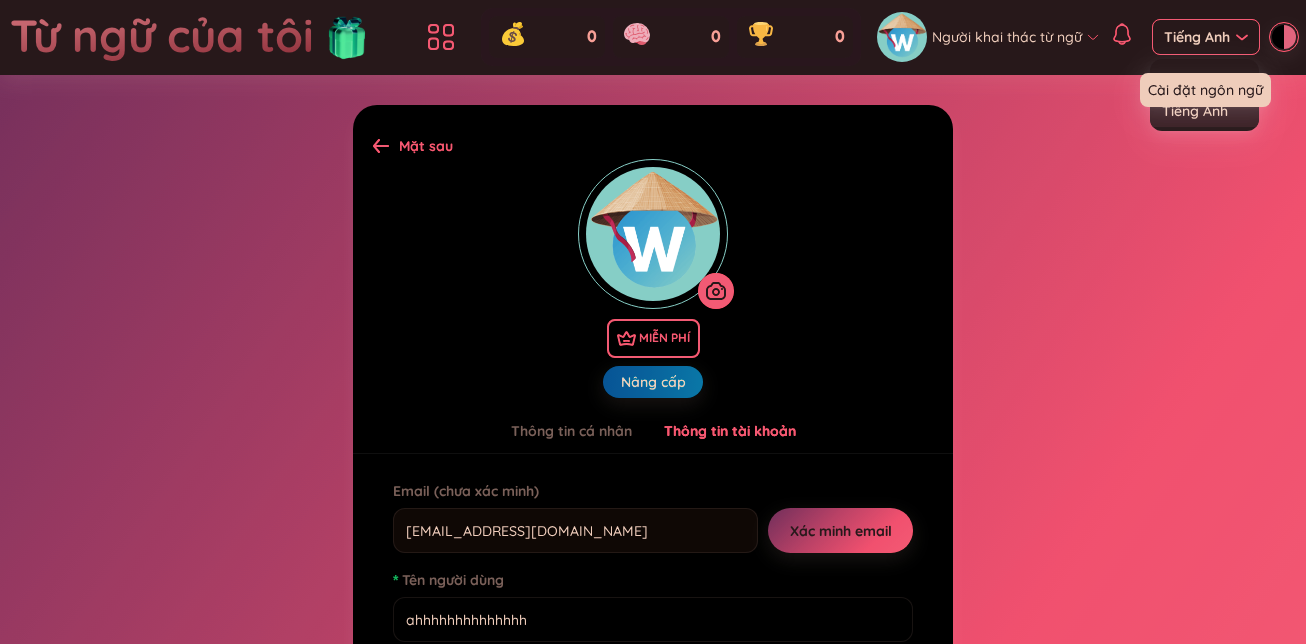 click on "Tiếng Anh" at bounding box center (1206, 37) 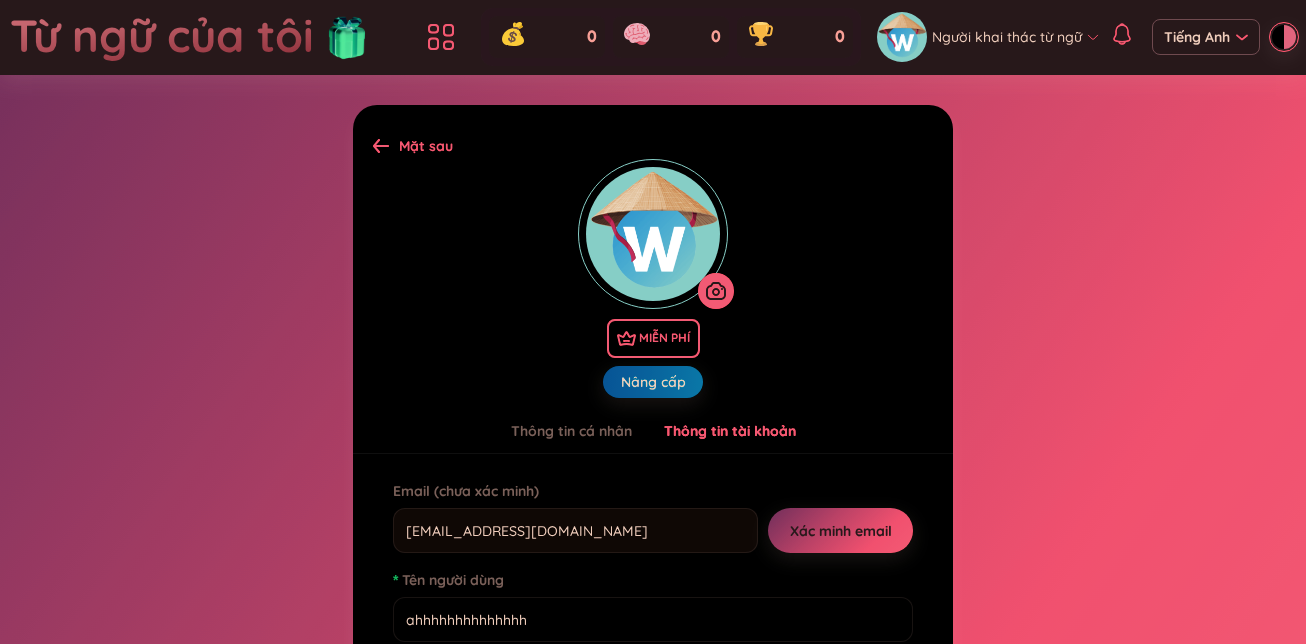 click on "**********" at bounding box center (653, 461) 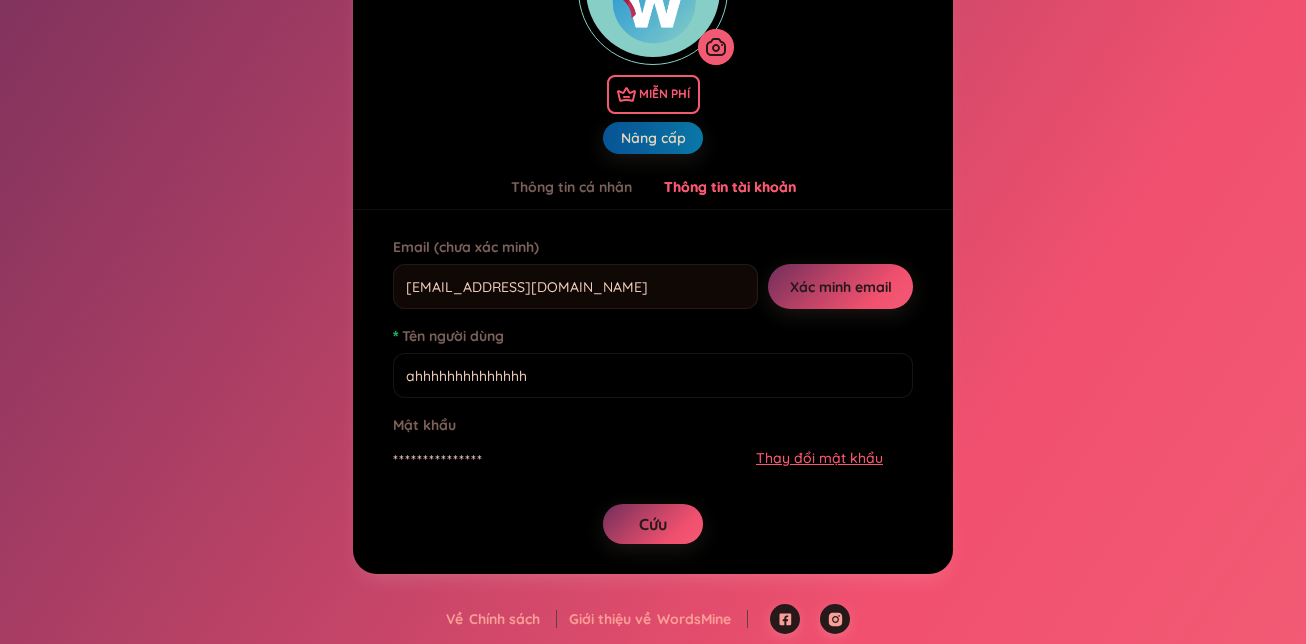 scroll, scrollTop: 243, scrollLeft: 0, axis: vertical 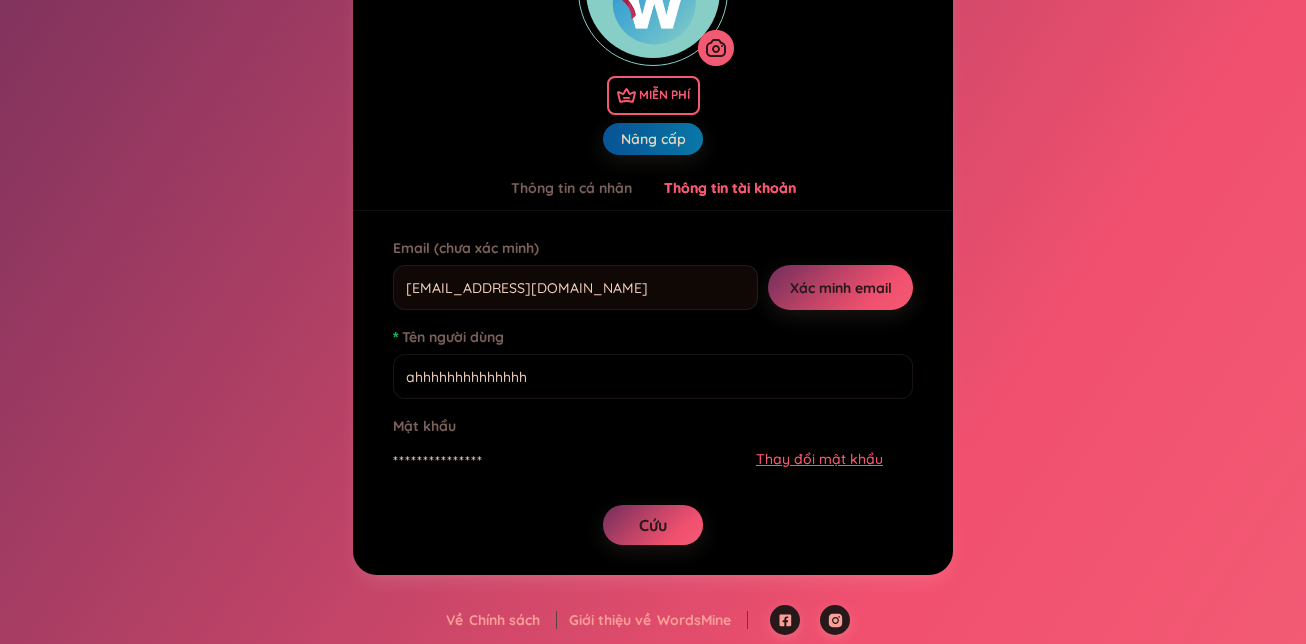 click on "**********" at bounding box center (638, 458) 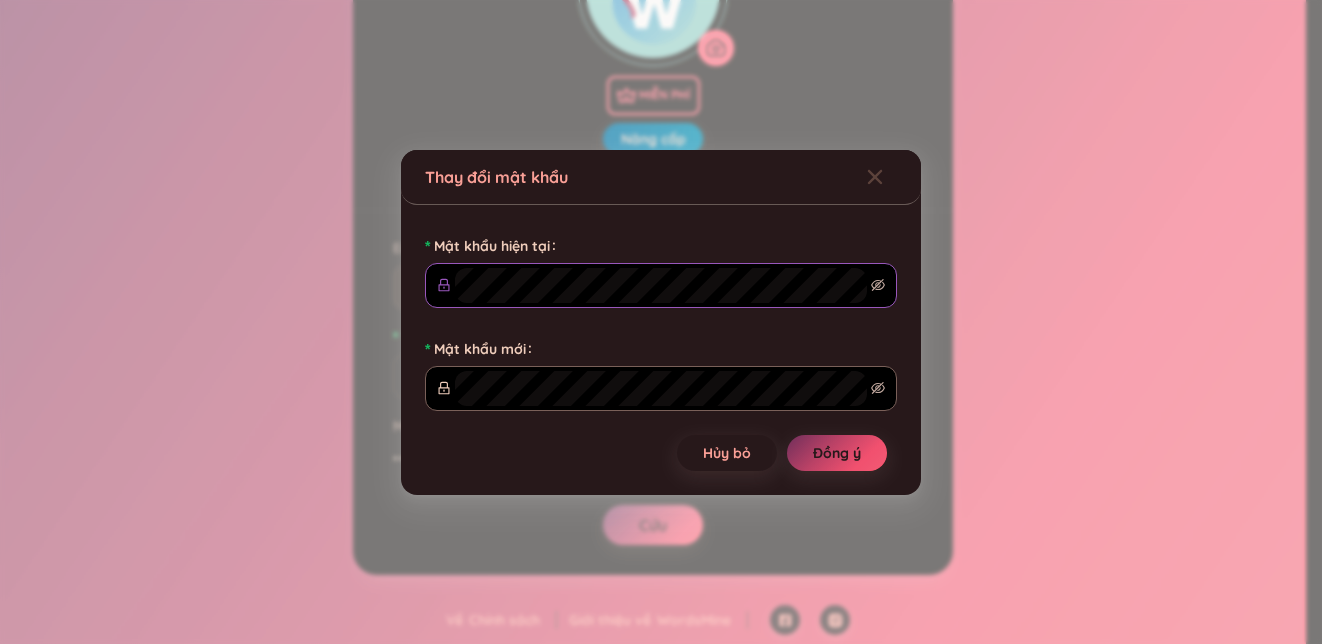 click at bounding box center [661, 285] 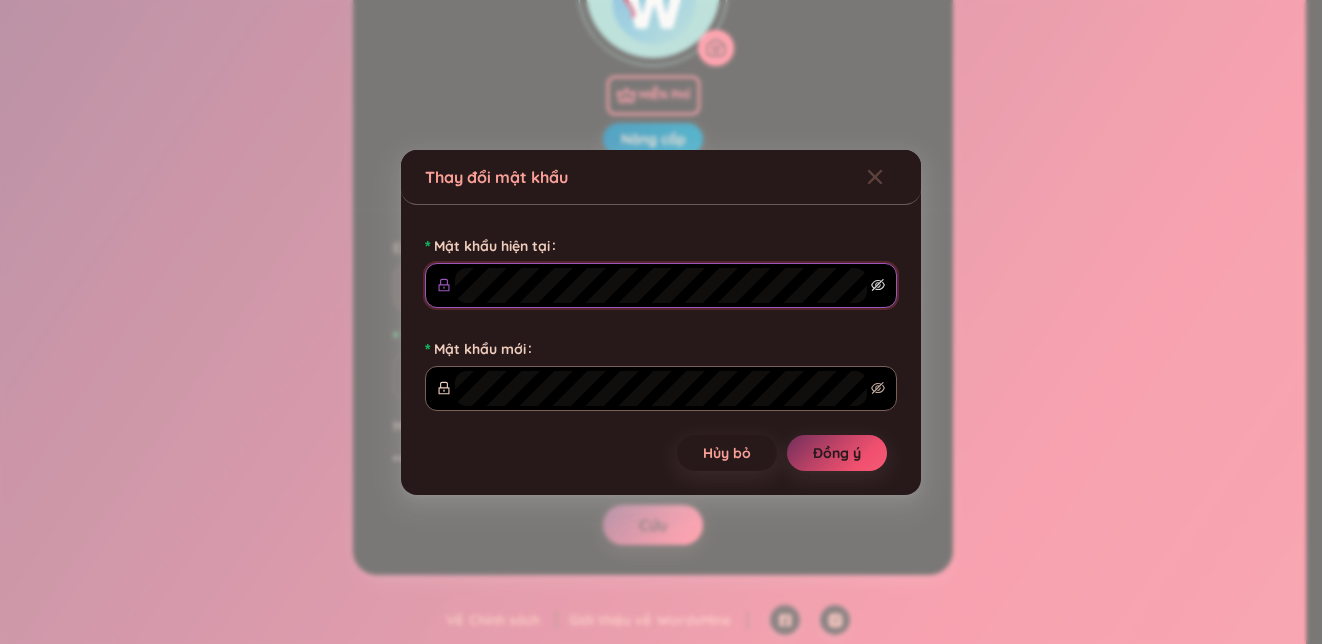 click 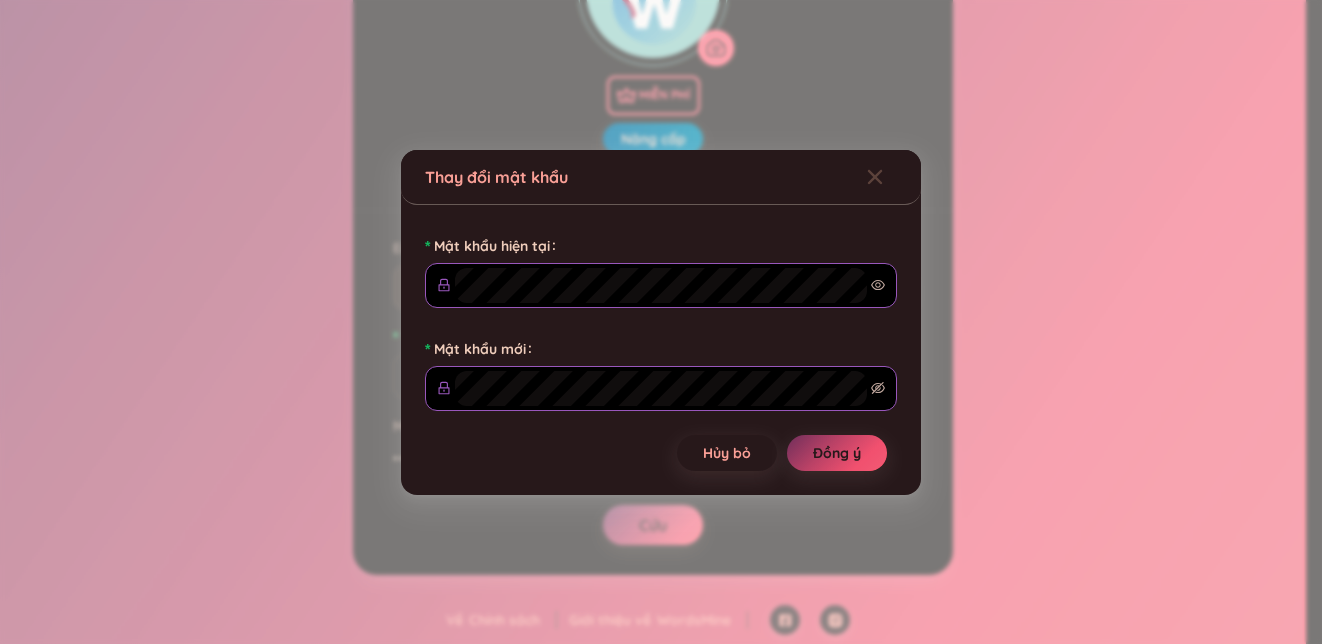 click at bounding box center (661, 388) 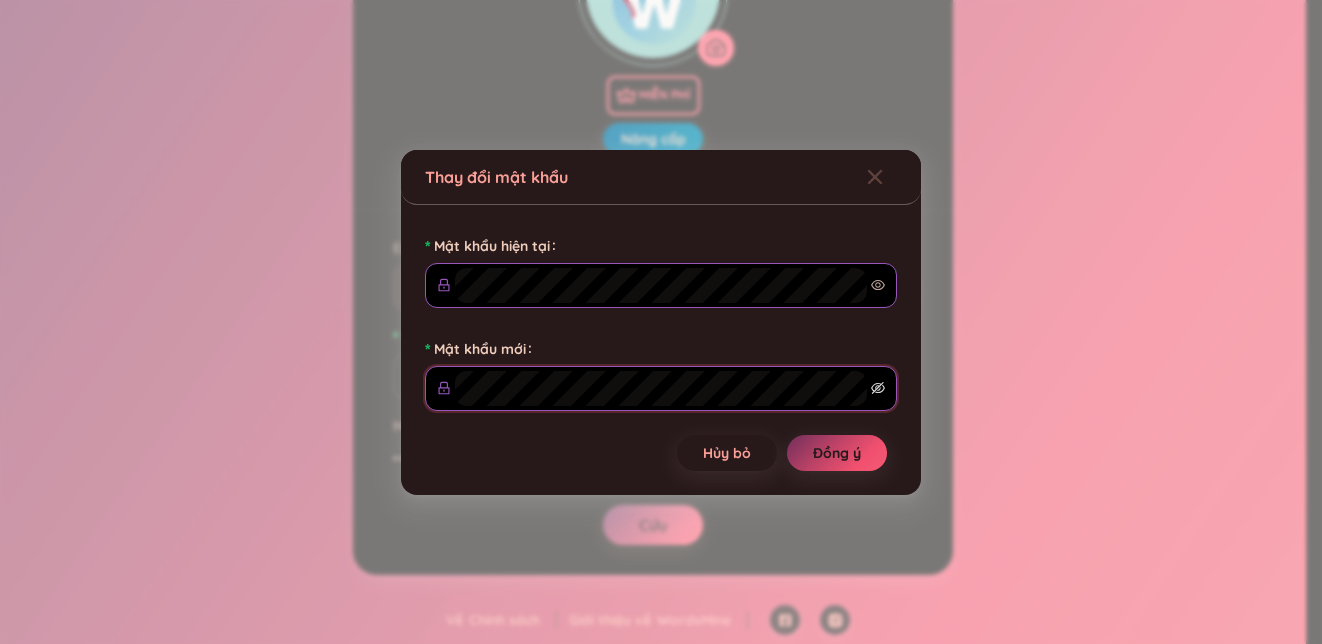 click 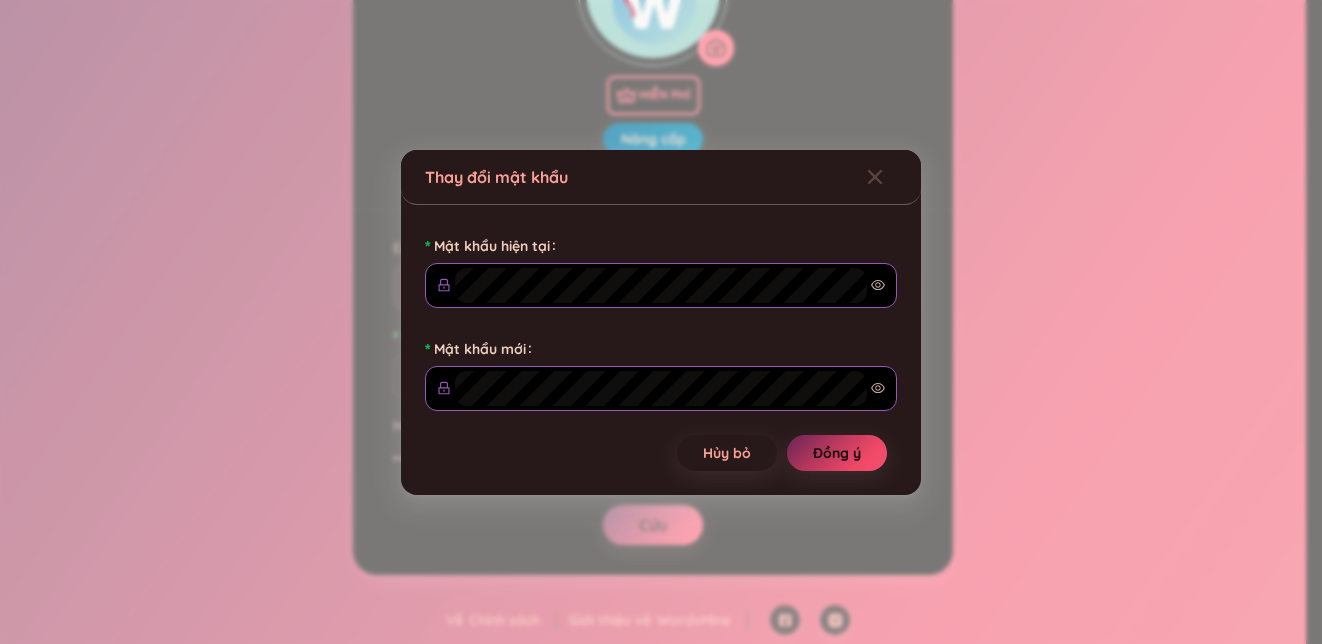 click on "Đồng ý" at bounding box center [837, 453] 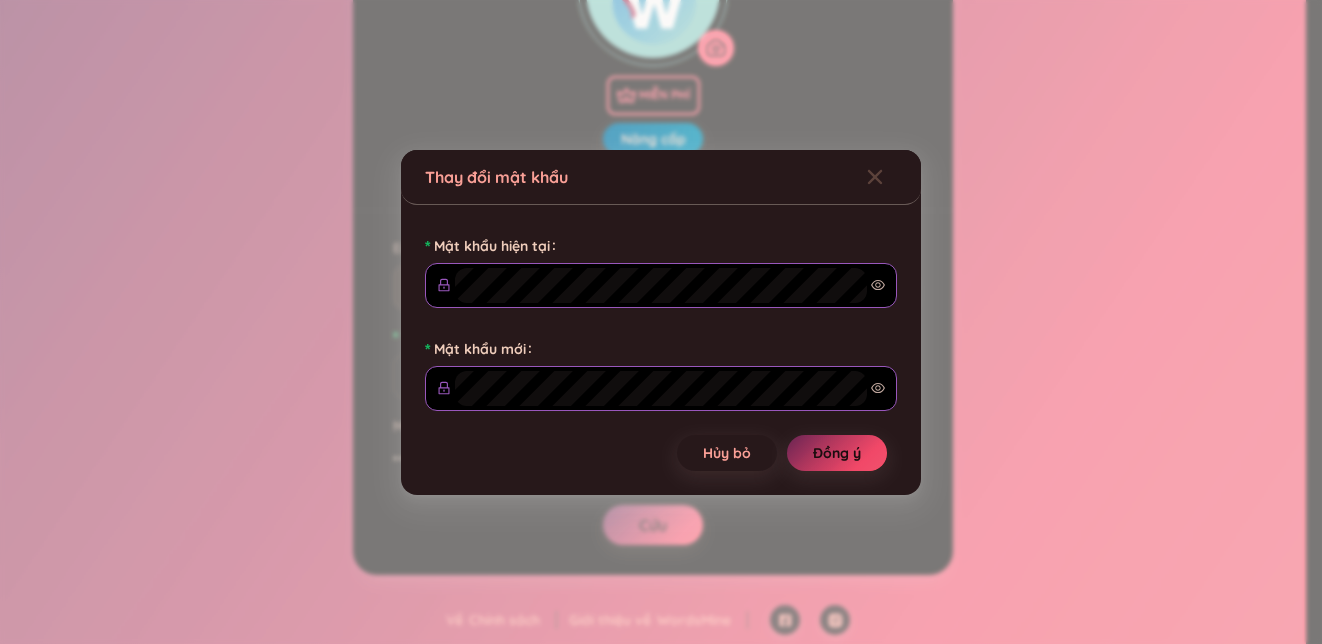 click on "Đồng ý" at bounding box center [837, 453] 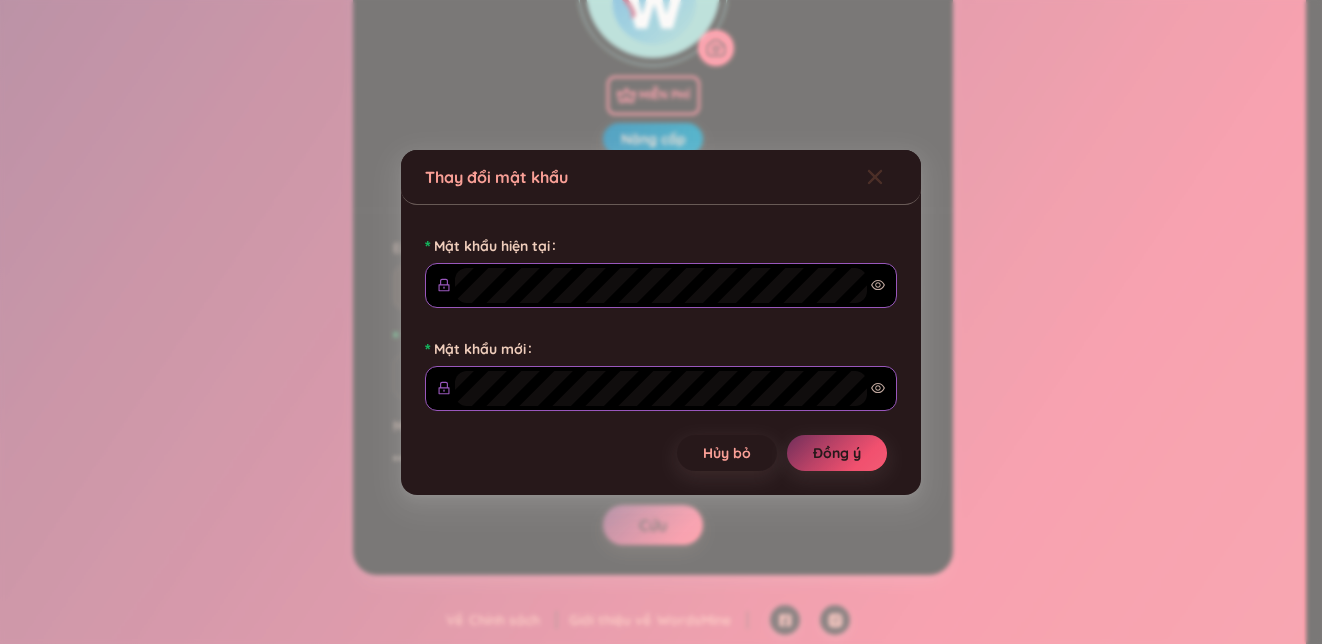 click at bounding box center (894, 177) 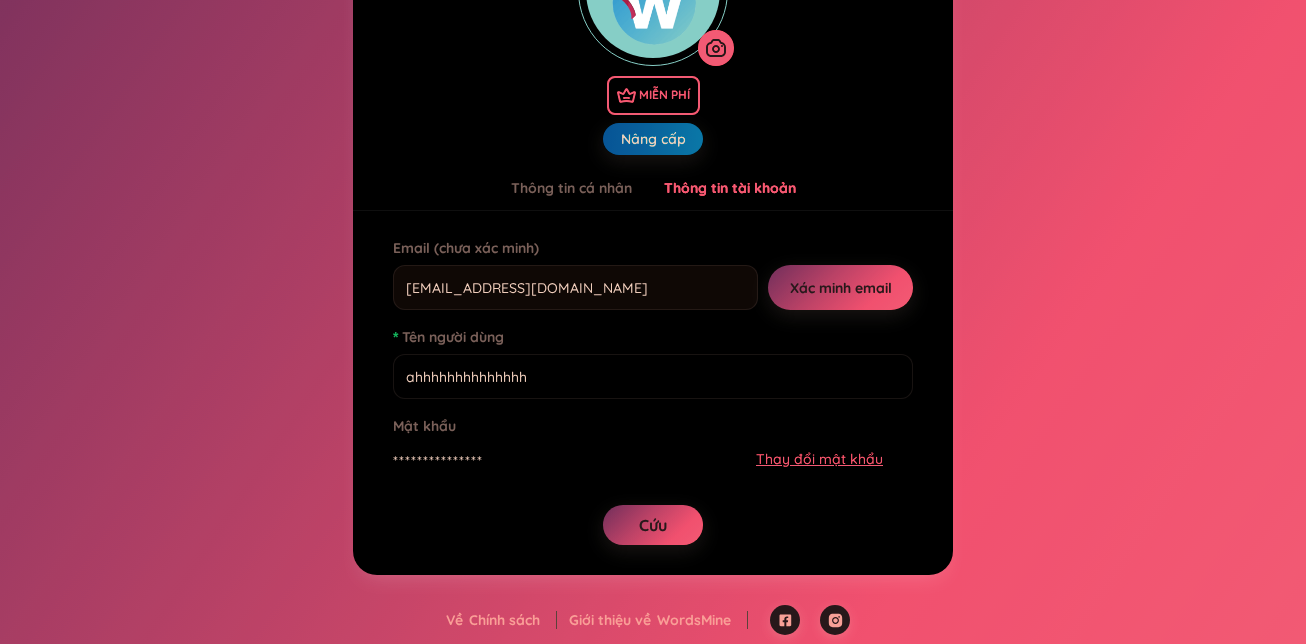 scroll, scrollTop: 0, scrollLeft: 0, axis: both 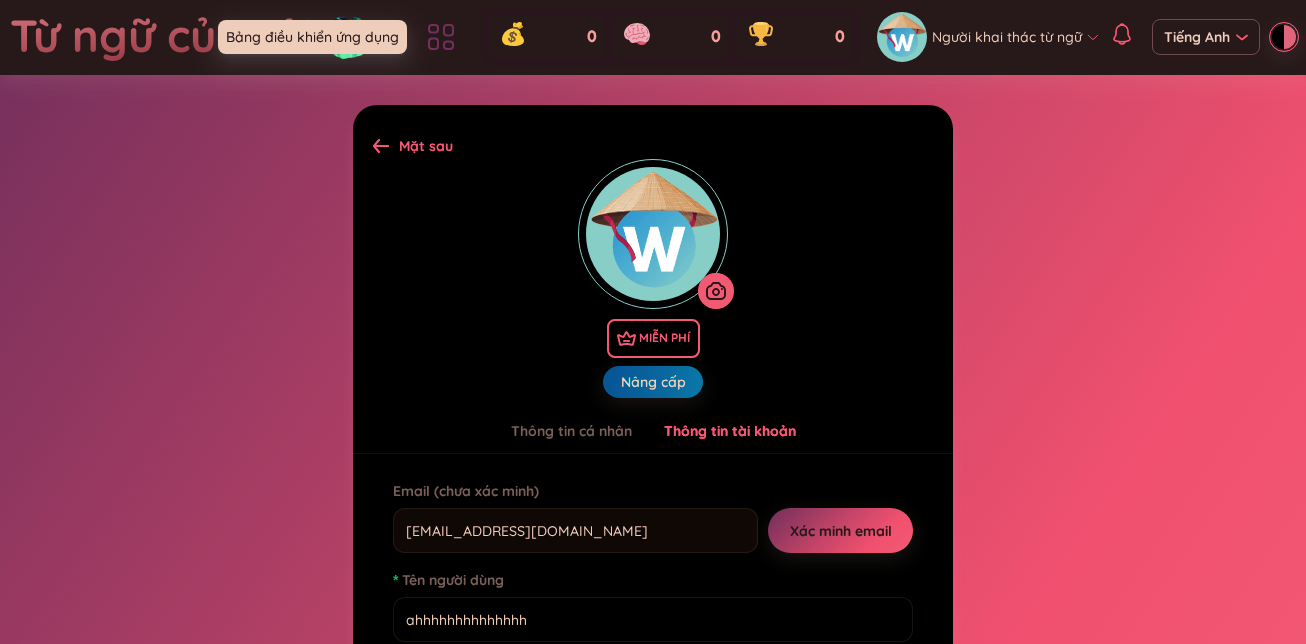 click 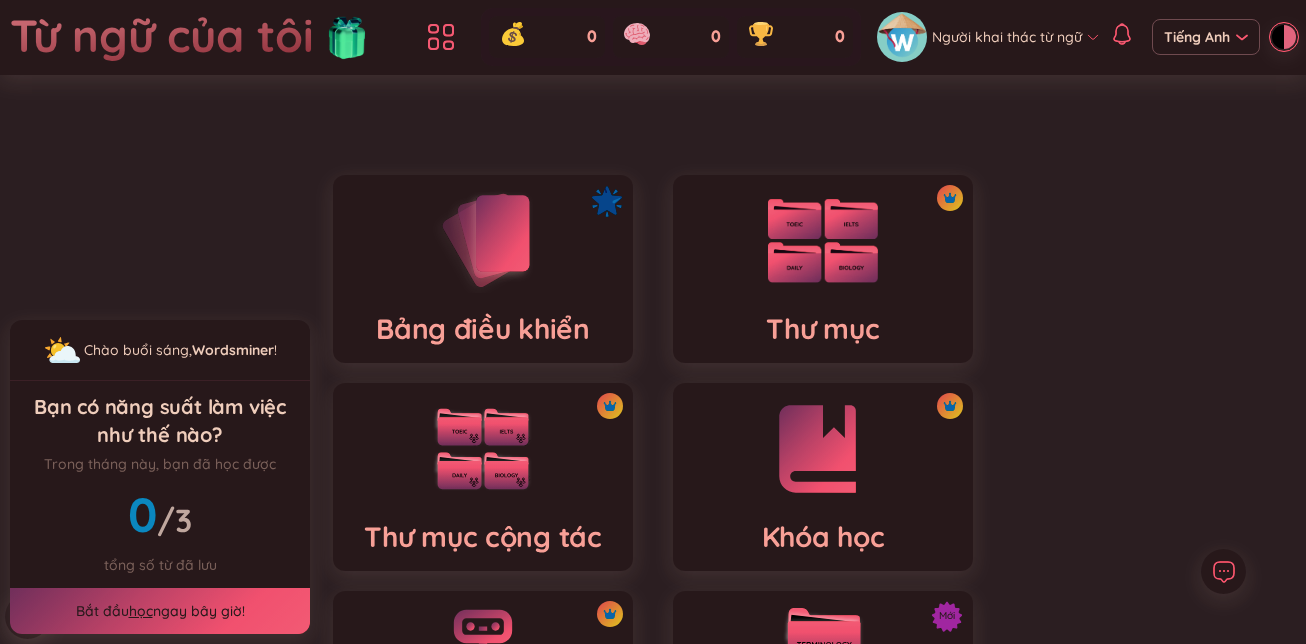 click on "Thư mục" at bounding box center [823, 269] 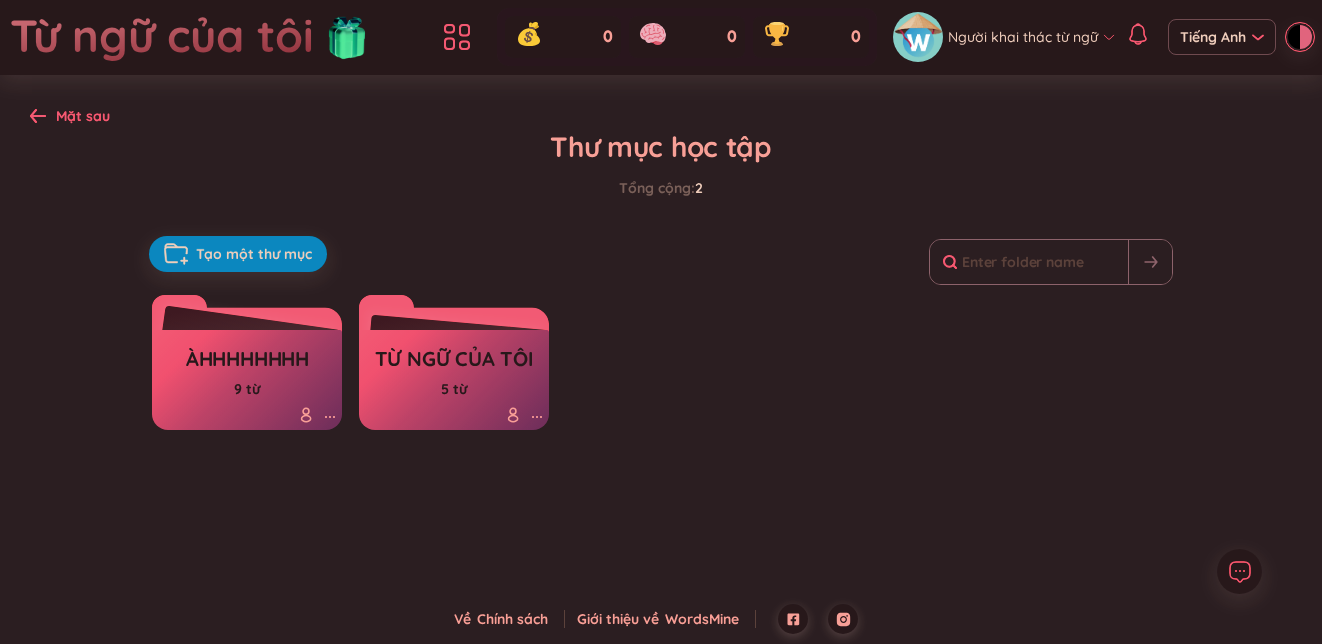 click on "àhhhhhhhh" at bounding box center [247, 358] 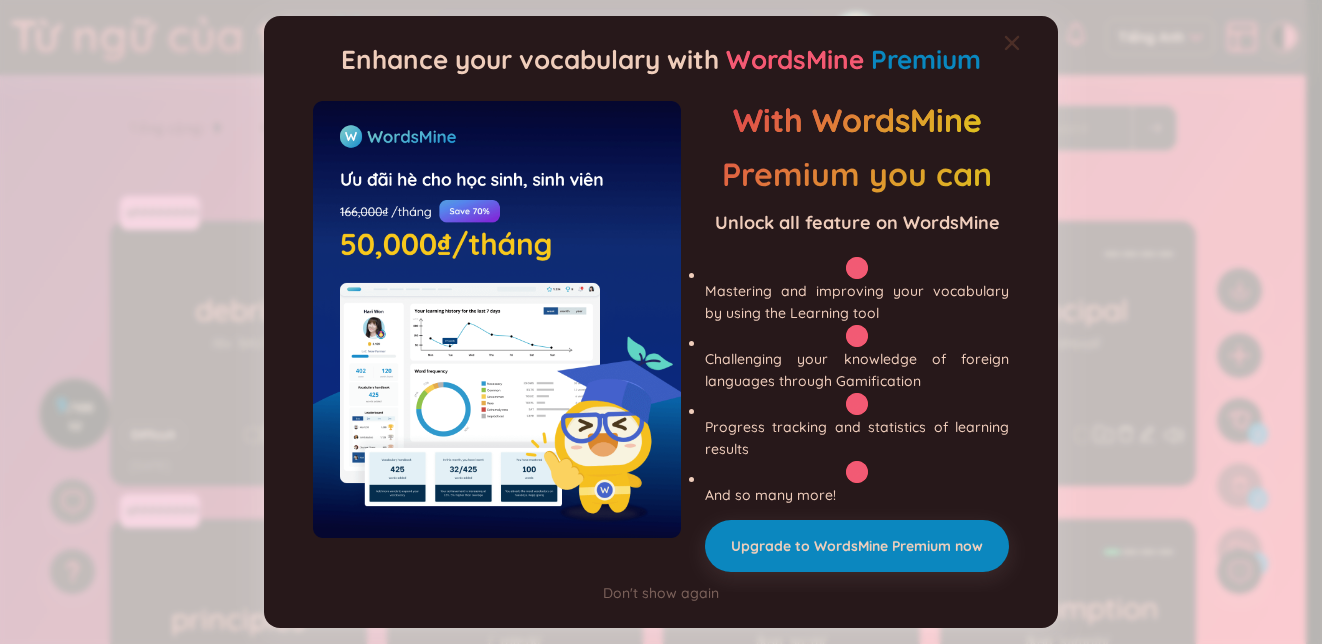 click at bounding box center (1031, 43) 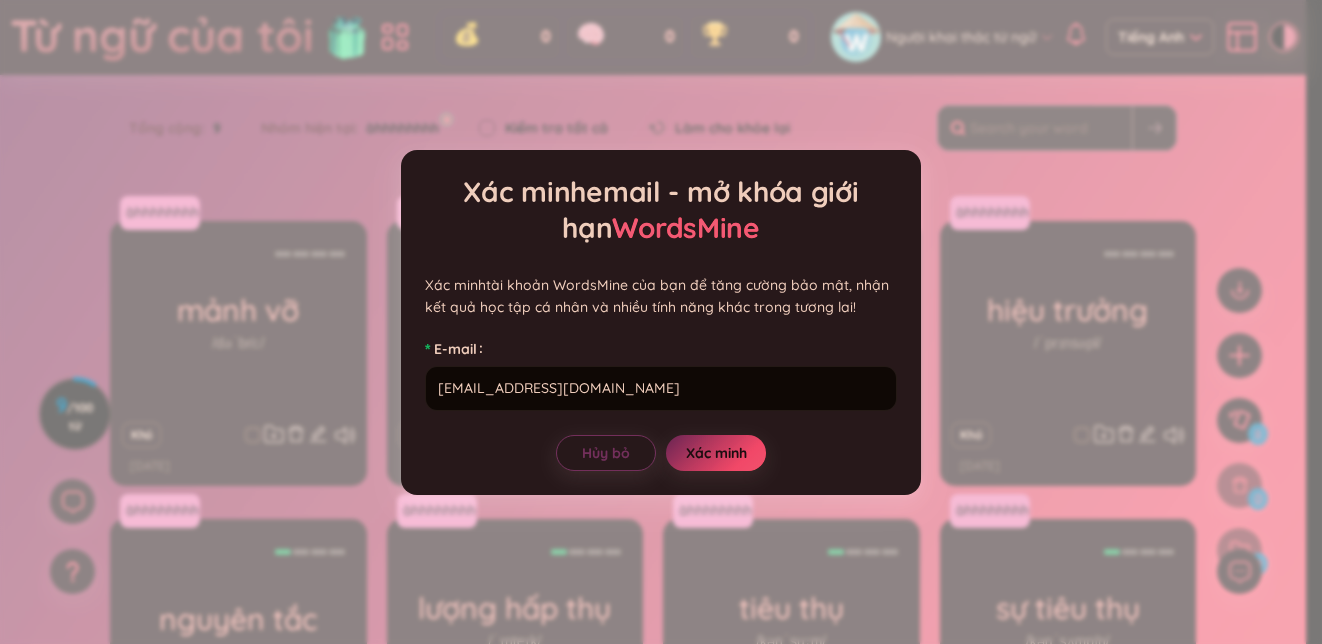 click on "Xác minh" at bounding box center [716, 453] 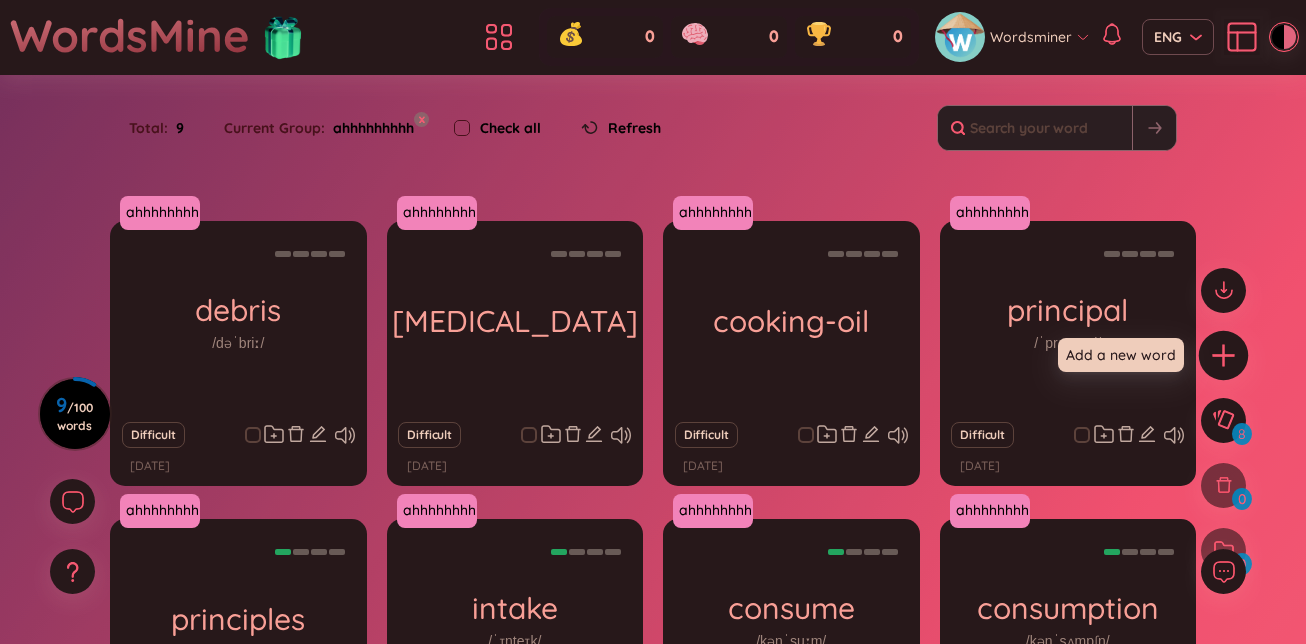 click 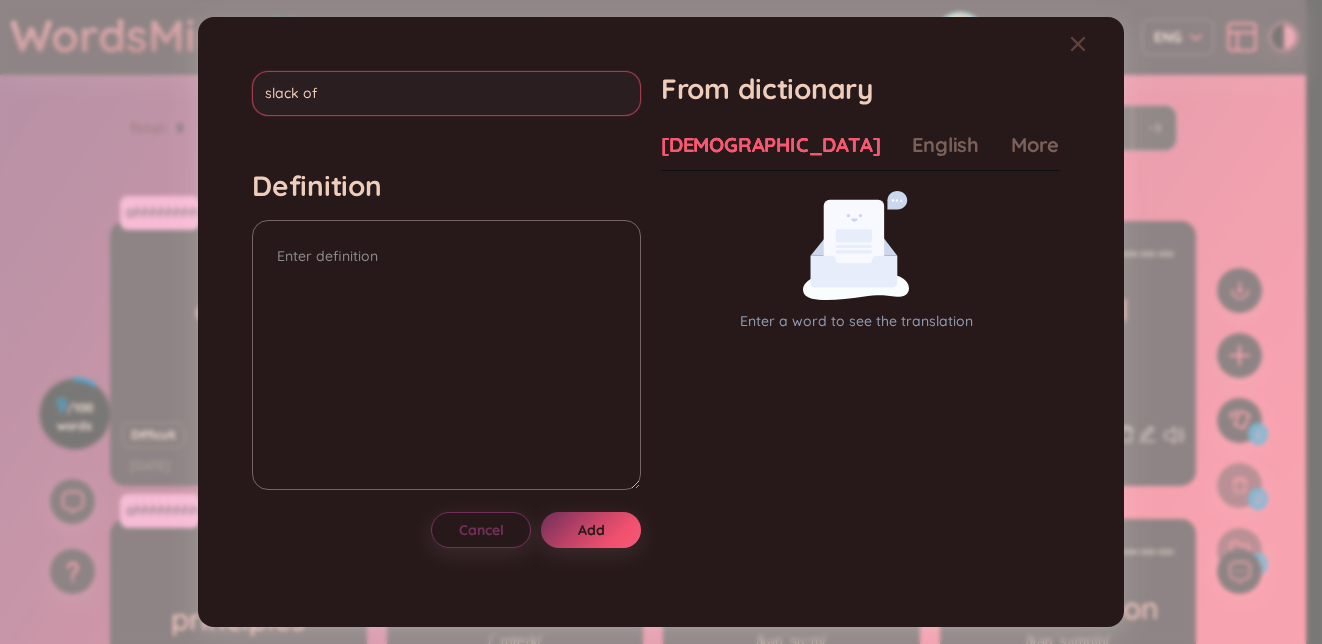 type on "slack off" 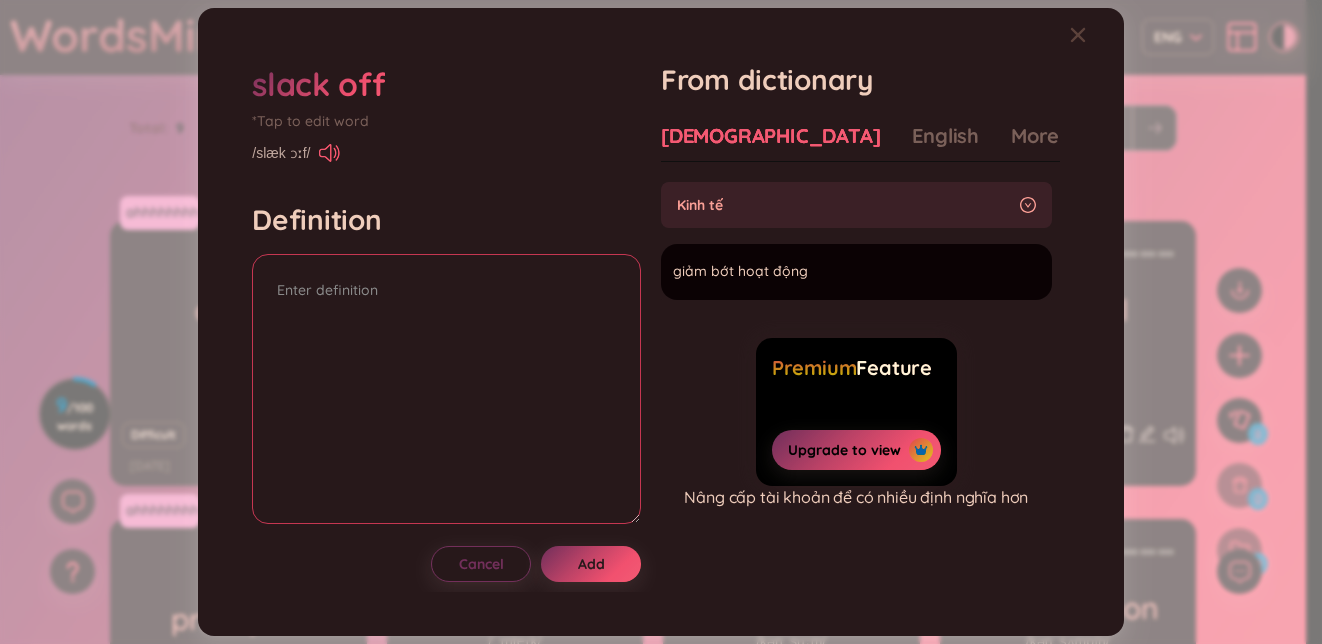 click at bounding box center (446, 389) 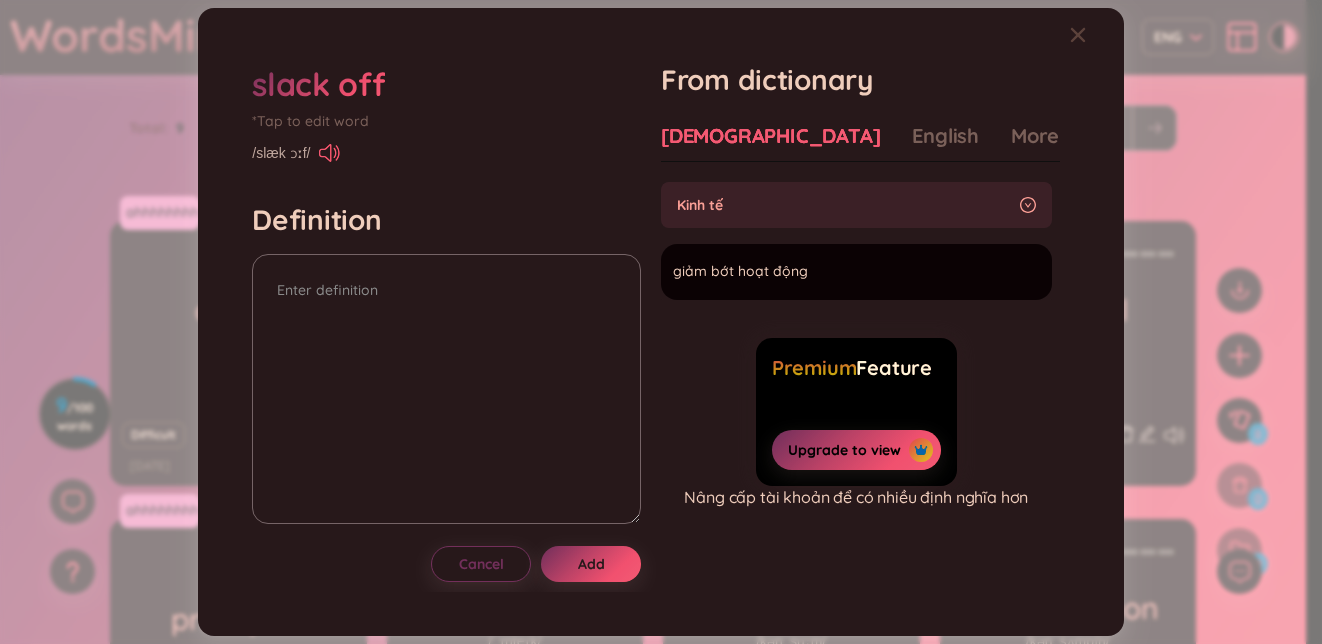 click 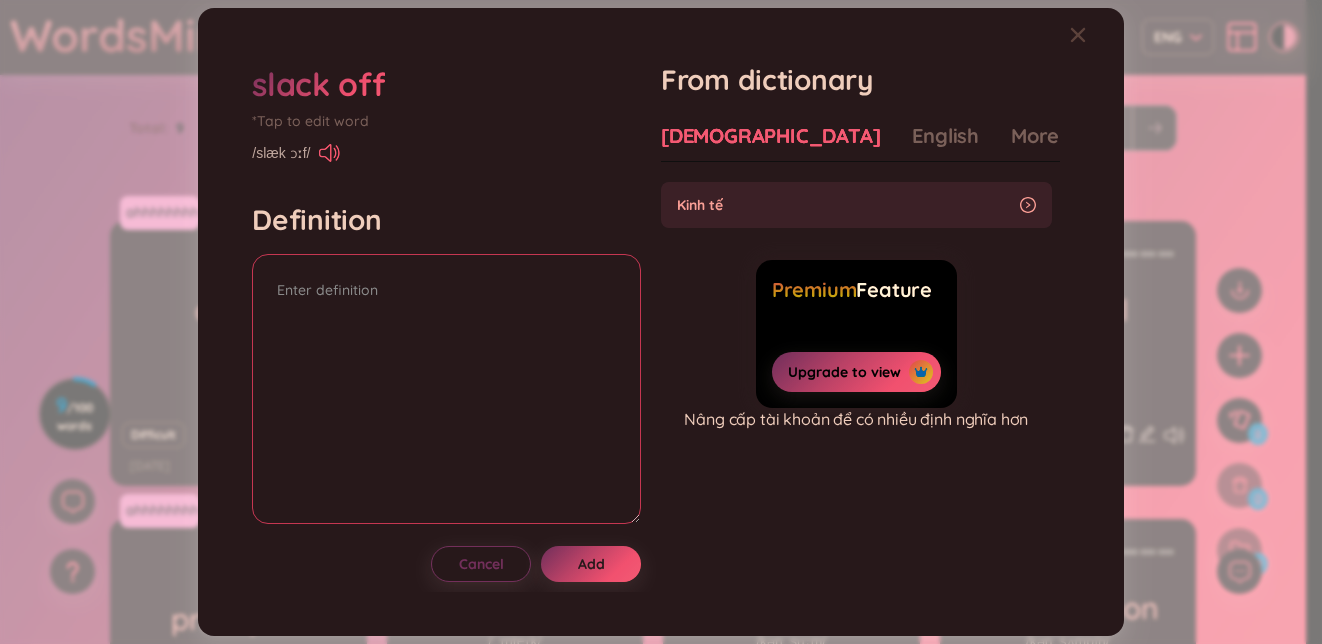 click at bounding box center [446, 389] 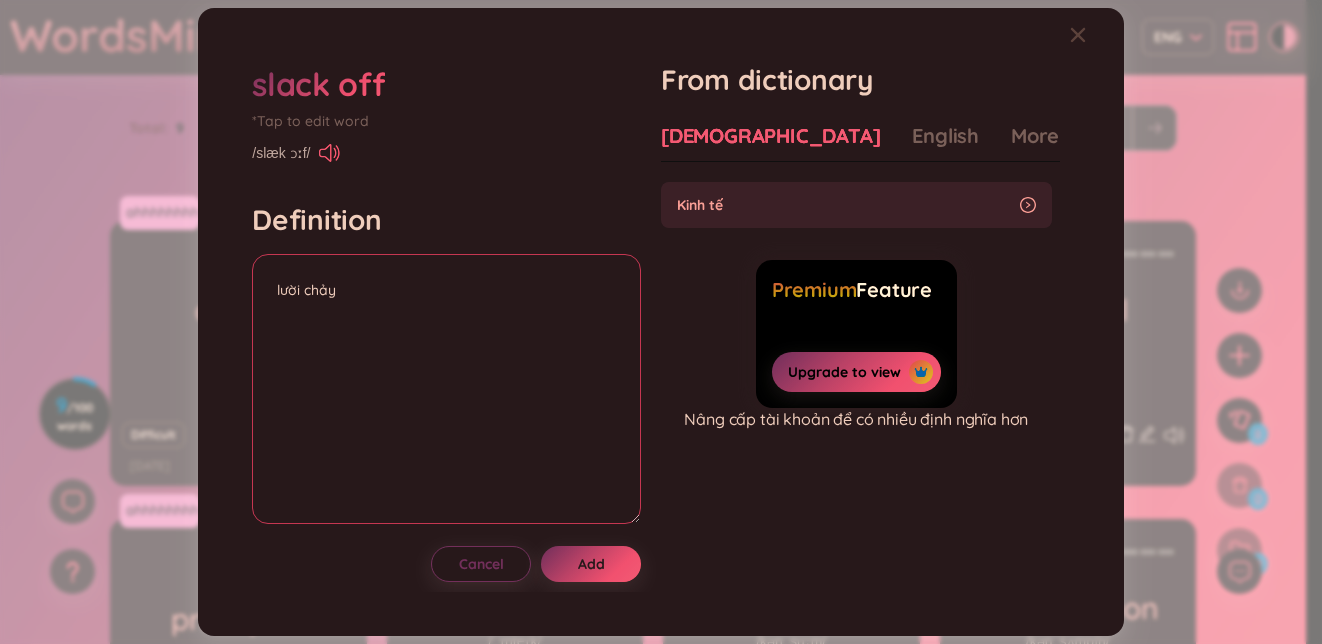 type on "lười chảy" 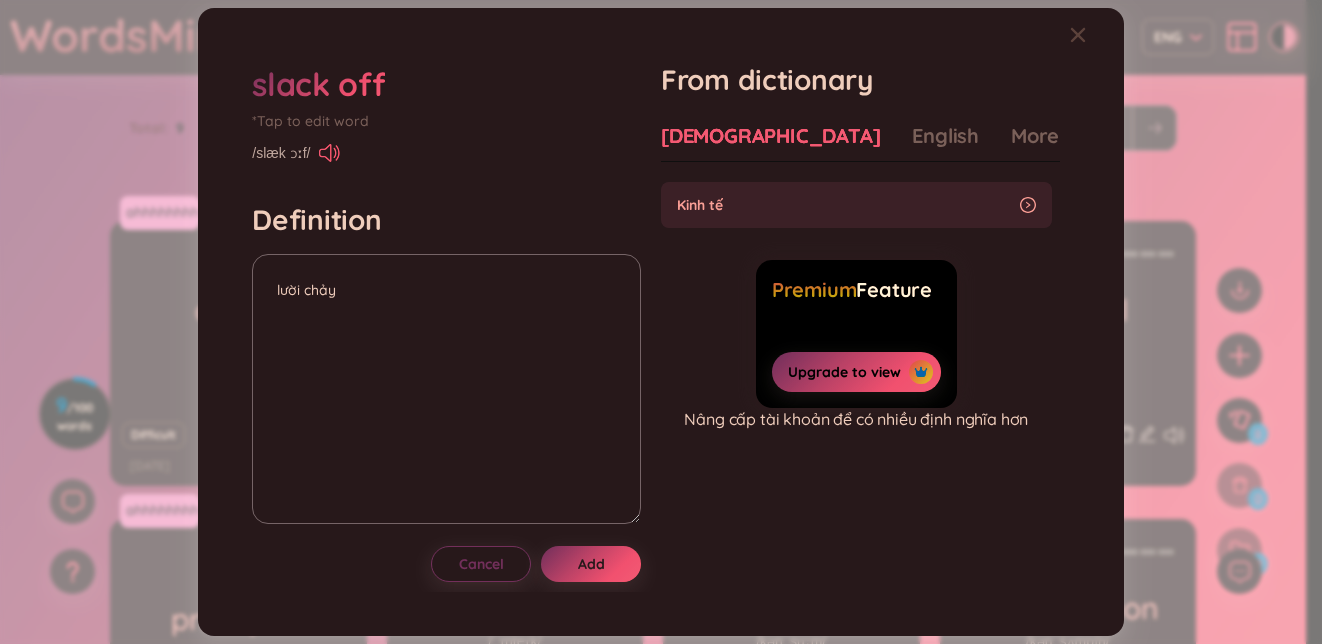 click on "slack off" at bounding box center (318, 84) 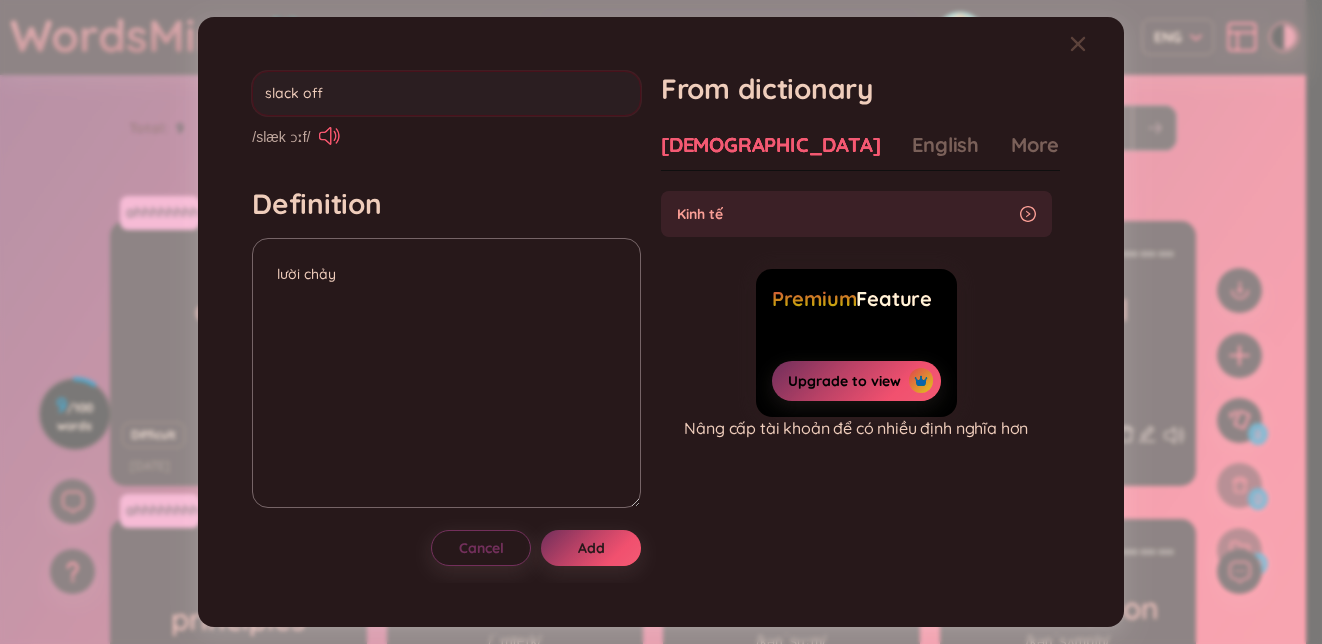 click on "slack off" at bounding box center [446, 93] 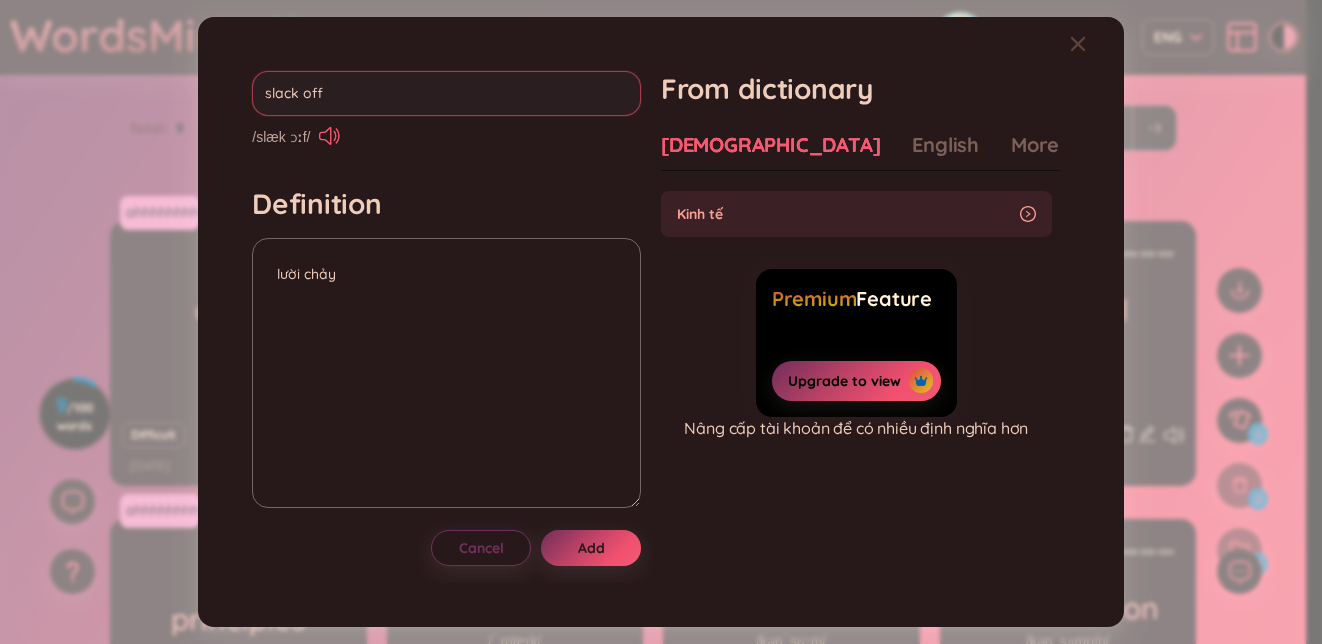 click on "slack off" at bounding box center [446, 93] 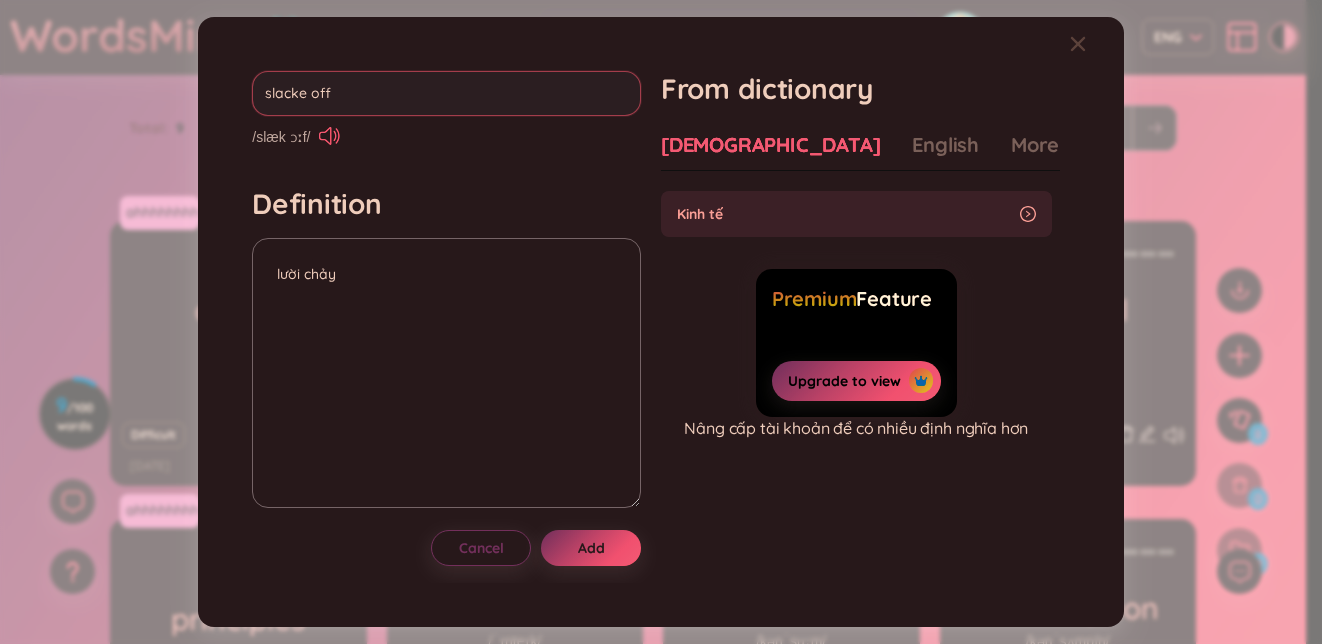 type on "slacked off" 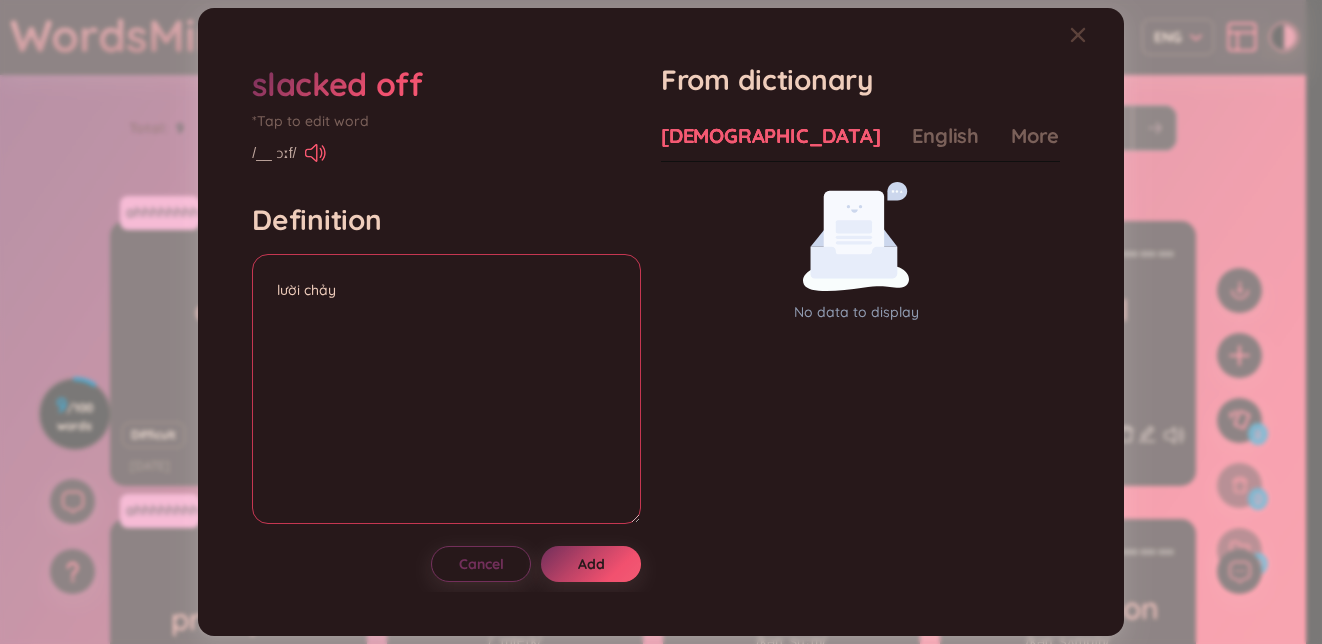 click on "lười chảy" at bounding box center (446, 389) 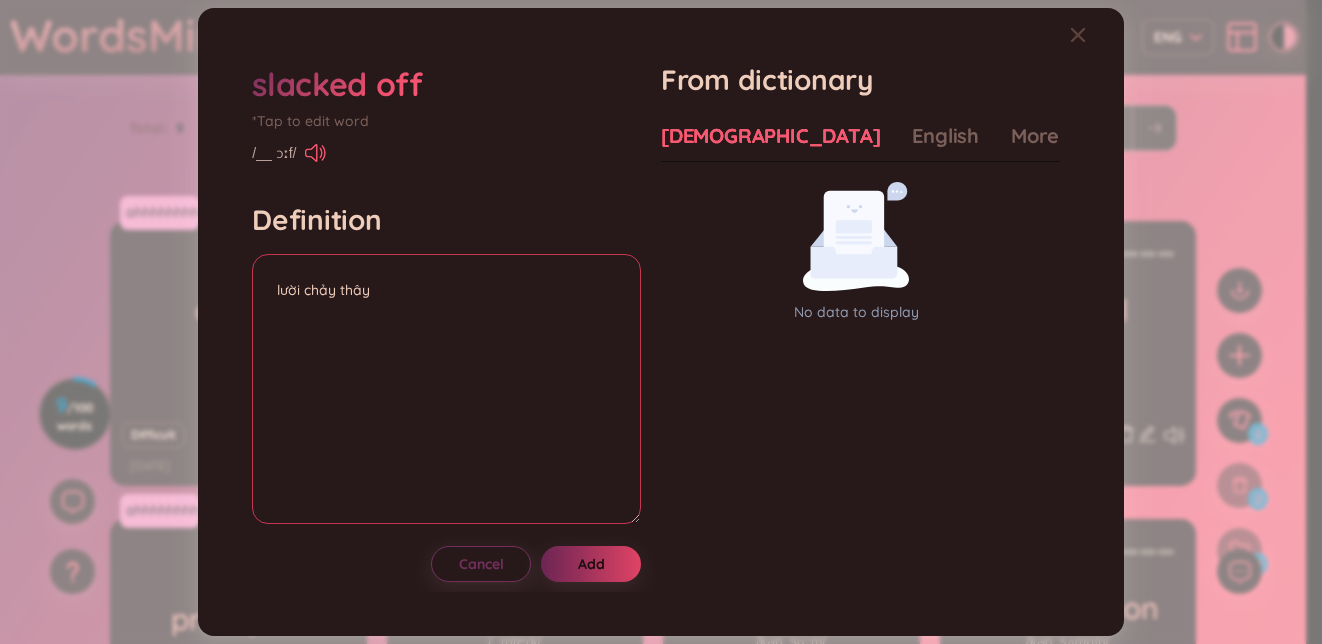 type on "lười chảy thây" 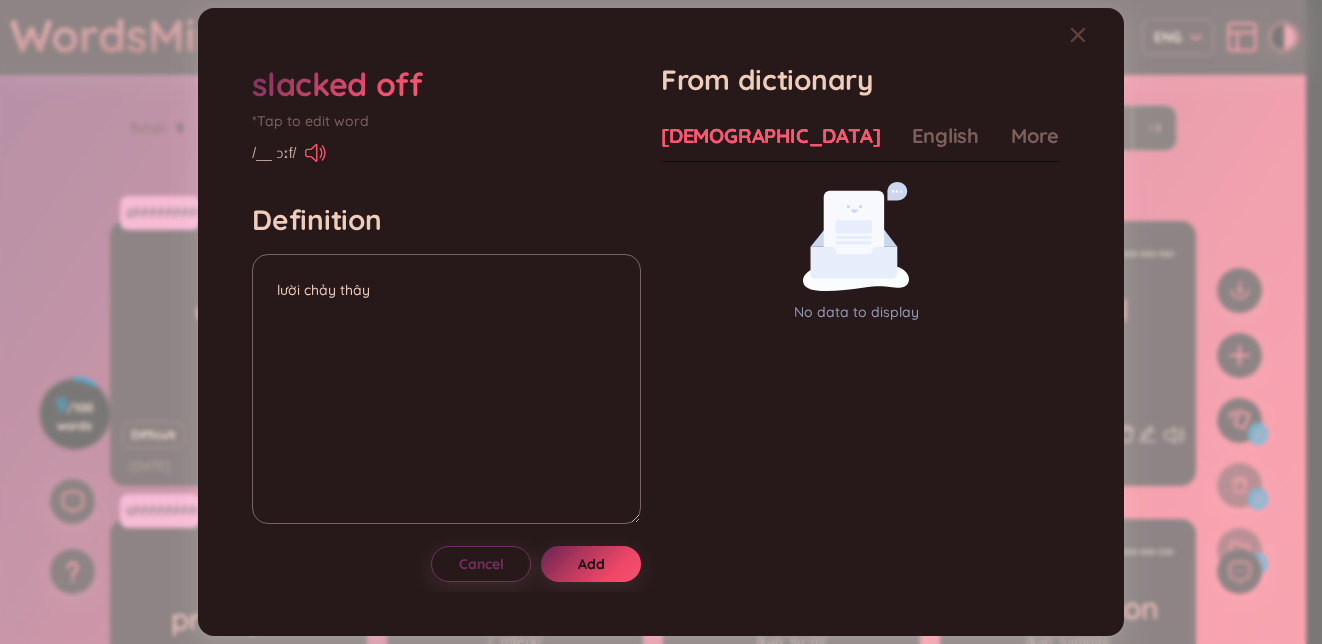 click on "Add" at bounding box center (591, 564) 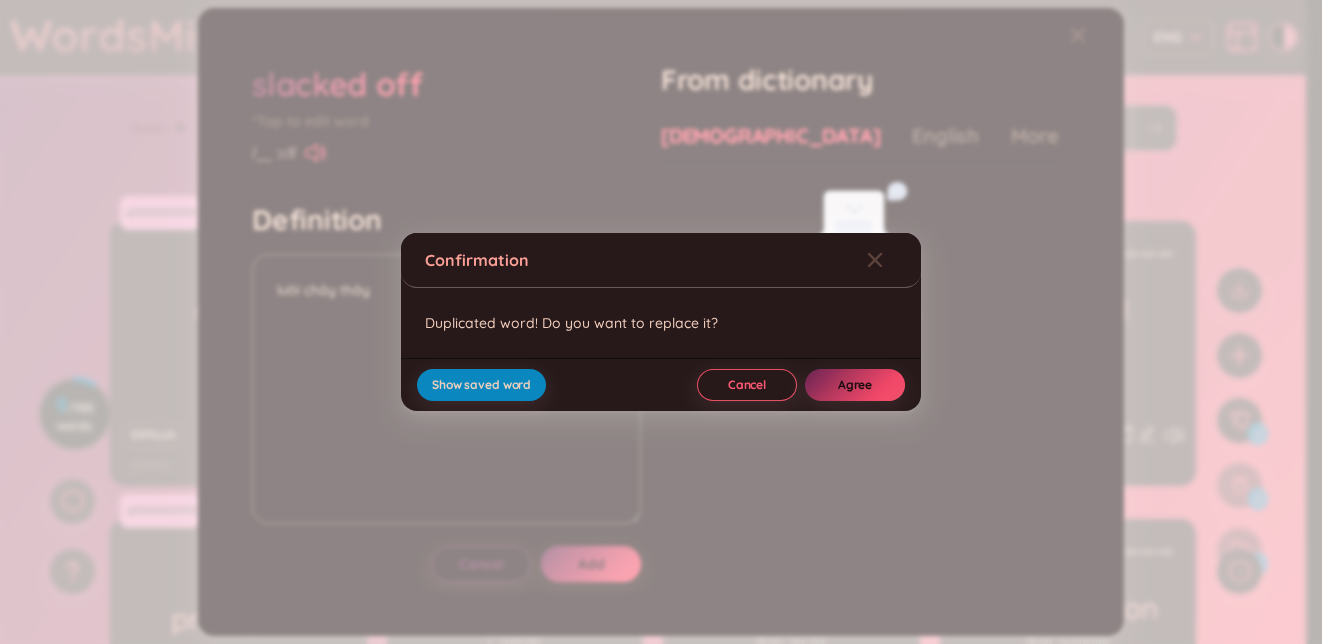 click on "Agree" at bounding box center (855, 385) 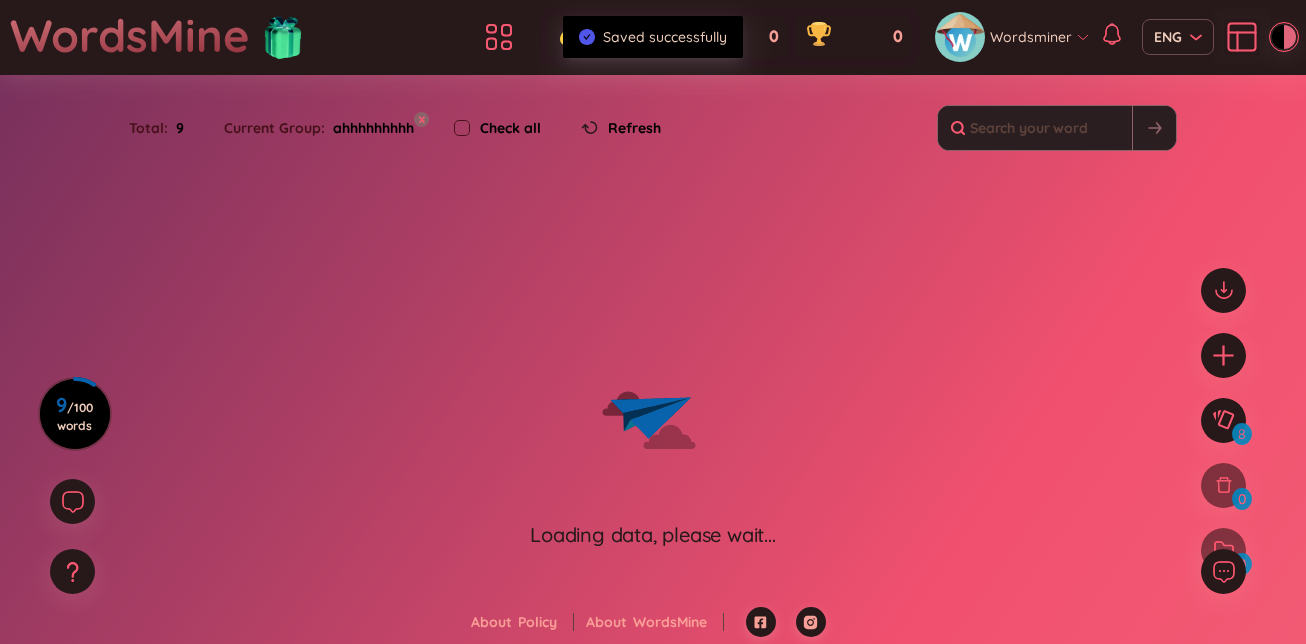 type on "slacked off" 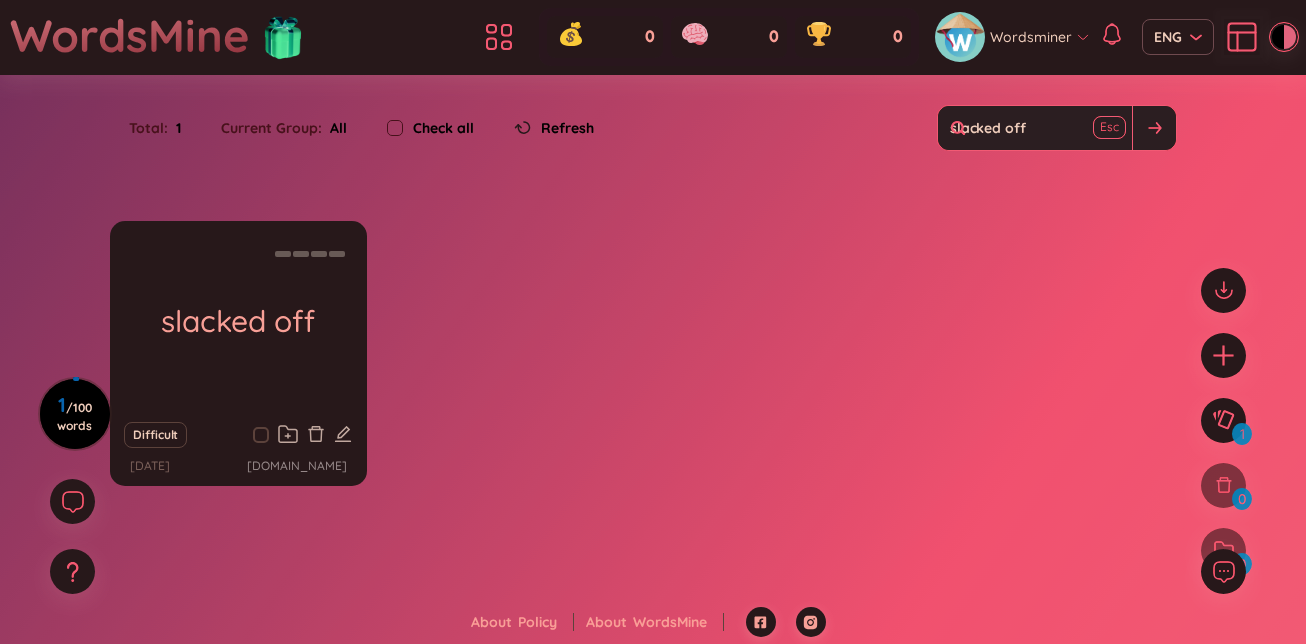 click at bounding box center (1109, 127) 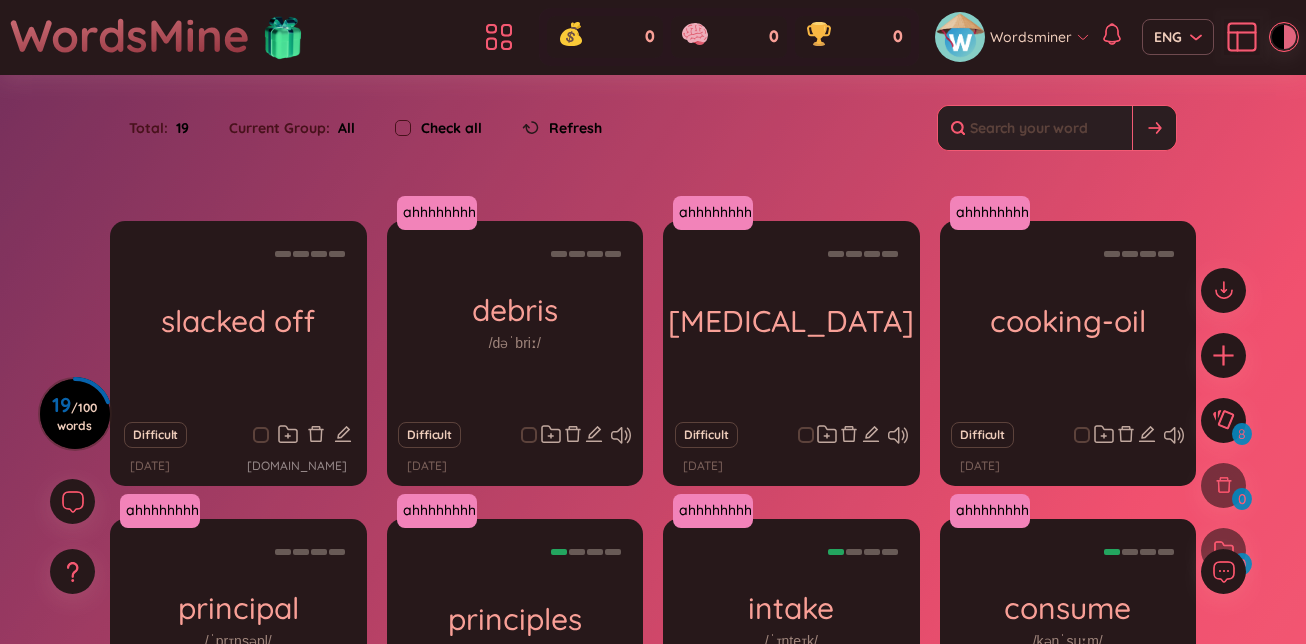 click at bounding box center (1223, 430) 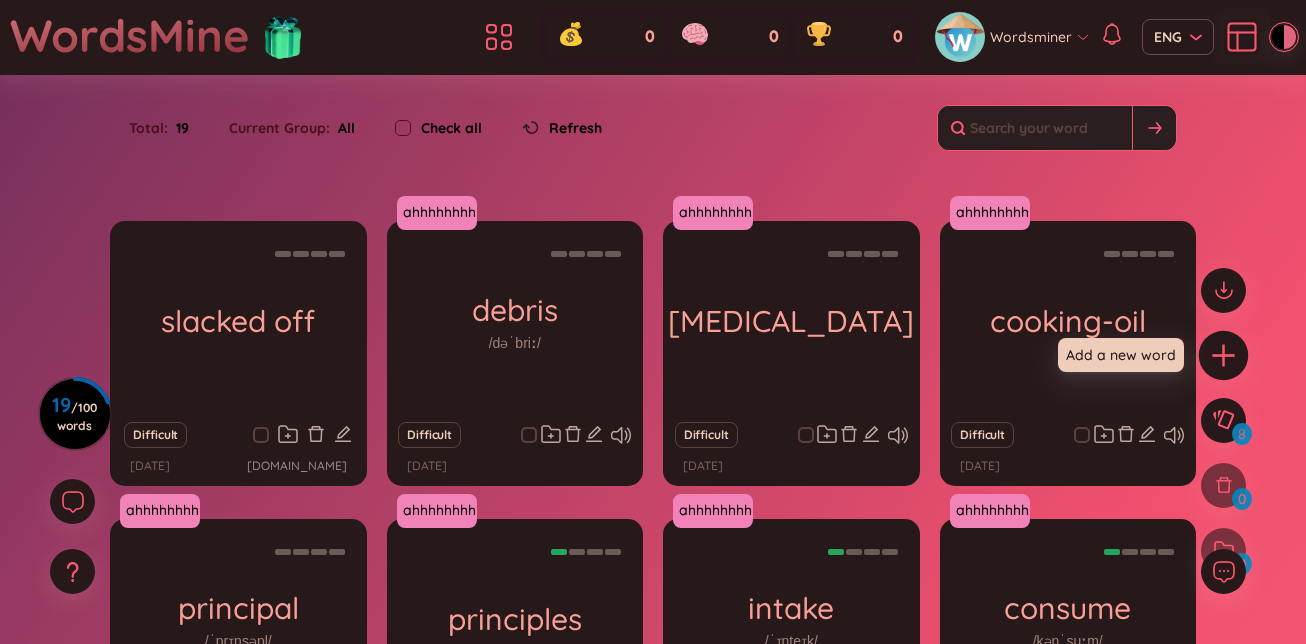 click at bounding box center [1224, 355] 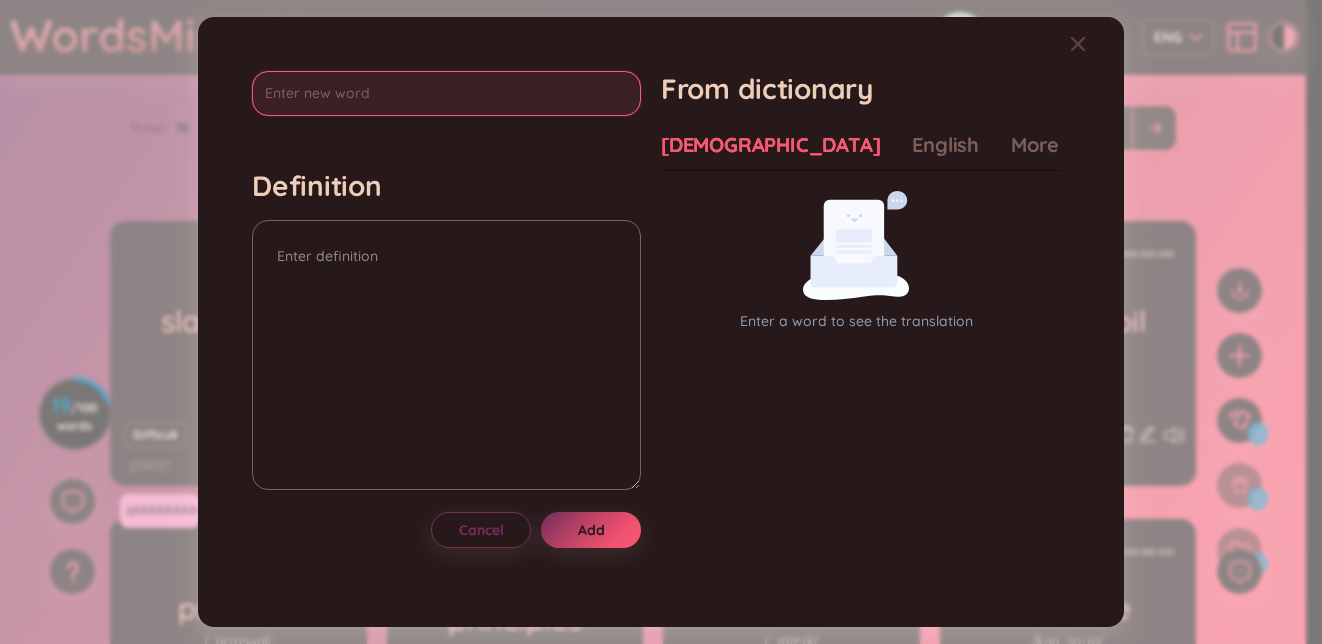 click at bounding box center (446, 93) 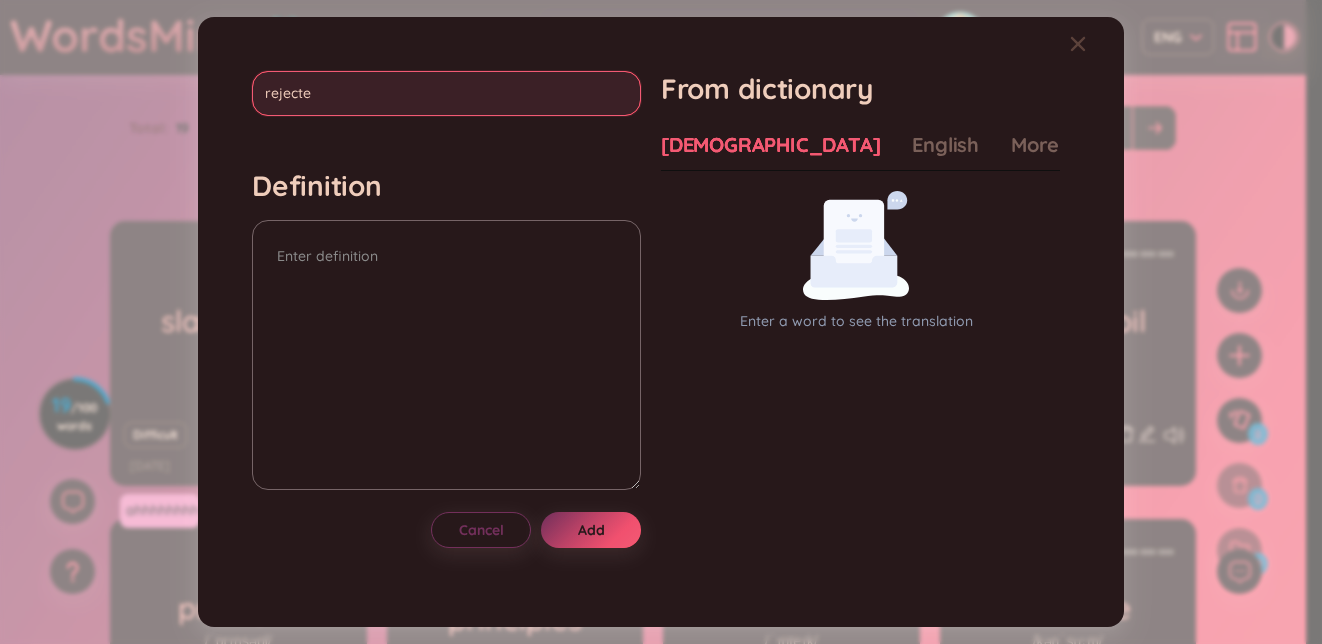 type on "rejected" 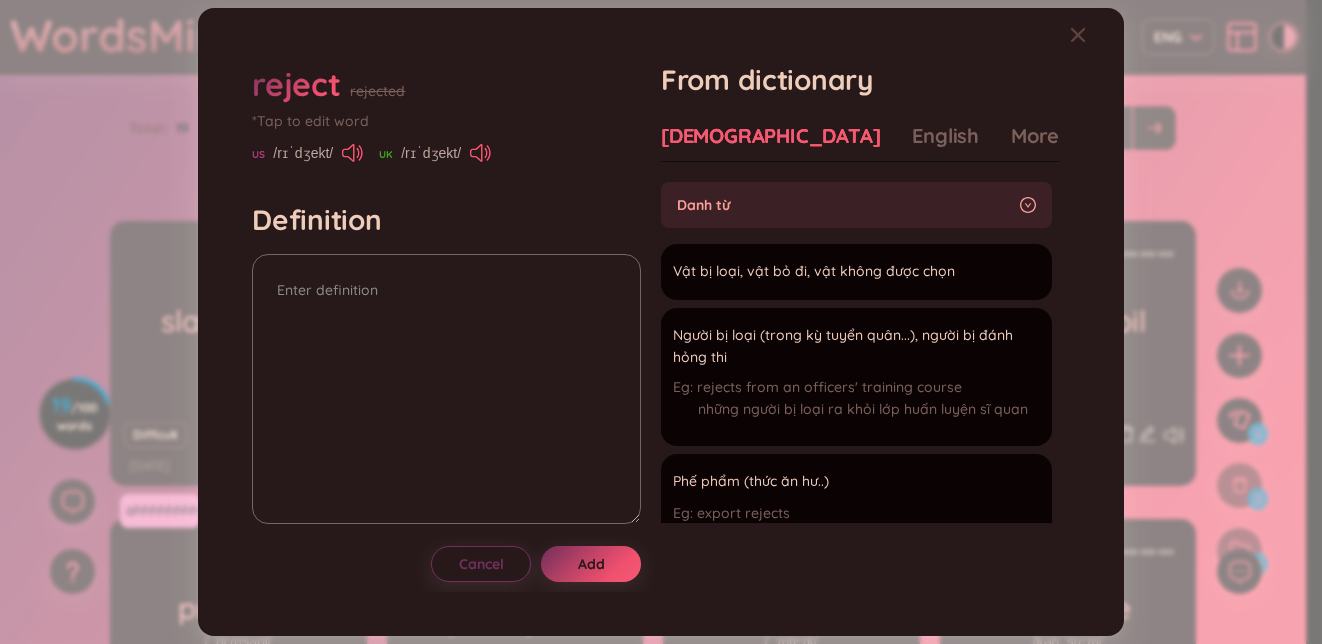 click on "rejected" at bounding box center [377, 91] 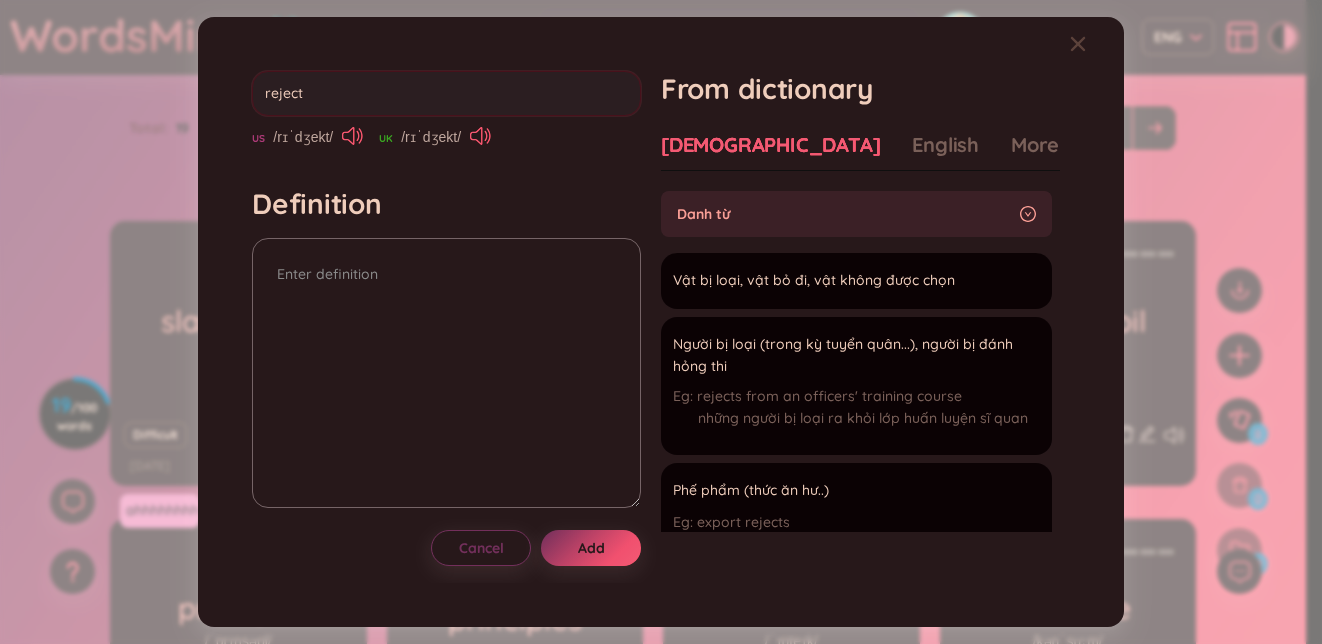 click on "reject" at bounding box center (446, 93) 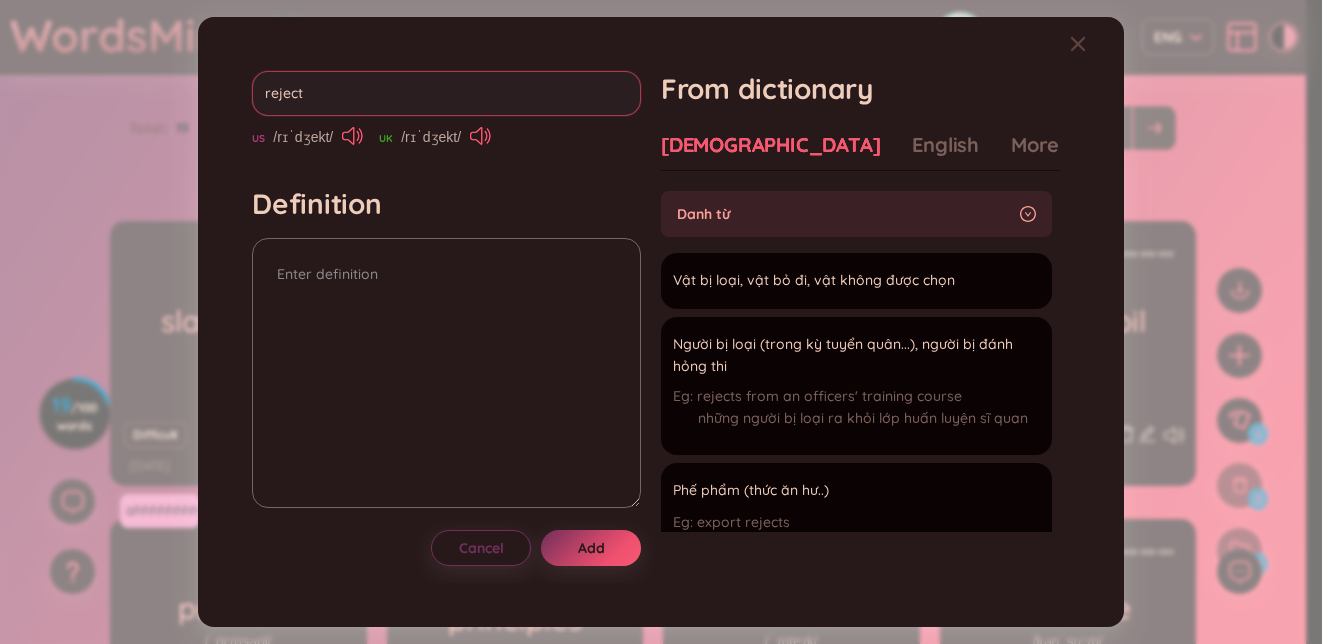 click on "reject" at bounding box center (446, 93) 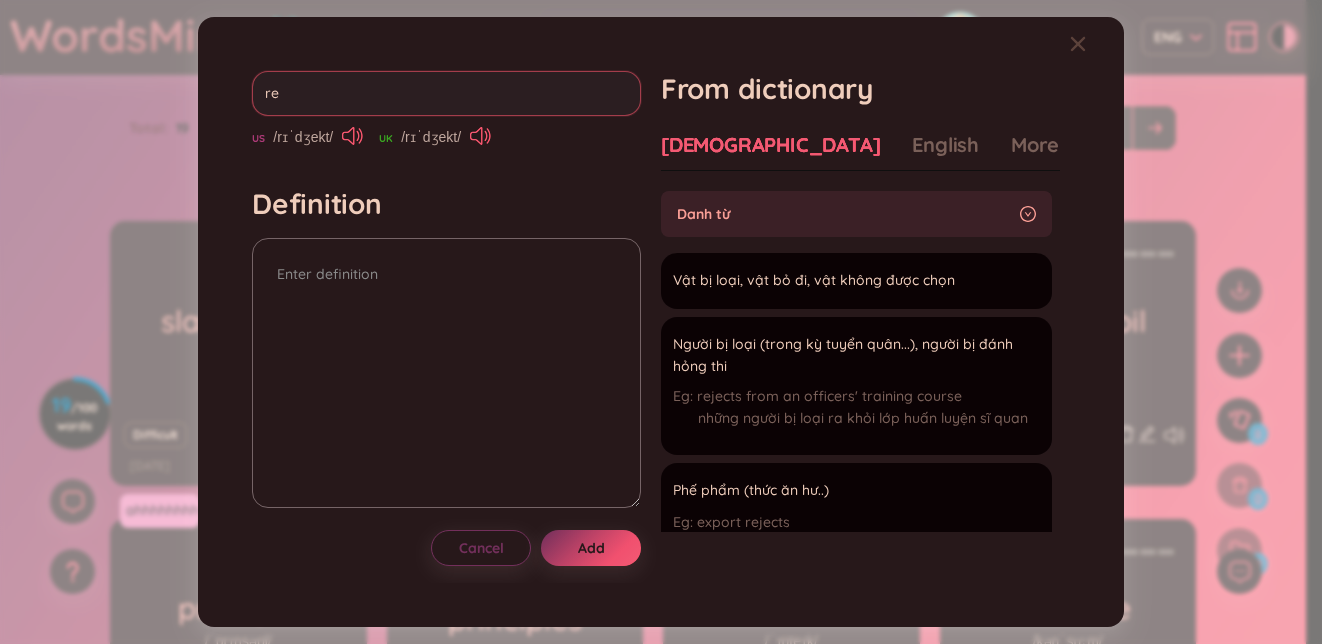 type on "r" 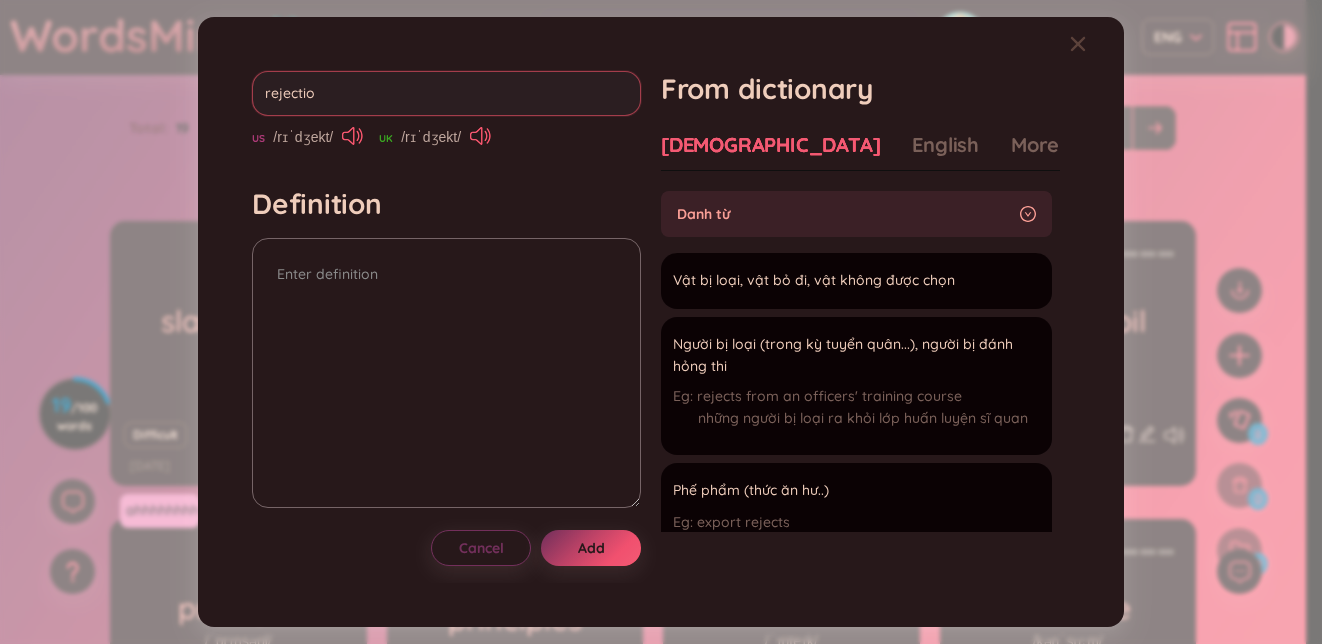 type on "rejection" 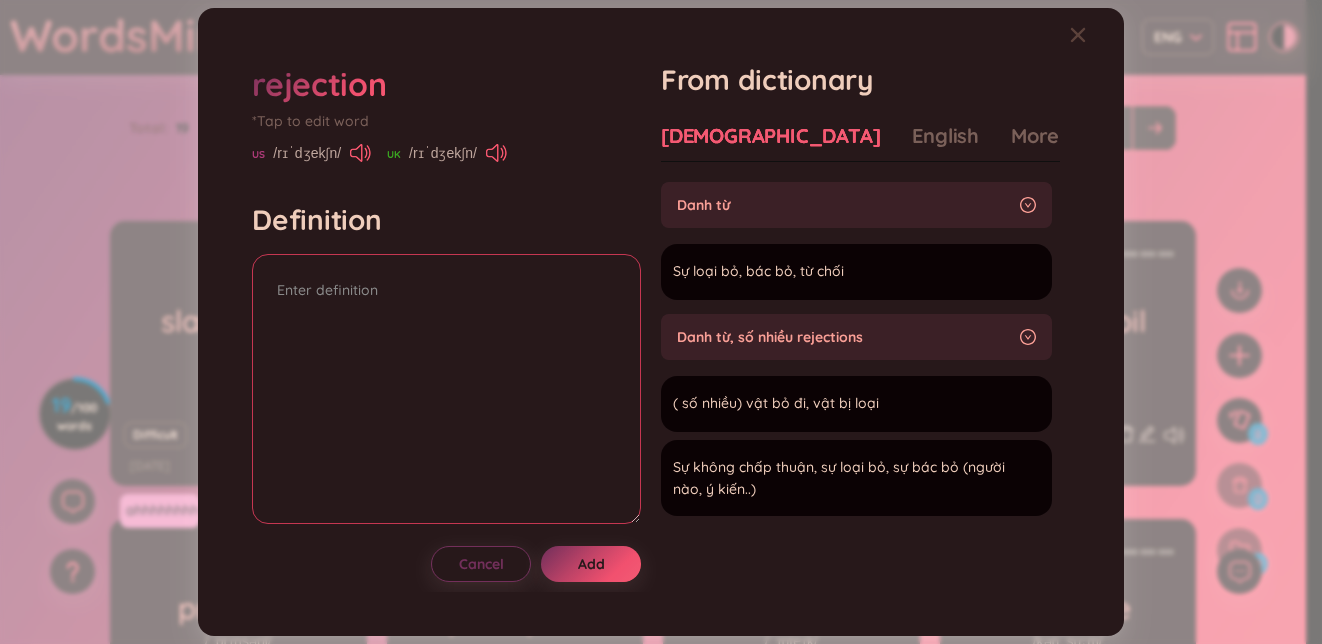 click at bounding box center (446, 389) 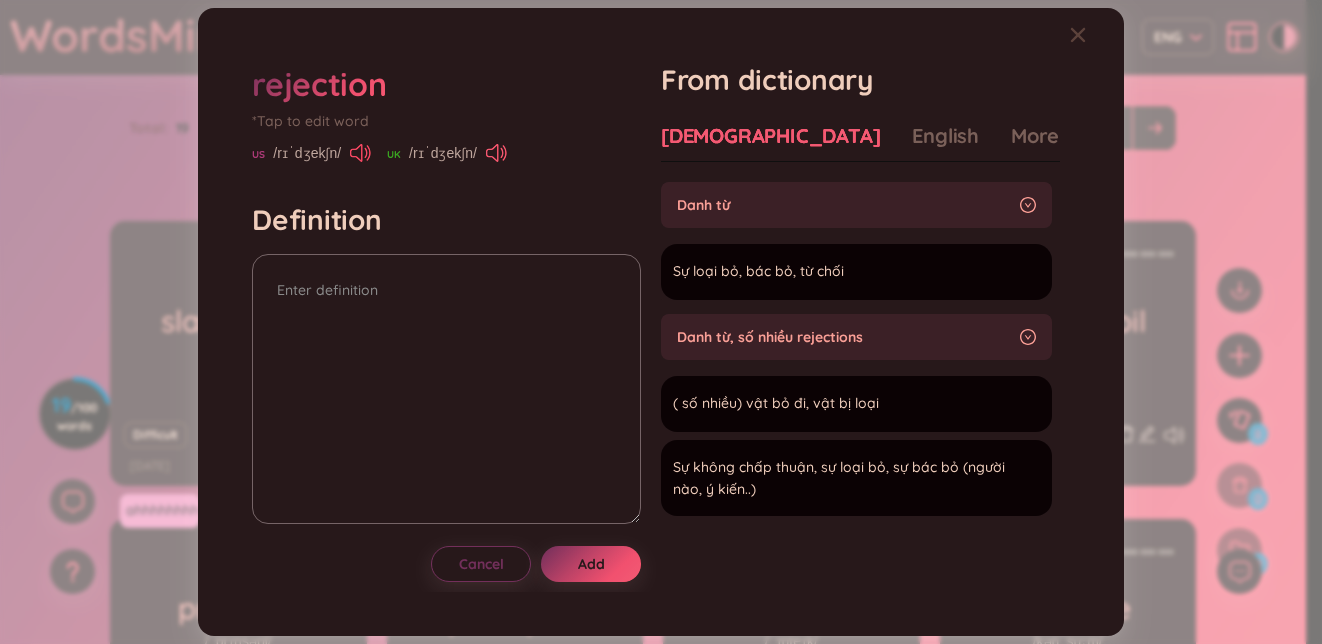 click 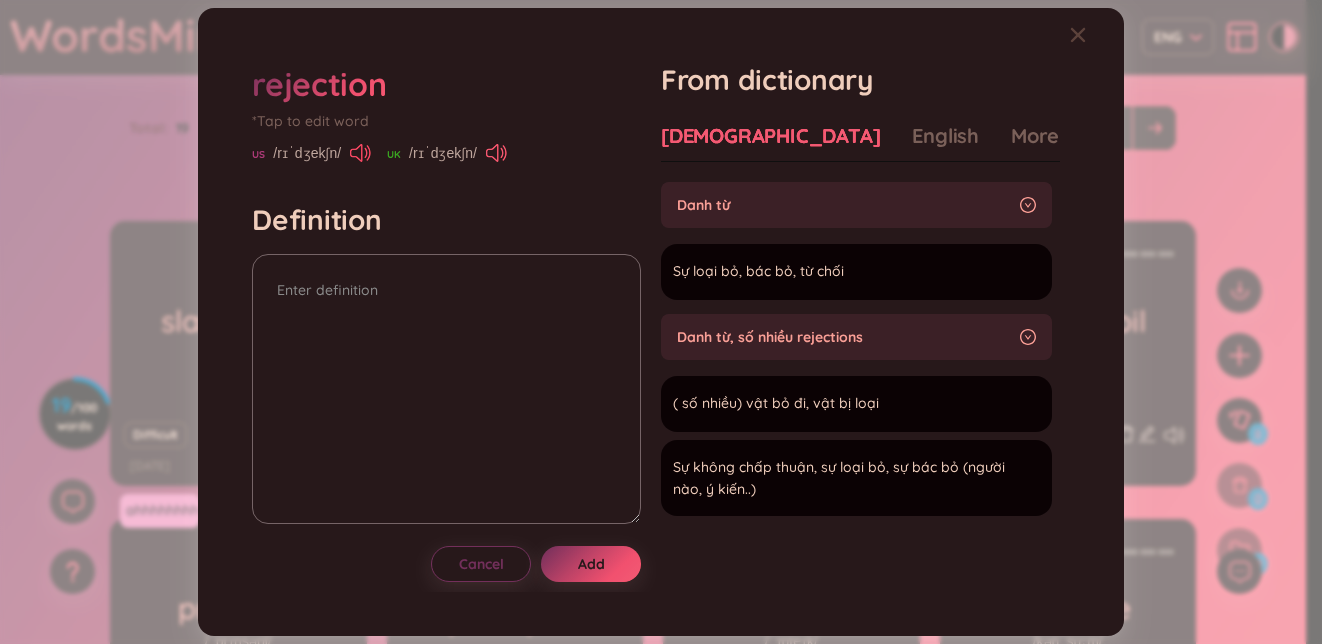 click 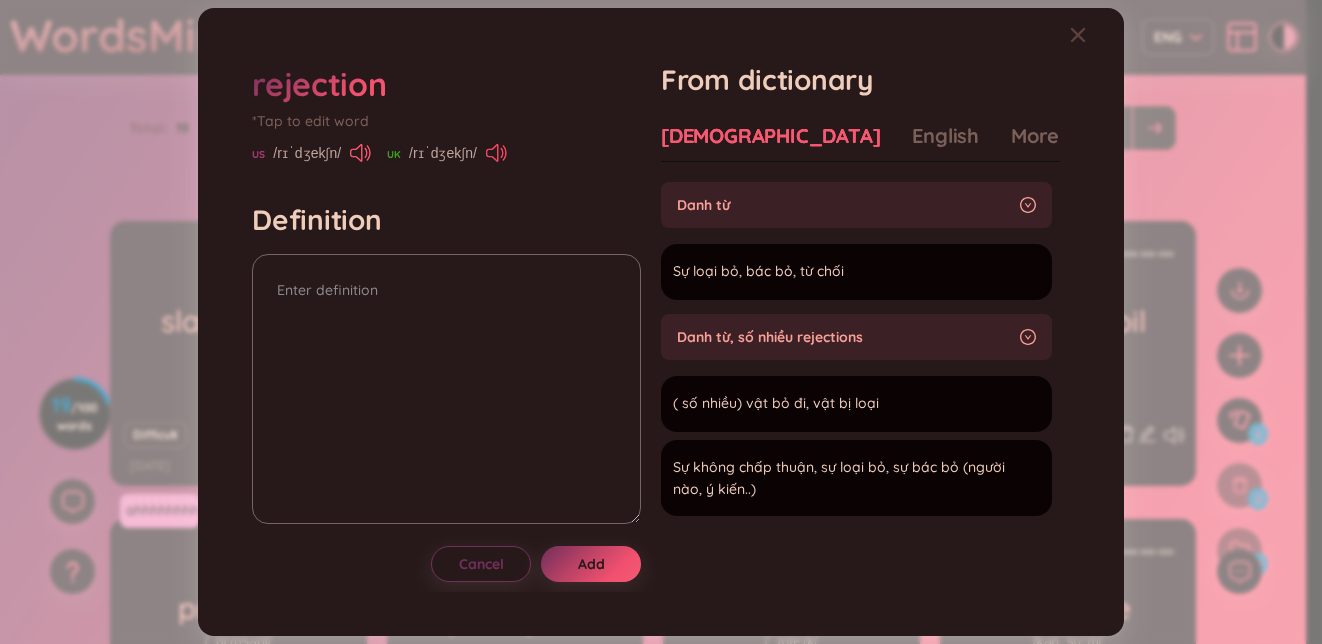 click 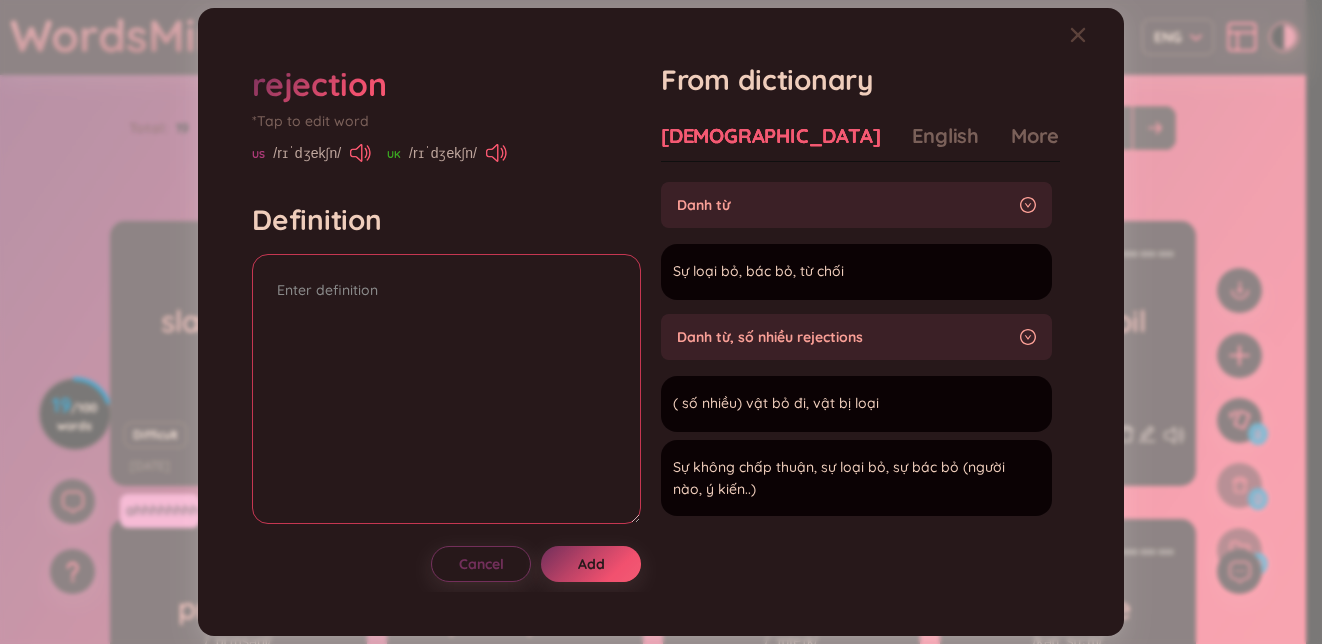 click at bounding box center [446, 389] 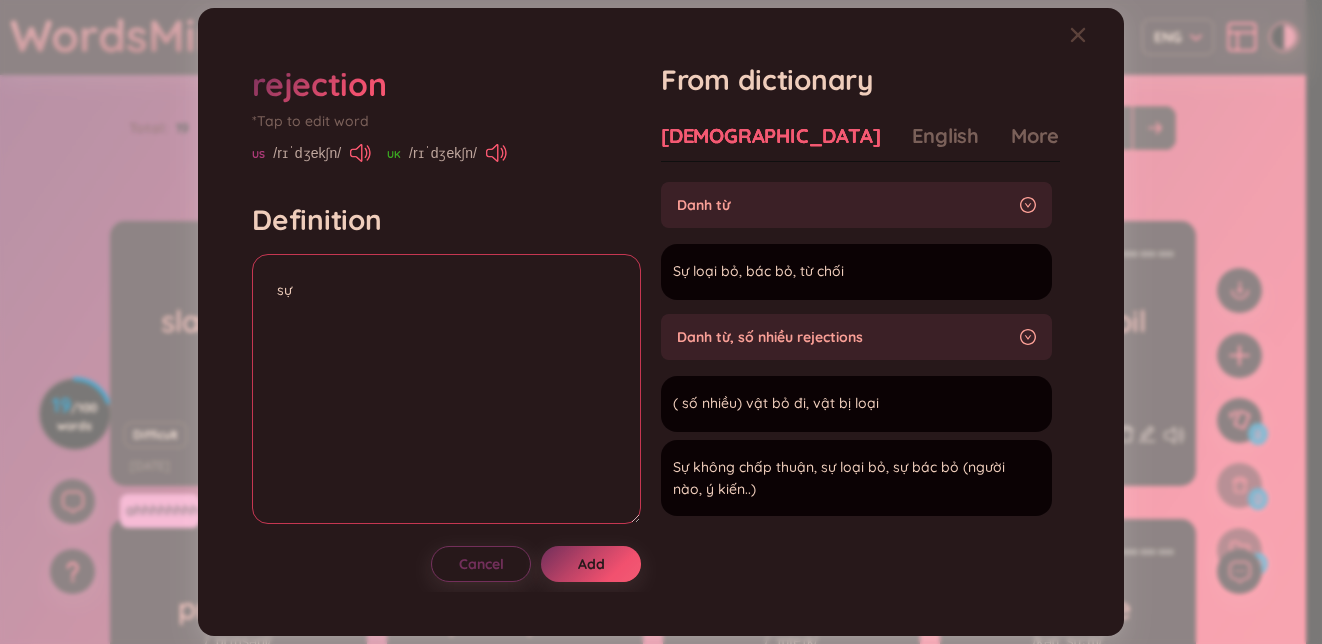 type on "s" 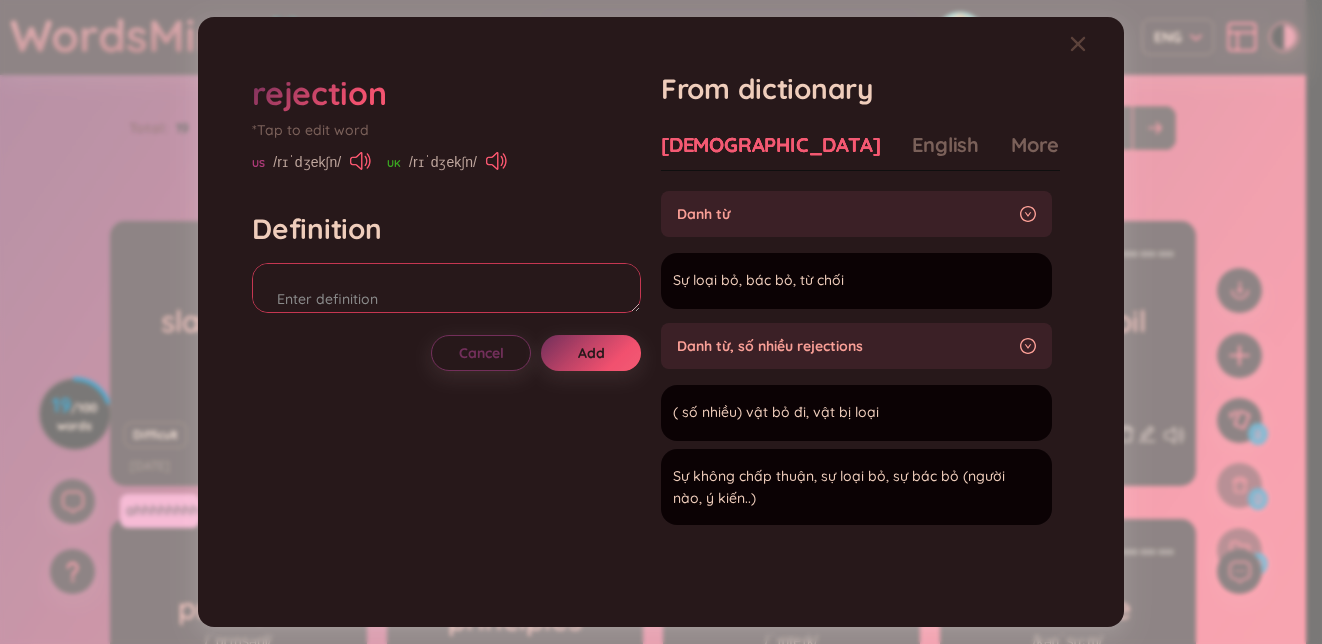 click at bounding box center [446, 288] 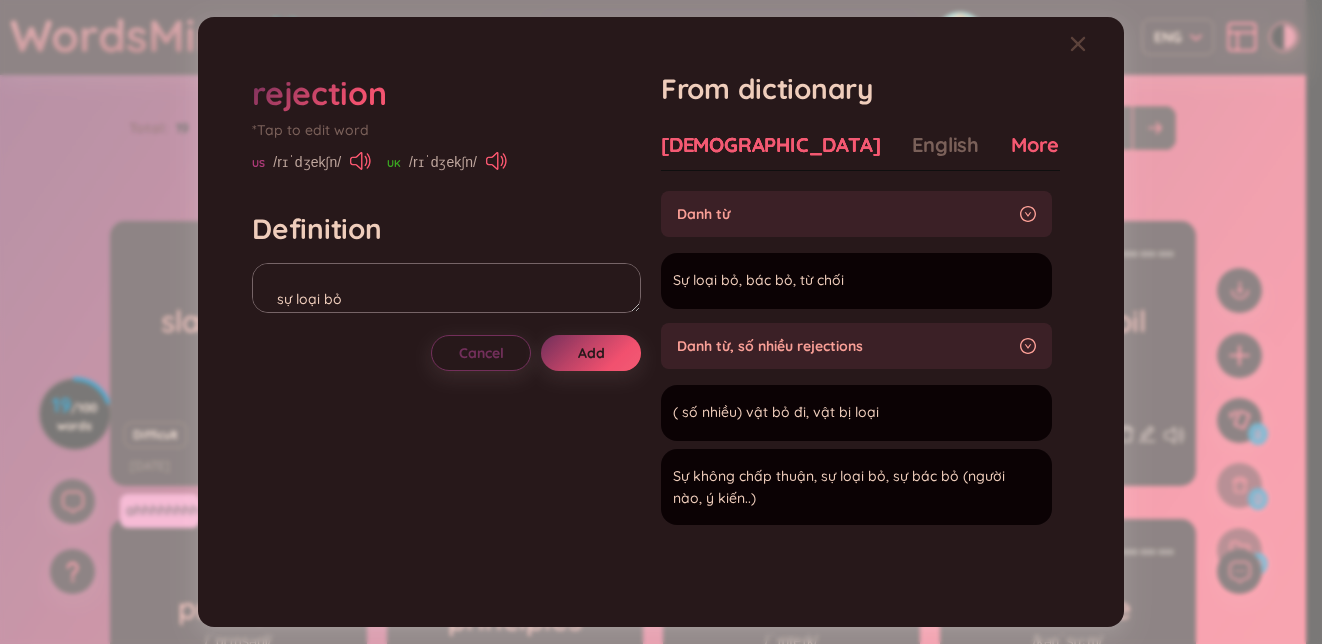click on "More examples" at bounding box center [1083, 145] 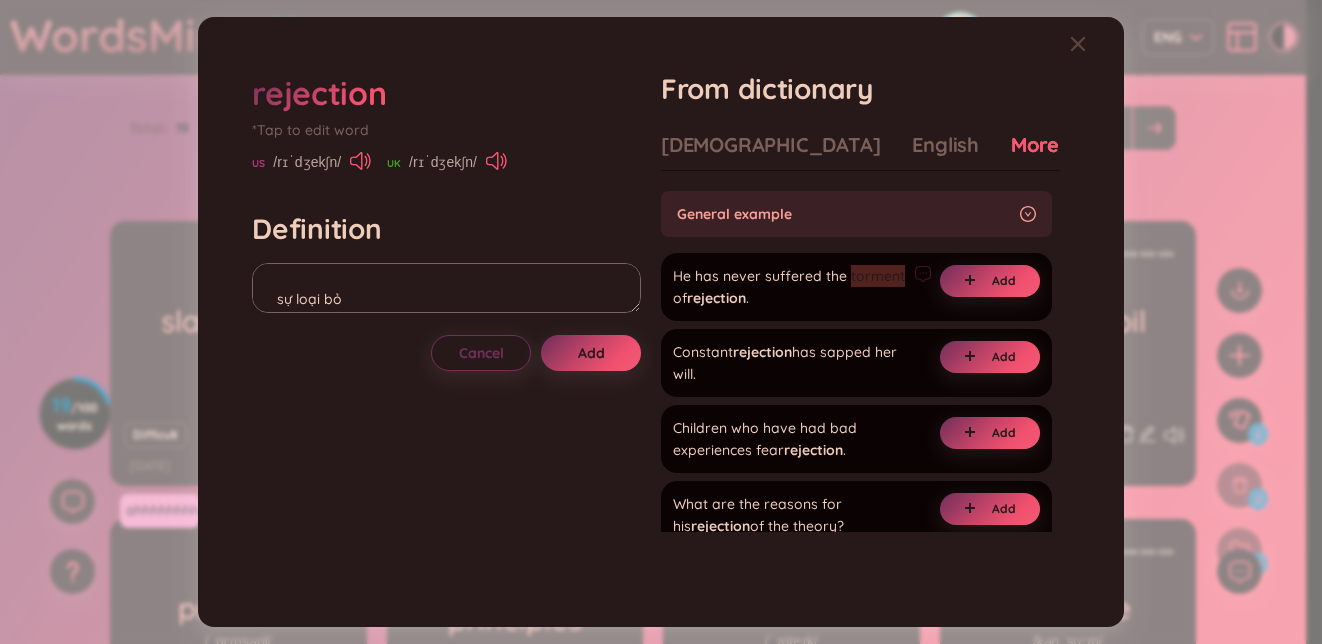drag, startPoint x: 681, startPoint y: 305, endPoint x: 732, endPoint y: 306, distance: 51.009804 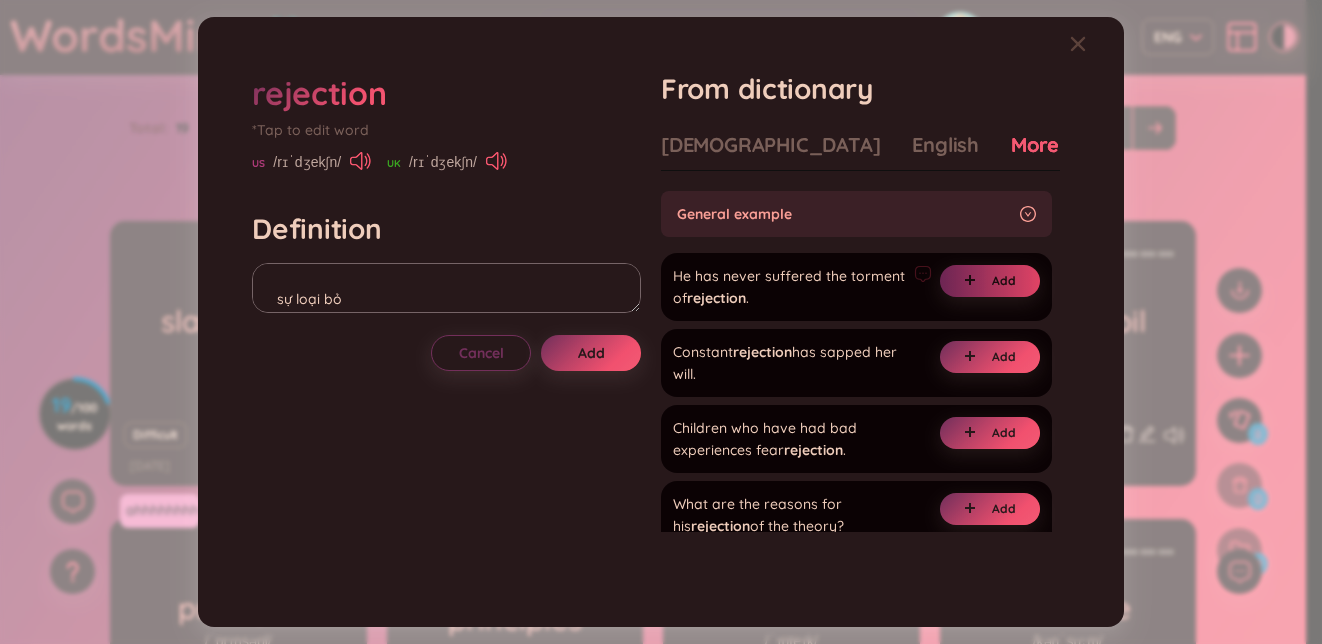 drag, startPoint x: 858, startPoint y: 306, endPoint x: 978, endPoint y: 285, distance: 121.82365 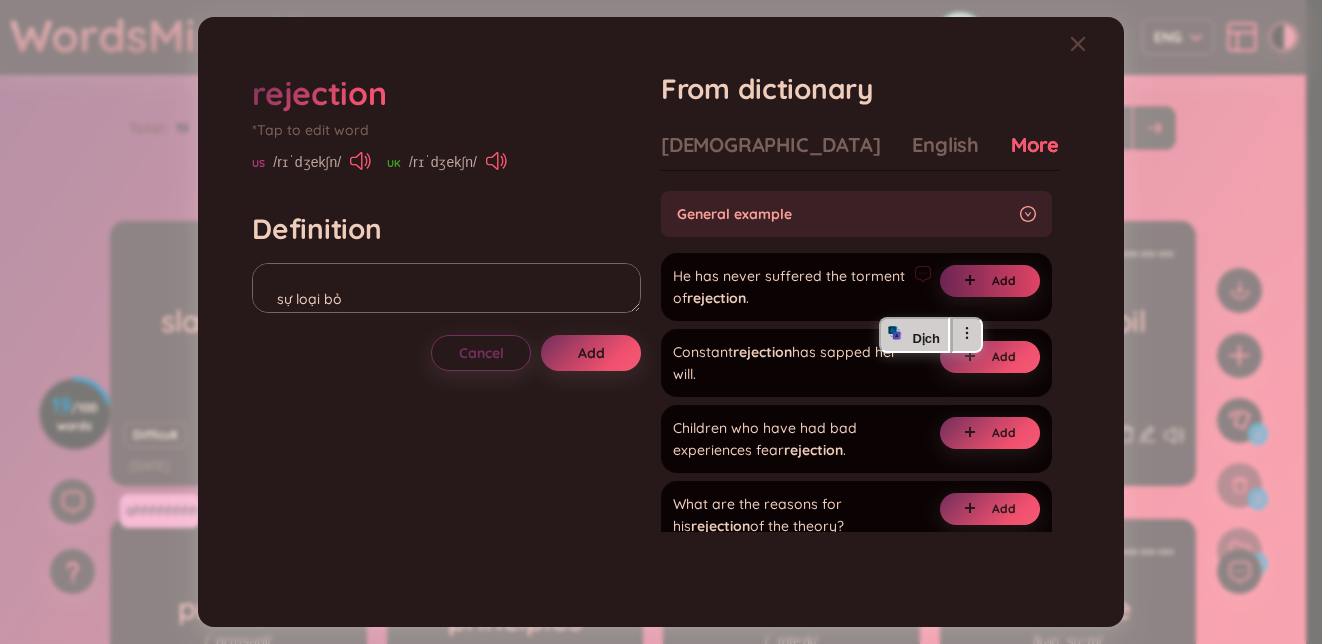 click at bounding box center (974, 281) 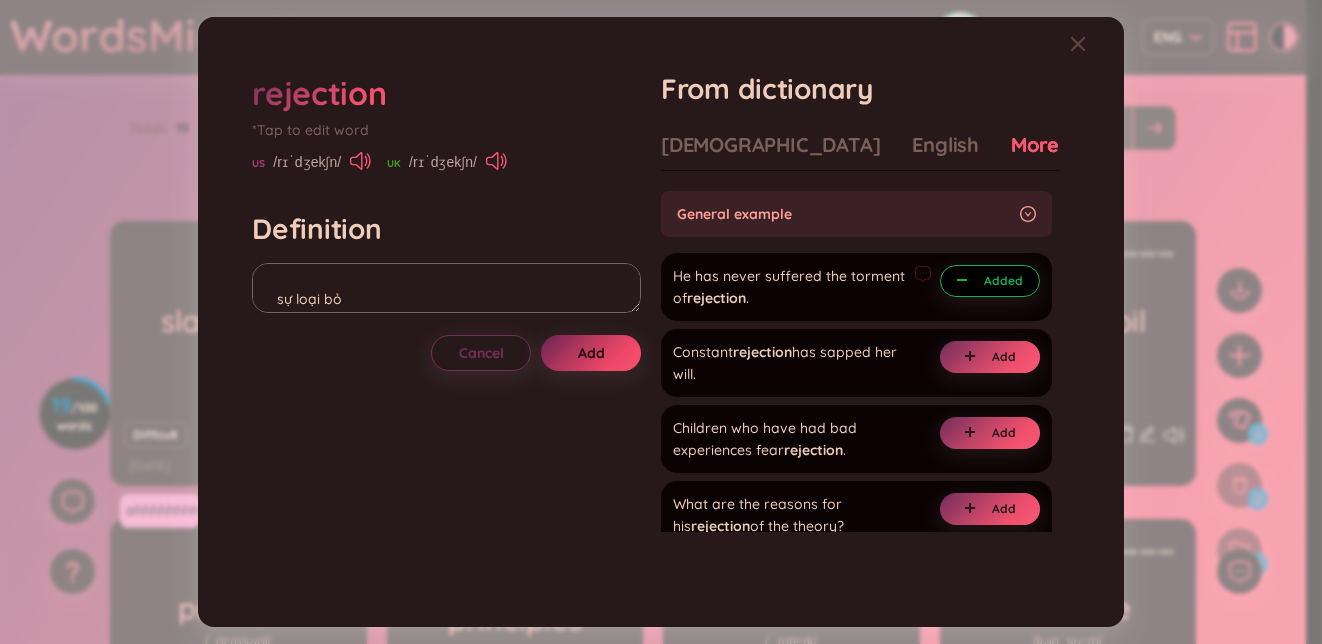 click on "Add" at bounding box center [591, 353] 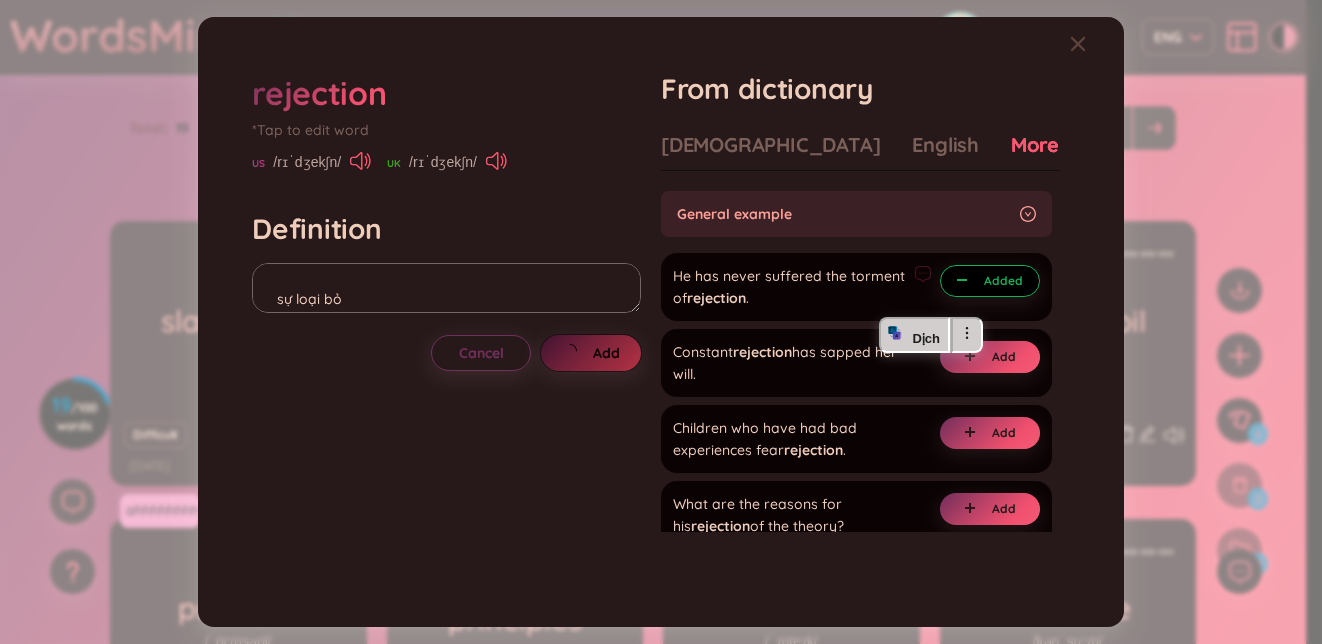 type on "sự loại bỏ
(undefined)
Eg: He has never suffered the torment of rejection." 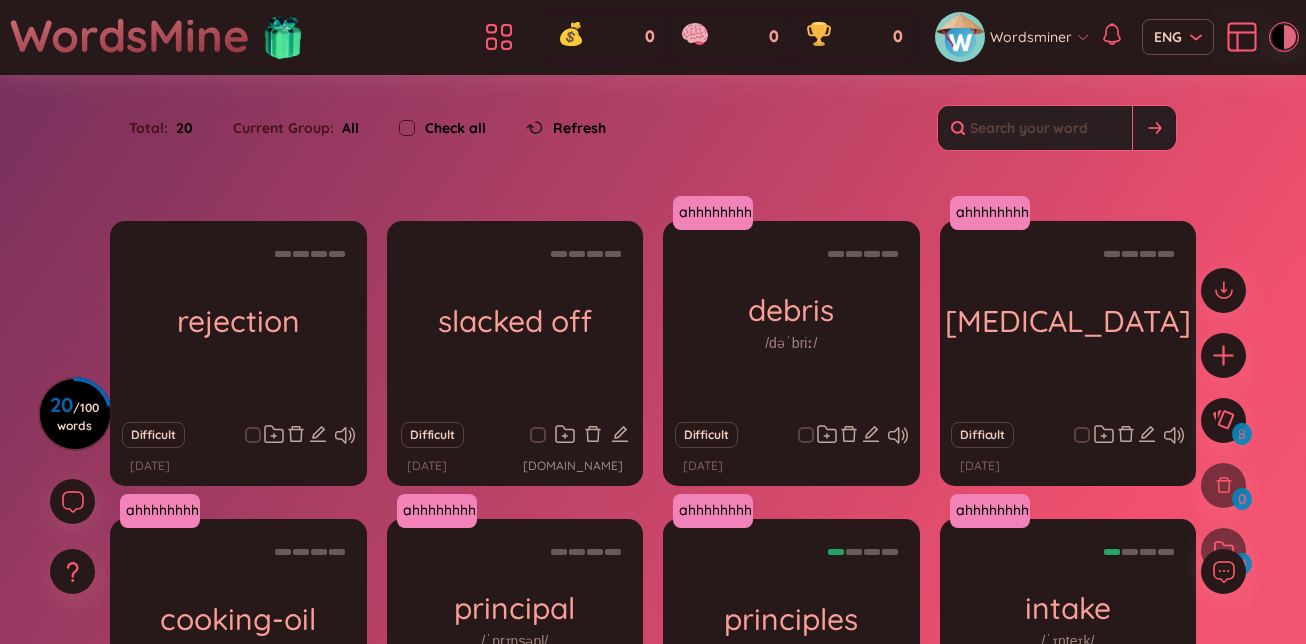 click at bounding box center (1223, 430) 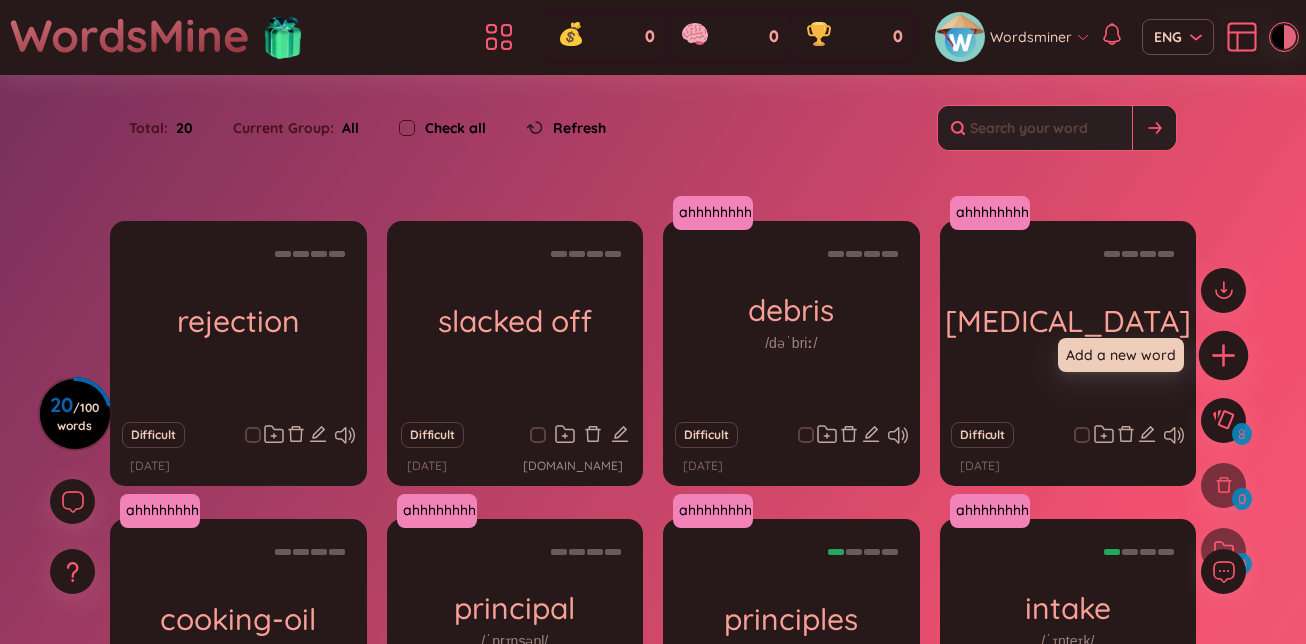 click 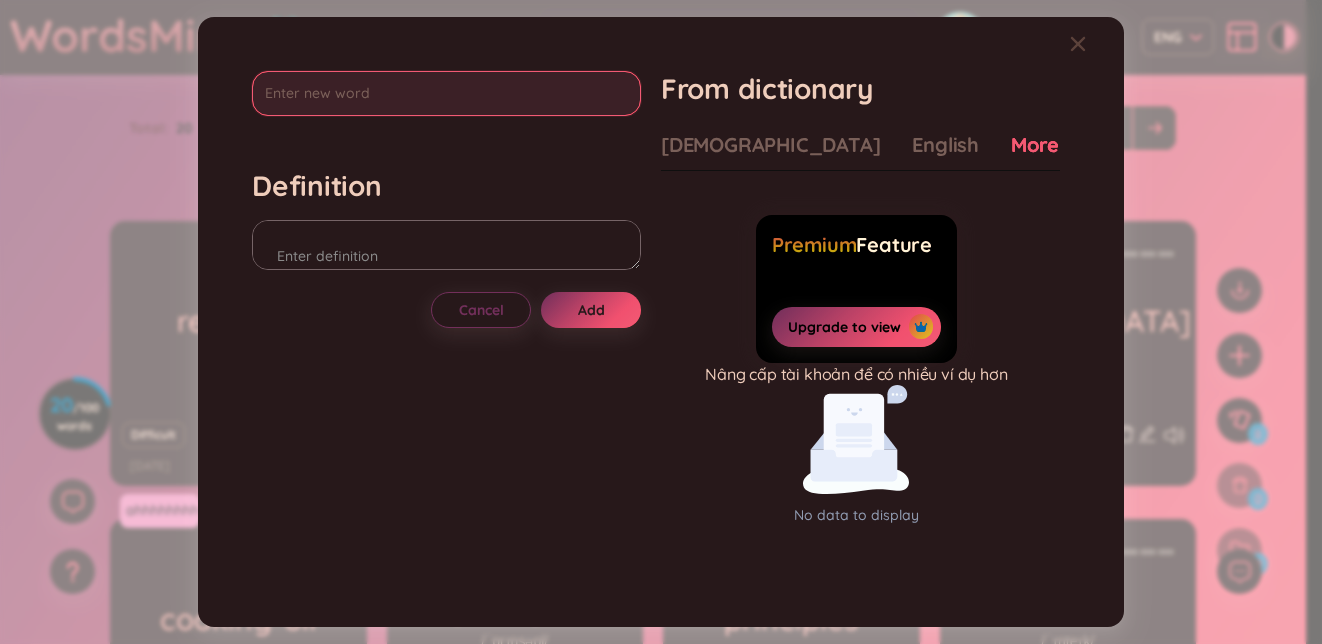 click at bounding box center [446, 93] 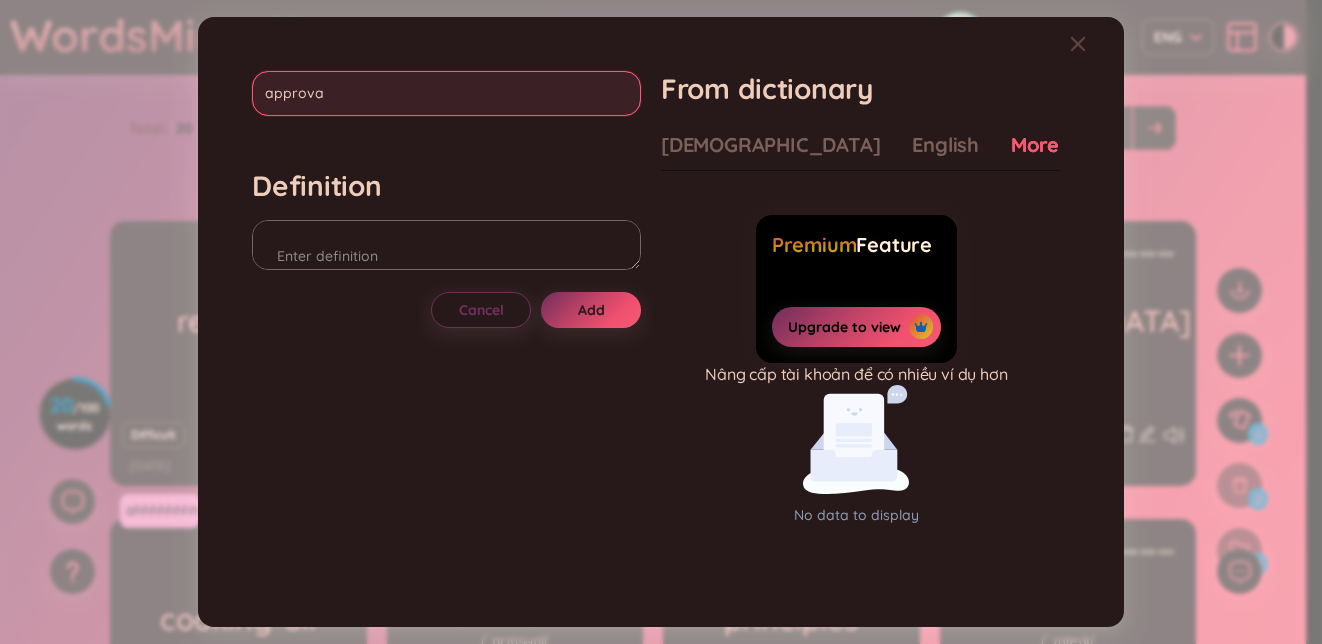 type on "approval" 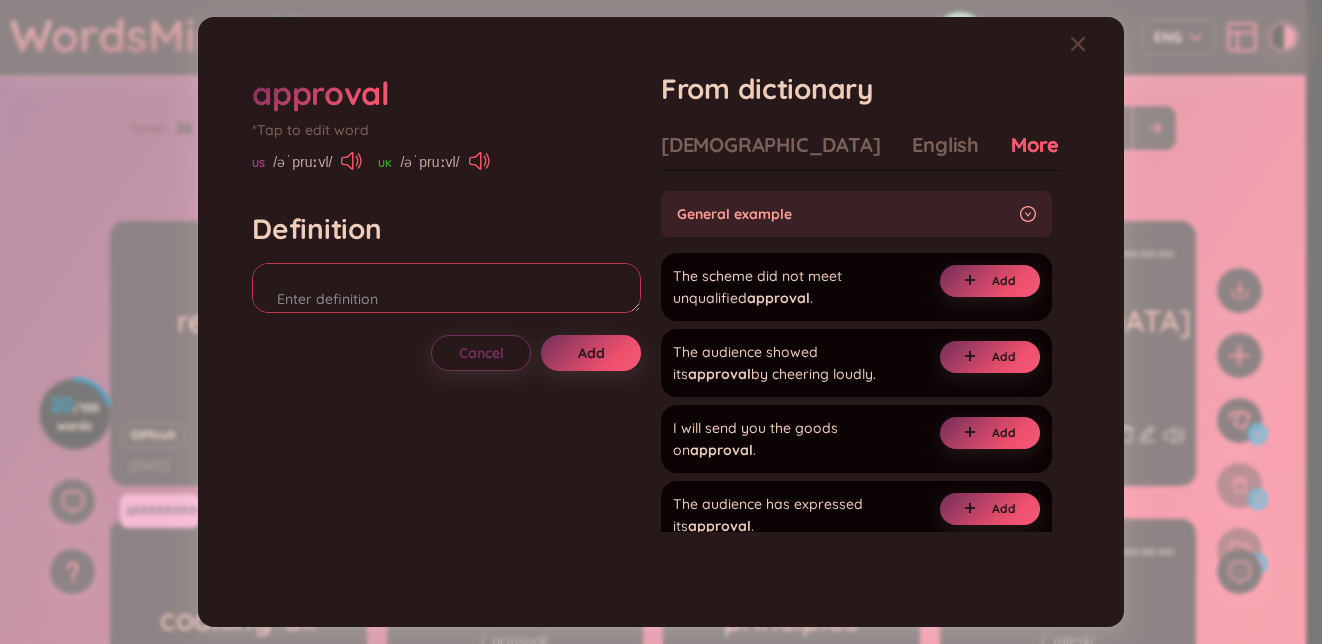 click at bounding box center (446, 288) 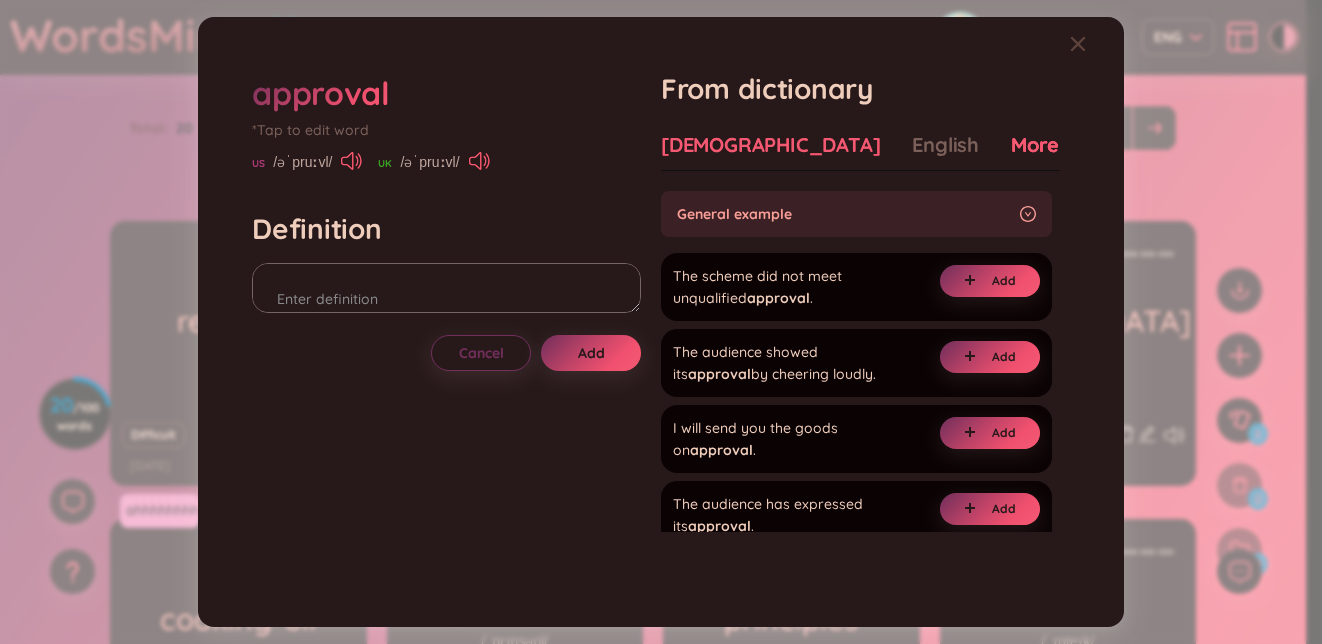 click on "[DEMOGRAPHIC_DATA]" at bounding box center [770, 145] 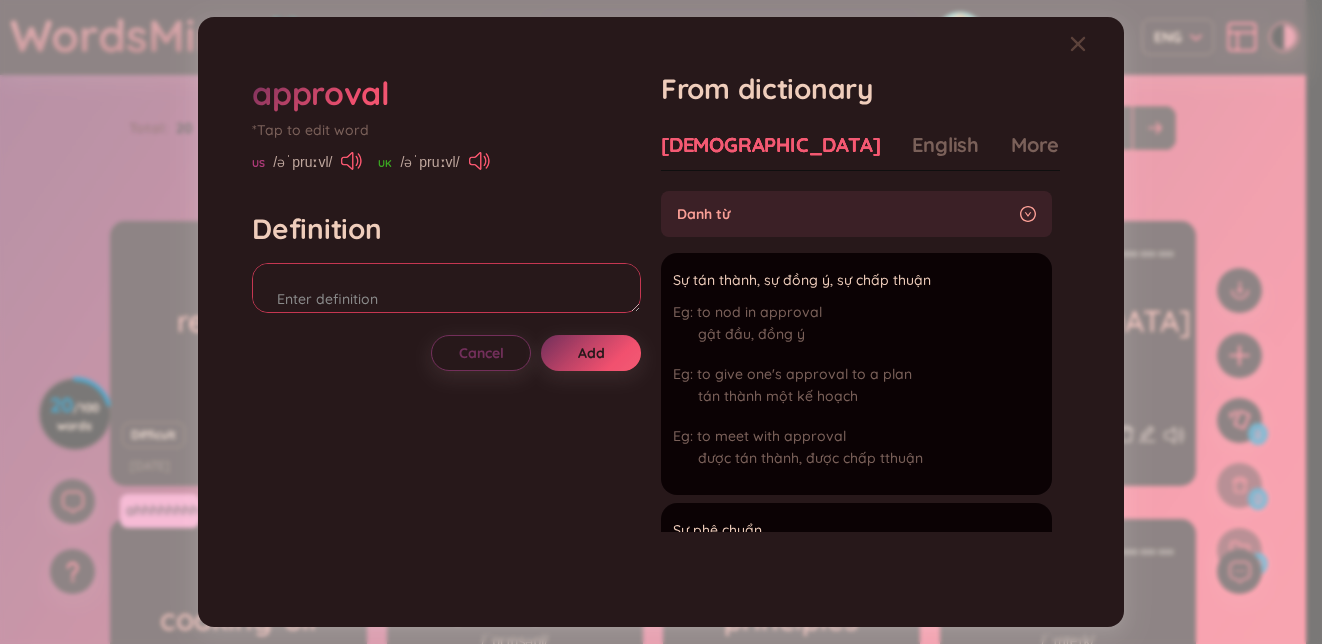 click at bounding box center [446, 288] 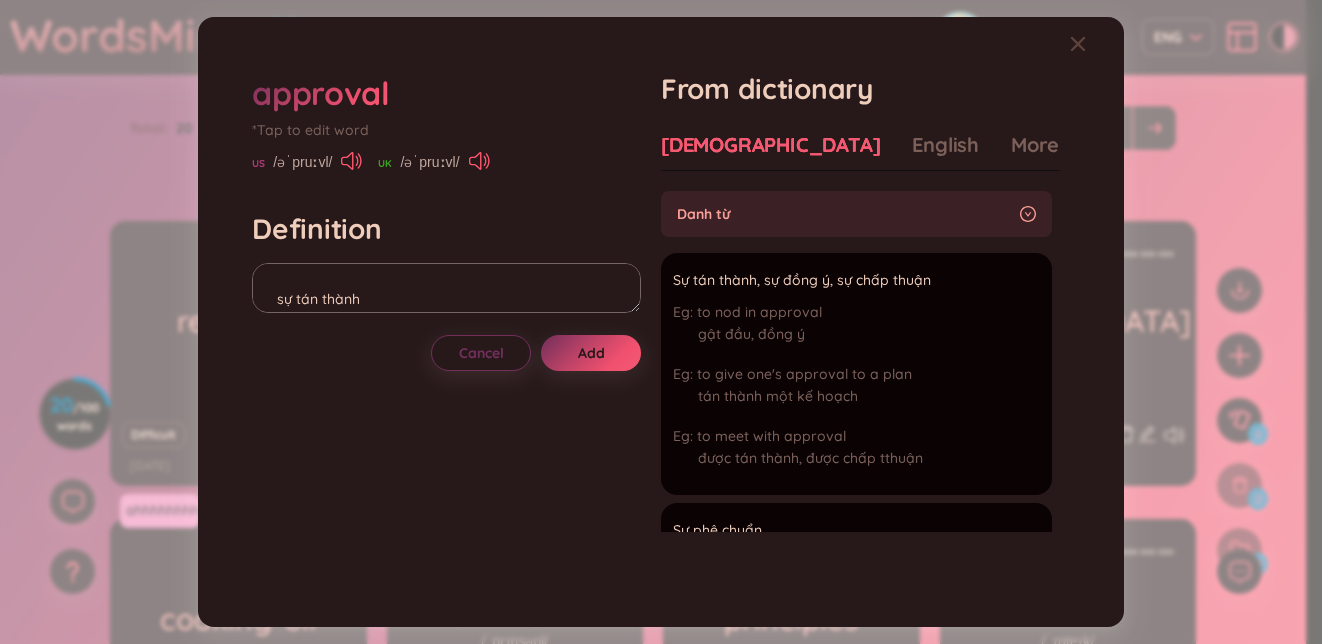 click on "Vietnamese English More examples Danh từ Sự tán thành, sự đồng ý, sự chấp thuận to nod in approval gật đầu, đồng ý to give one's approval to a plan tán thành một kế hoạch to meet with approval được tán thành, được chấp tthuận Add Sự phê chuẩn seal of approval sự phê chuẩn chính thức Add Xây dựng sự chấp thuận Add sự đồng ý Add sự duyệt y approval of drawings sự duyệt y các bản vẽ Add sự phê chuẩn site approval sự phê chuẩn hiện trường Add sự tán thành Added thỏa thuận (chuẩn y) Add Kỹ thuật chung chấp nhận Add phê chuẩn Approval Liaison Engineer ([GEOGRAPHIC_DATA]) (ALE) Kỹ sư thông tin liên lạc được phê chuẩn ( Anh ) One step Approval Procedure (ETSI) (OAP) Thủ tục phê chuẩn một bước (ETSI) site approval sự phê chuẩn hiện trường Add Kinh tế chuẩn nhận Add chuẩn y Add hạch chuẩn (sự phê chuẩn sau khi xem xét) Add phê duyệt Add sự phê chuẩn" at bounding box center (860, 348) 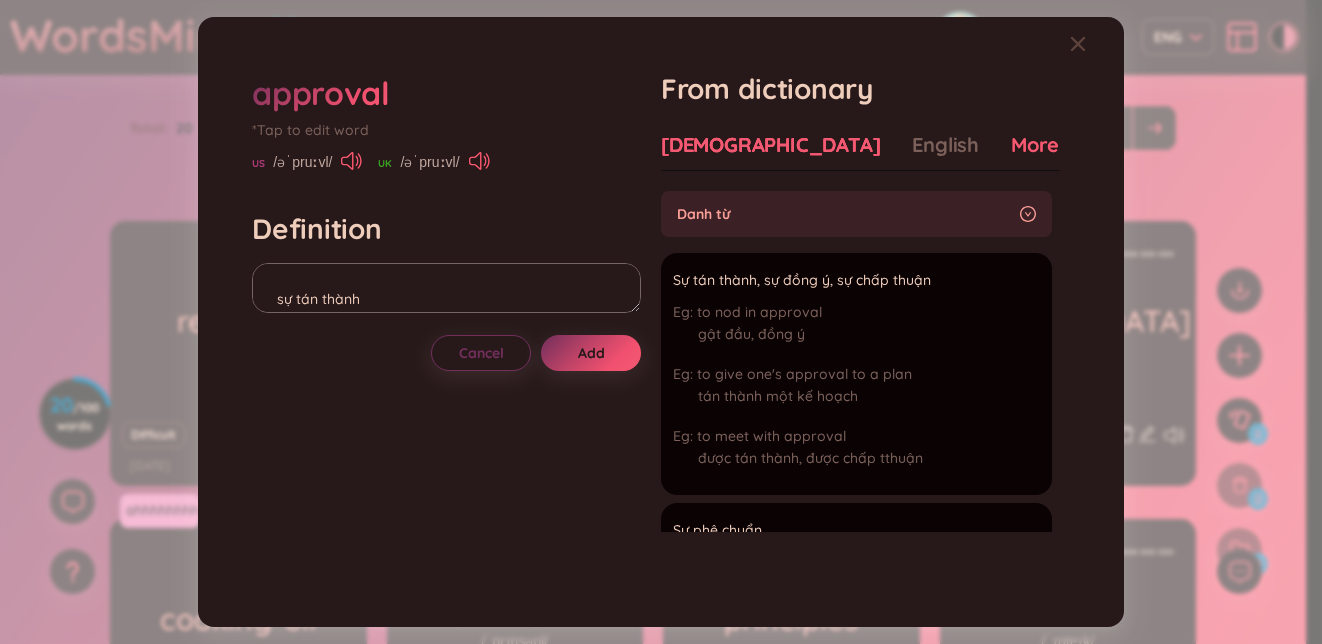 click on "More examples" at bounding box center (1083, 145) 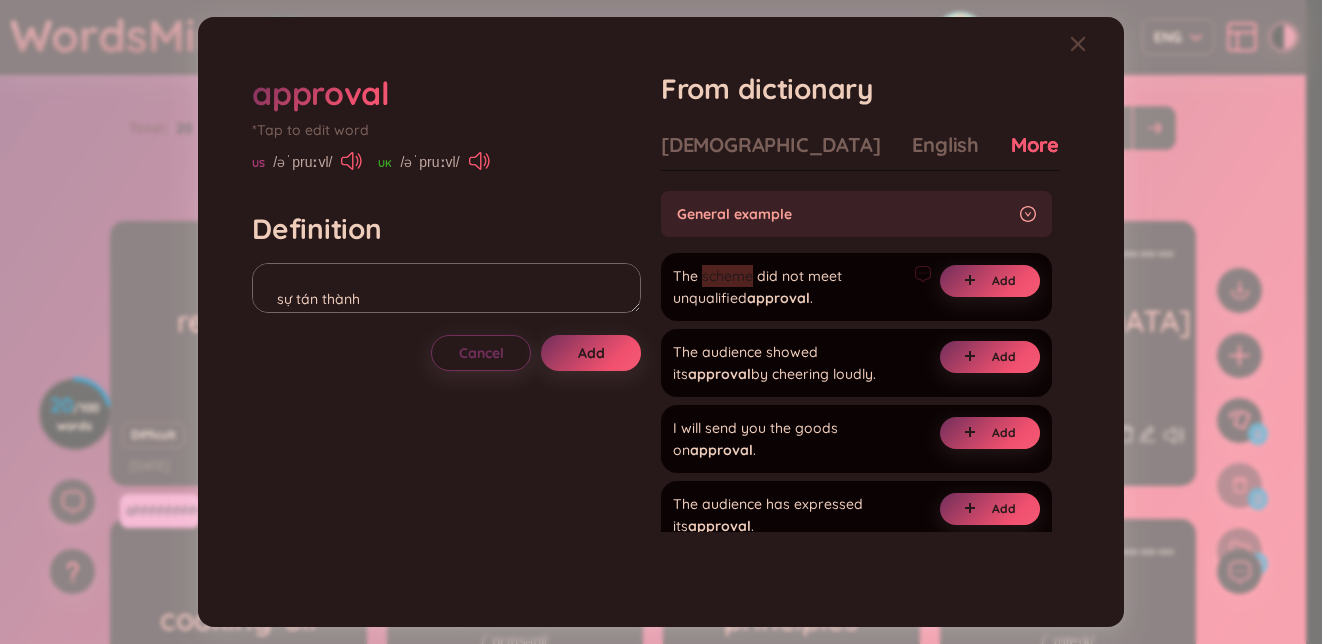 drag, startPoint x: 707, startPoint y: 279, endPoint x: 759, endPoint y: 284, distance: 52.23983 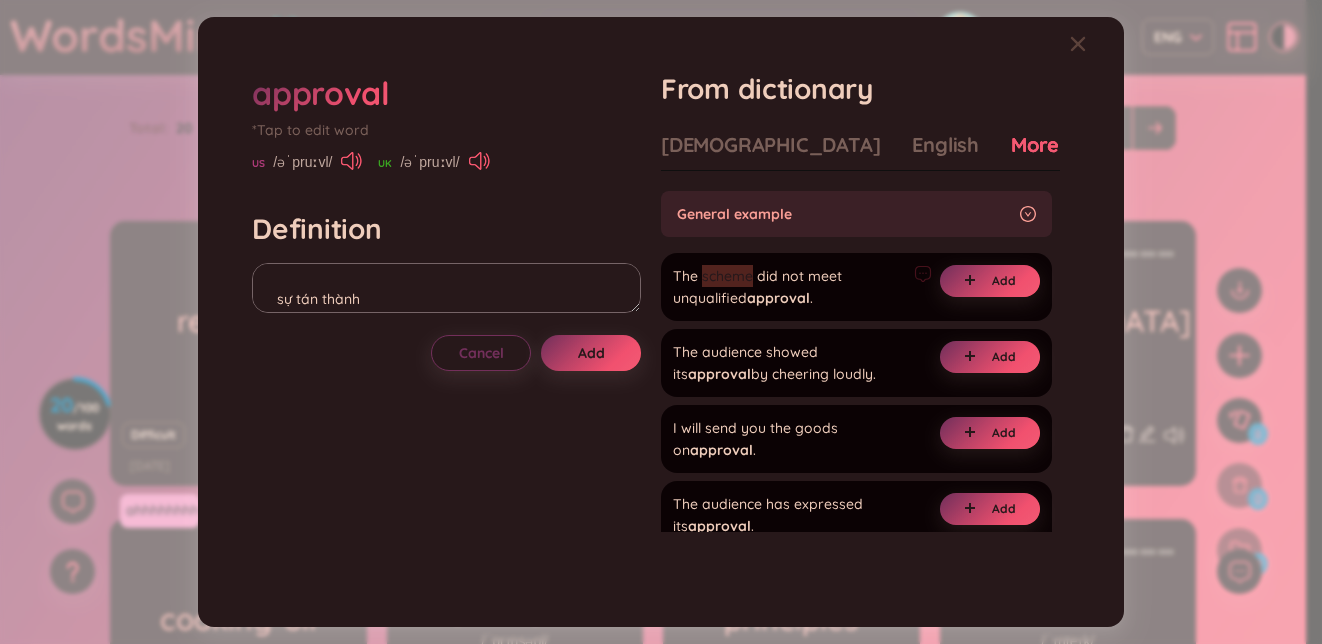 click on "The scheme did not meet unqualified  approval ." at bounding box center (789, 287) 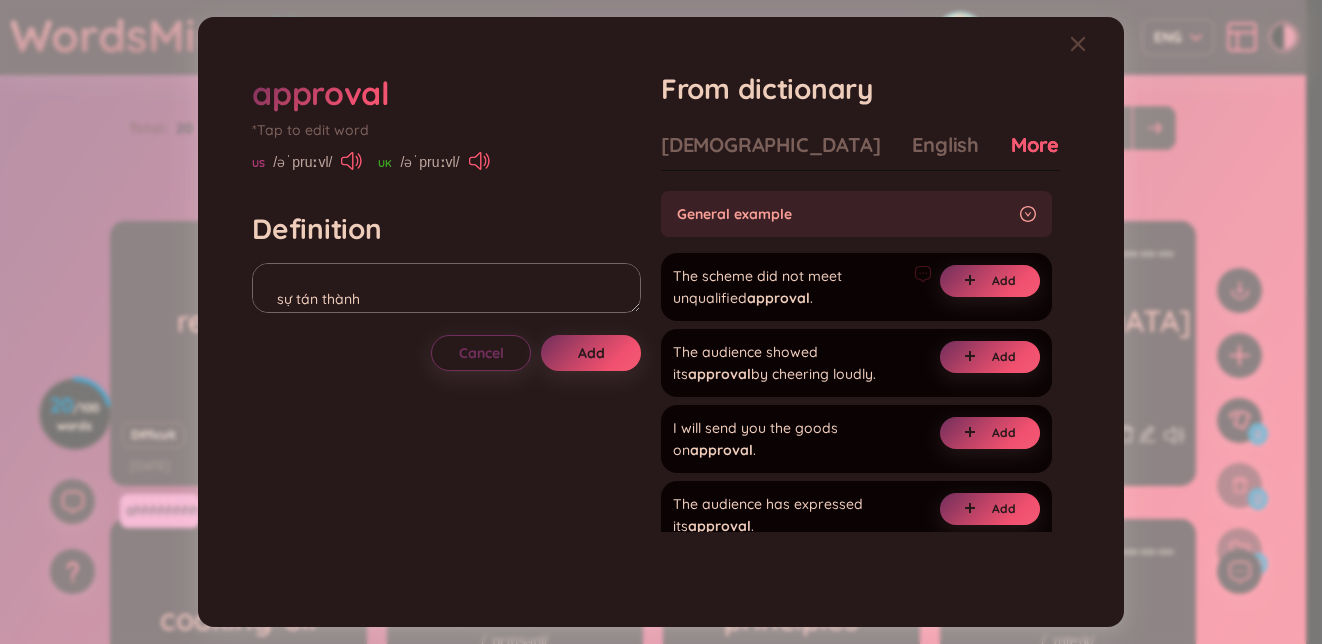 click on "The scheme did not meet unqualified  approval . Add" at bounding box center [856, 287] 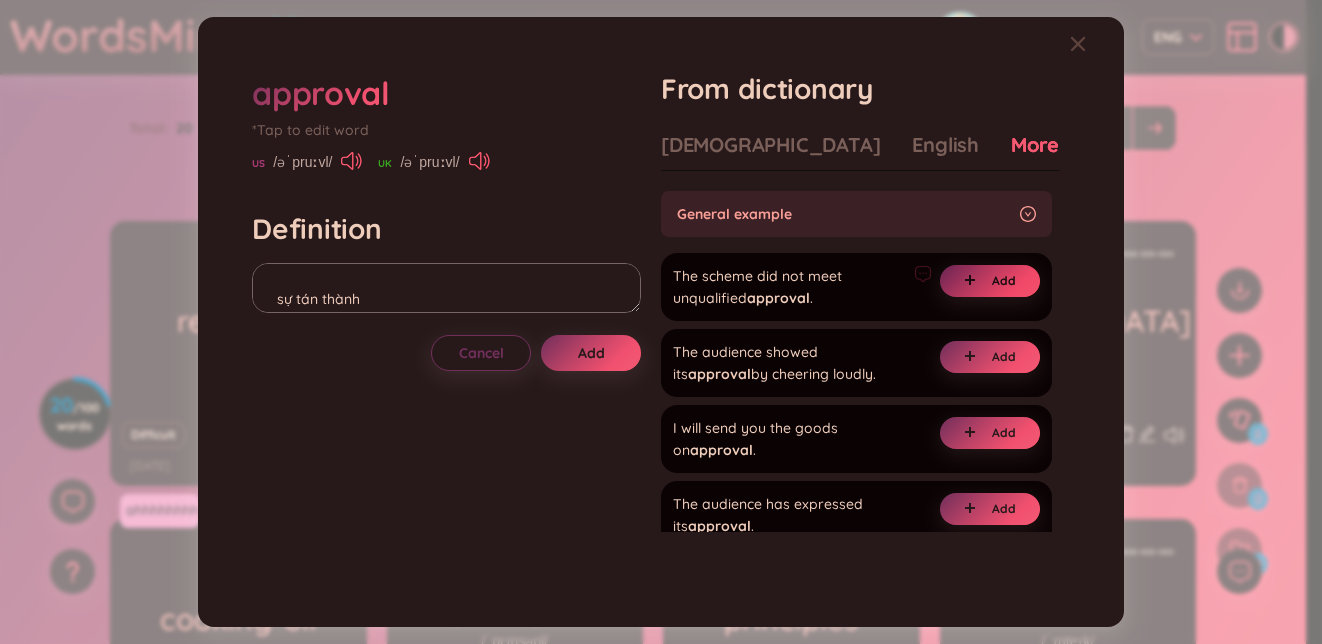 click at bounding box center (974, 281) 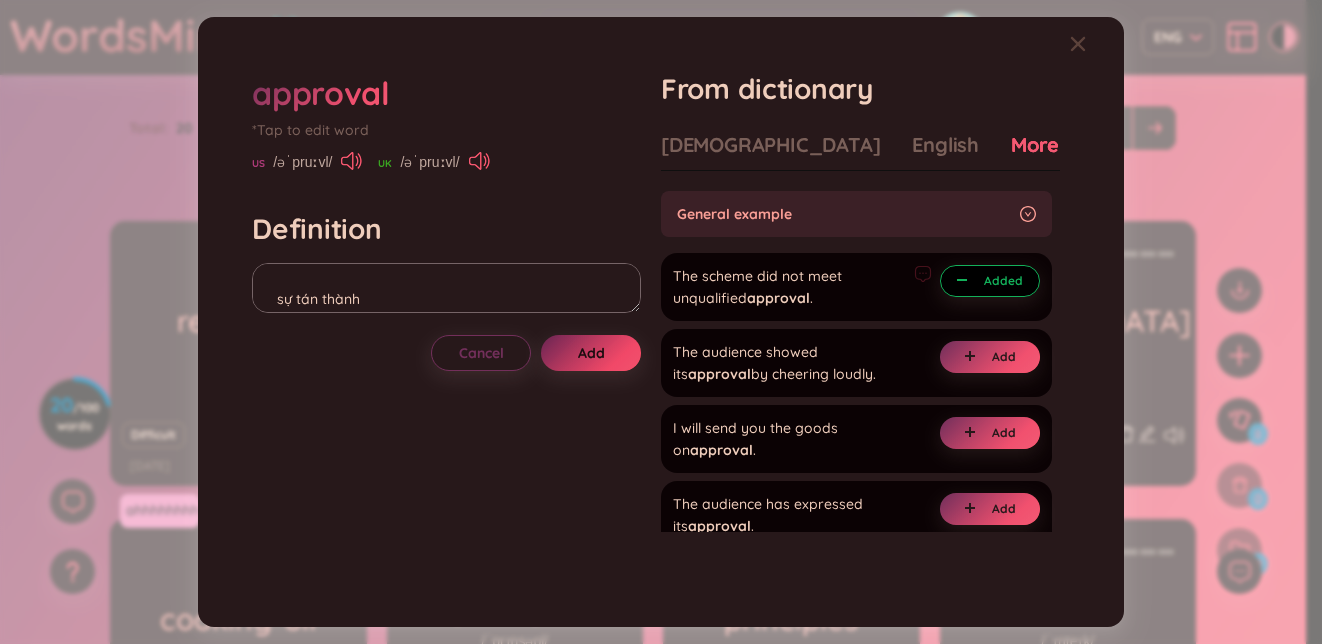 click on "Add" at bounding box center (591, 353) 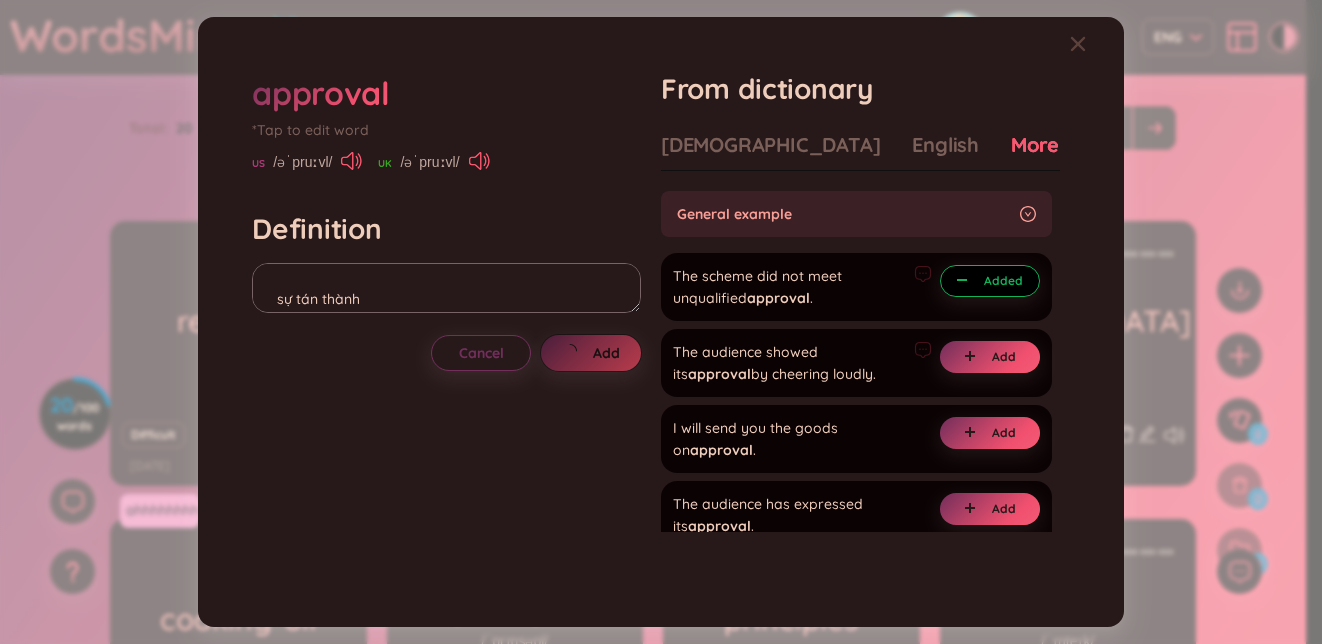 type on "sự tán thành
(undefined)
Eg: The scheme did not meet unqualified approval." 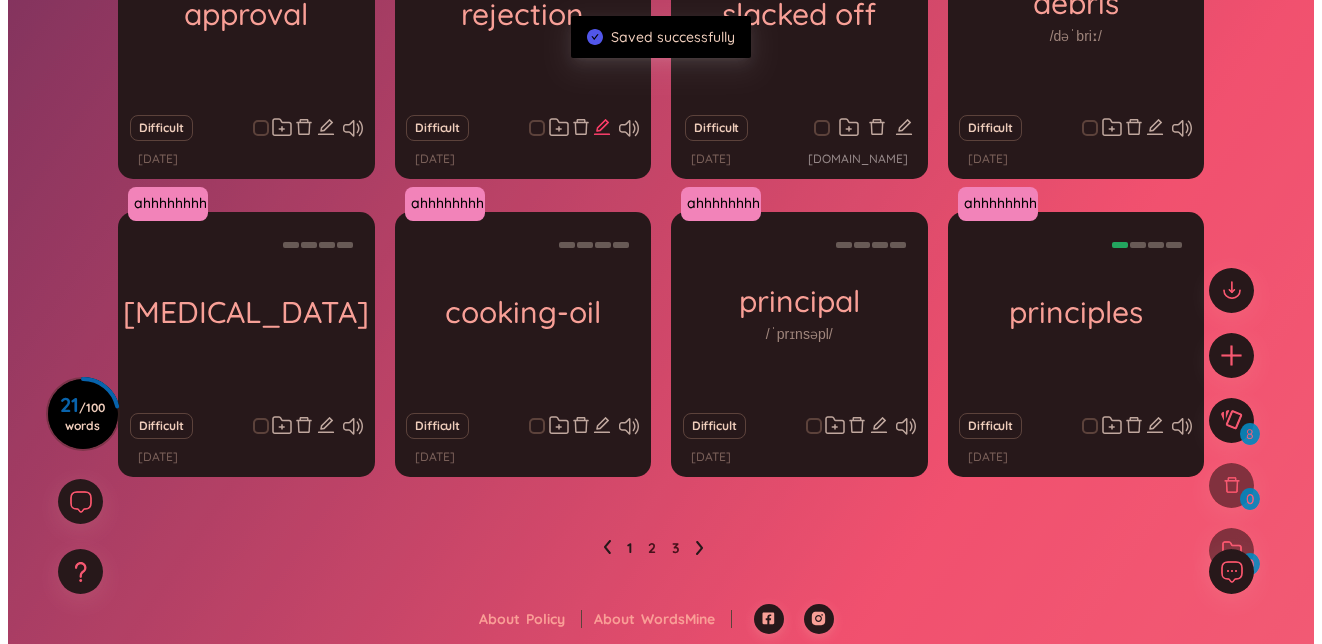 scroll, scrollTop: 0, scrollLeft: 0, axis: both 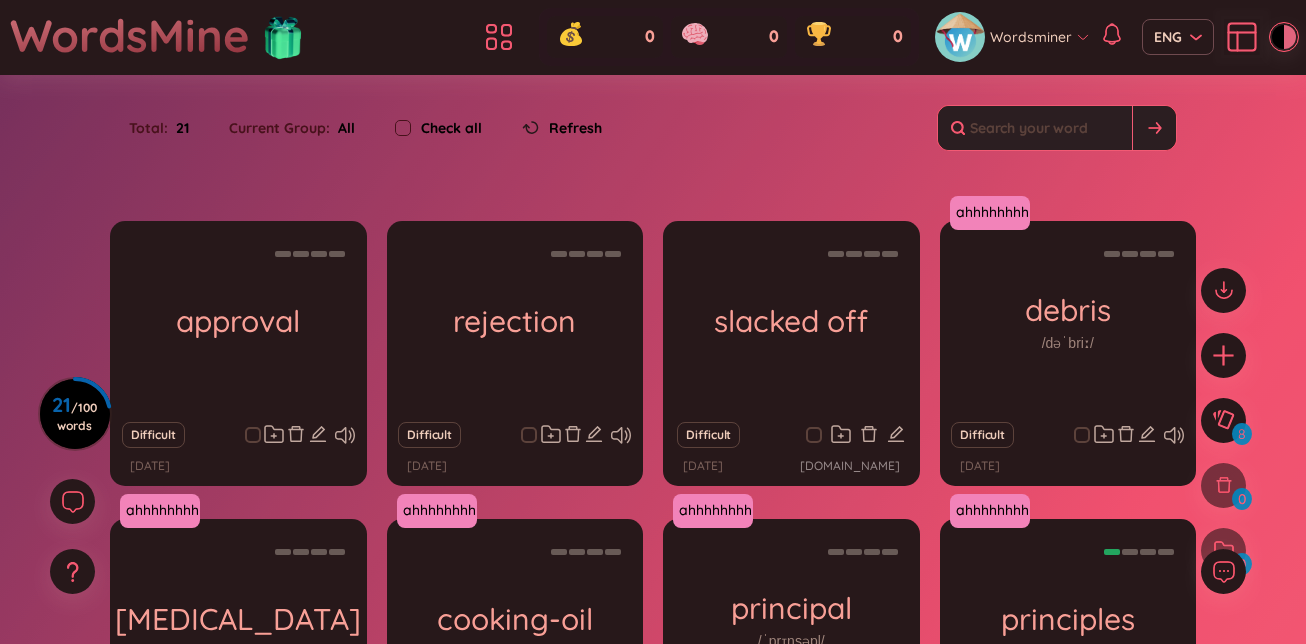 click at bounding box center (1223, 430) 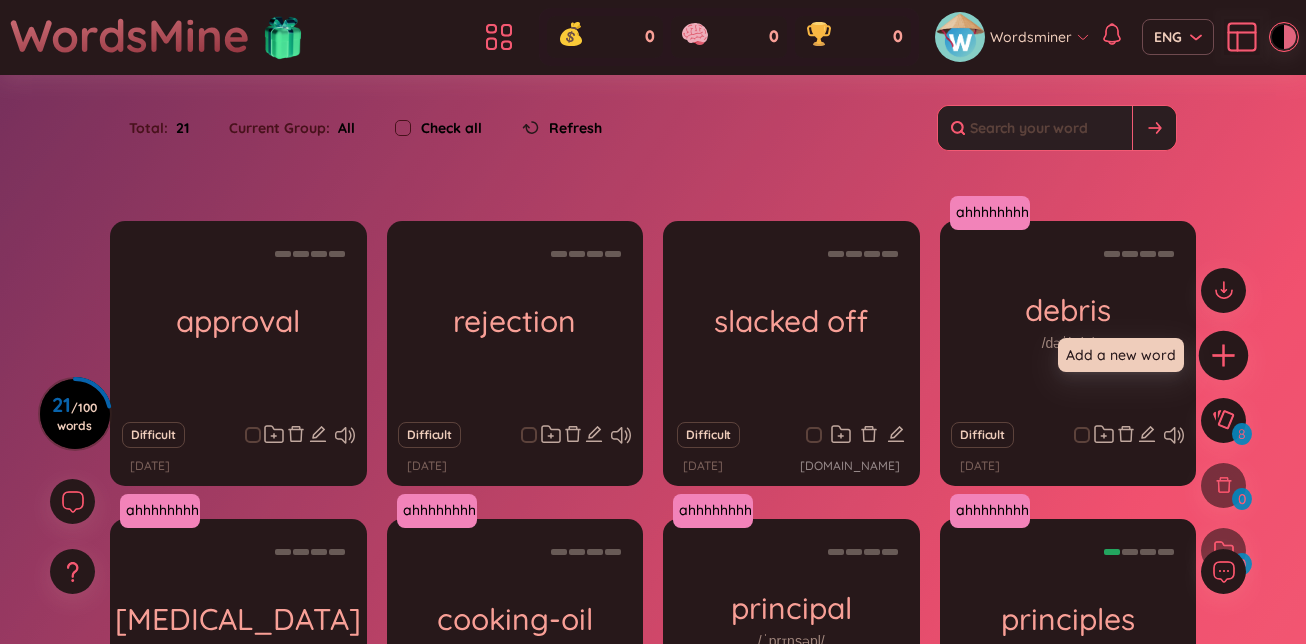 click 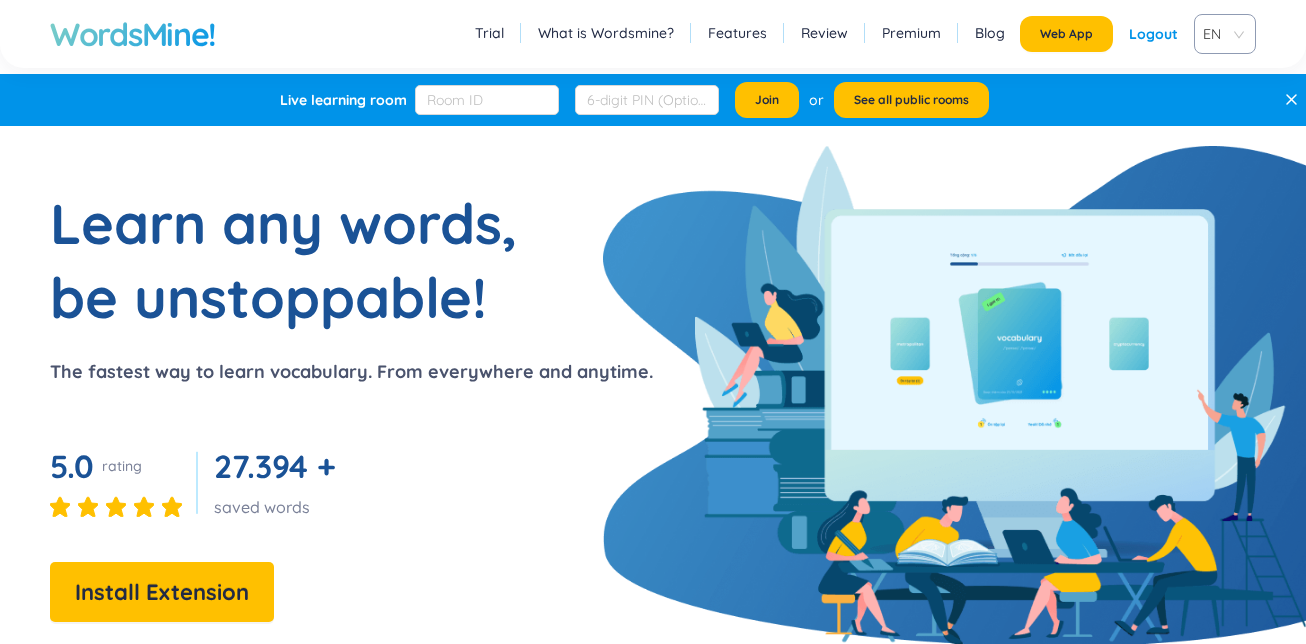 scroll, scrollTop: 0, scrollLeft: 0, axis: both 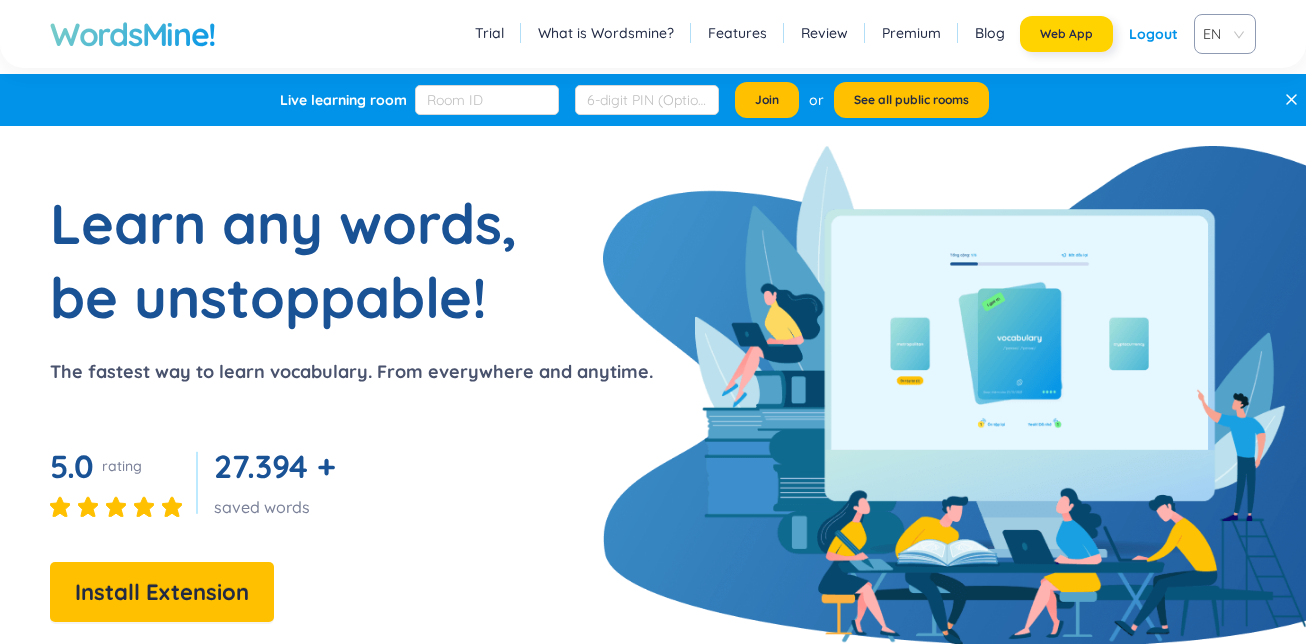 click on "Web App" at bounding box center (1066, 34) 